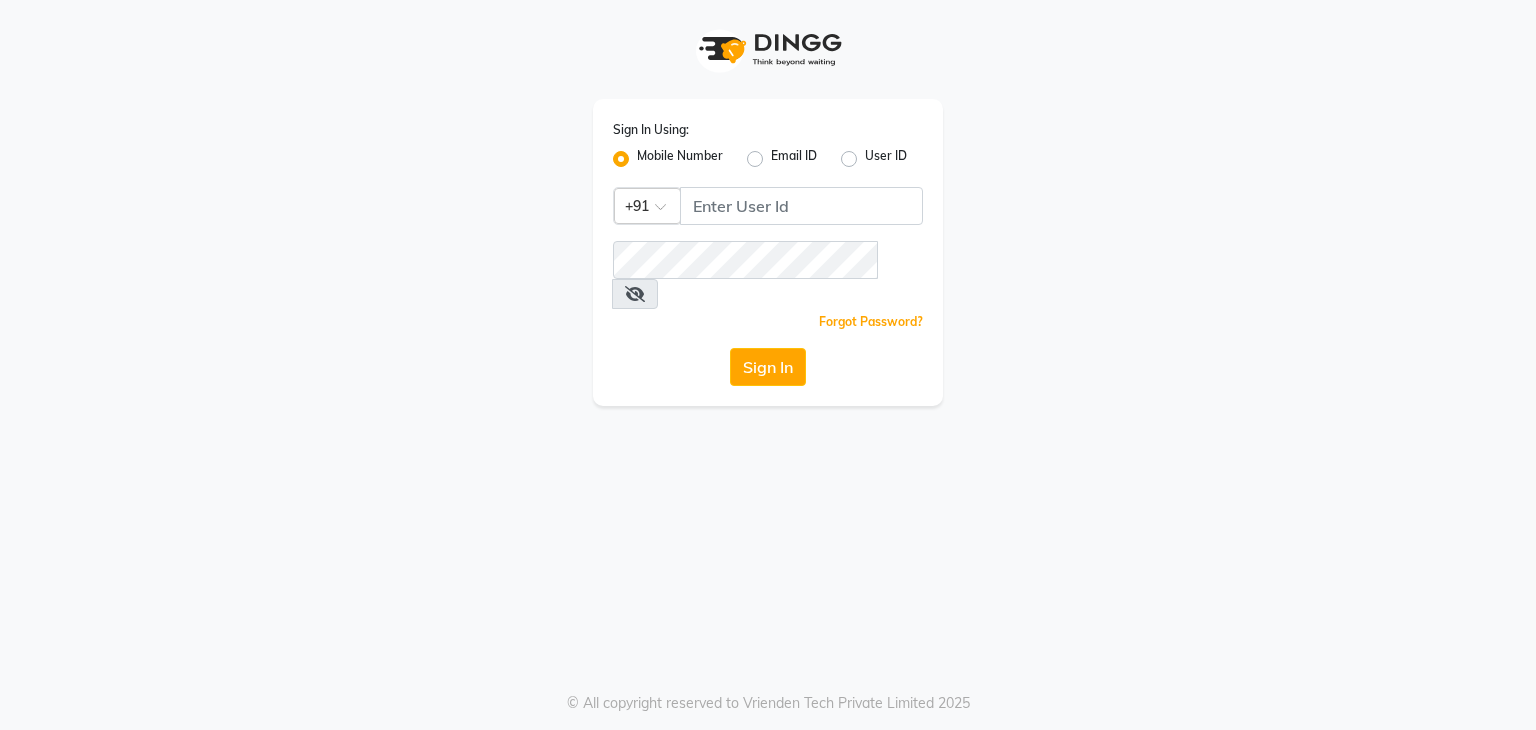 scroll, scrollTop: 0, scrollLeft: 0, axis: both 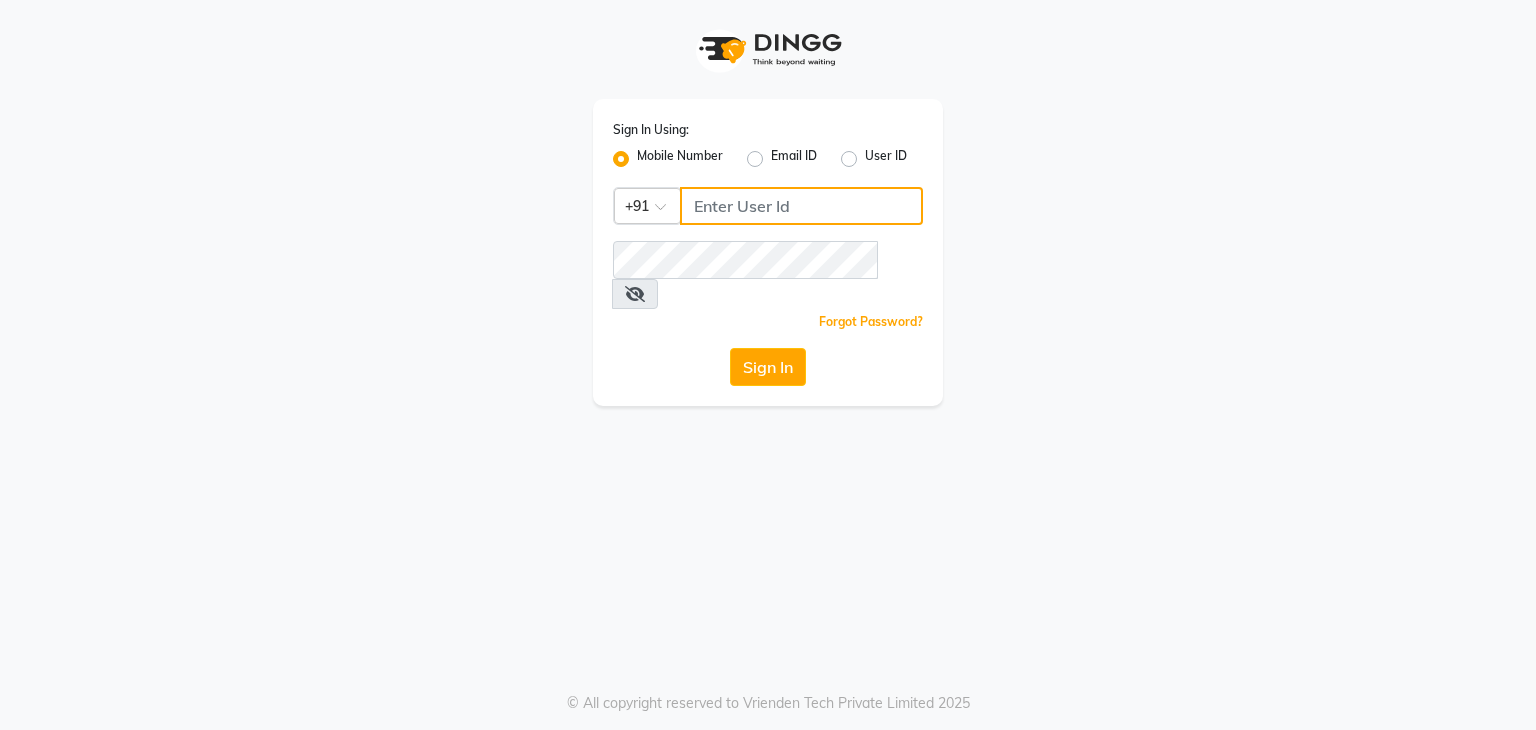 click 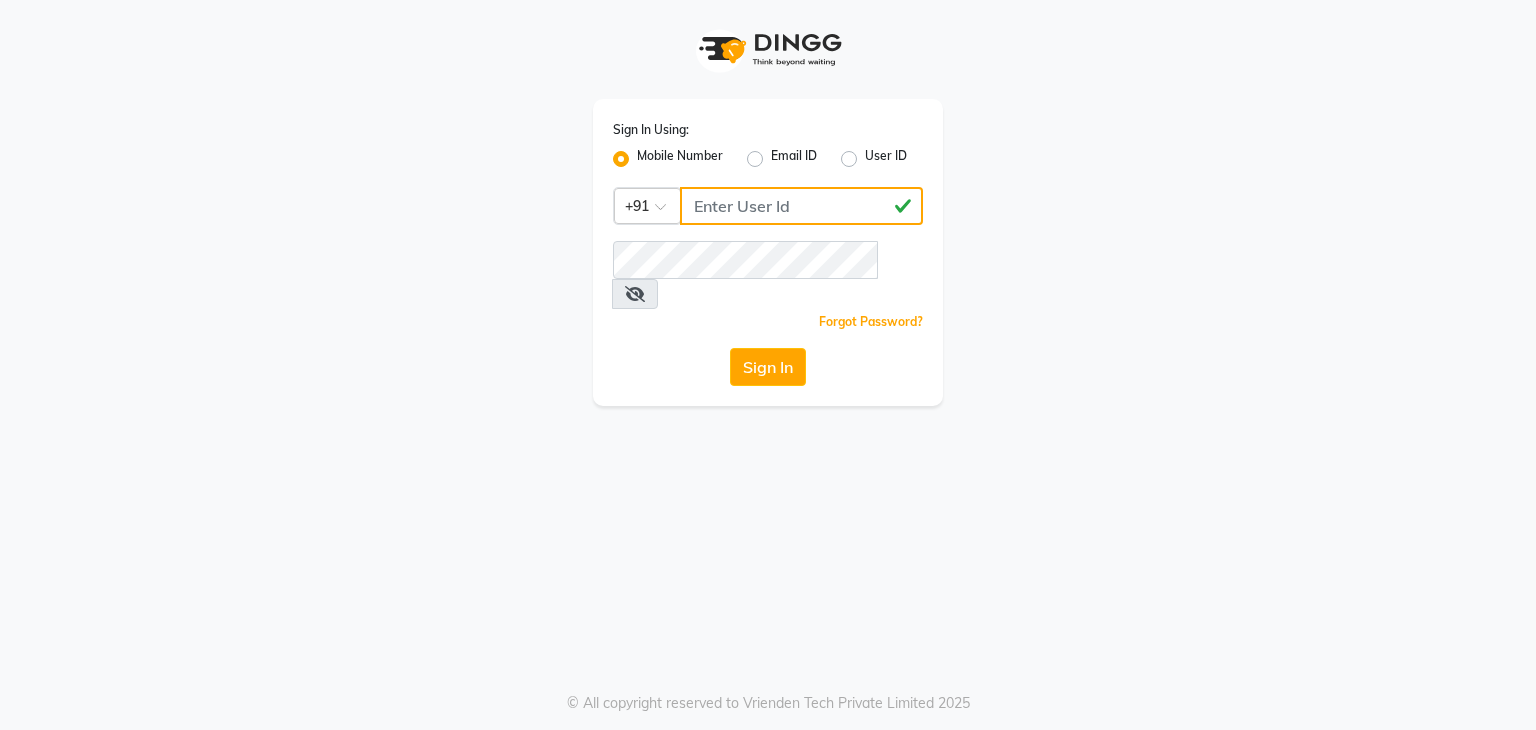type on "[PHONE]" 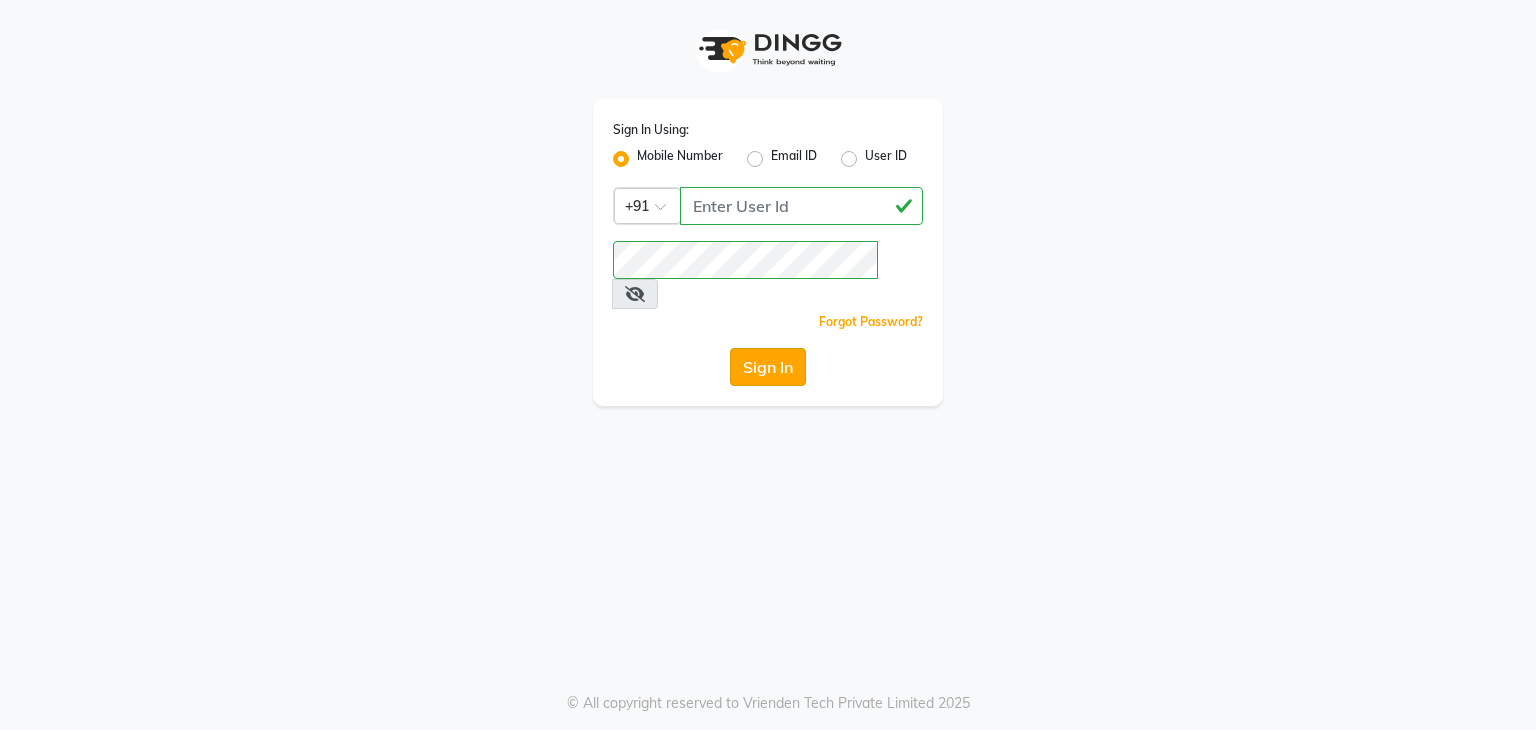 click on "Sign In" 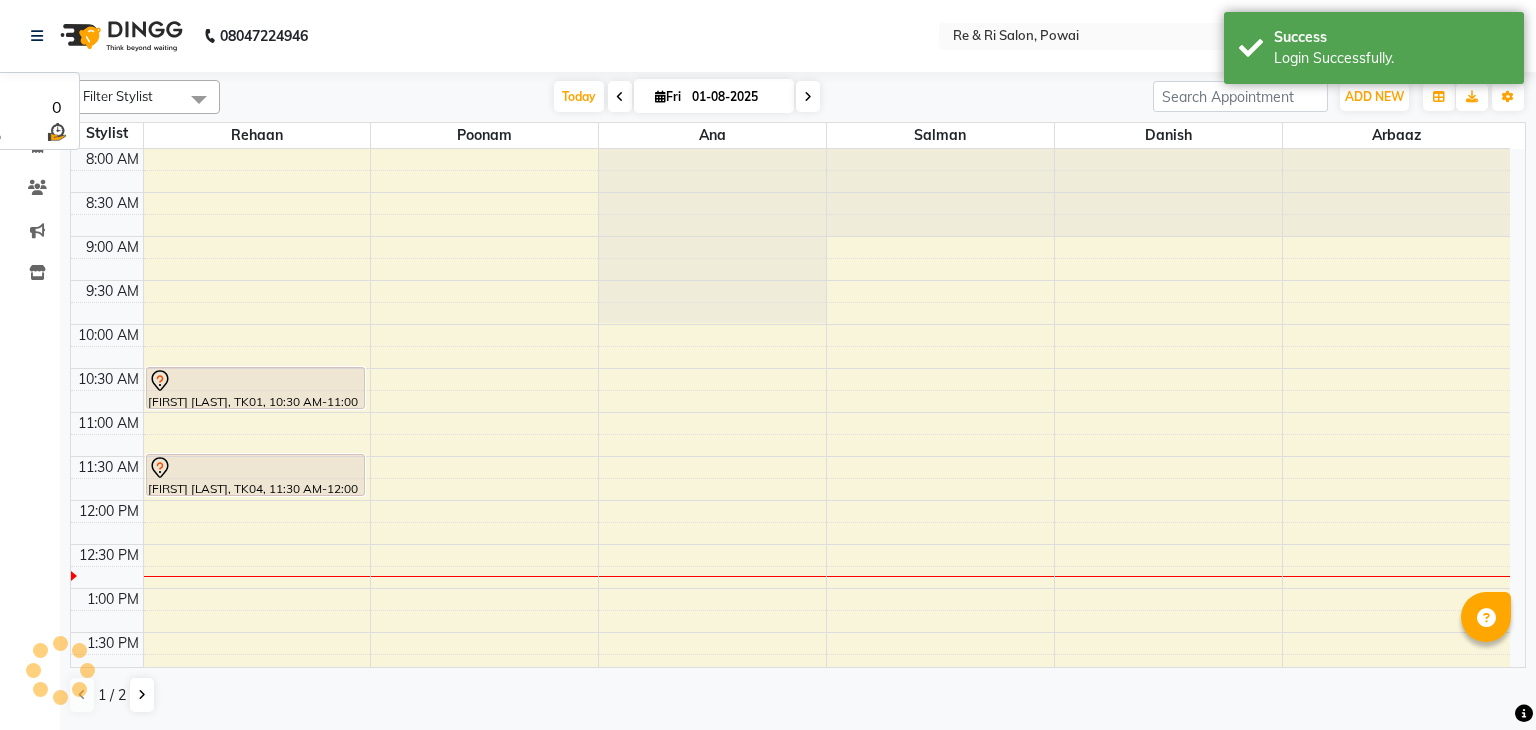 scroll, scrollTop: 0, scrollLeft: 0, axis: both 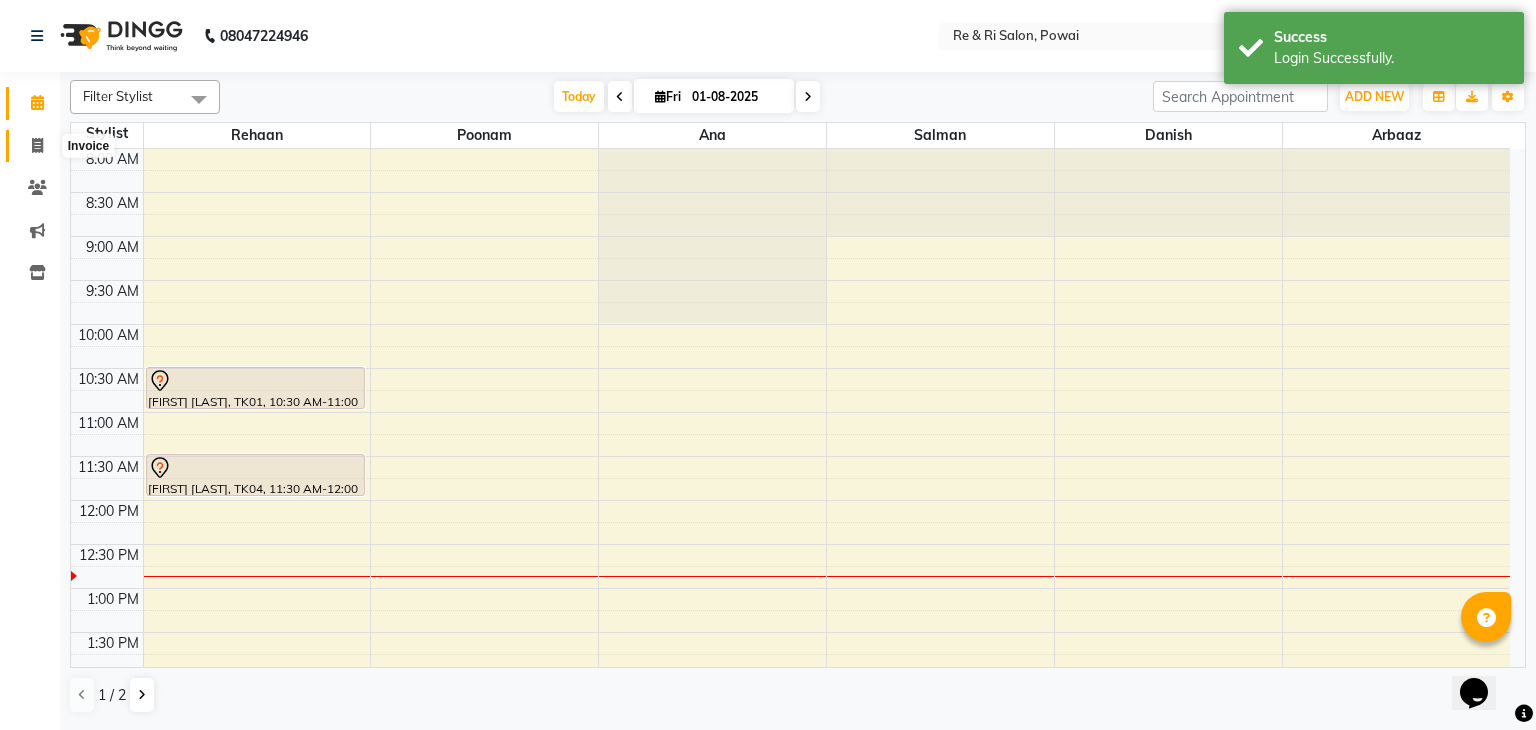 click 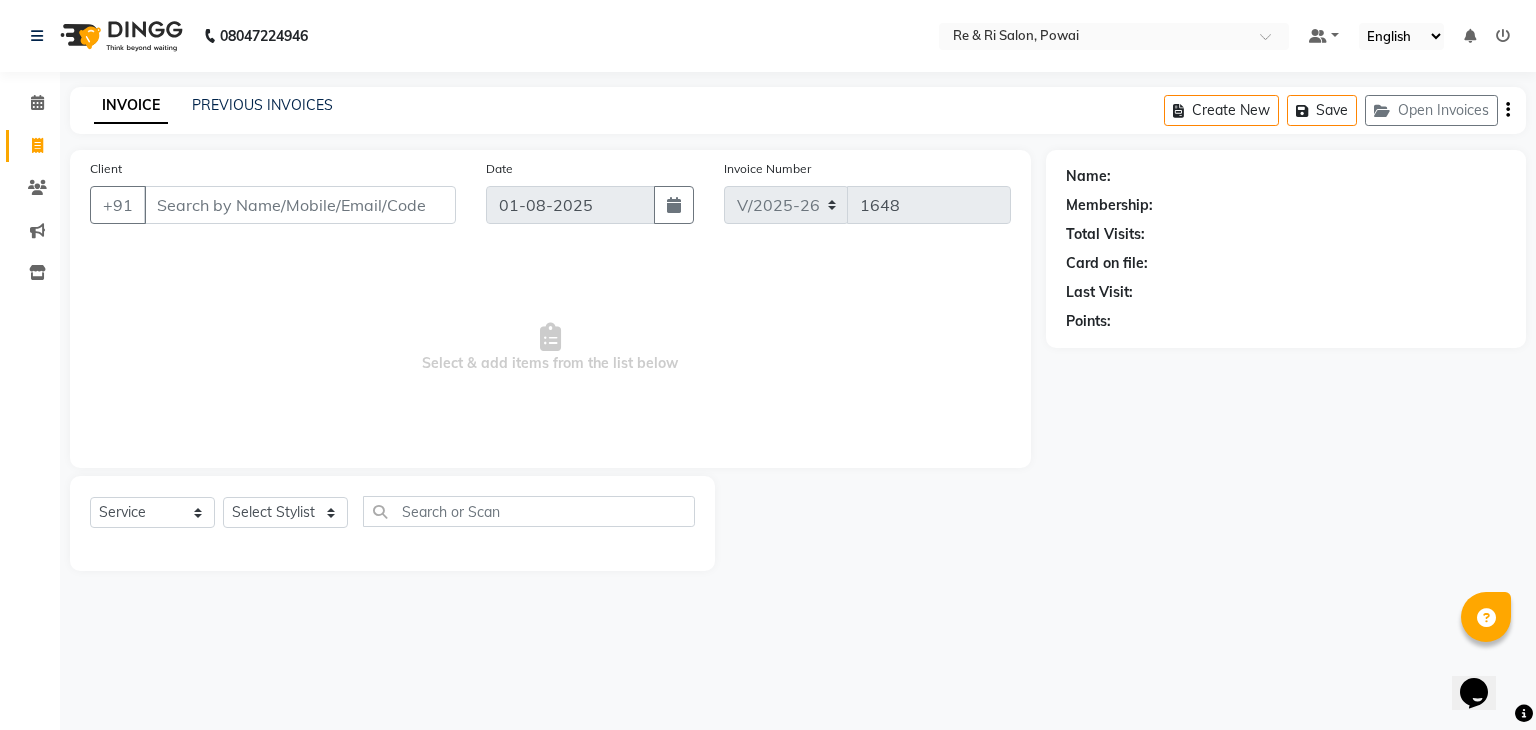 click on "Client" at bounding box center [300, 205] 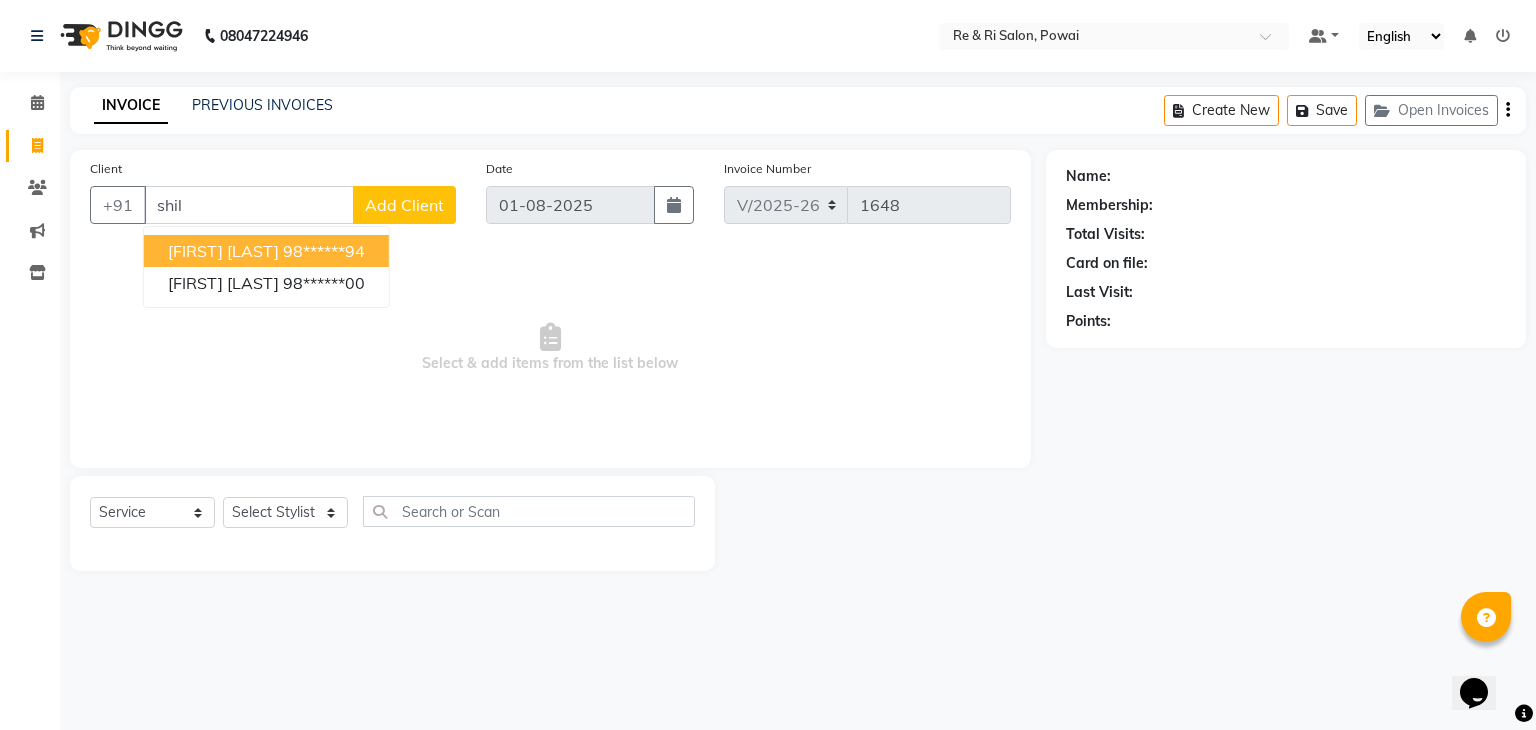 click on "[FIRST] [LAST]" at bounding box center (223, 251) 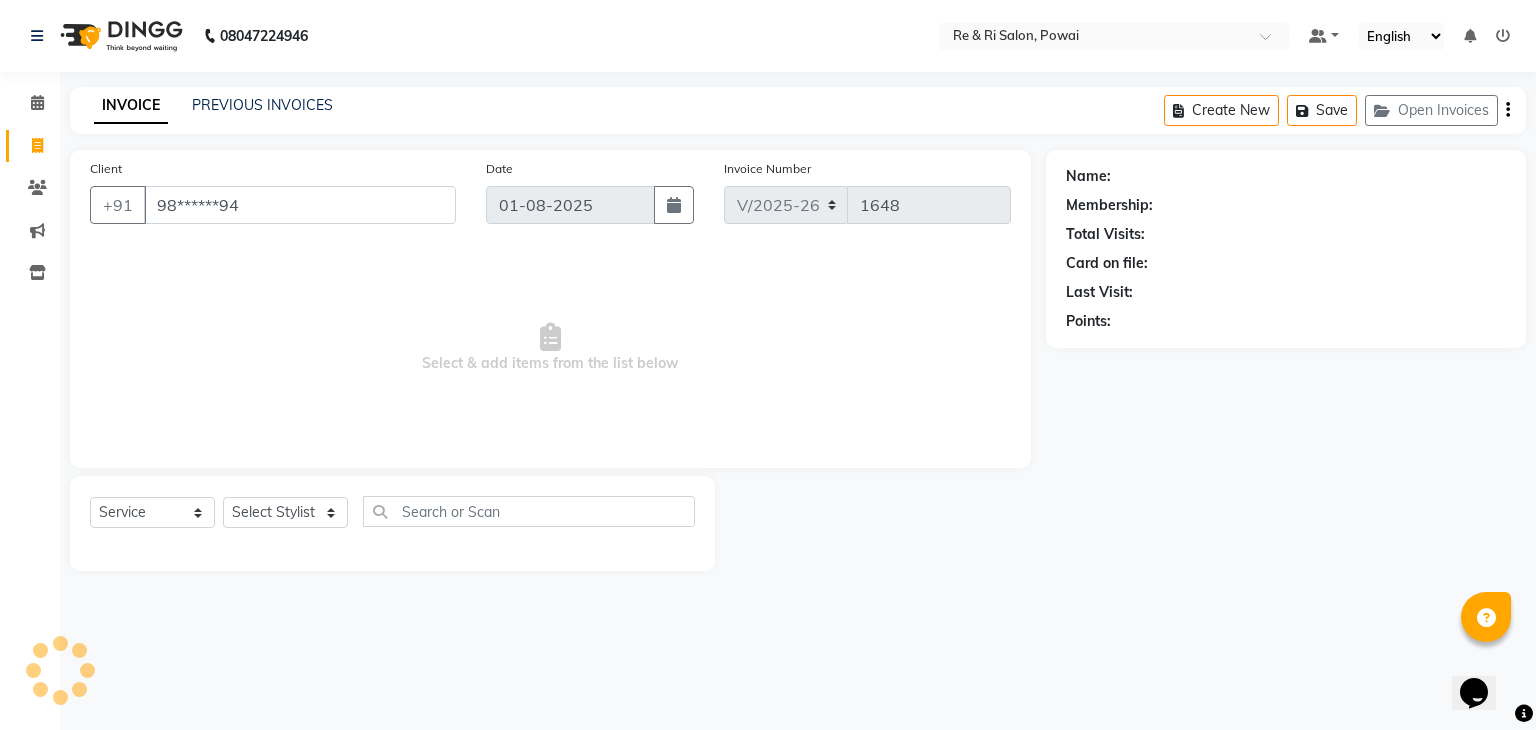 type on "98******94" 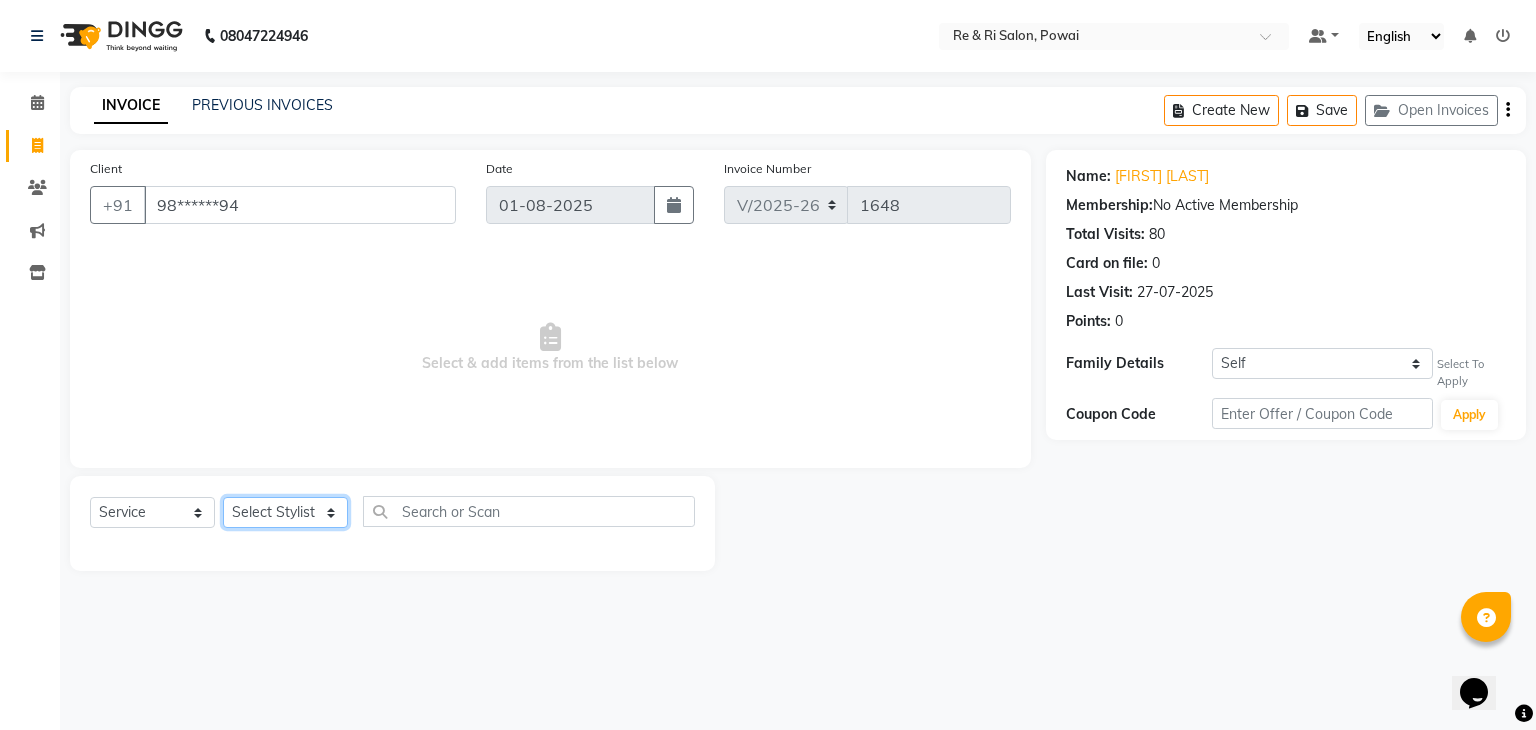 click on "Select Stylist ana Arbaaz  Danish  Poonam Rehaan  Salman  Sandy" 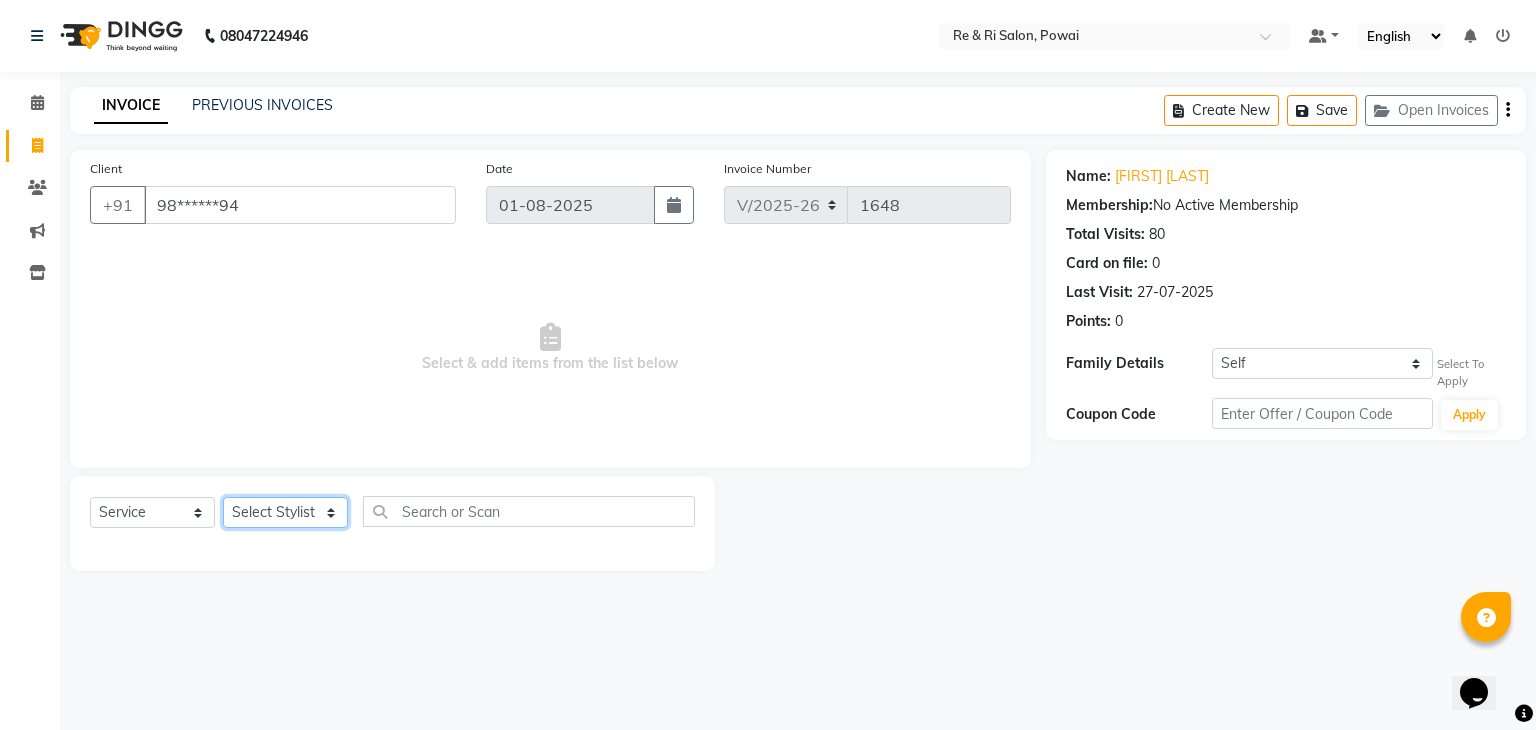 select on "35434" 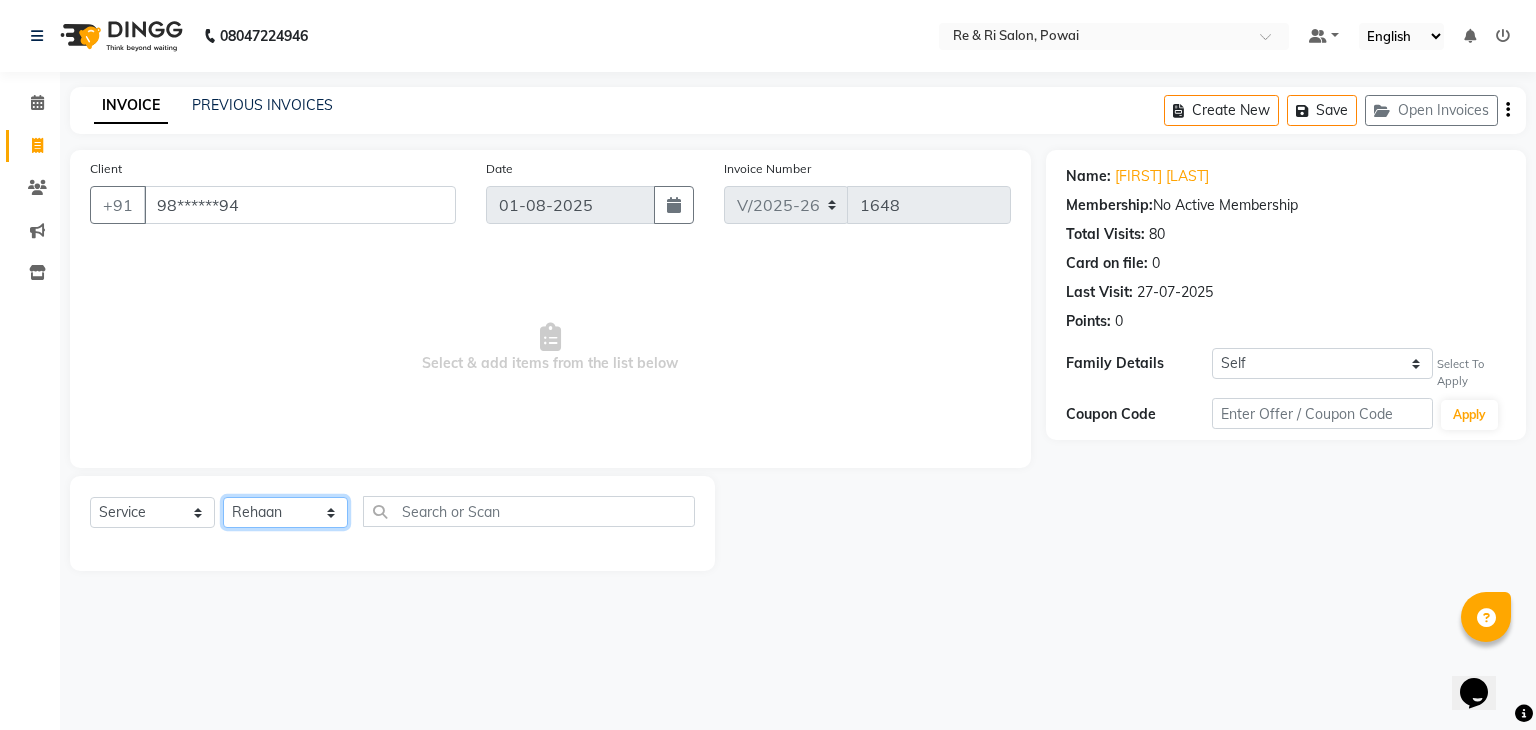 click on "Select Stylist ana Arbaaz  Danish  Poonam Rehaan  Salman  Sandy" 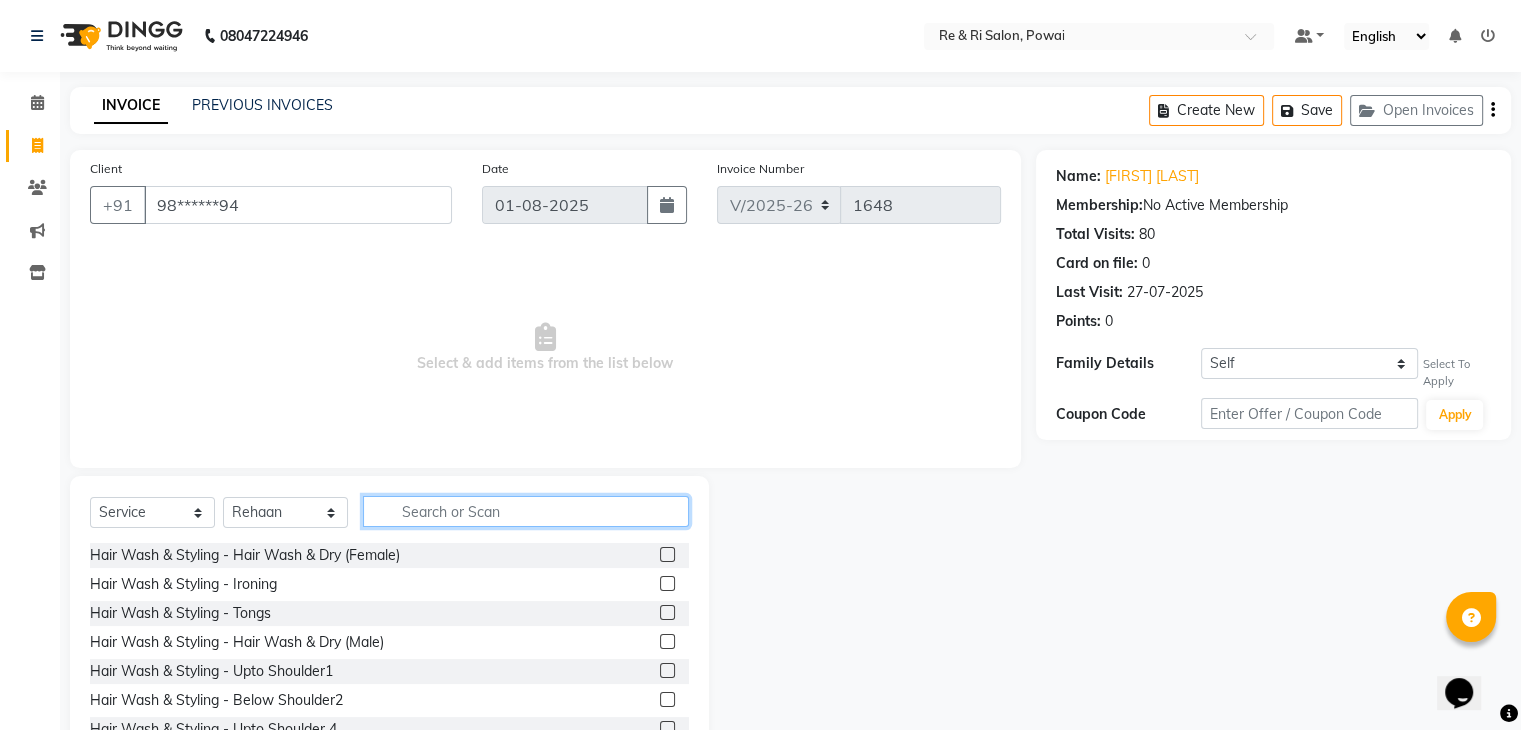 click 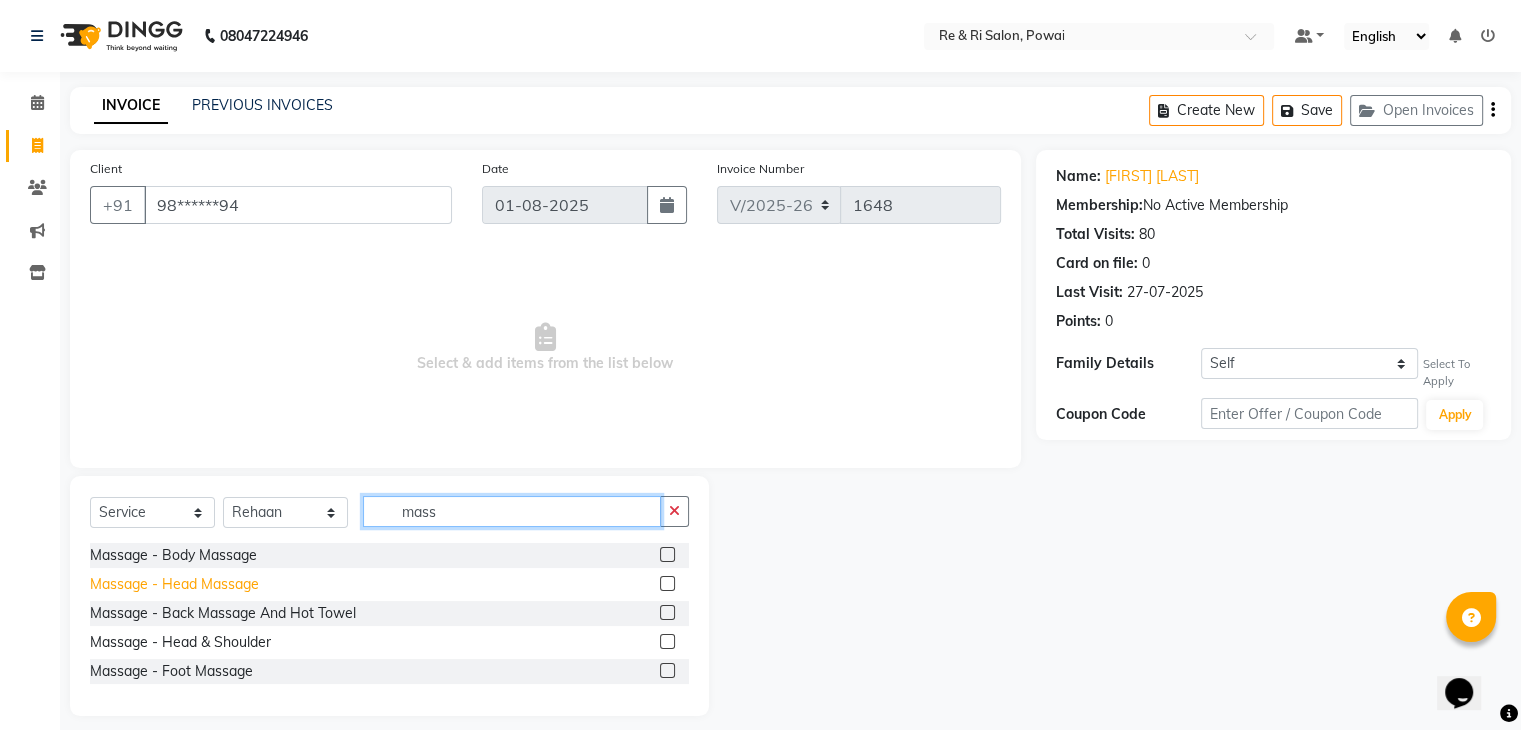 type on "mass" 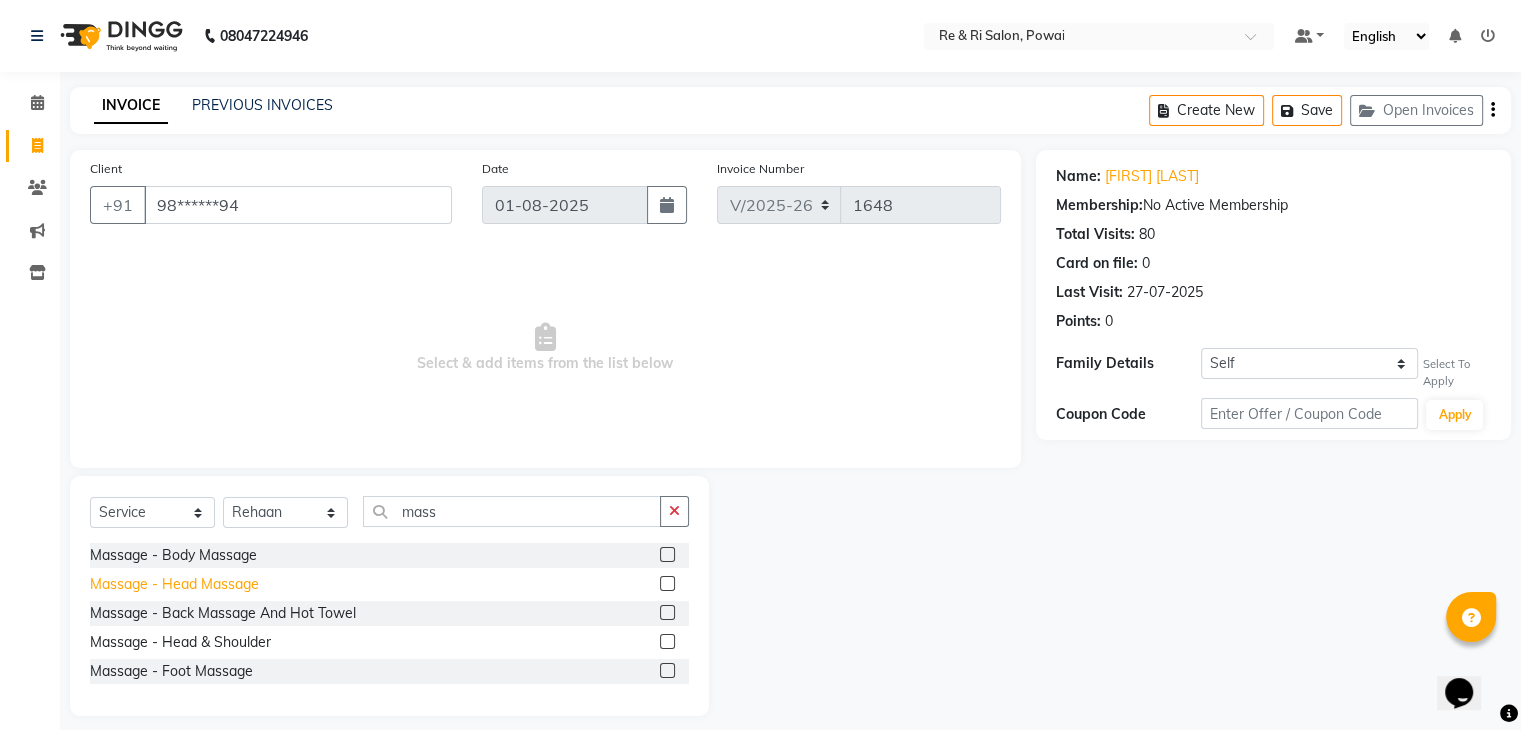 click on "Massage - Head Massage" 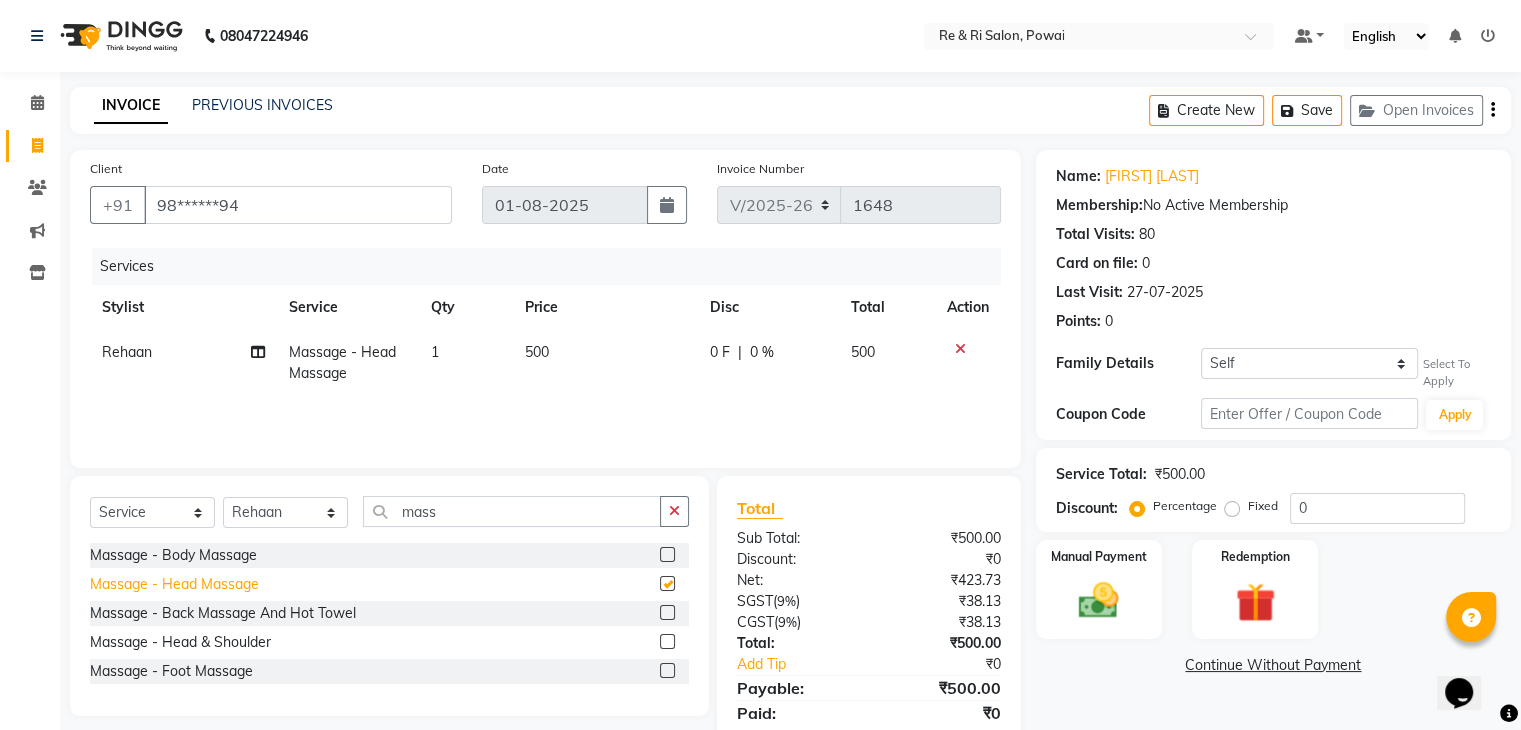 checkbox on "false" 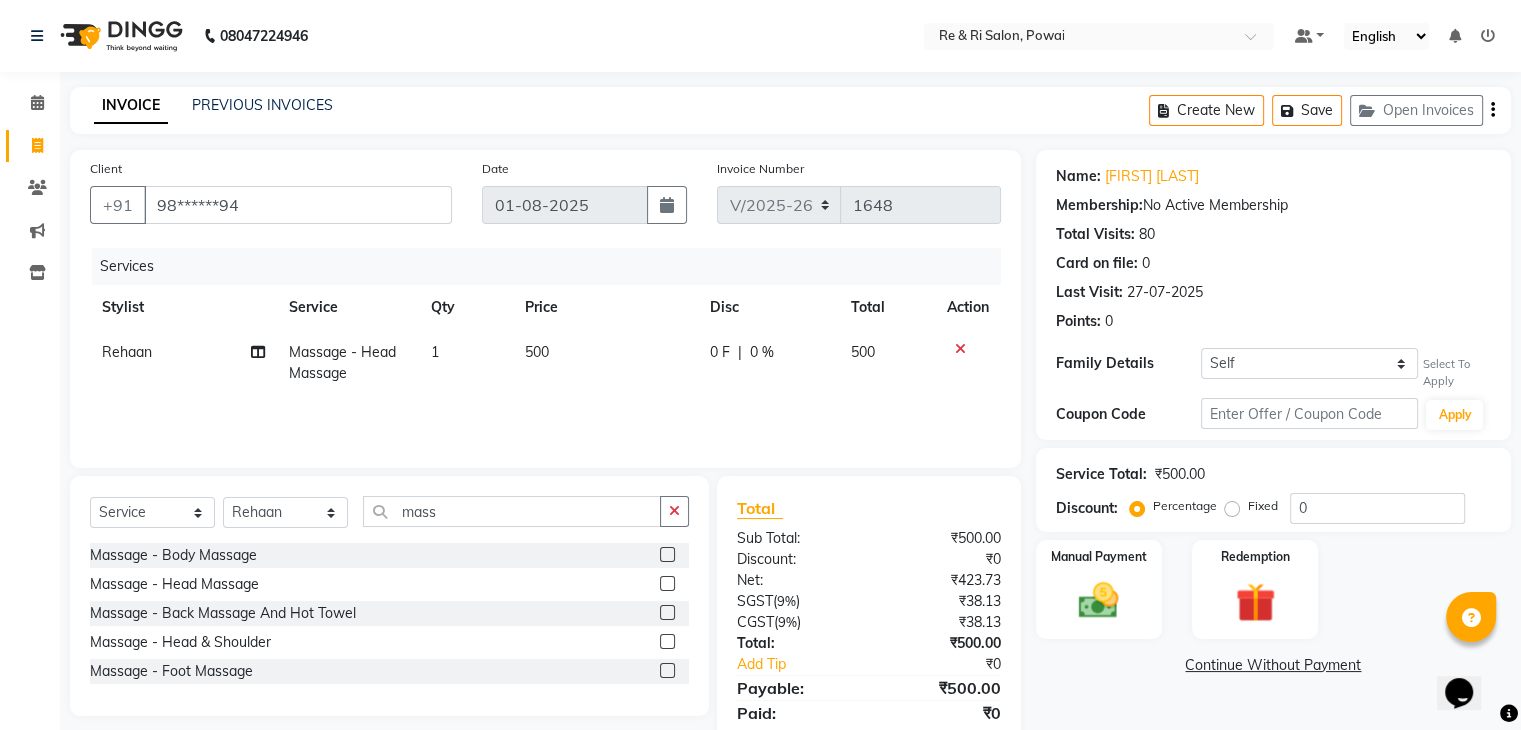 click on "0 F" 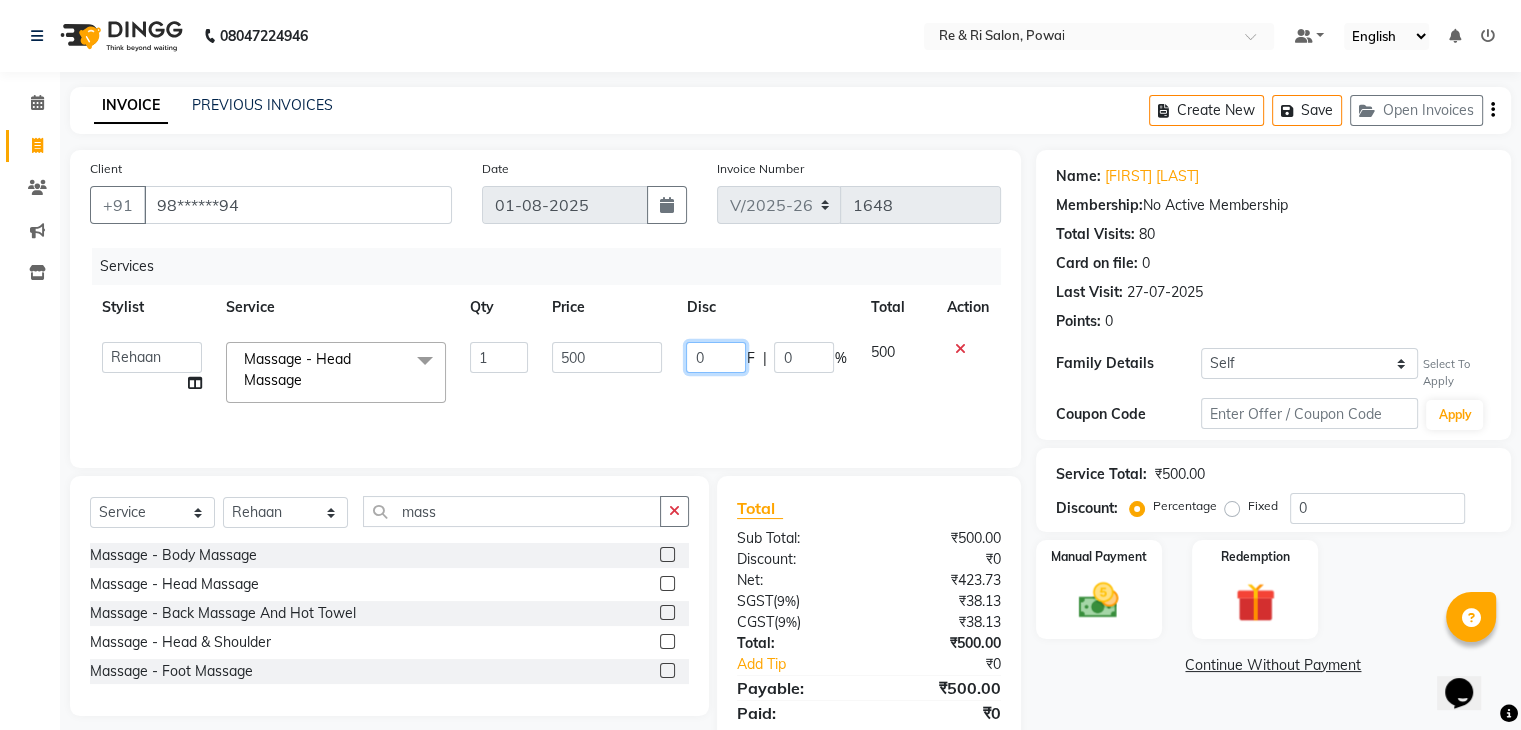 click on "0" 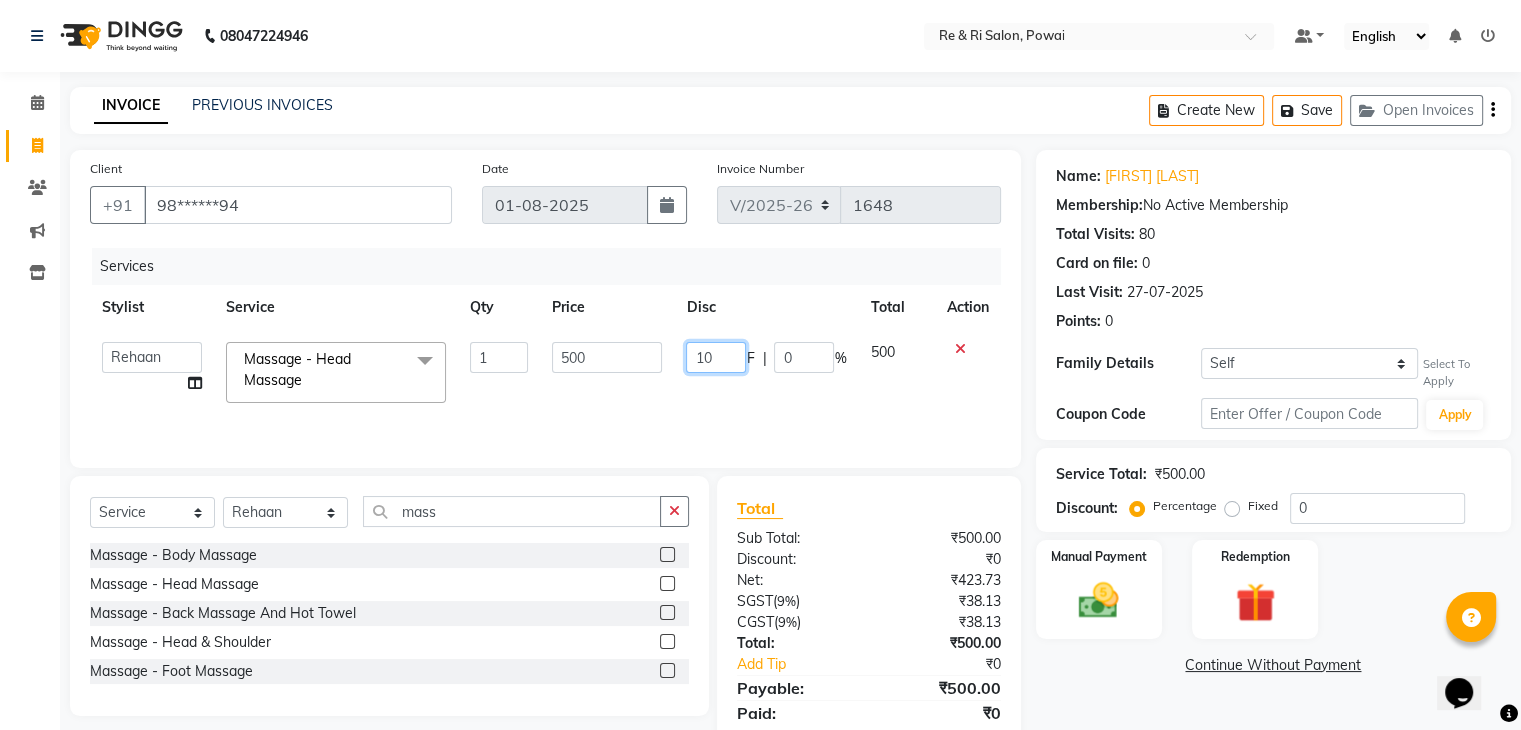 type on "100" 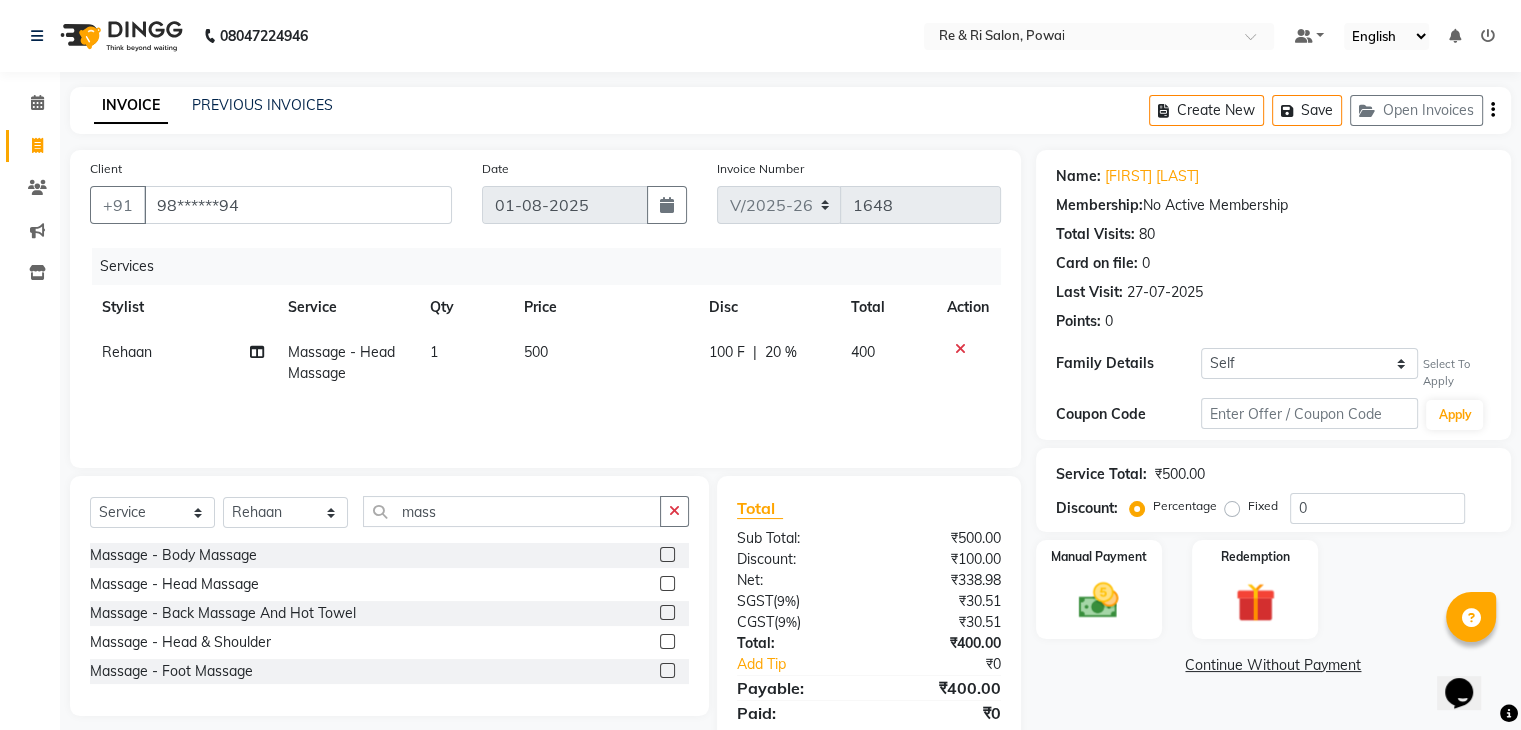 click on "500" 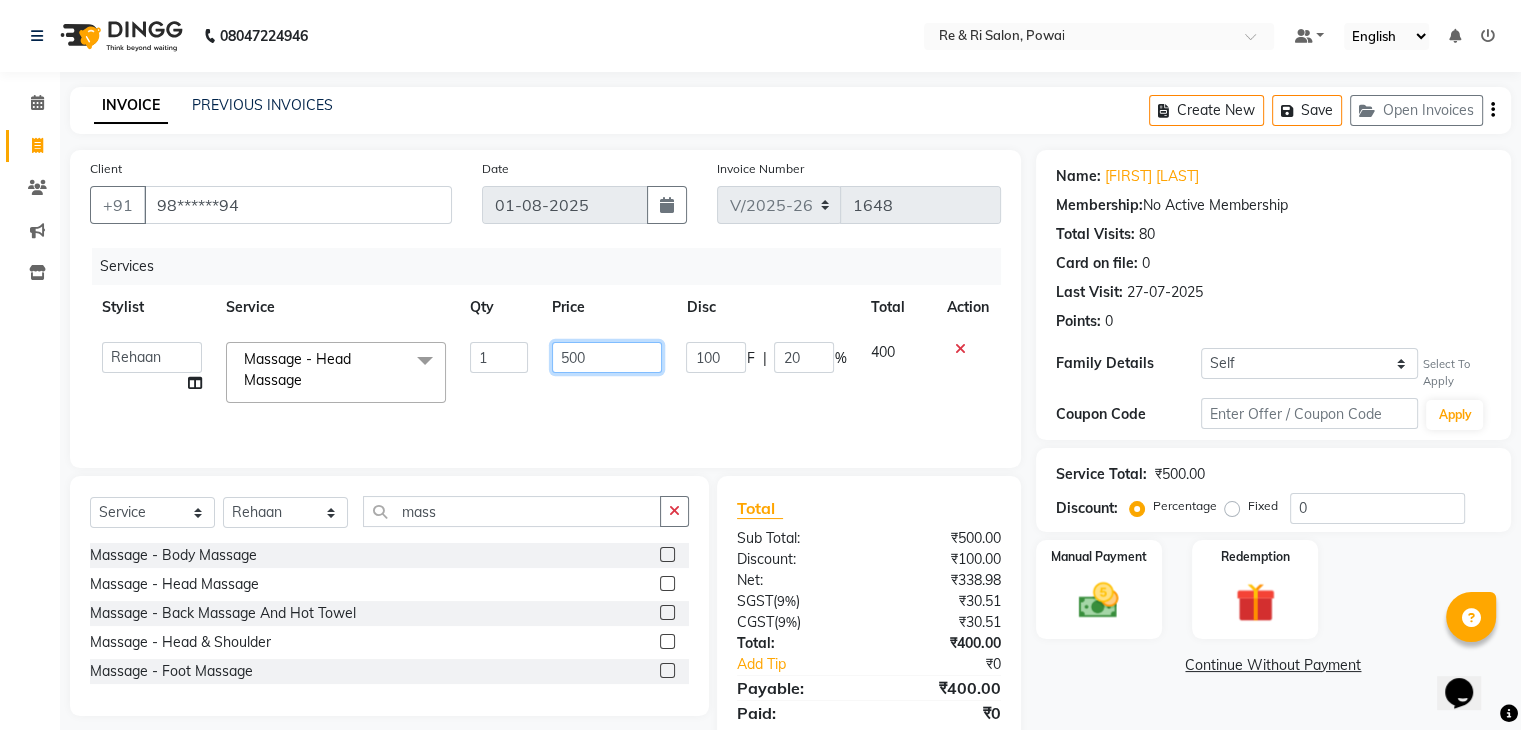 drag, startPoint x: 656, startPoint y: 399, endPoint x: 521, endPoint y: 514, distance: 177.34148 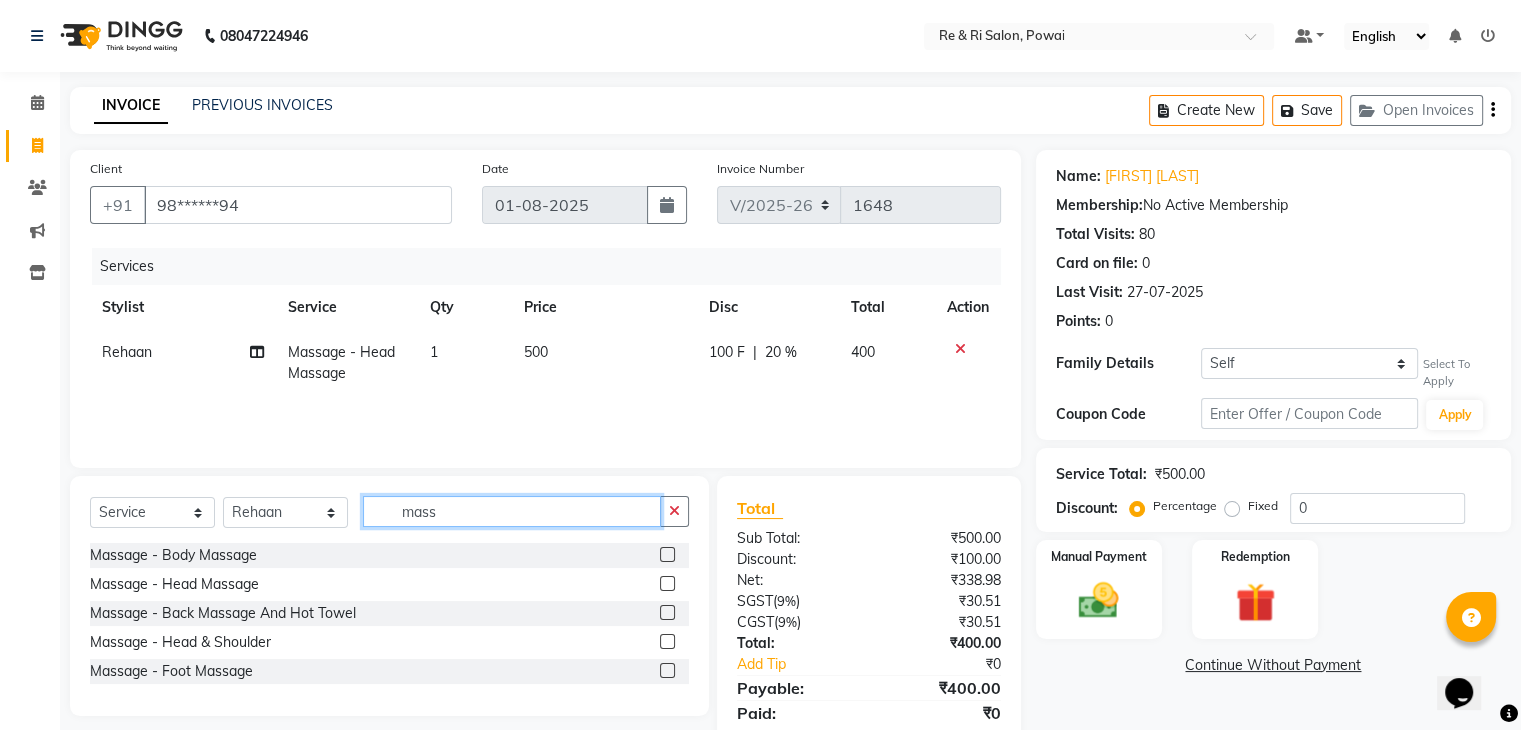click on "mass" 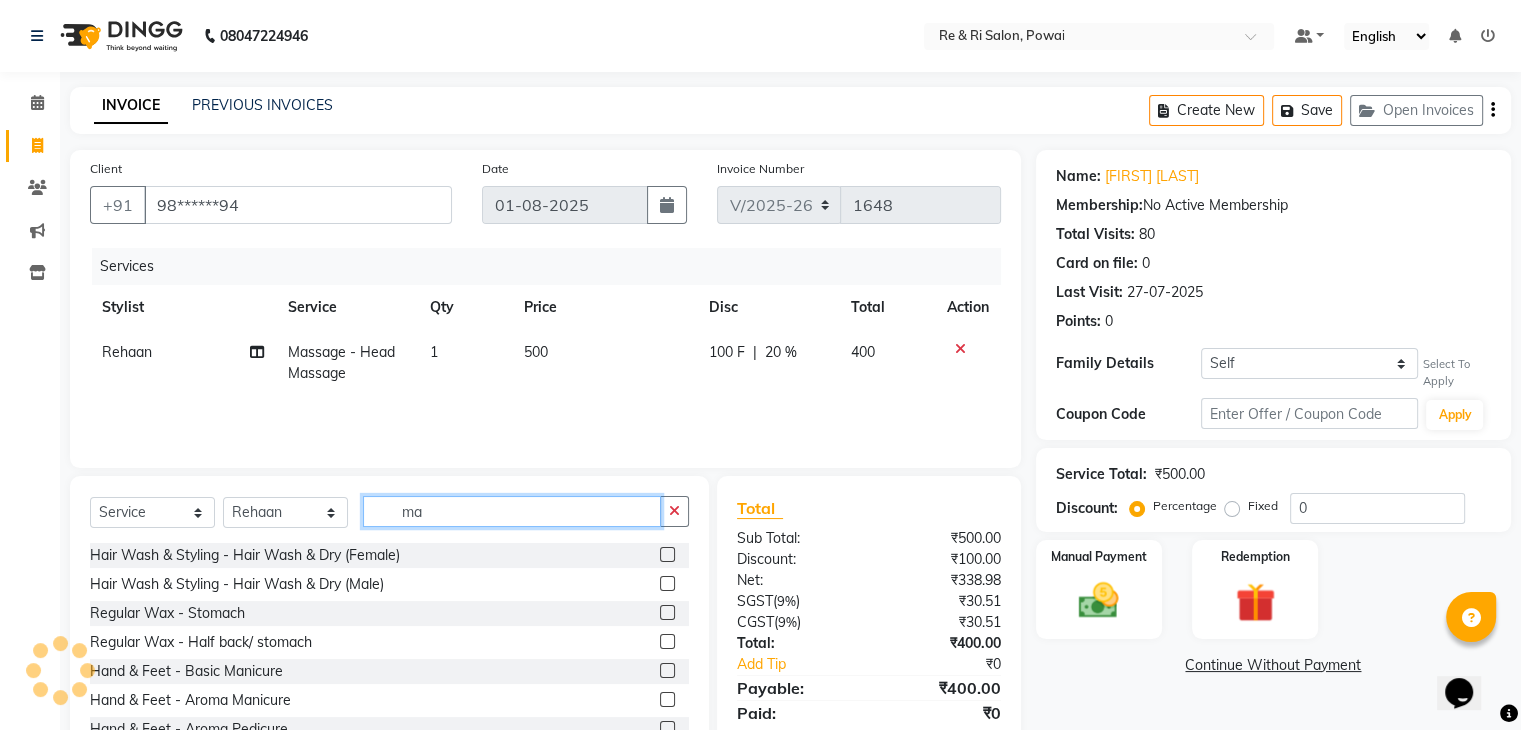 type on "m" 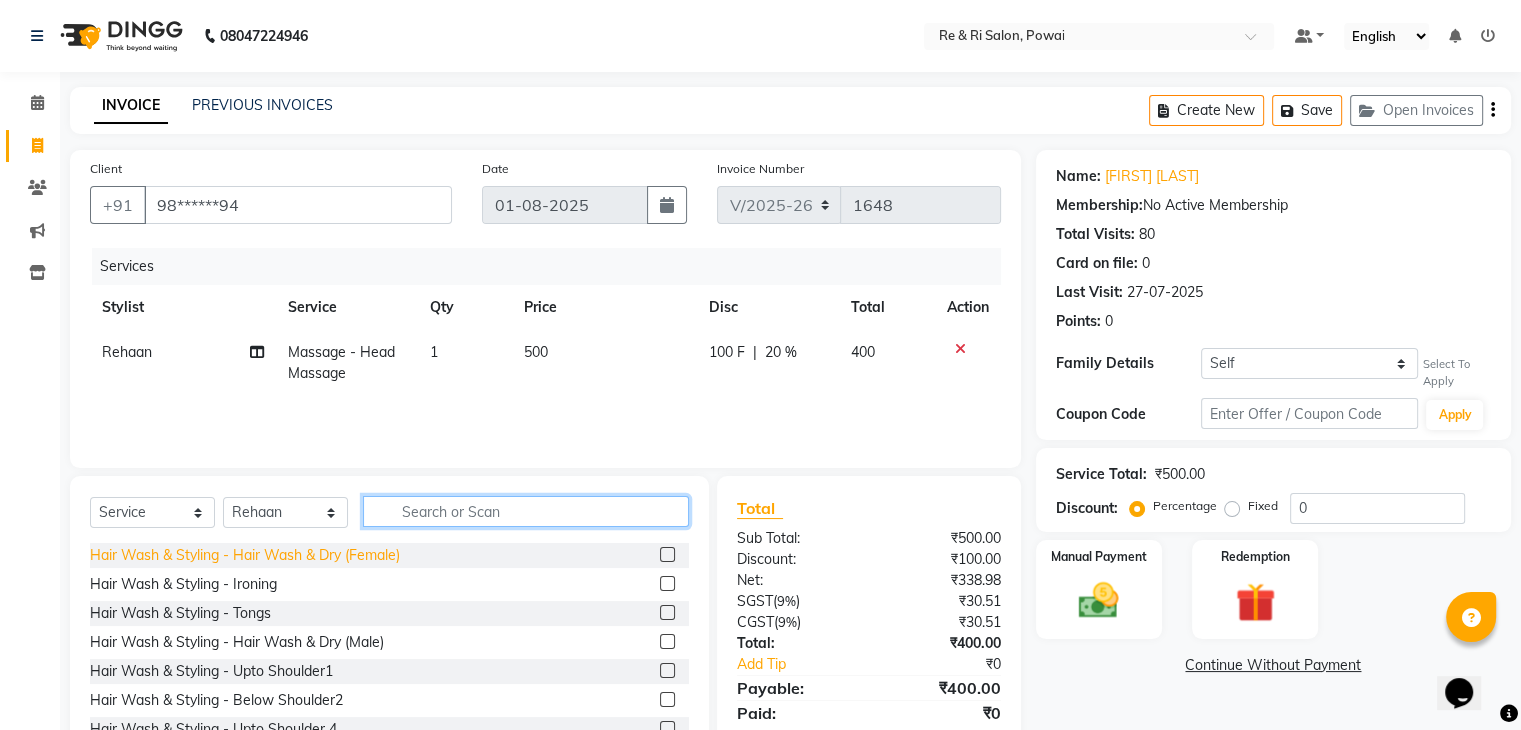 type 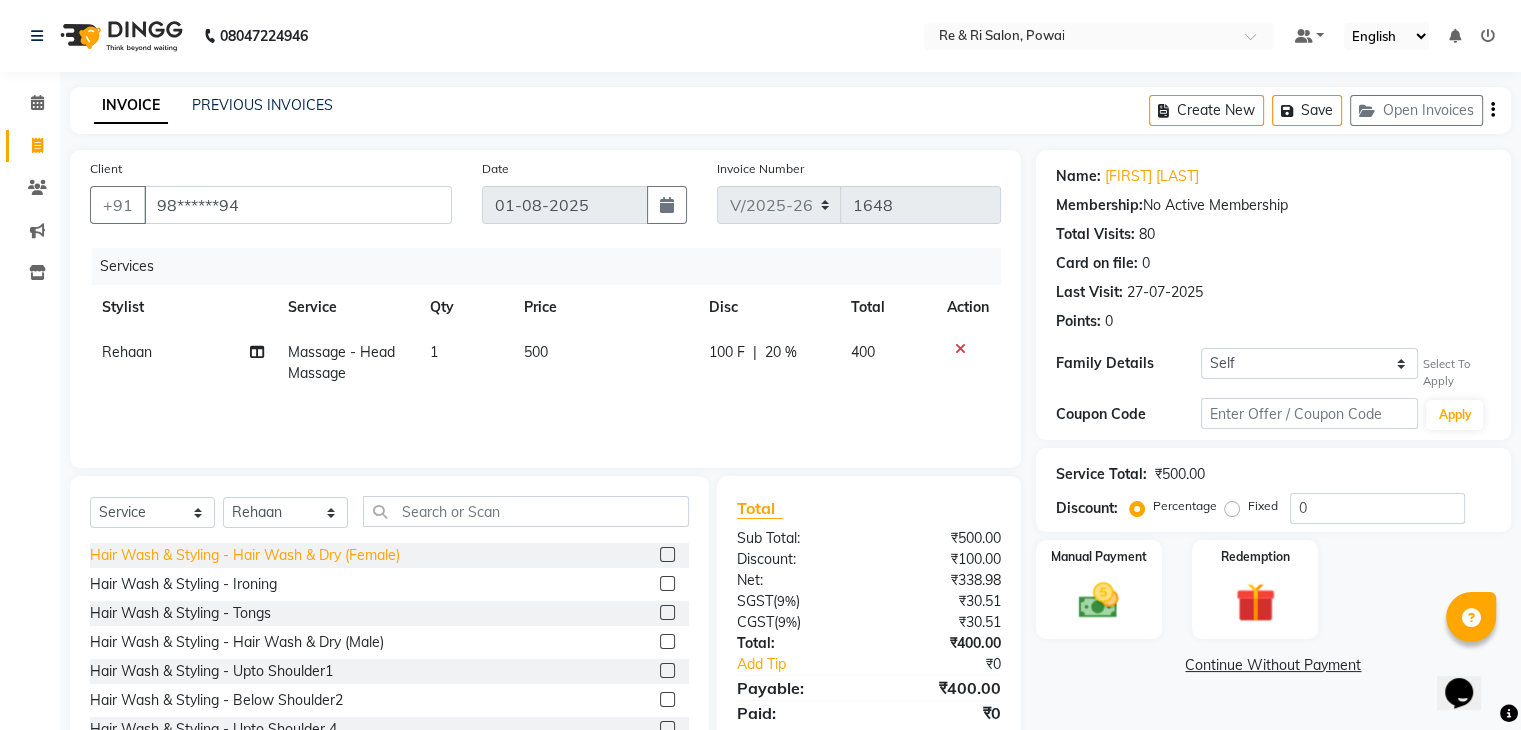 click on "Hair Wash & Styling - Hair Wash & Dry (Female)" 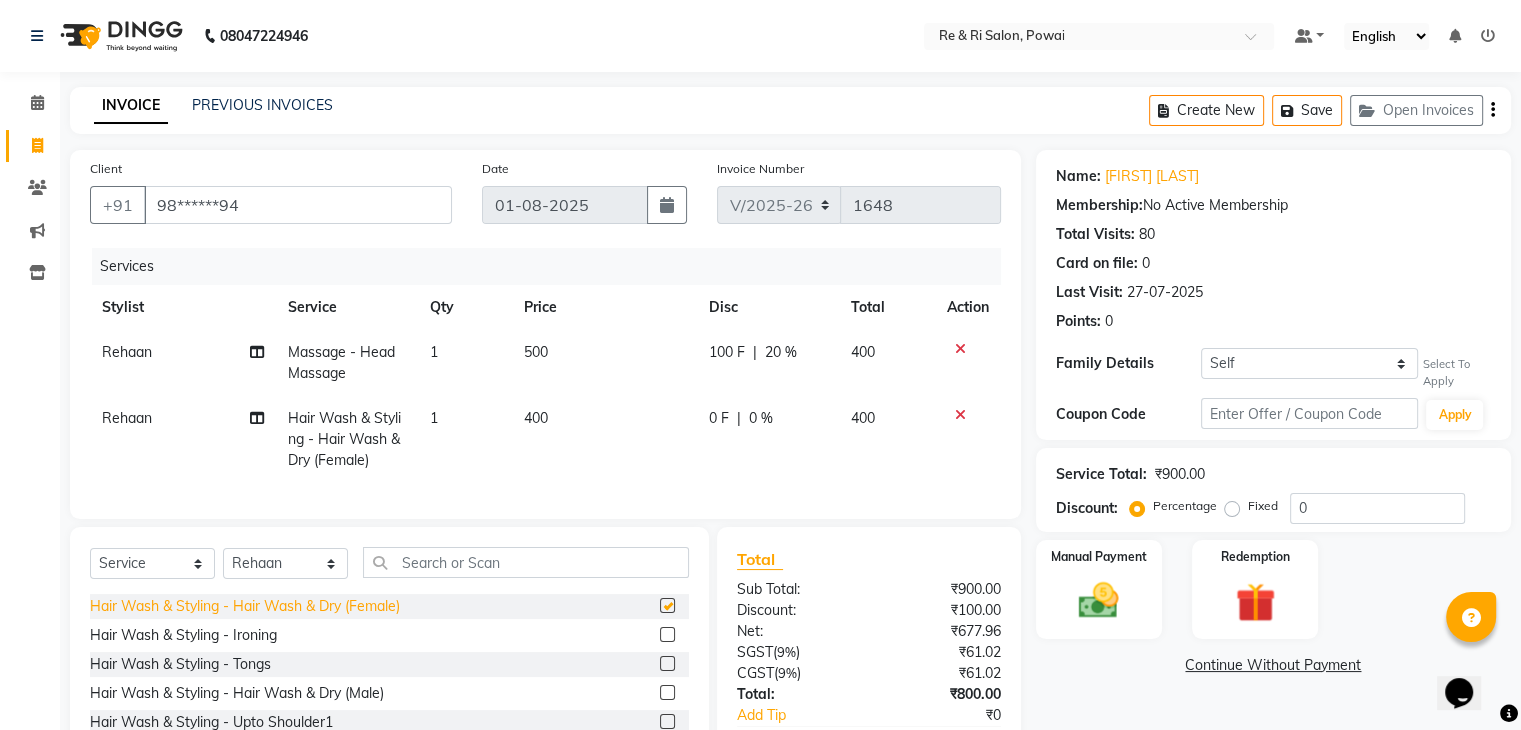 checkbox on "false" 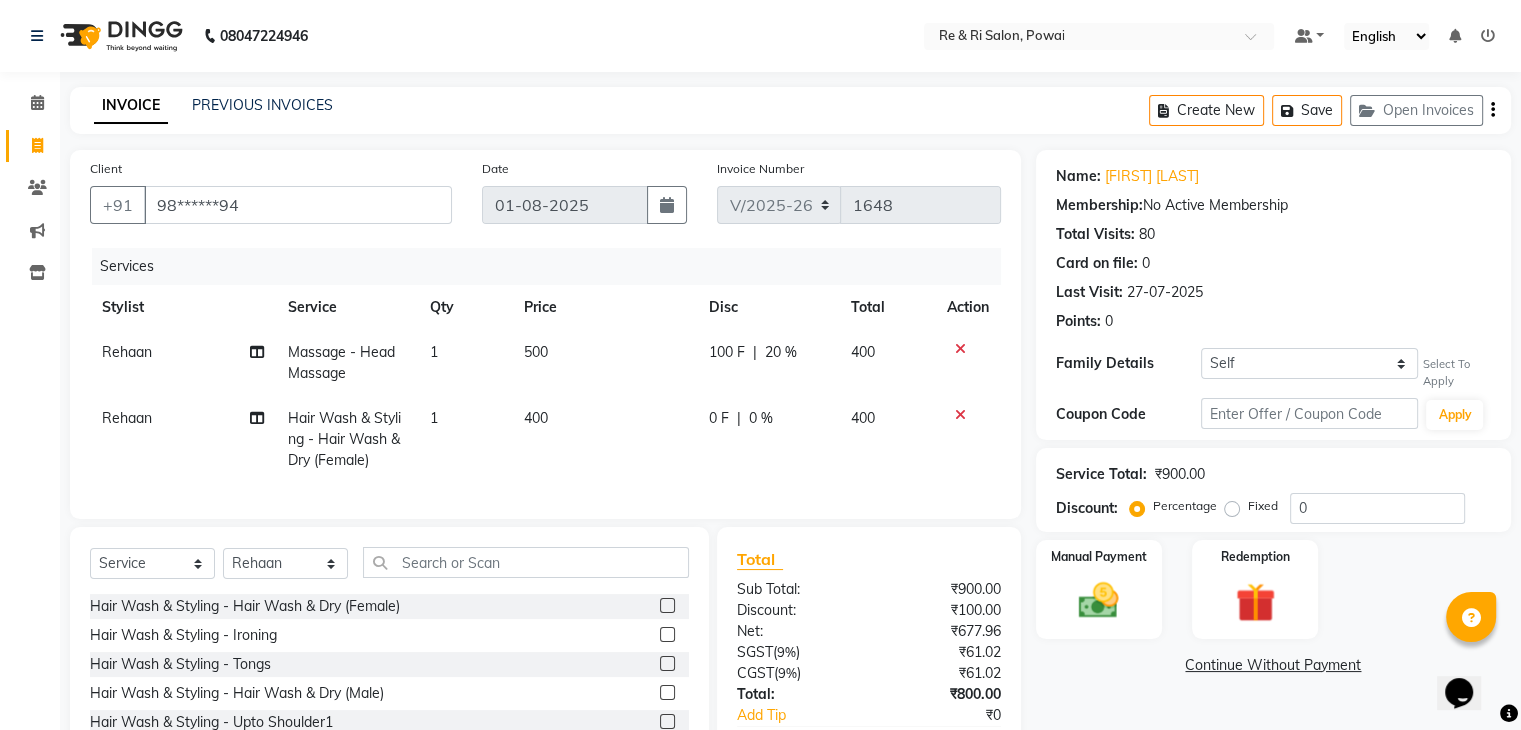 click on "0 F" 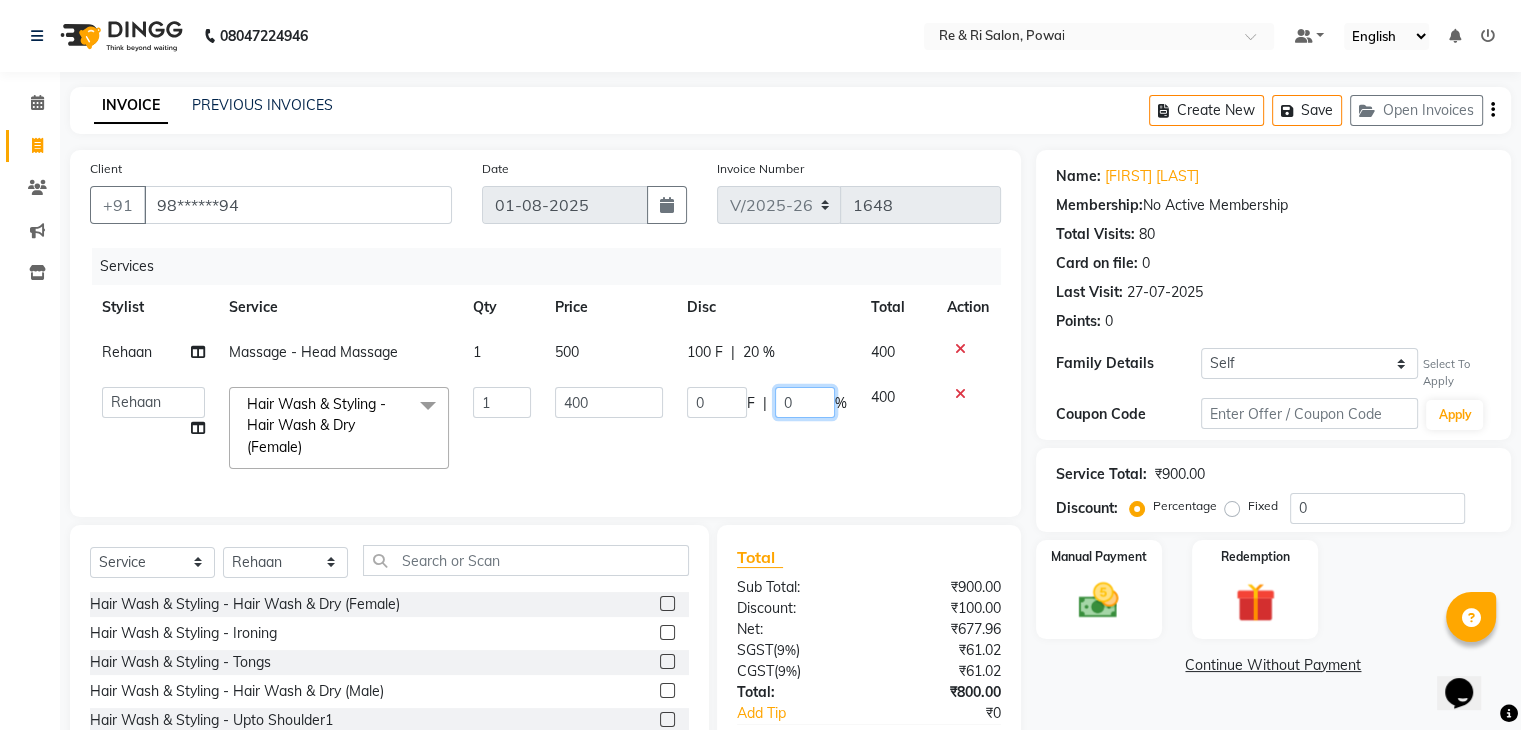 click on "0" 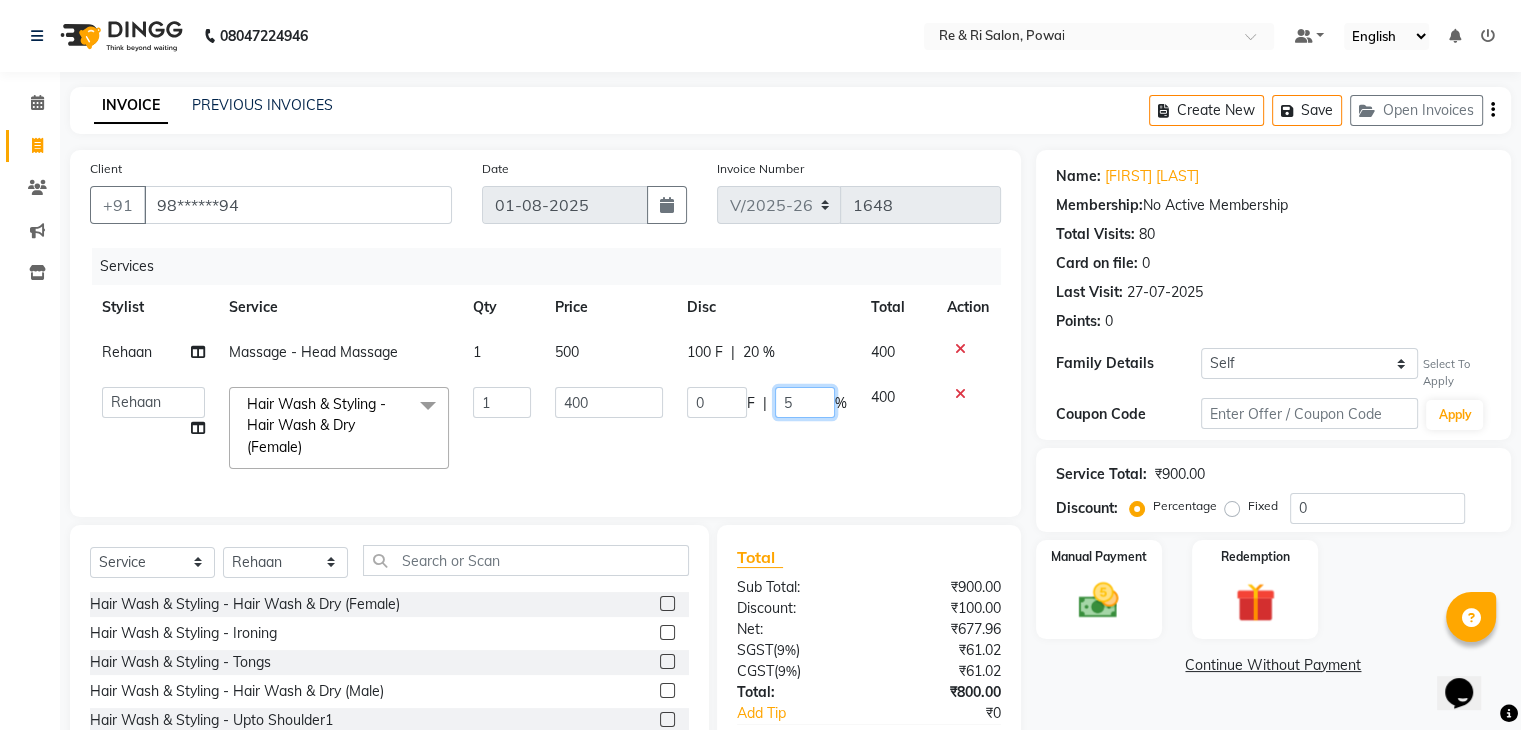 type on "50" 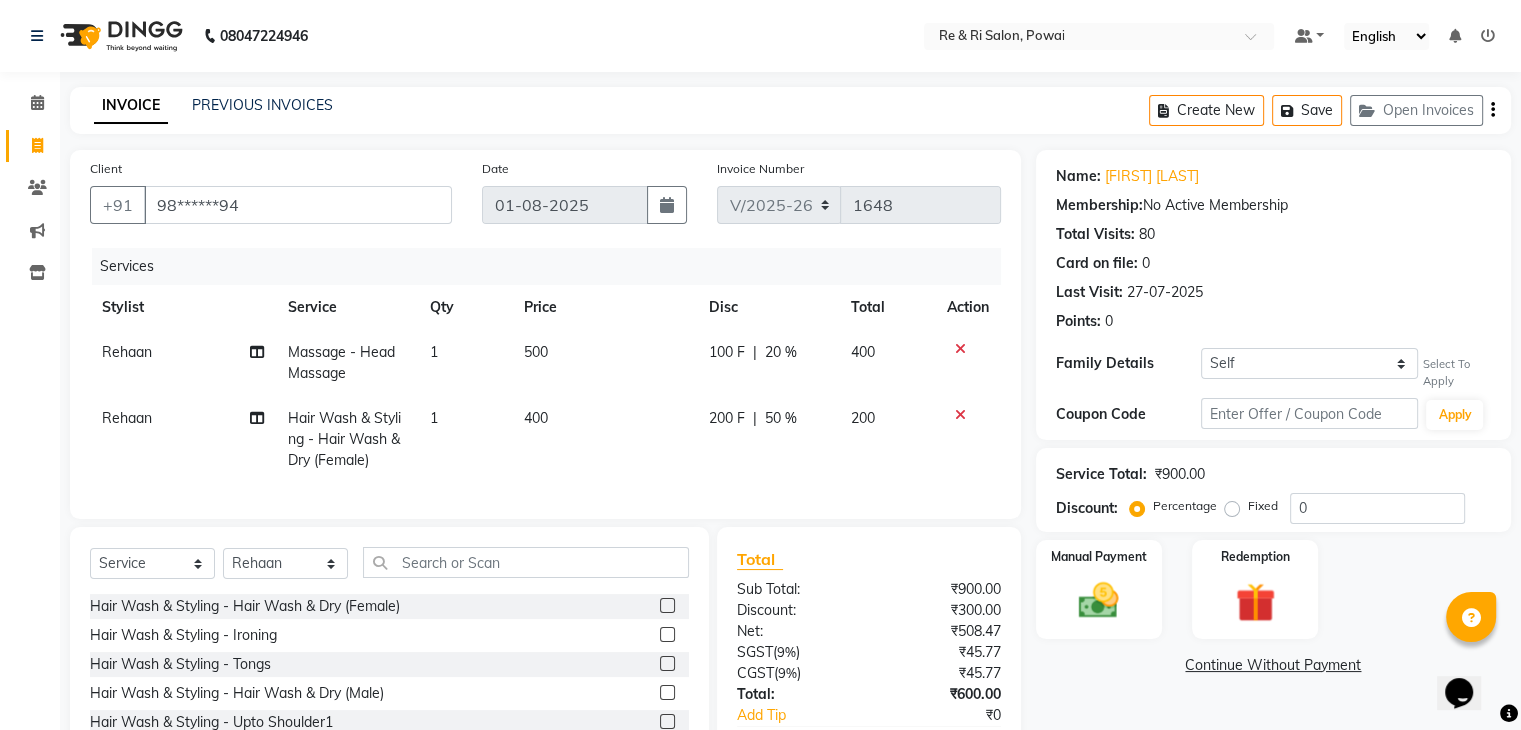 click on "200 F | 50 %" 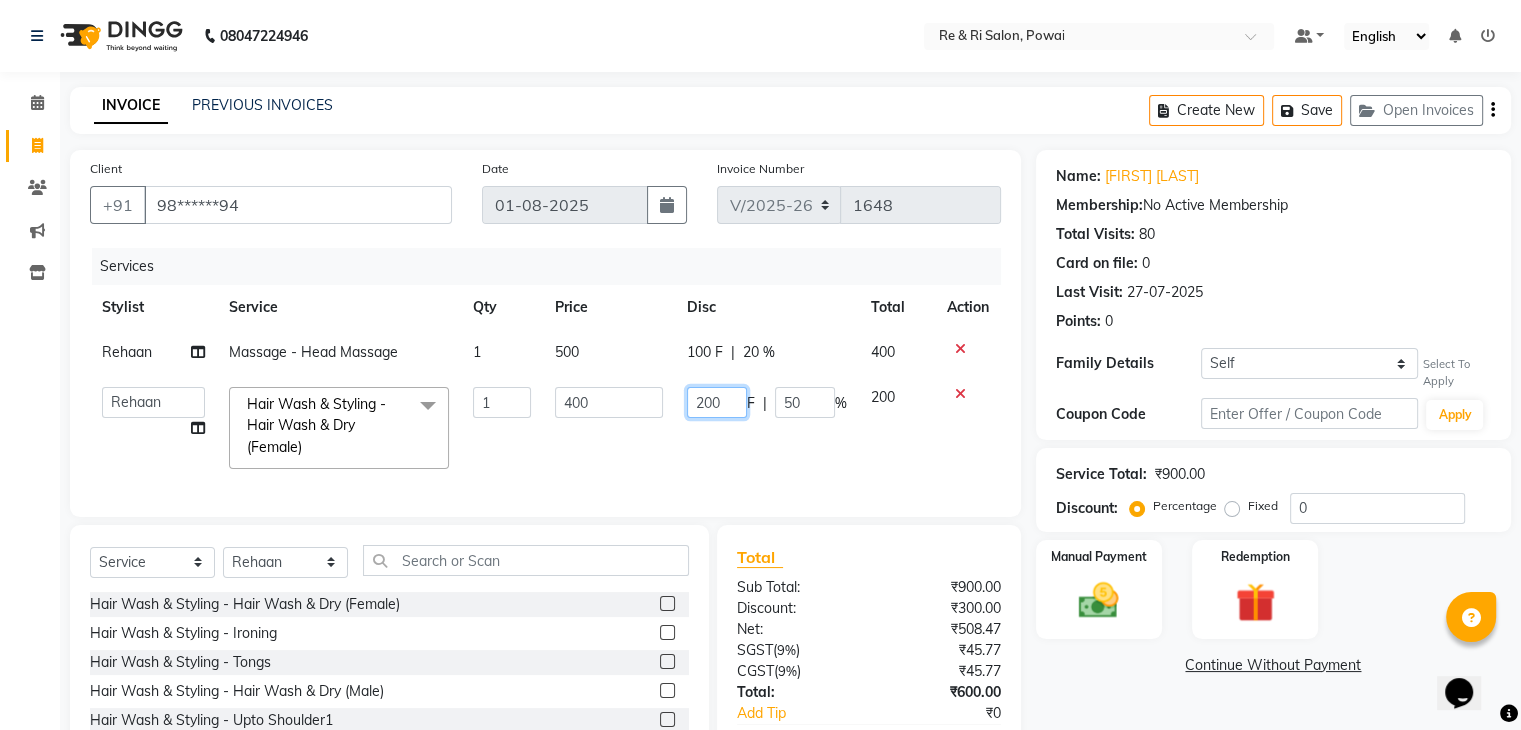 click on "200" 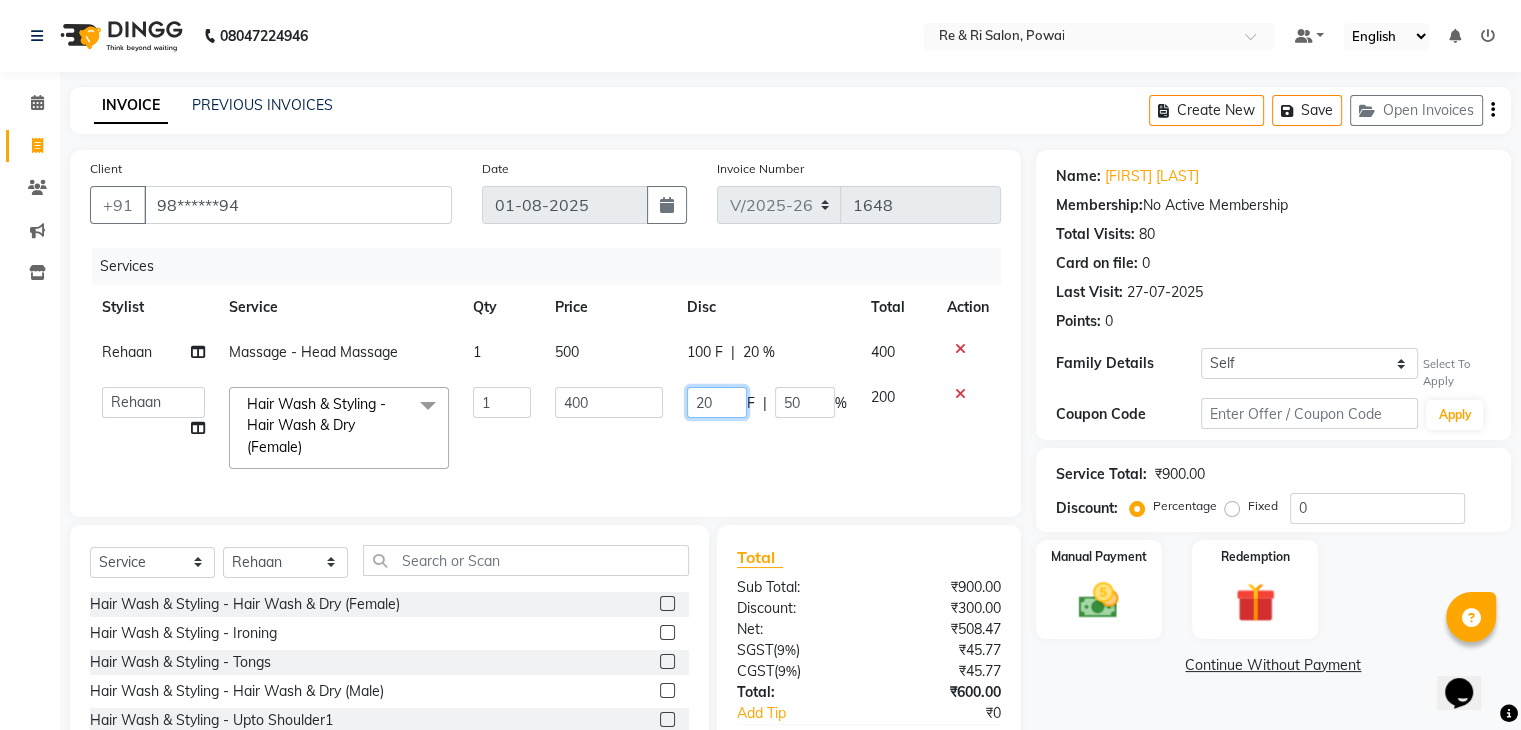 type on "2" 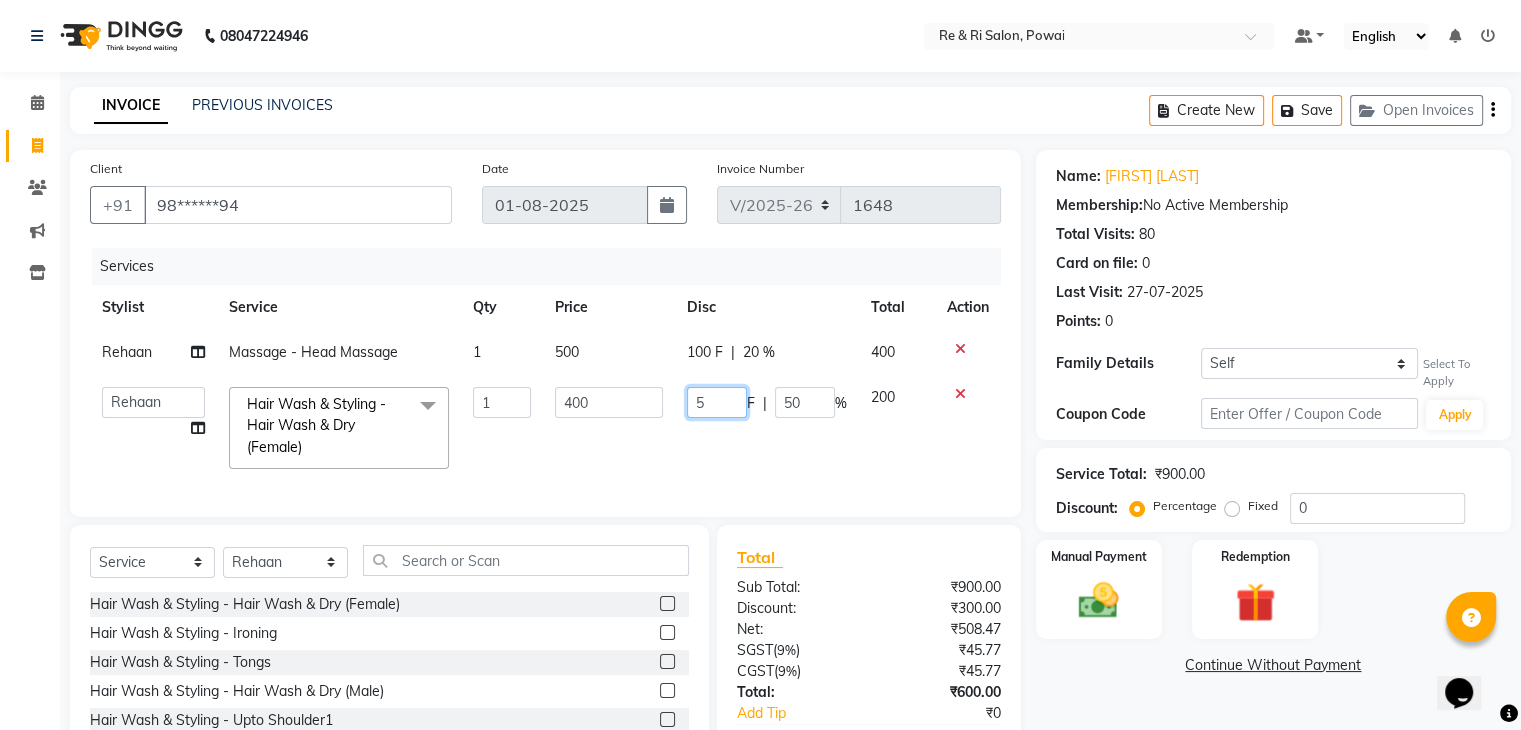 type on "50" 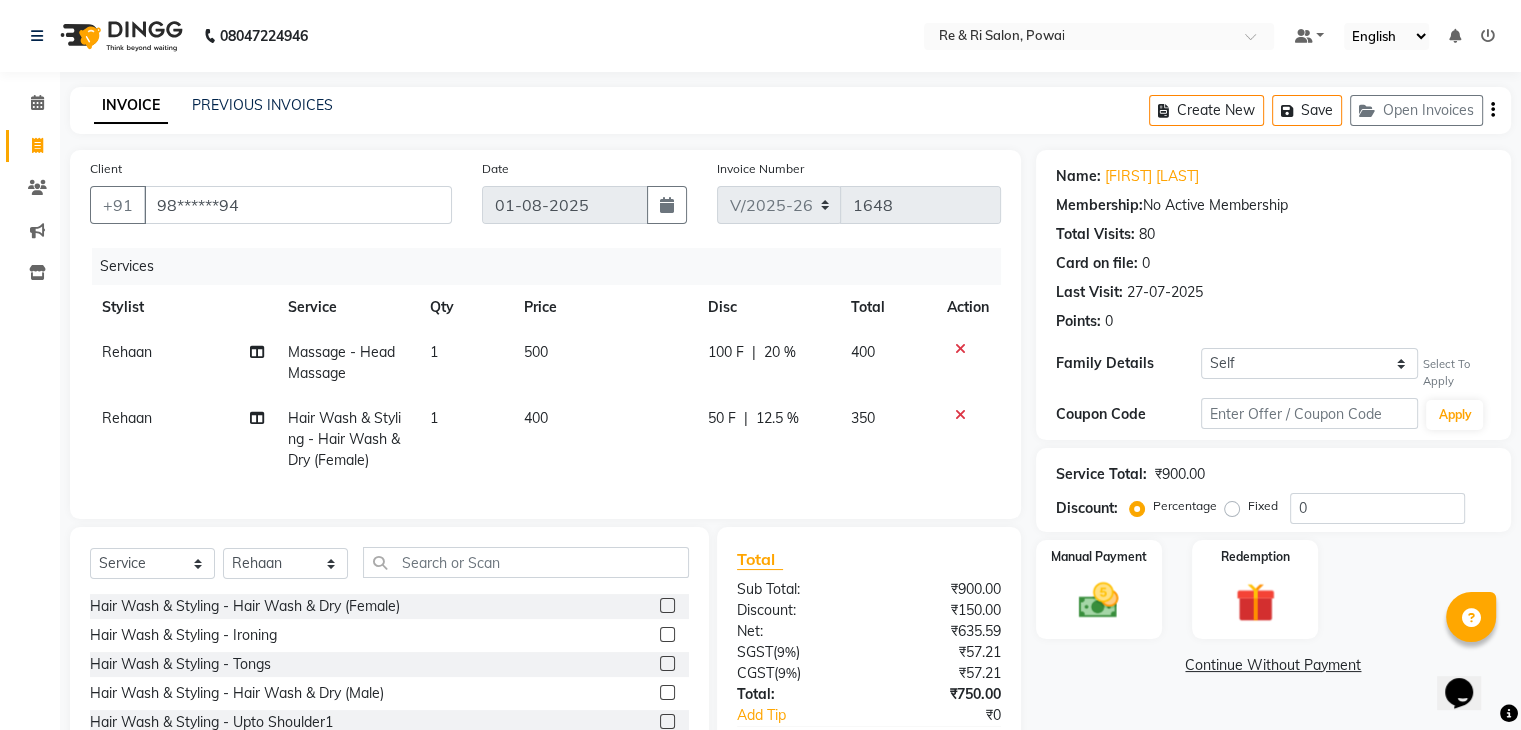 click on "50 F | 12.5 %" 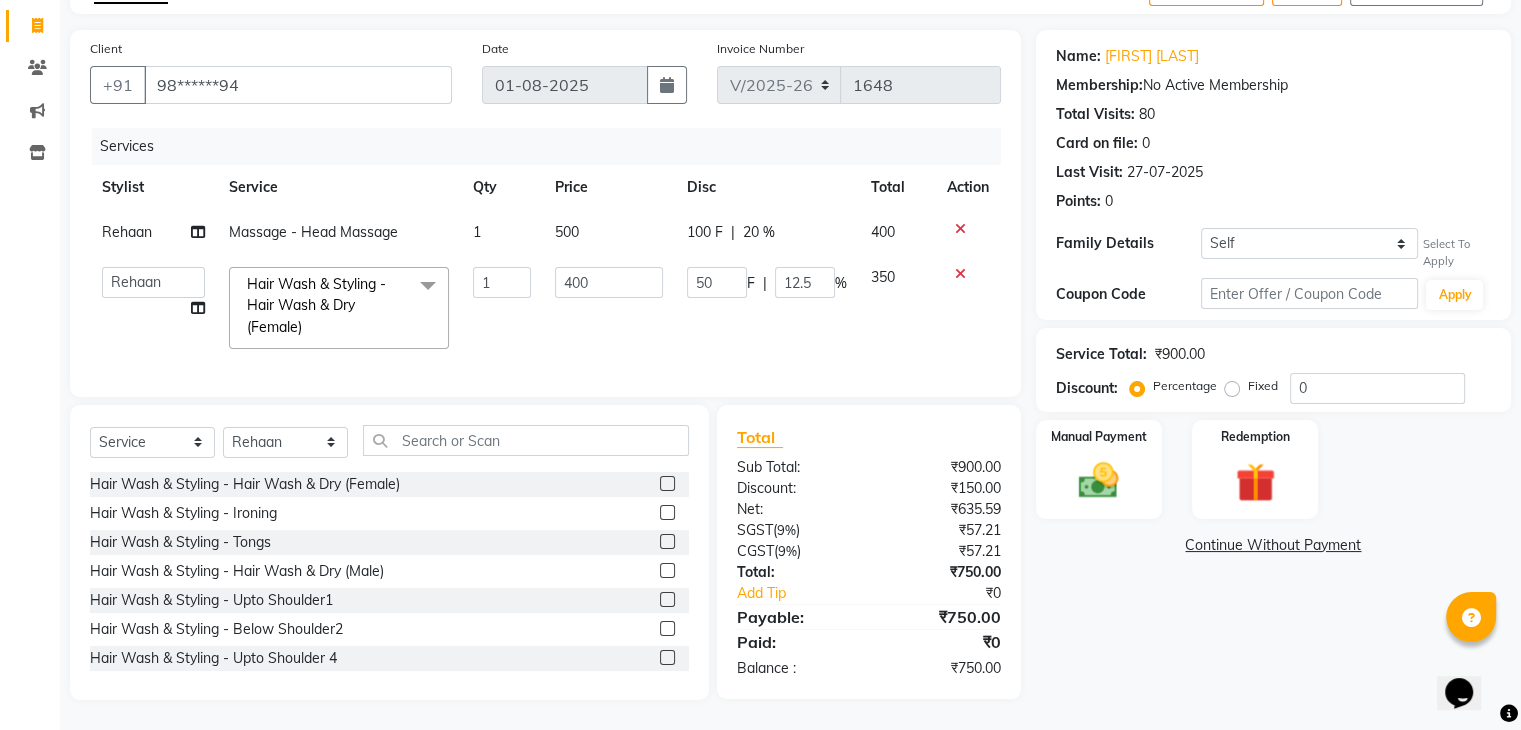 scroll, scrollTop: 136, scrollLeft: 0, axis: vertical 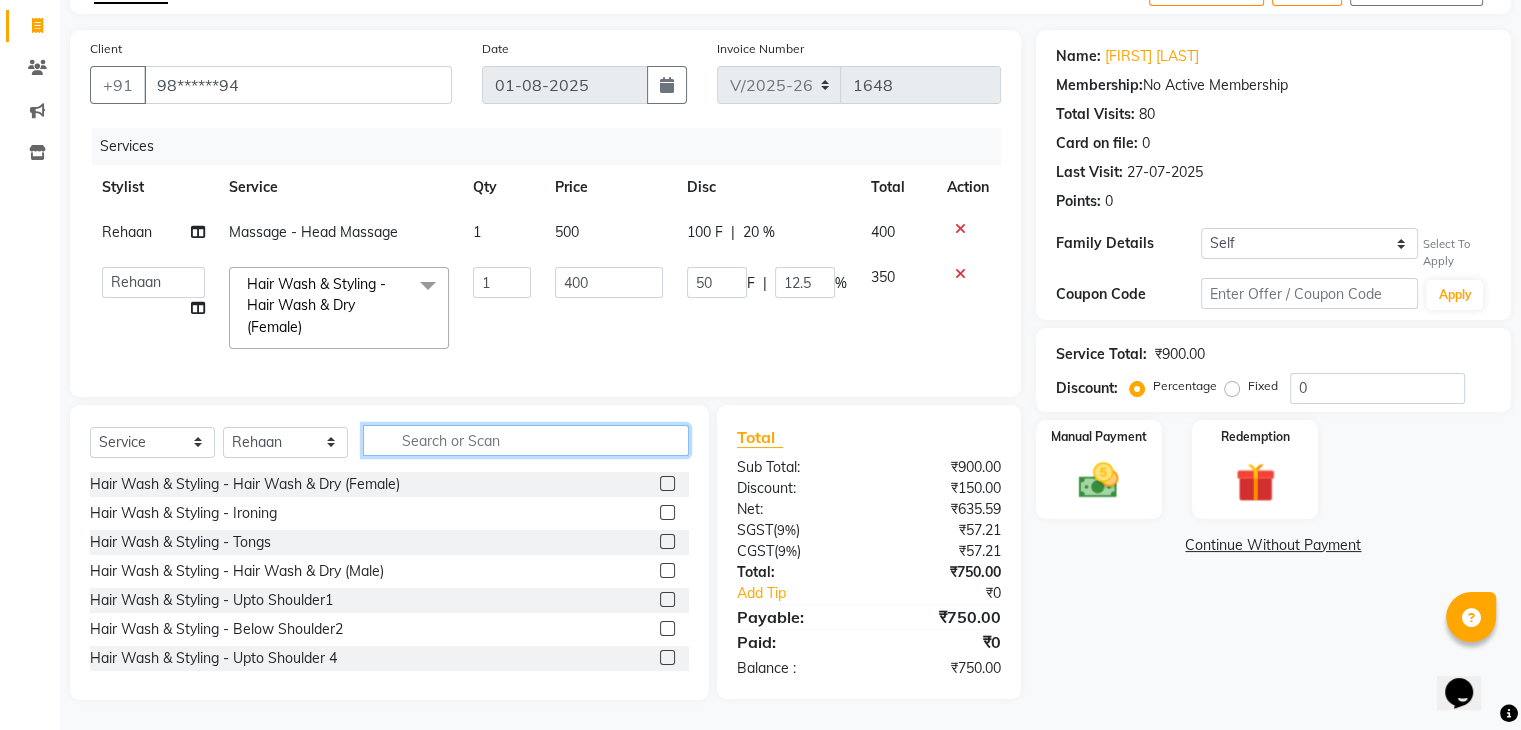 click 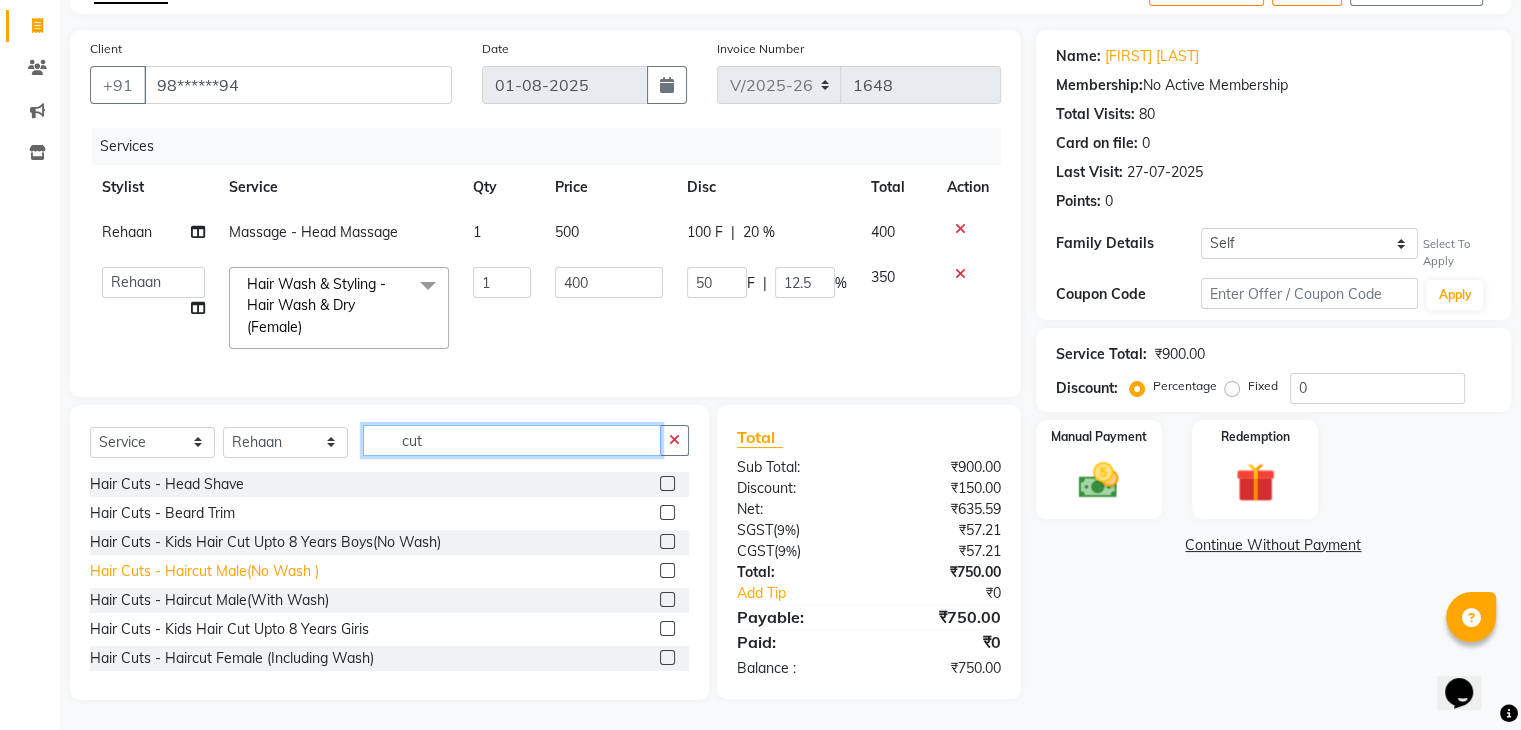 type on "cut" 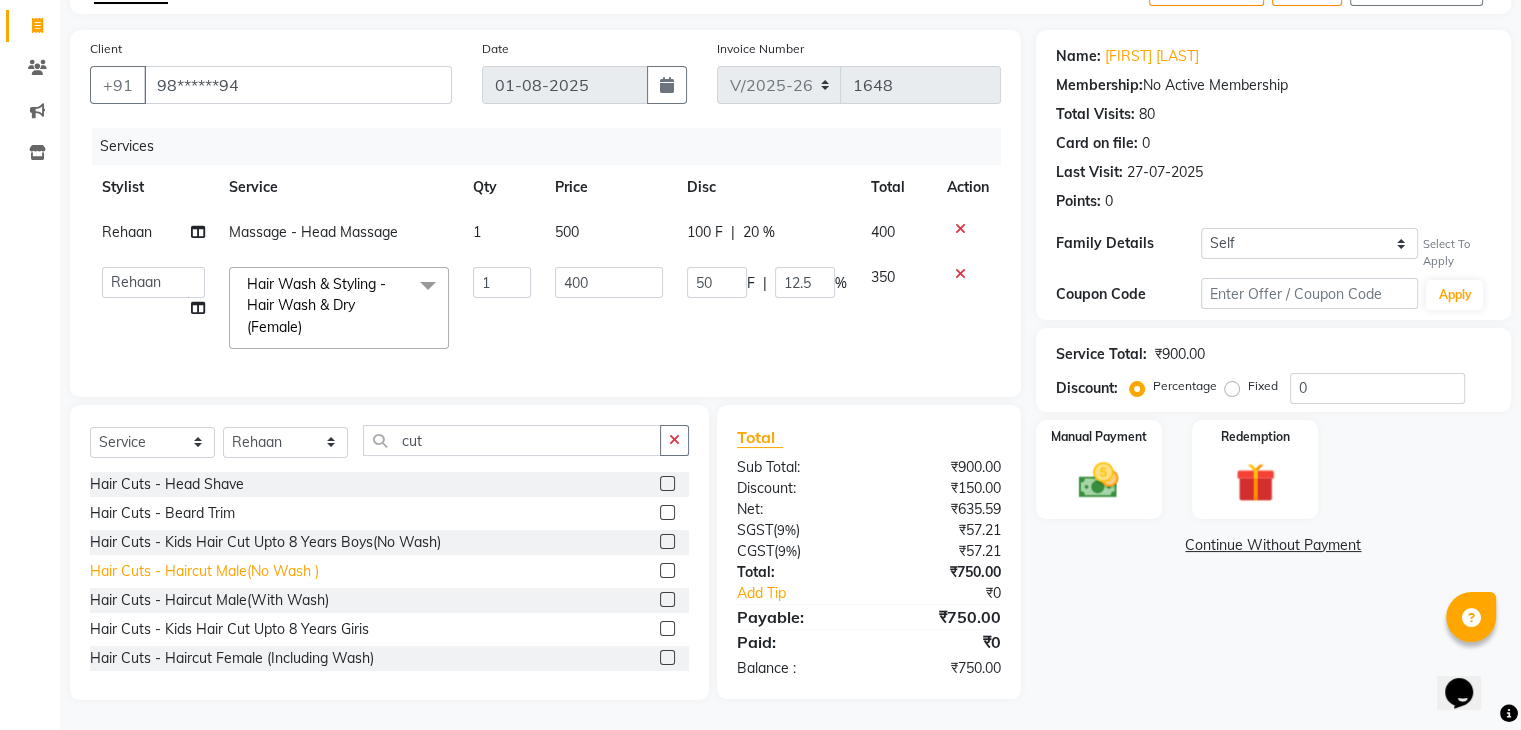 click on "Hair Cuts - Haircut Male(No Wash )" 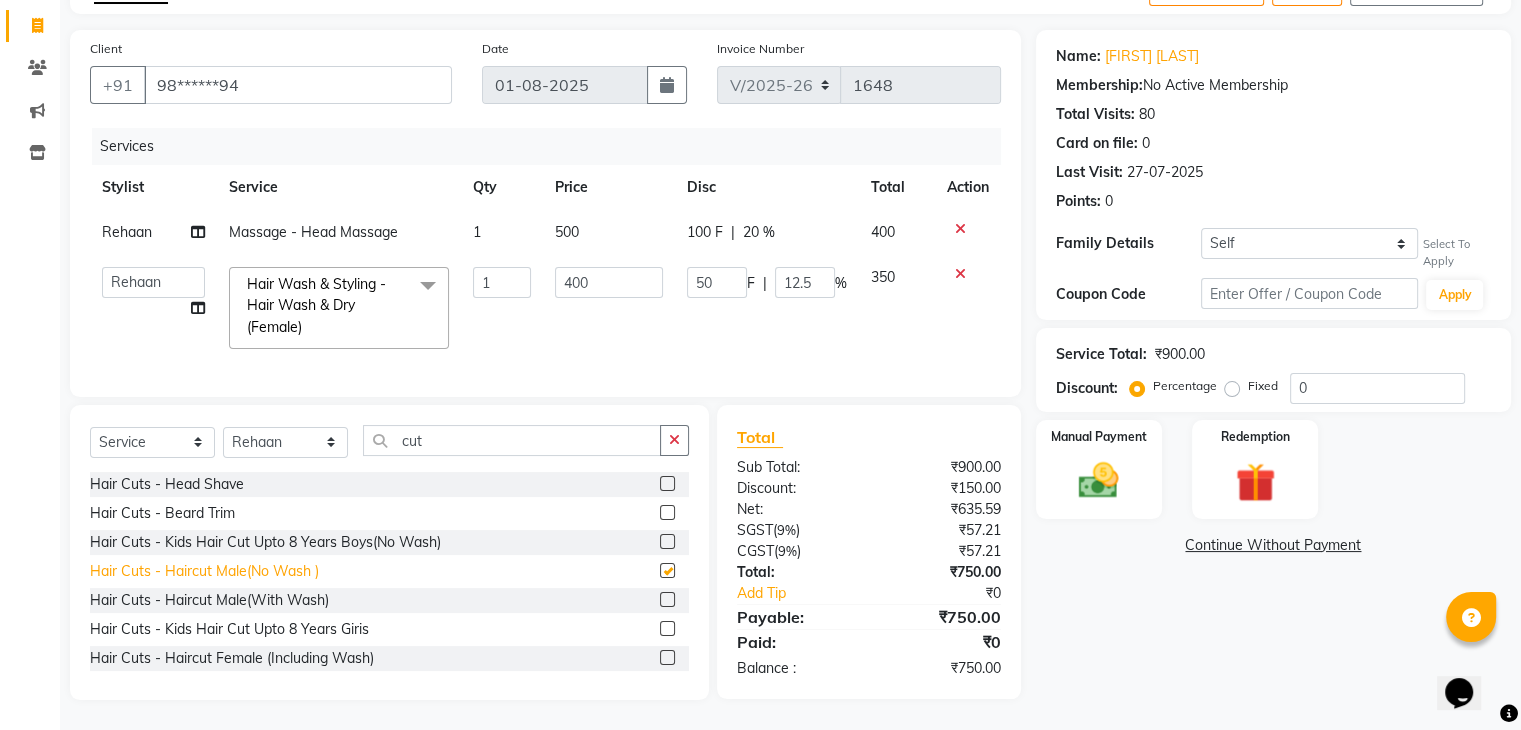 checkbox on "false" 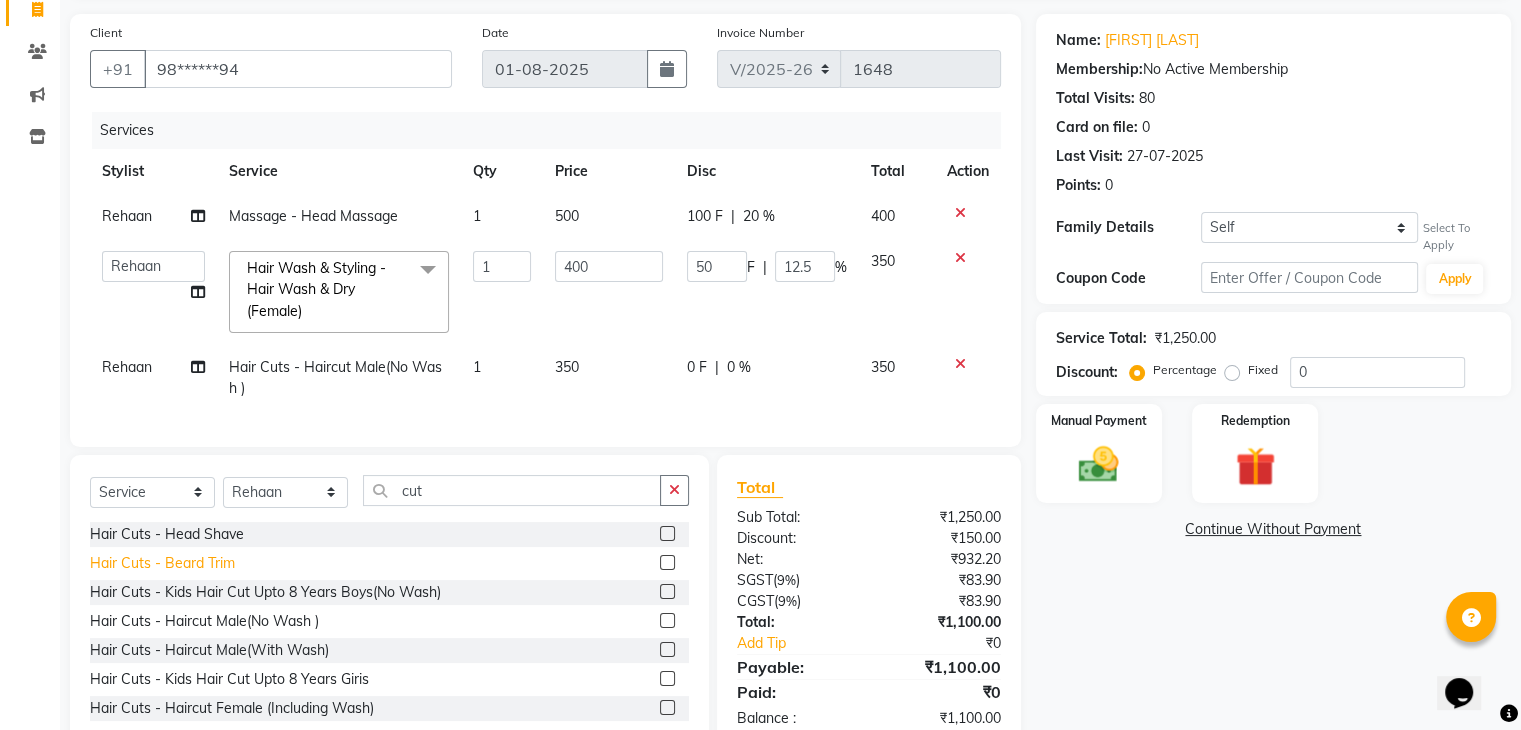 click on "Hair Cuts - Beard Trim" 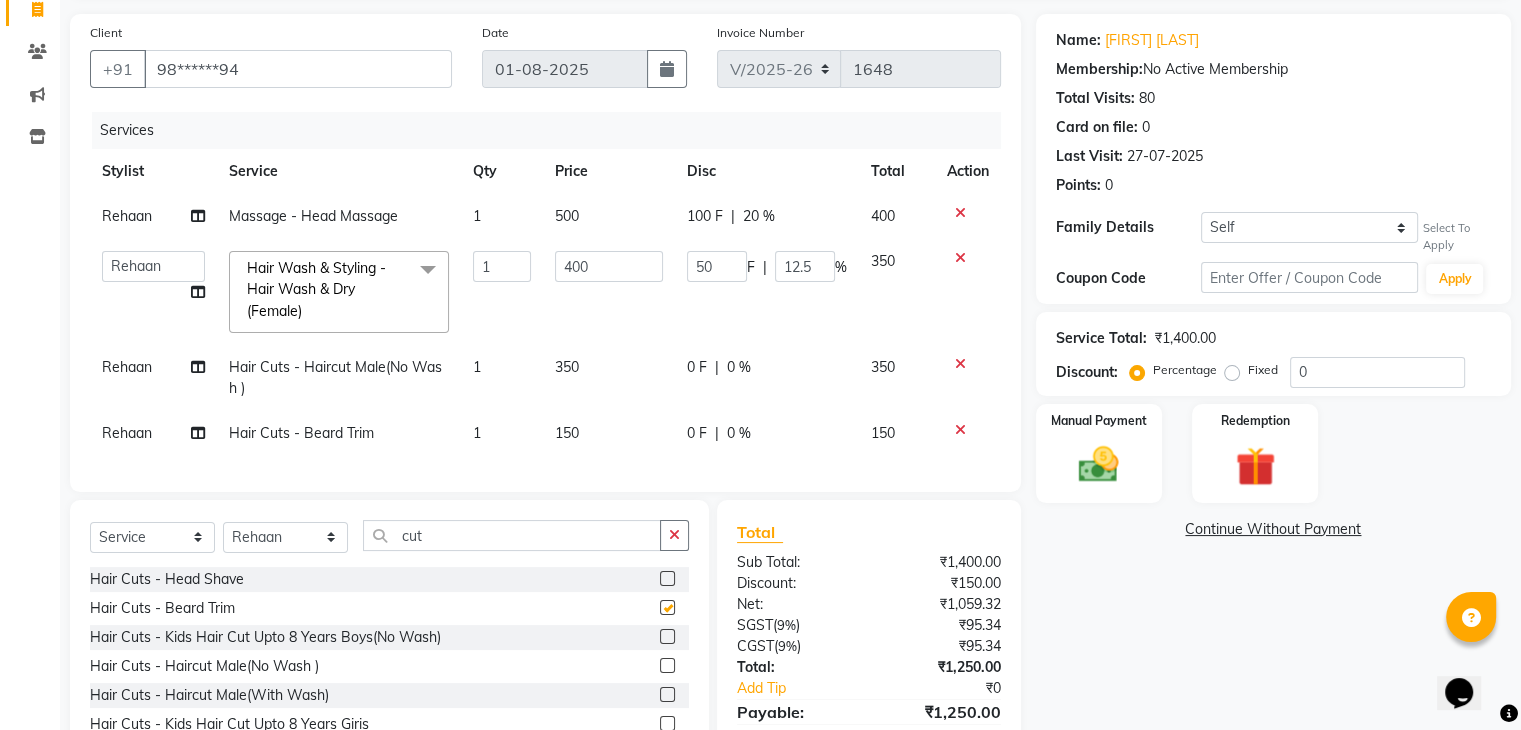 checkbox on "false" 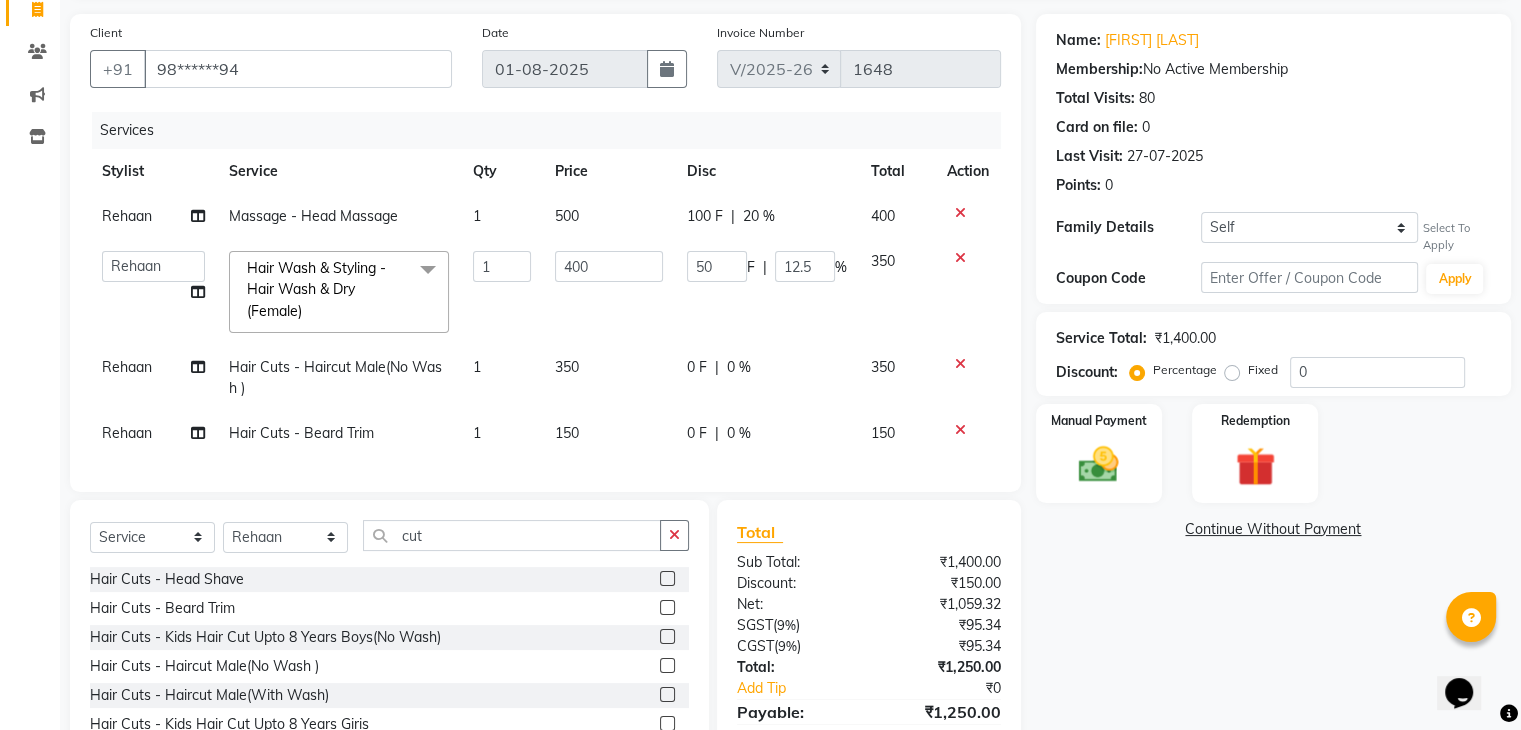 scroll, scrollTop: 247, scrollLeft: 0, axis: vertical 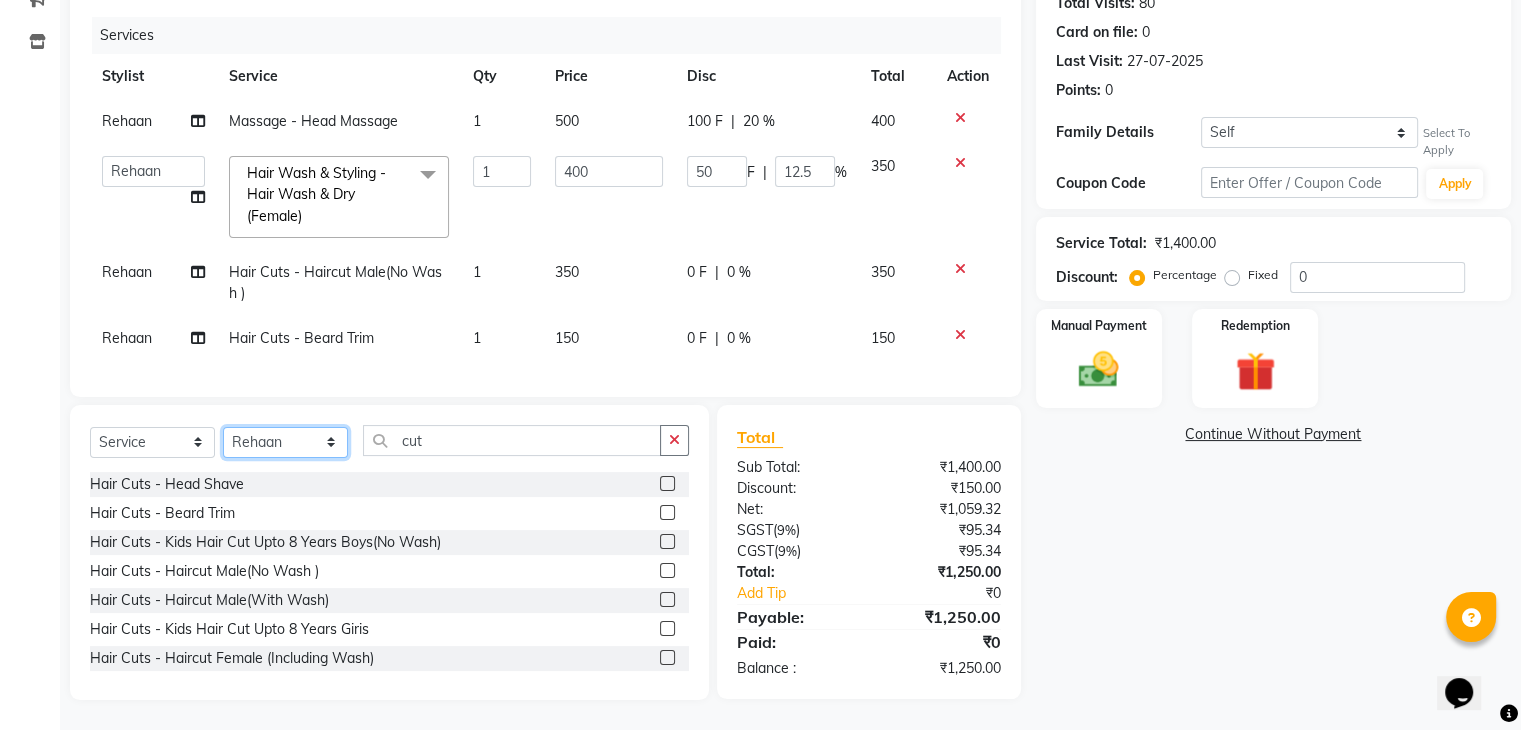 click on "Select Stylist ana Arbaaz  Danish  Poonam Rehaan  Salman  Sandy" 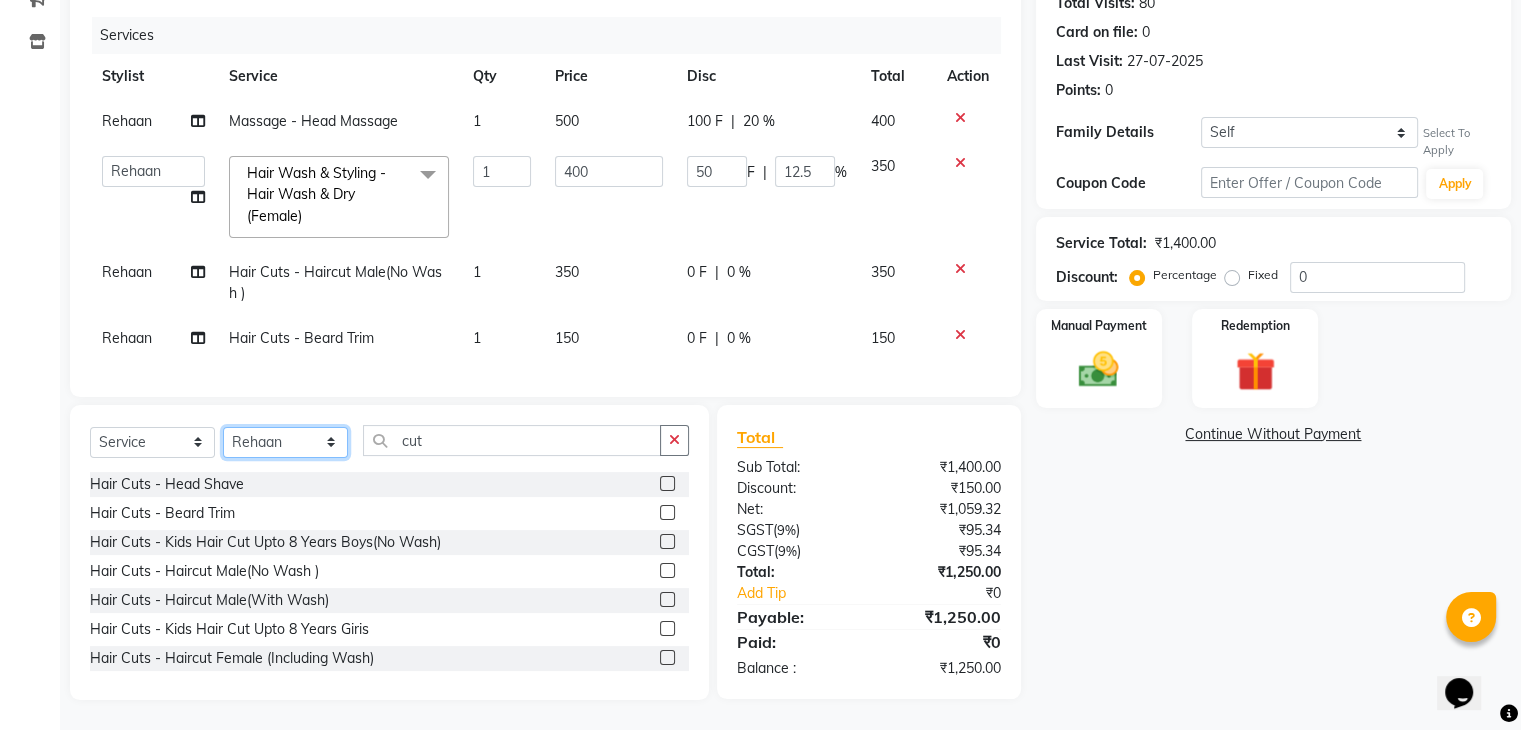 select on "63988" 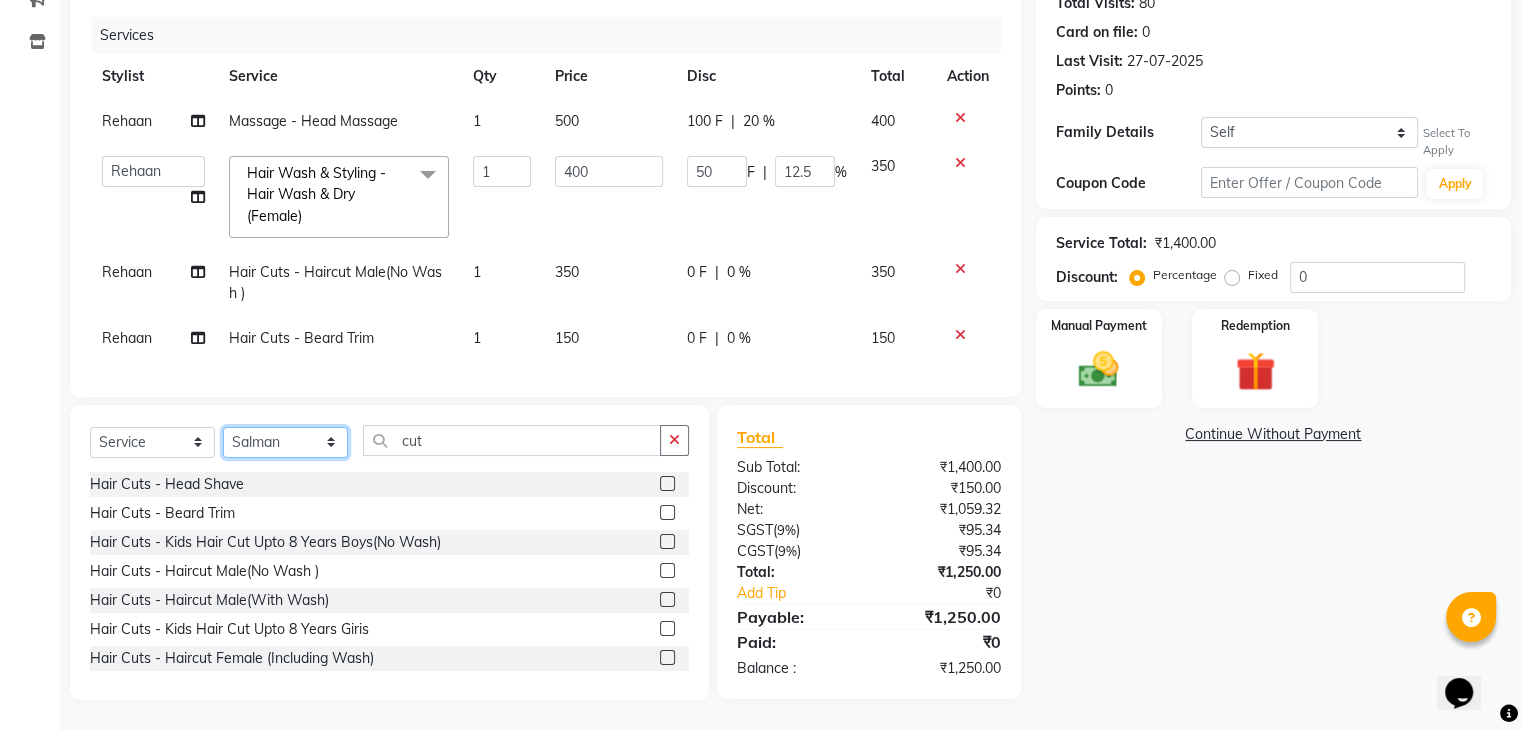click on "Select Stylist ana Arbaaz  Danish  Poonam Rehaan  Salman  Sandy" 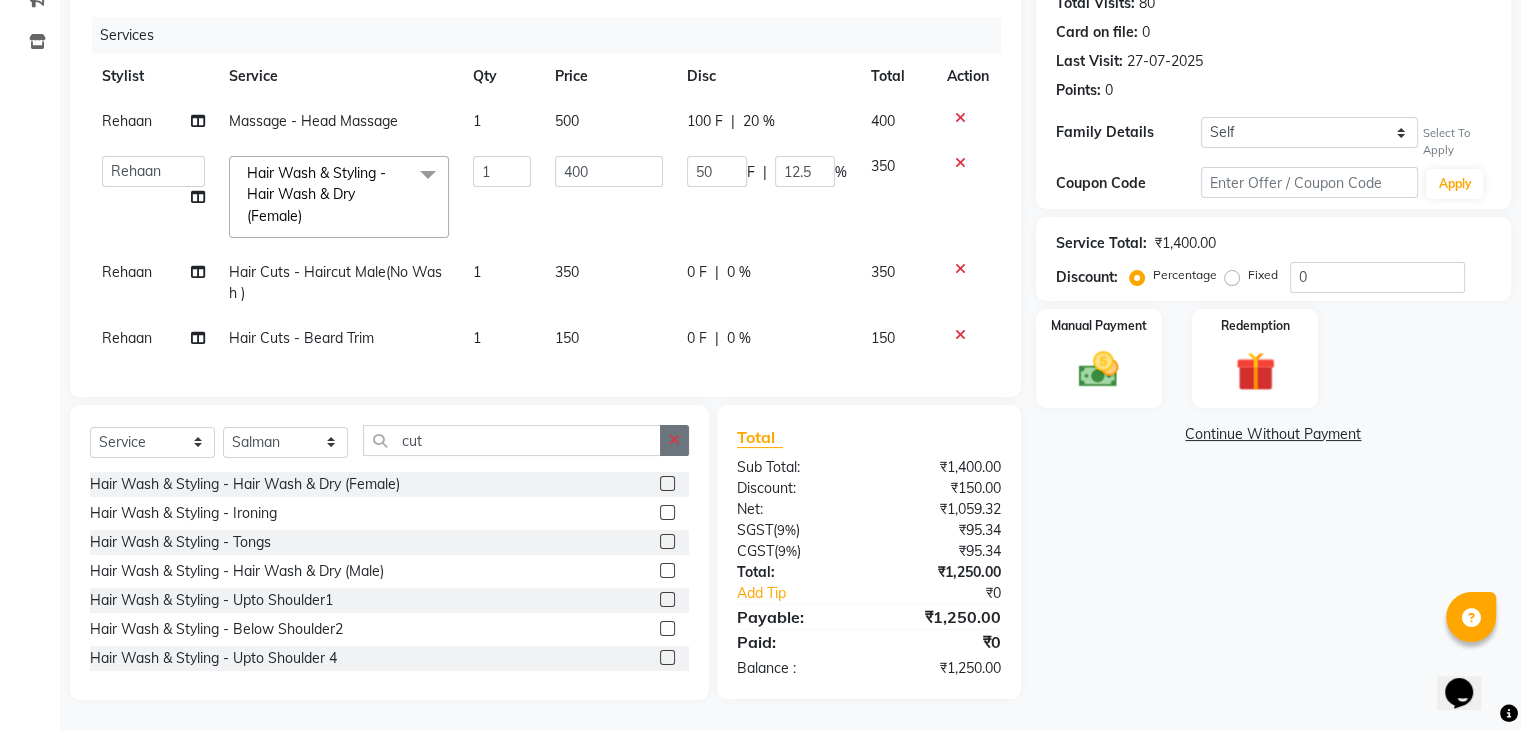 click 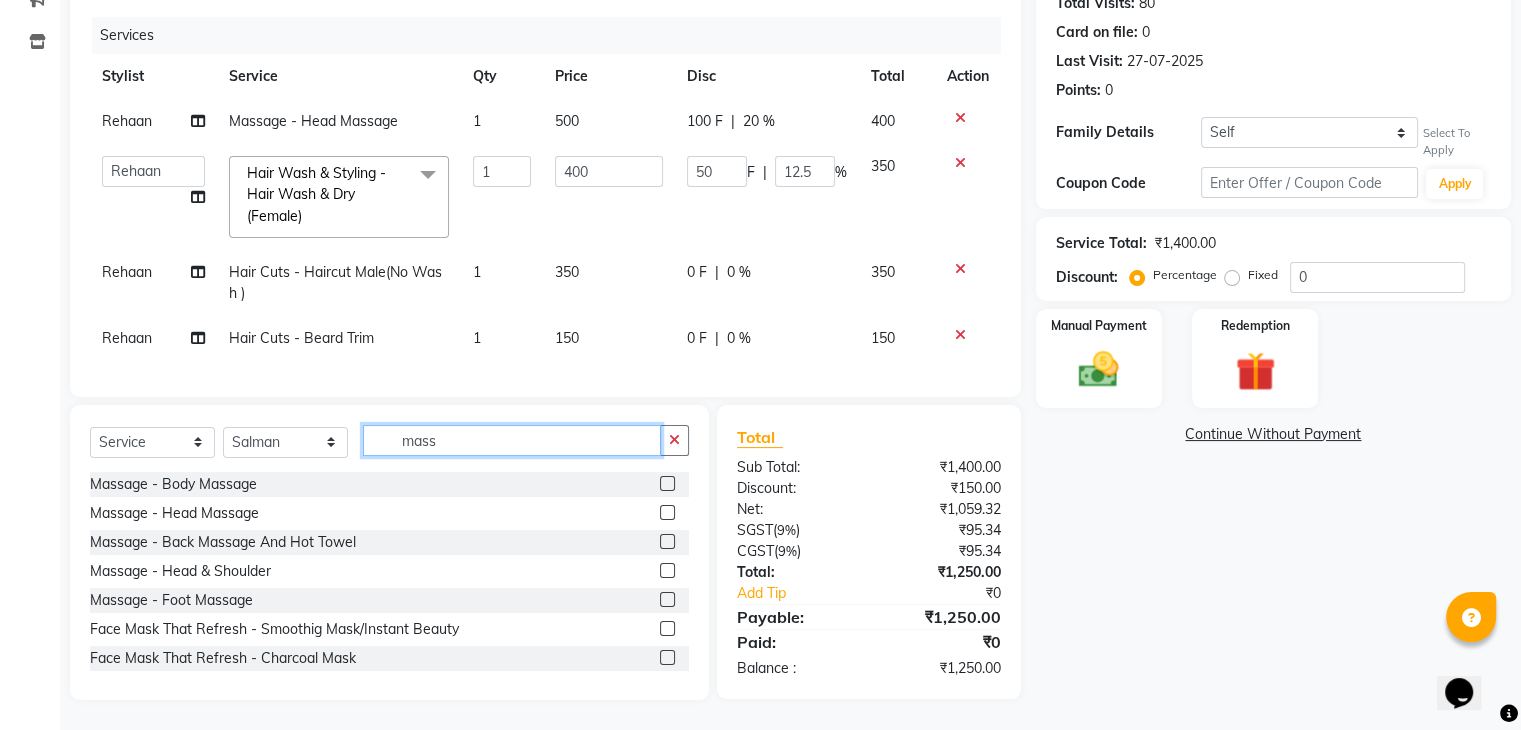 scroll, scrollTop: 246, scrollLeft: 0, axis: vertical 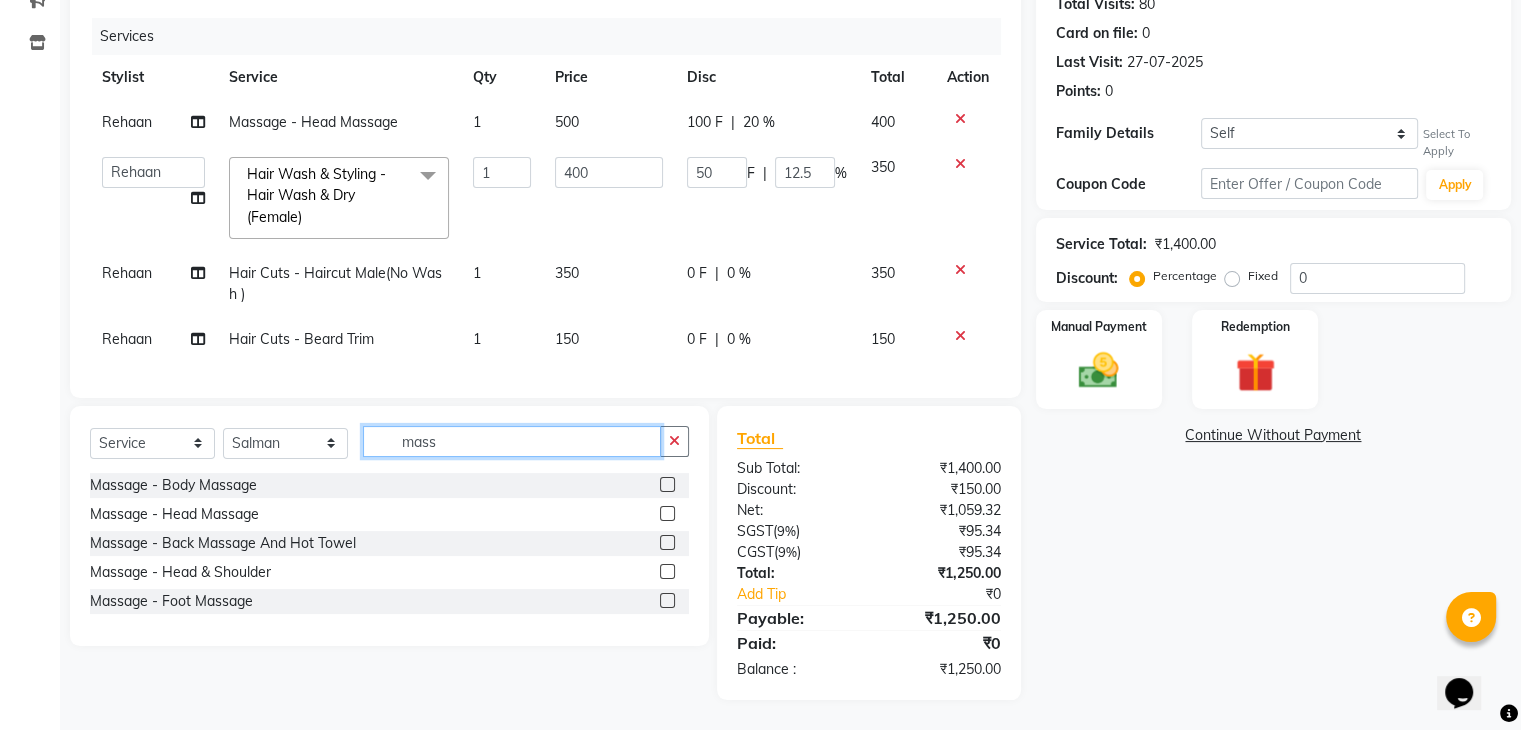 type on "mass" 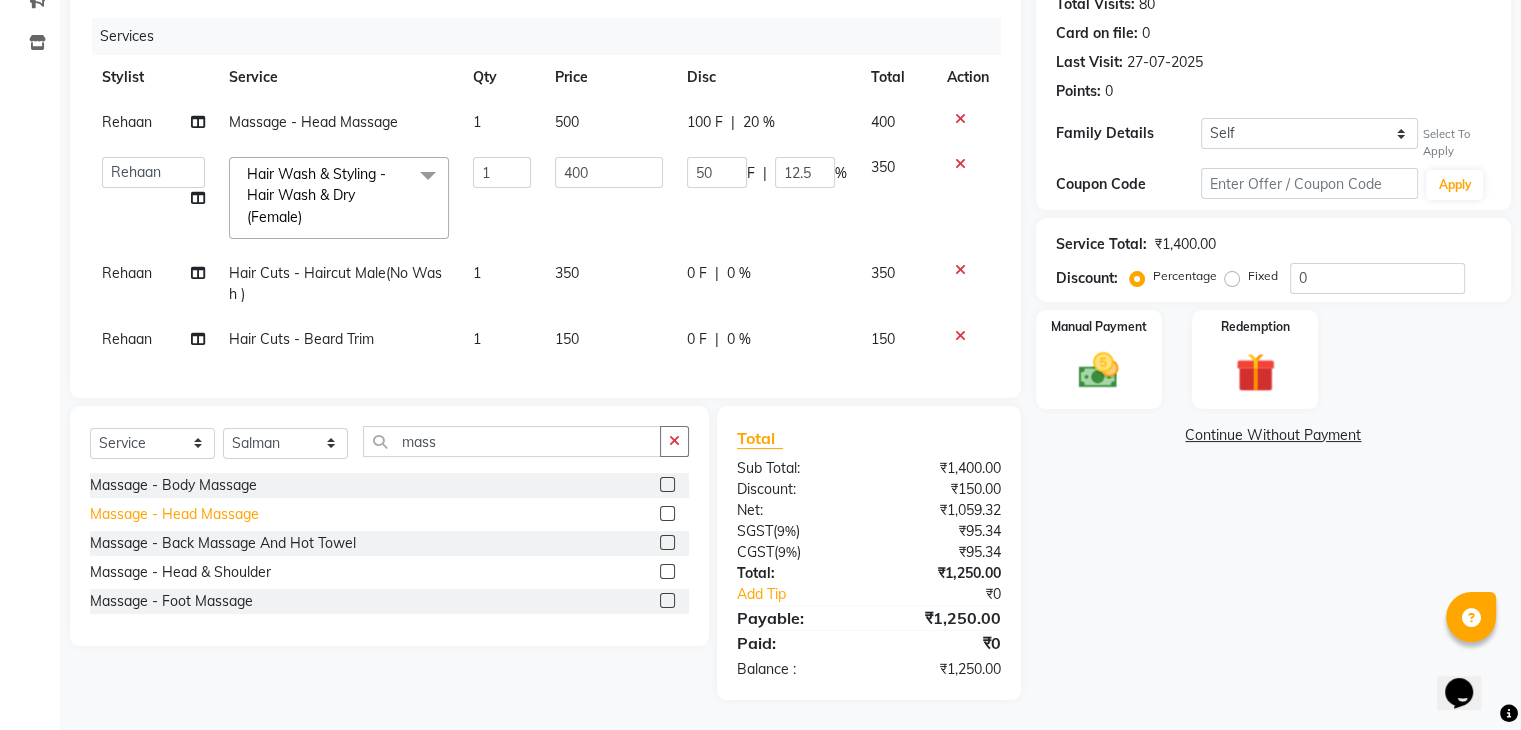 click on "Massage - Head Massage" 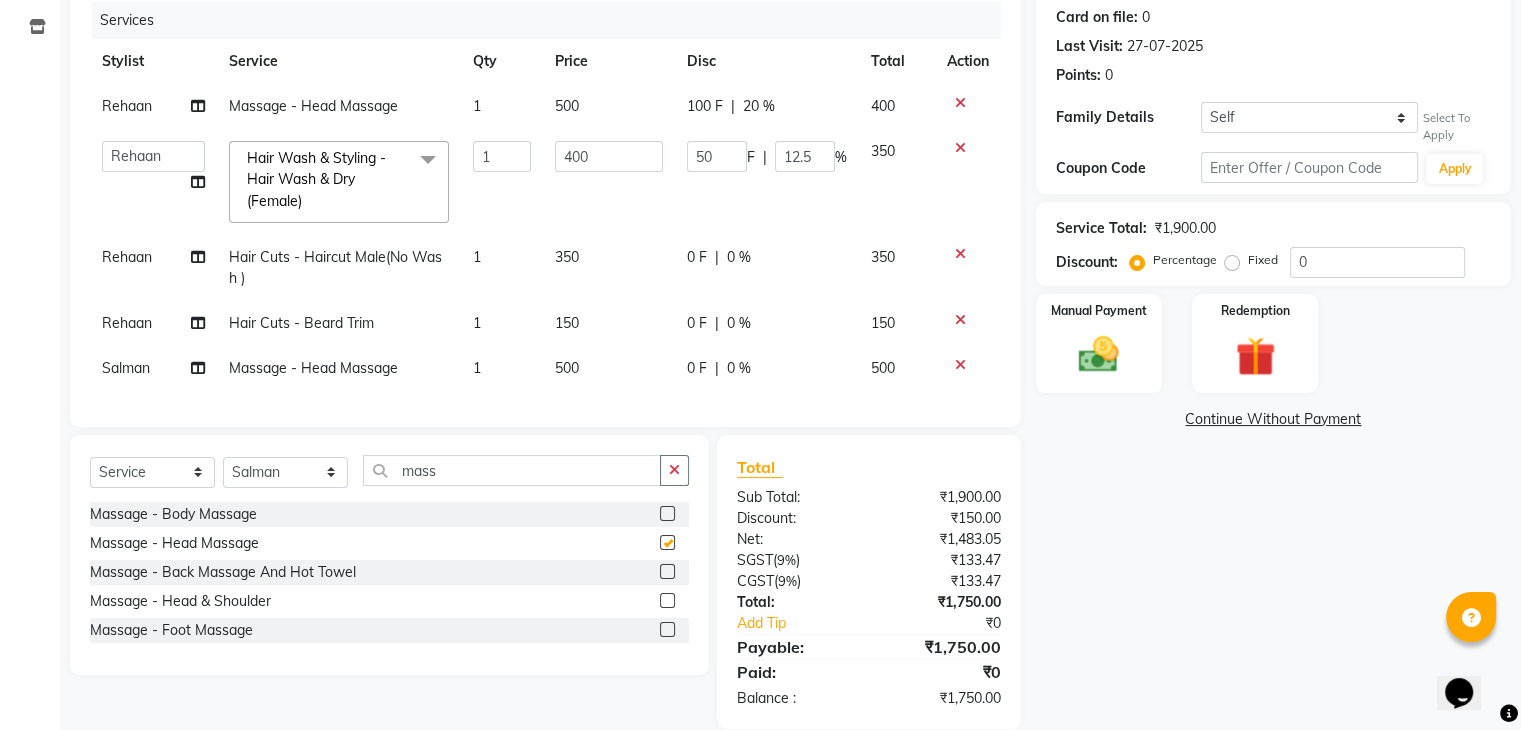 checkbox on "false" 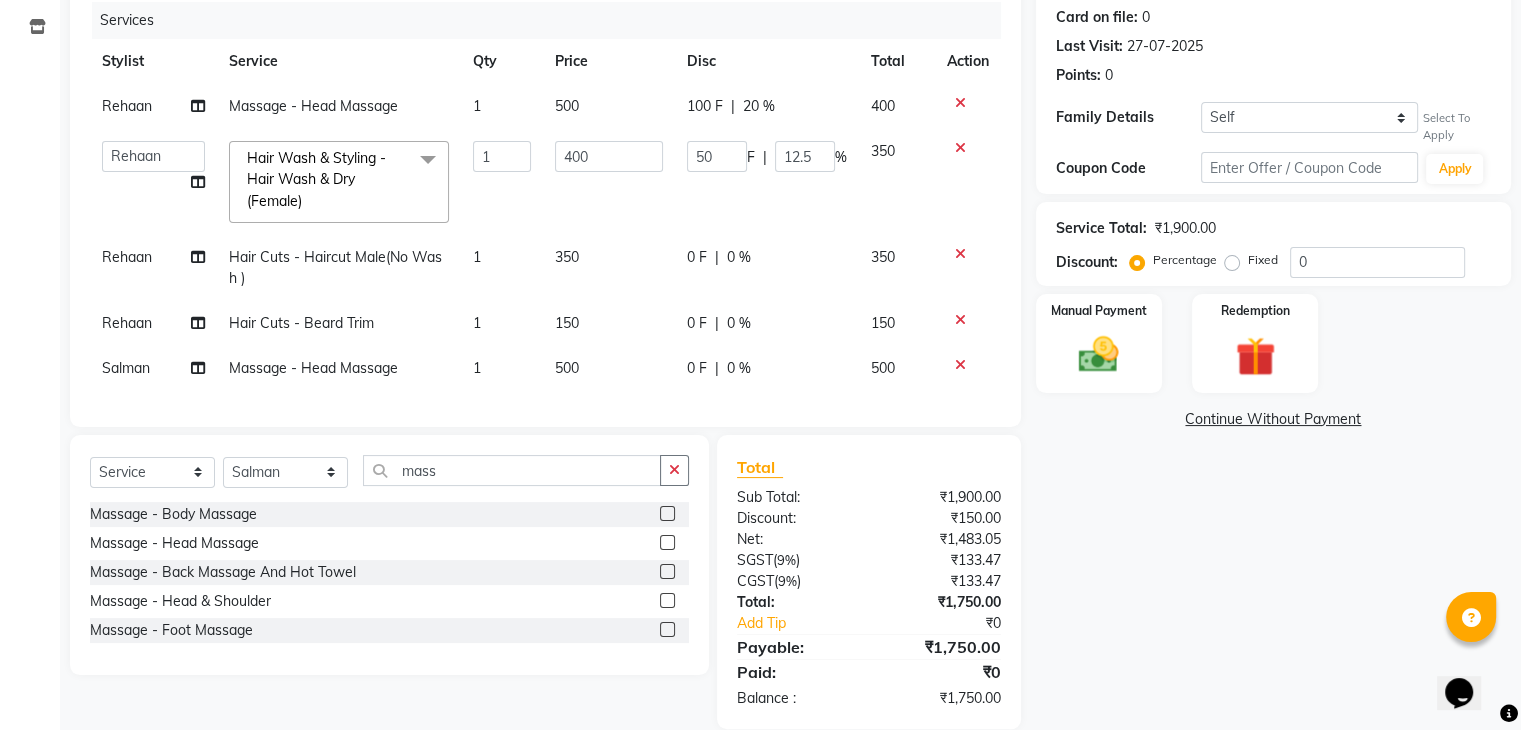click on "150" 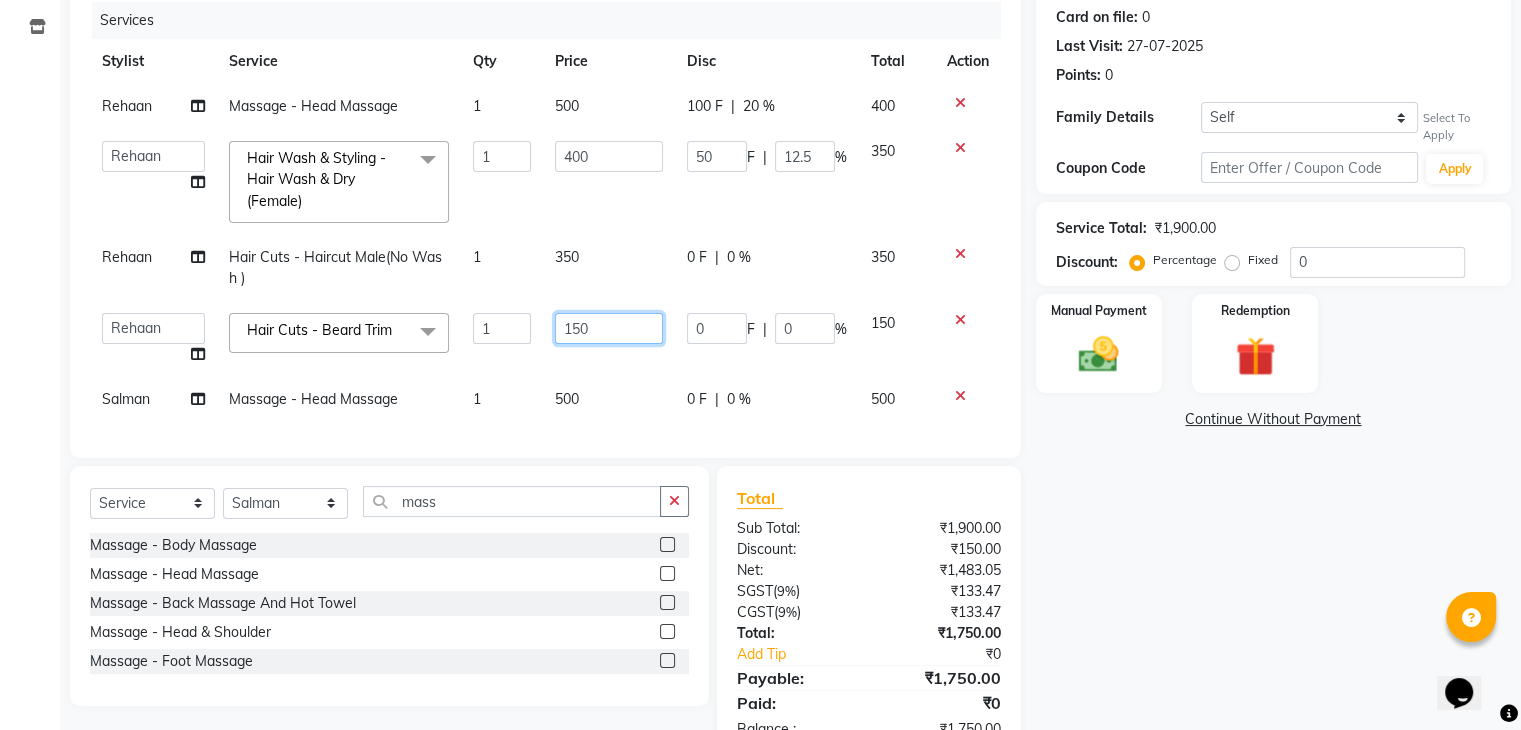 click on "150" 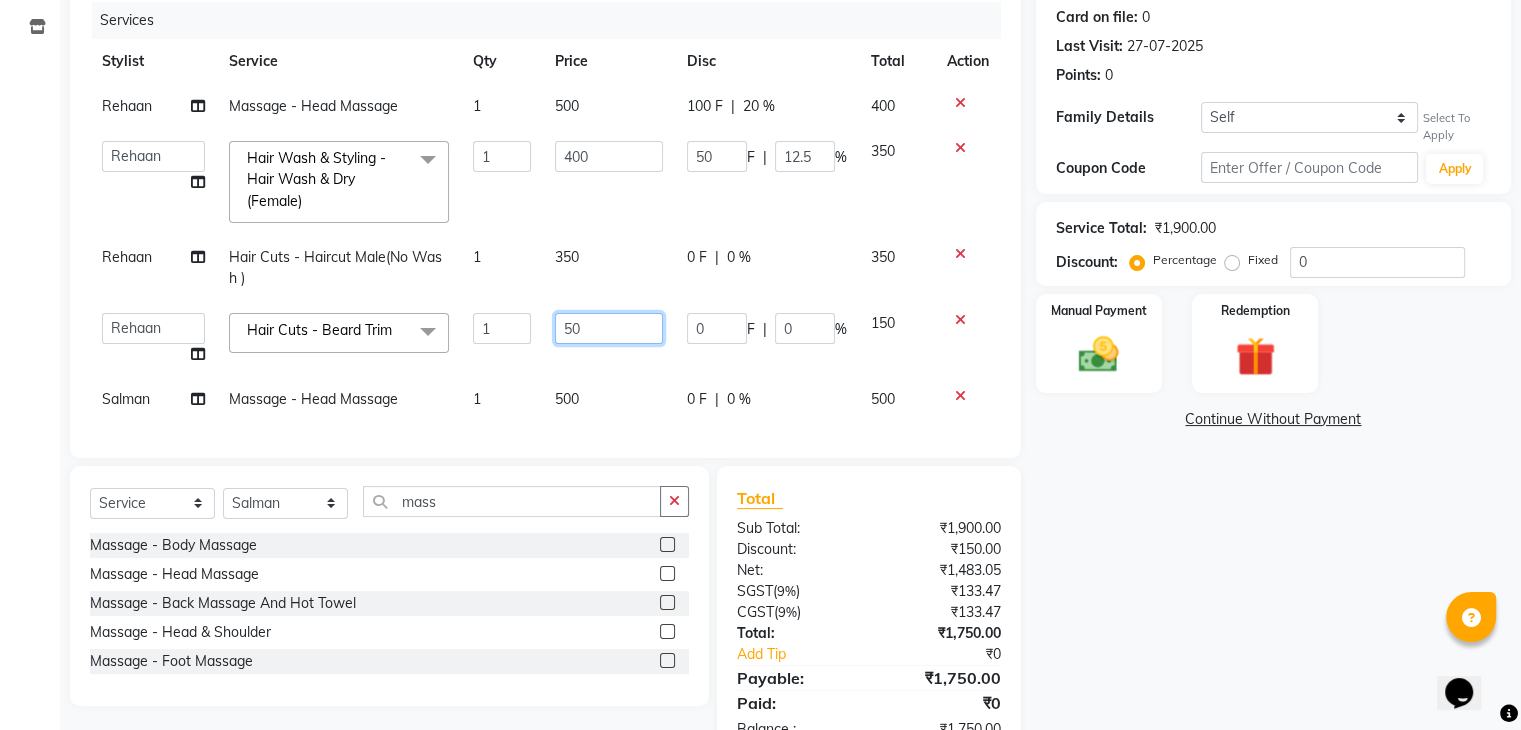 type on "250" 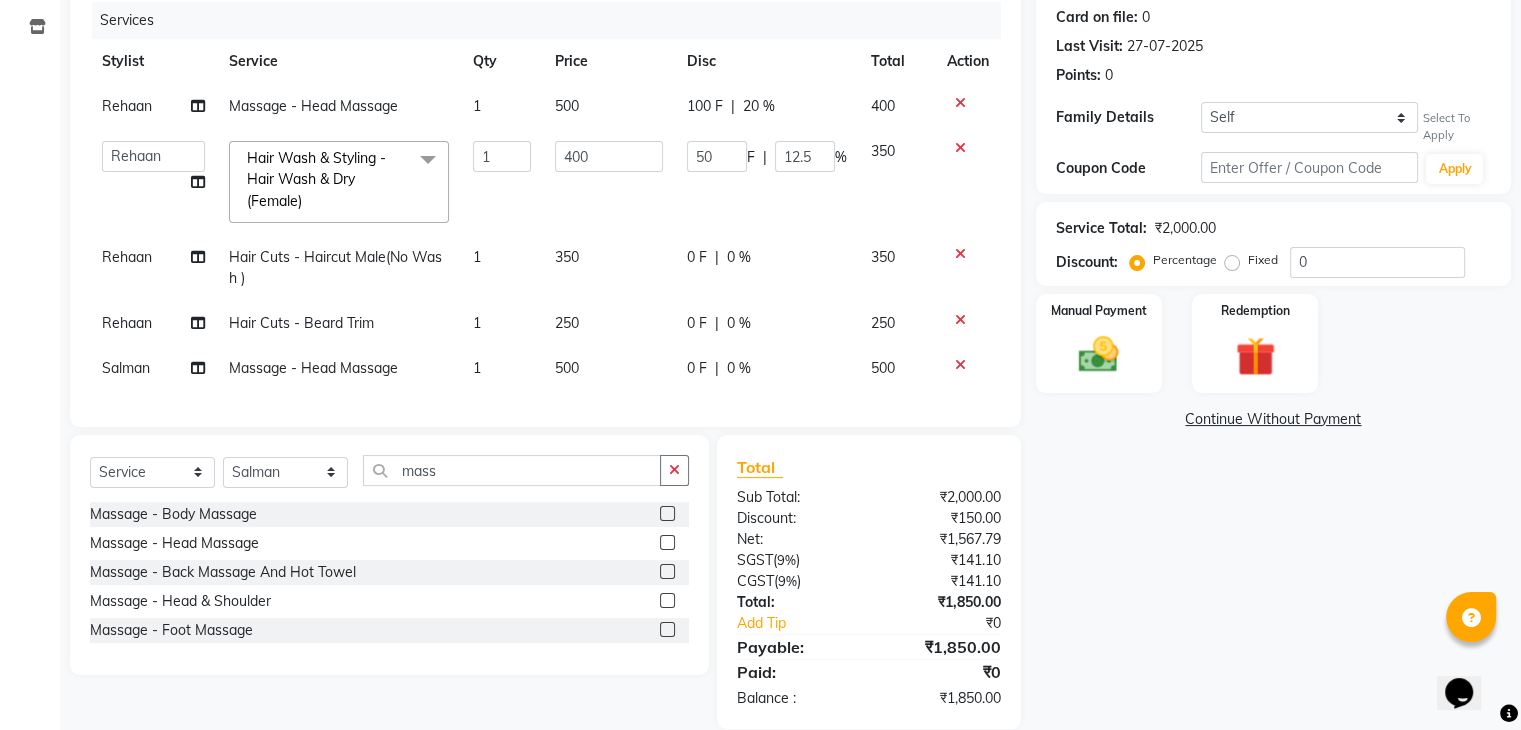 click on "0 F | 0 %" 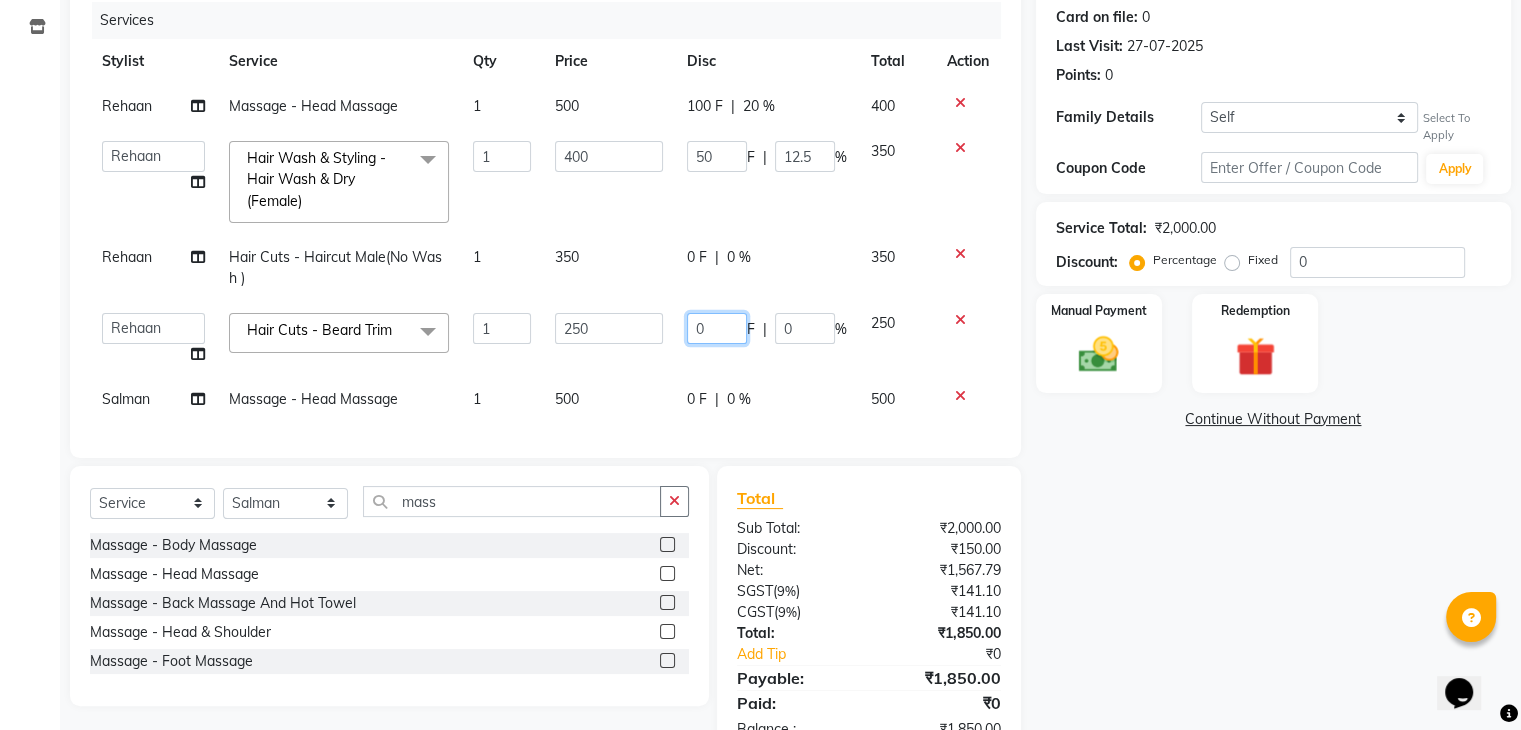 click on "0" 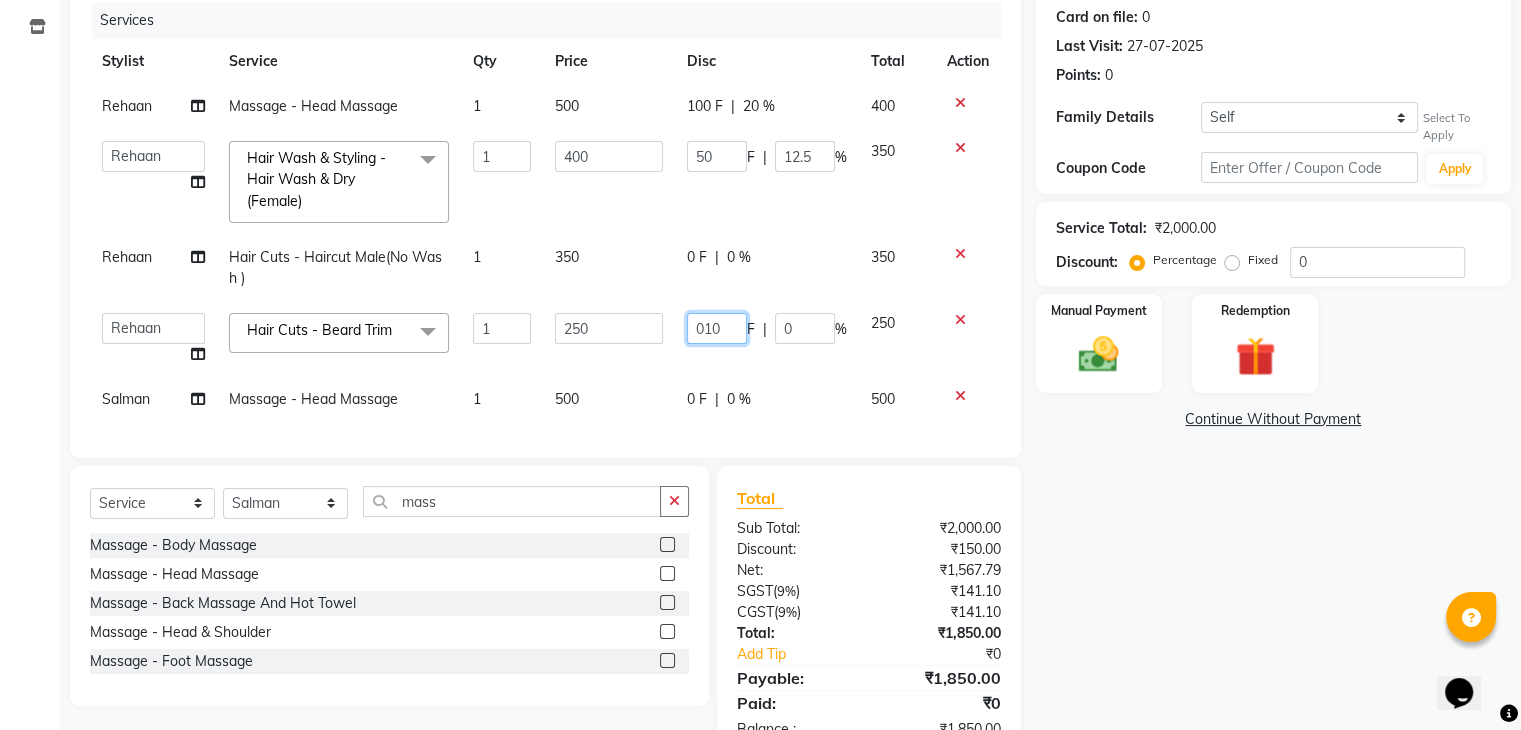 type on "0100" 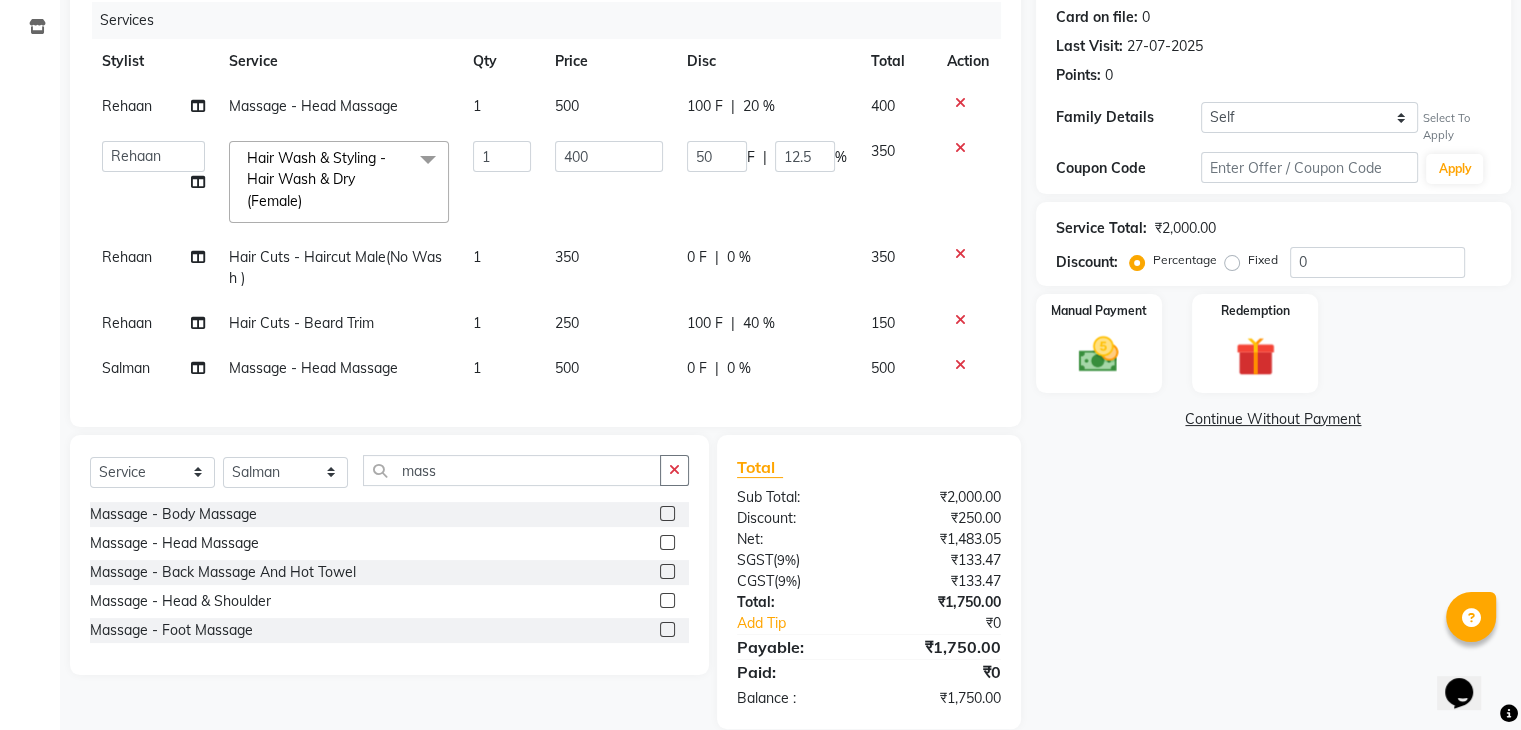 click on "Rehaan  Massage - Head Massage 1 500 100 F | 20 % 400  ana   Arbaaz    Danish    Poonam   Rehaan    Salman    Sandy    Hair Wash & Styling - Hair Wash & Dry (Female)  x Hair Wash & Styling - Hair Wash & Dry (Female) Hair Wash & Styling - Ironing Hair Wash & Styling - Tongs Hair Wash & Styling - Hair Wash & Dry (Male) Hair Wash & Styling - Upto Shoulder1 Hair Wash & Styling - Below Shoulder2 Hair Wash & Styling - Upto Shoulder 4 Hair Wash & Styling - Upto Waist Hair Wash & Styling - Paddle Brush Blow-Dry (With Wash). Hair Wash & Styling - Blow-Dry Curis (With Wash) Hair Wash & Styling - Below Shoulder Hair Wash & Styling - Upto Shoulder Hair Wash & Styling - Upto Waist2 Hair Wash & Styling - Below Shoulder 1 Hair Wash & Styling - Upto Waist 1 Hair Triming Women chest trimming Colour Women - Global Colour Women - High-Light Colour Women-Balayage Colour Women - Root Touch Up (1 Inch) Colour Women - Root Touch Up (No Ammonia) 1 Inch Colour Women - Upto Neck 1 Colour Women - Upto Shoulder 1 colour application 1 F" 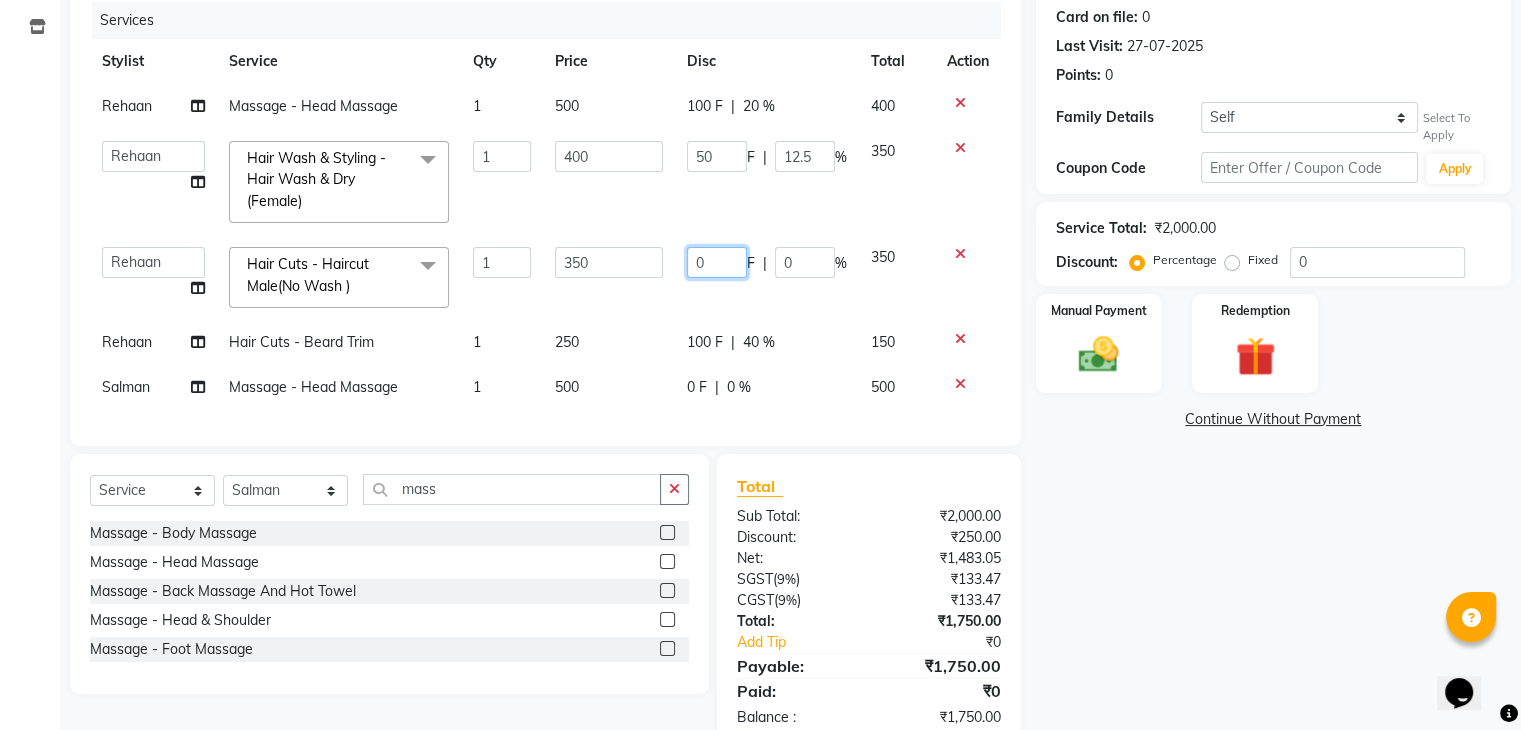 click on "0" 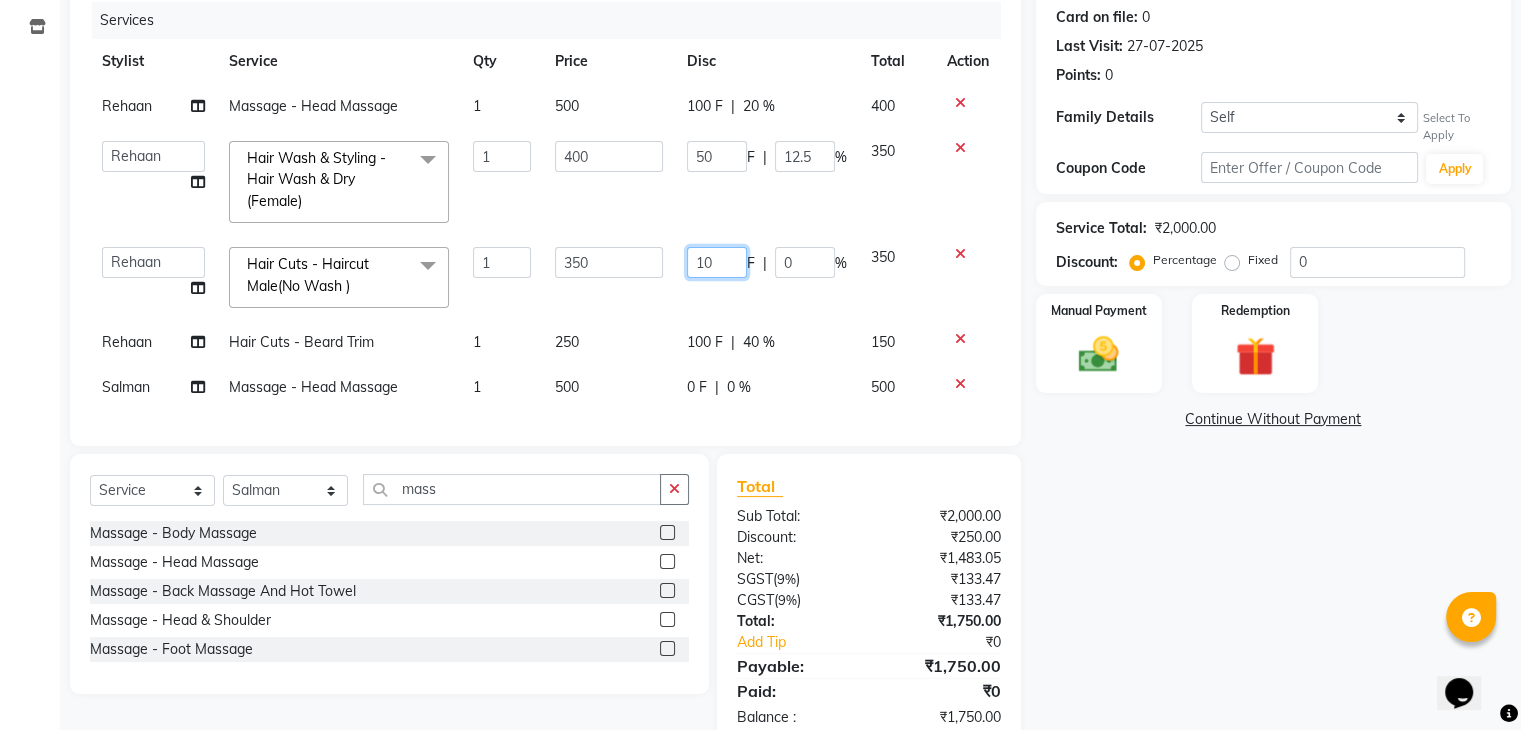 type on "100" 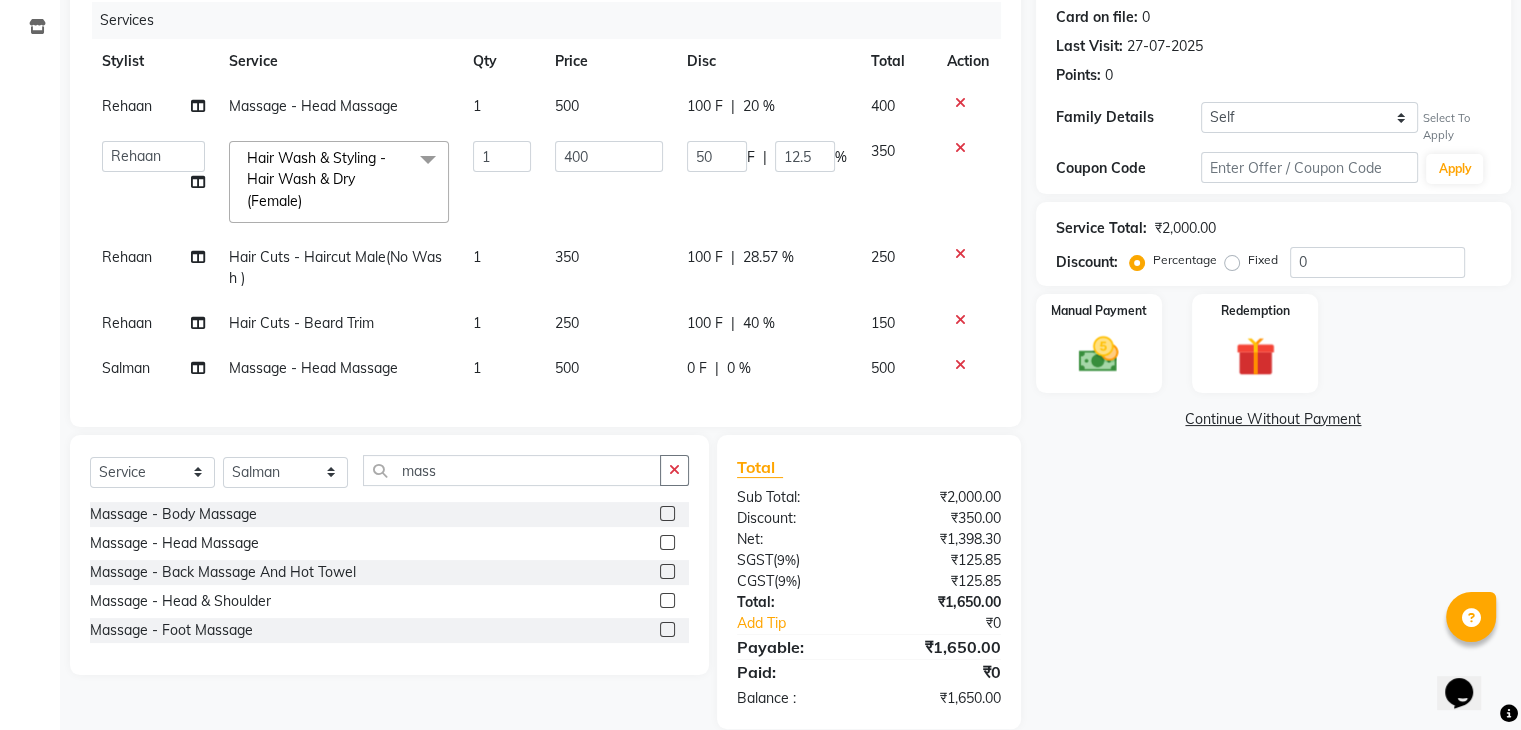 click on "Rehaan  Massage - Head Massage 1 500 100 F | 20 % 400  ana   Arbaaz    Danish    Poonam   Rehaan    Salman    Sandy    Hair Wash & Styling - Hair Wash & Dry (Female)  x Hair Wash & Styling - Hair Wash & Dry (Female) Hair Wash & Styling - Ironing Hair Wash & Styling - Tongs Hair Wash & Styling - Hair Wash & Dry (Male) Hair Wash & Styling - Upto Shoulder1 Hair Wash & Styling - Below Shoulder2 Hair Wash & Styling - Upto Shoulder 4 Hair Wash & Styling - Upto Waist Hair Wash & Styling - Paddle Brush Blow-Dry (With Wash). Hair Wash & Styling - Blow-Dry Curis (With Wash) Hair Wash & Styling - Below Shoulder Hair Wash & Styling - Upto Shoulder Hair Wash & Styling - Upto Waist2 Hair Wash & Styling - Below Shoulder 1 Hair Wash & Styling - Upto Waist 1 Hair Triming Women chest trimming Colour Women - Global Colour Women - High-Light Colour Women-Balayage Colour Women - Root Touch Up (1 Inch) Colour Women - Root Touch Up (No Ammonia) 1 Inch Colour Women - Upto Neck 1 Colour Women - Upto Shoulder 1 colour application 1 F" 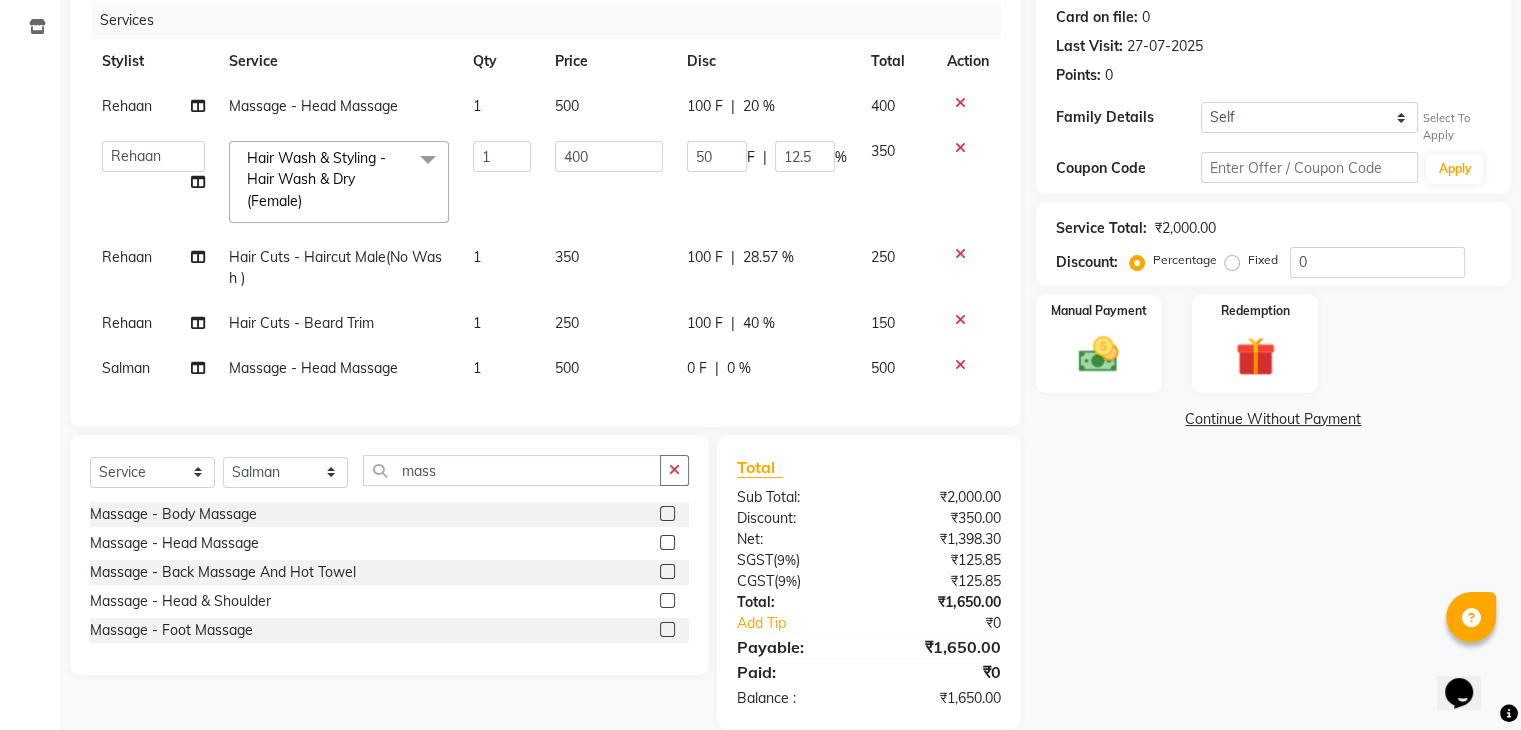 click on "0 F | 0 %" 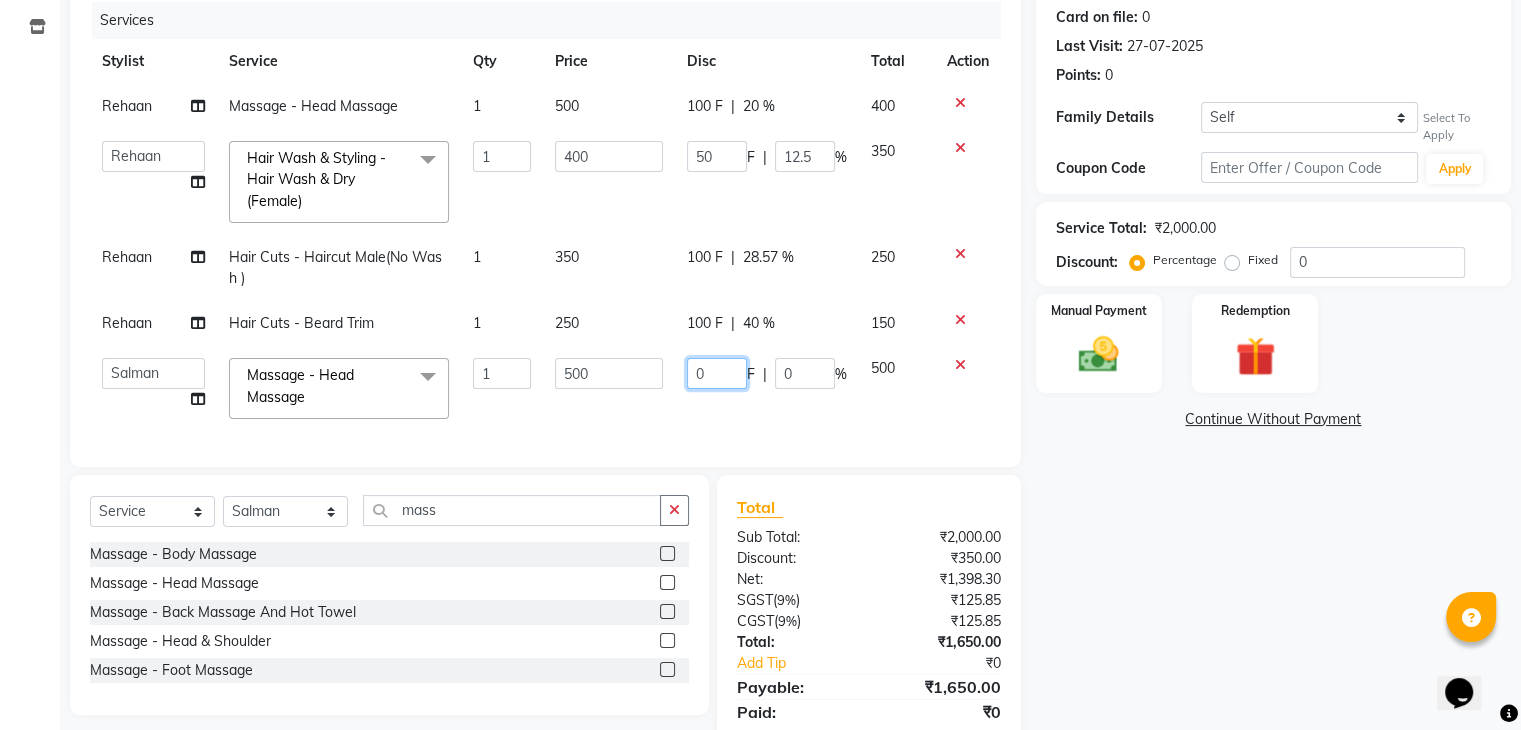 click on "0" 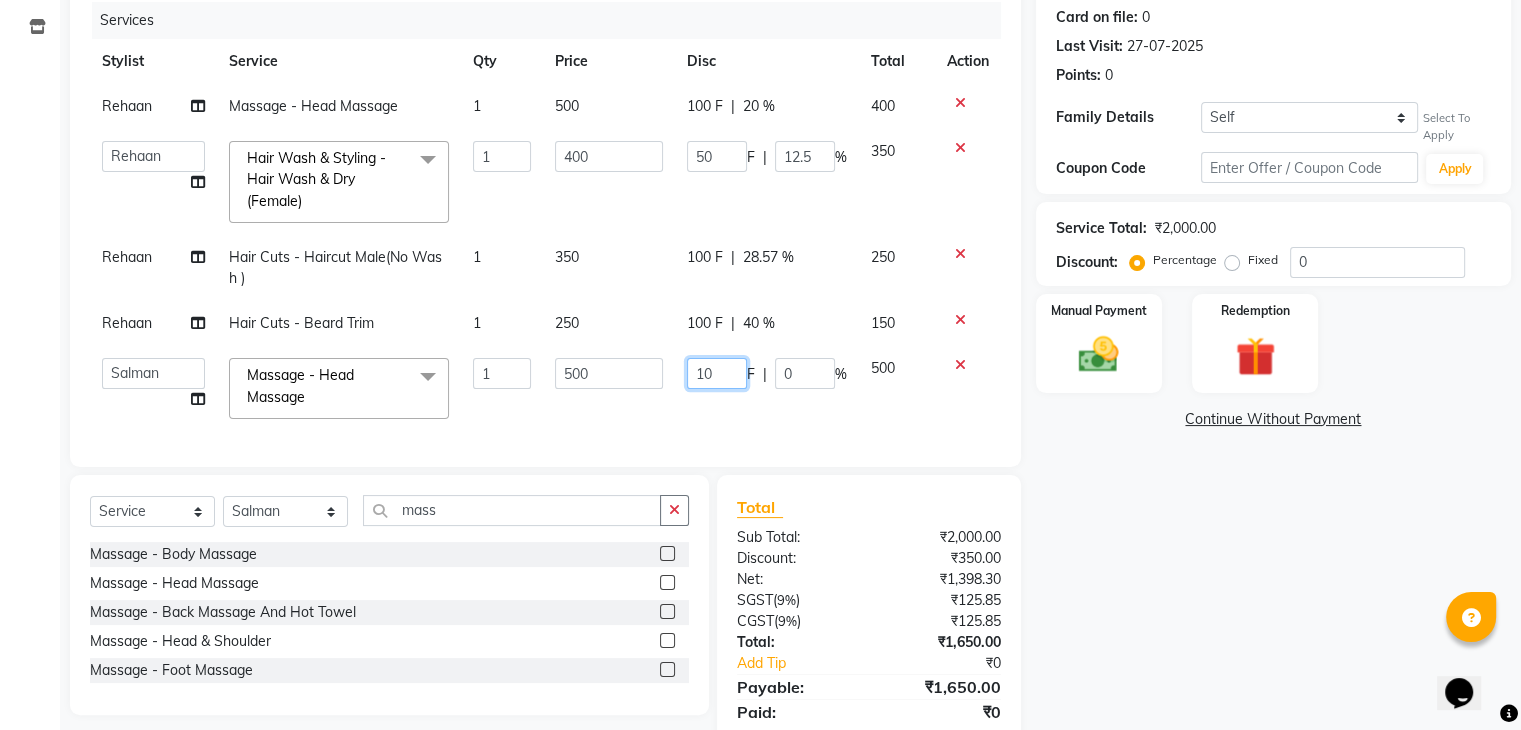 type on "100" 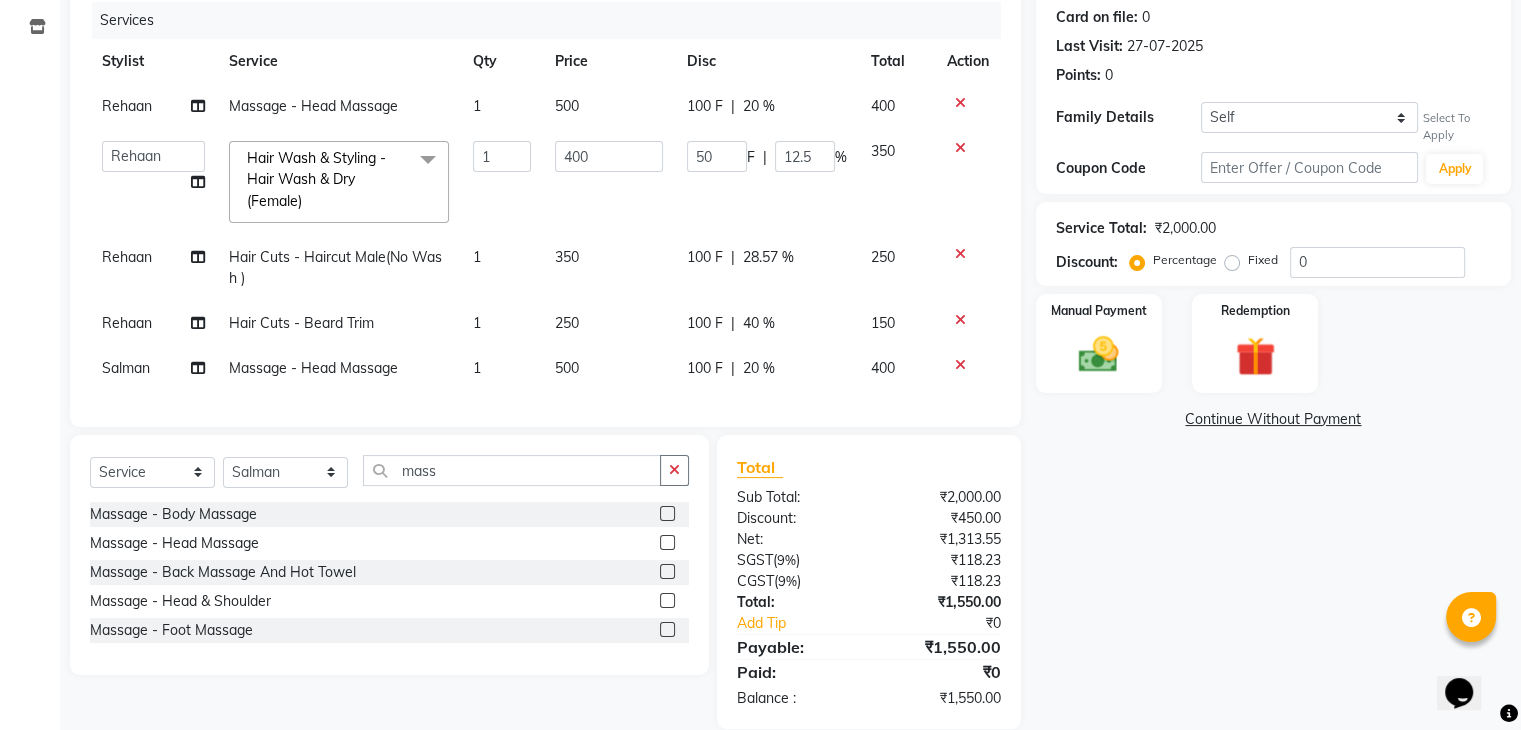 click on "Services Stylist Service Qty Price Disc Total Action Rehaan  Massage - Head Massage 1 500 100 F | 20 % 400  ana   Arbaaz    Danish    Poonam   Rehaan    Salman    Sandy    Hair Wash & Styling - Hair Wash & Dry (Female)  x Hair Wash & Styling - Hair Wash & Dry (Female) Hair Wash & Styling - Ironing Hair Wash & Styling - Tongs Hair Wash & Styling - Hair Wash & Dry (Male) Hair Wash & Styling - Upto Shoulder1 Hair Wash & Styling - Below Shoulder2 Hair Wash & Styling - Upto Shoulder 4 Hair Wash & Styling - Upto Waist Hair Wash & Styling - Paddle Brush Blow-Dry (With Wash). Hair Wash & Styling - Blow-Dry Curis (With Wash) Hair Wash & Styling - Below Shoulder Hair Wash & Styling - Upto Shoulder Hair Wash & Styling - Upto Waist2 Hair Wash & Styling - Below Shoulder 1 Hair Wash & Styling - Upto Waist 1 Hair Triming Women chest trimming Colour Women - Global Colour Women - High-Light Colour Women-Balayage Colour Women - Root Touch Up (1 Inch) Colour Women - Root Touch Up (No Ammonia) 1 Inch Colour Women - Upto Neck 1" 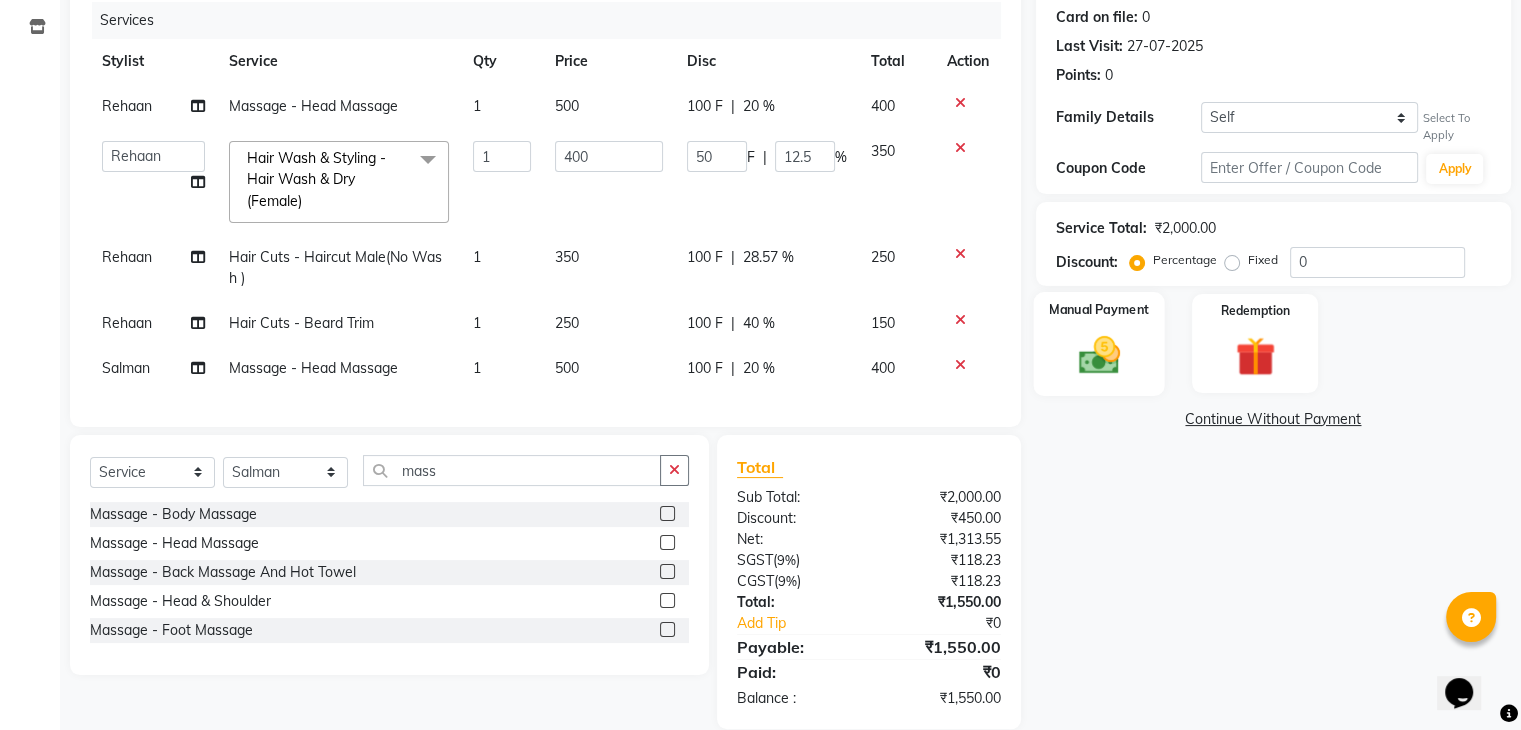 click 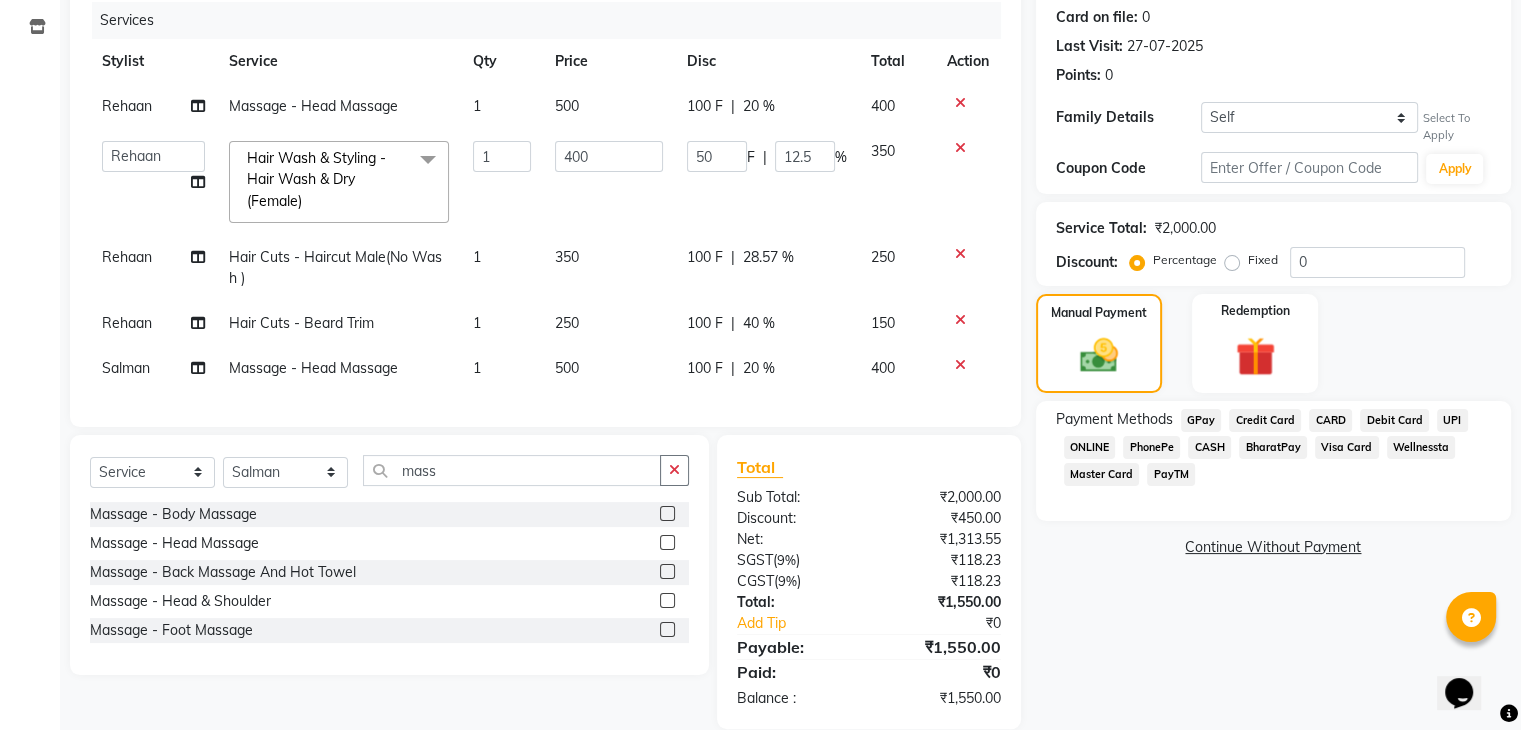 scroll, scrollTop: 291, scrollLeft: 0, axis: vertical 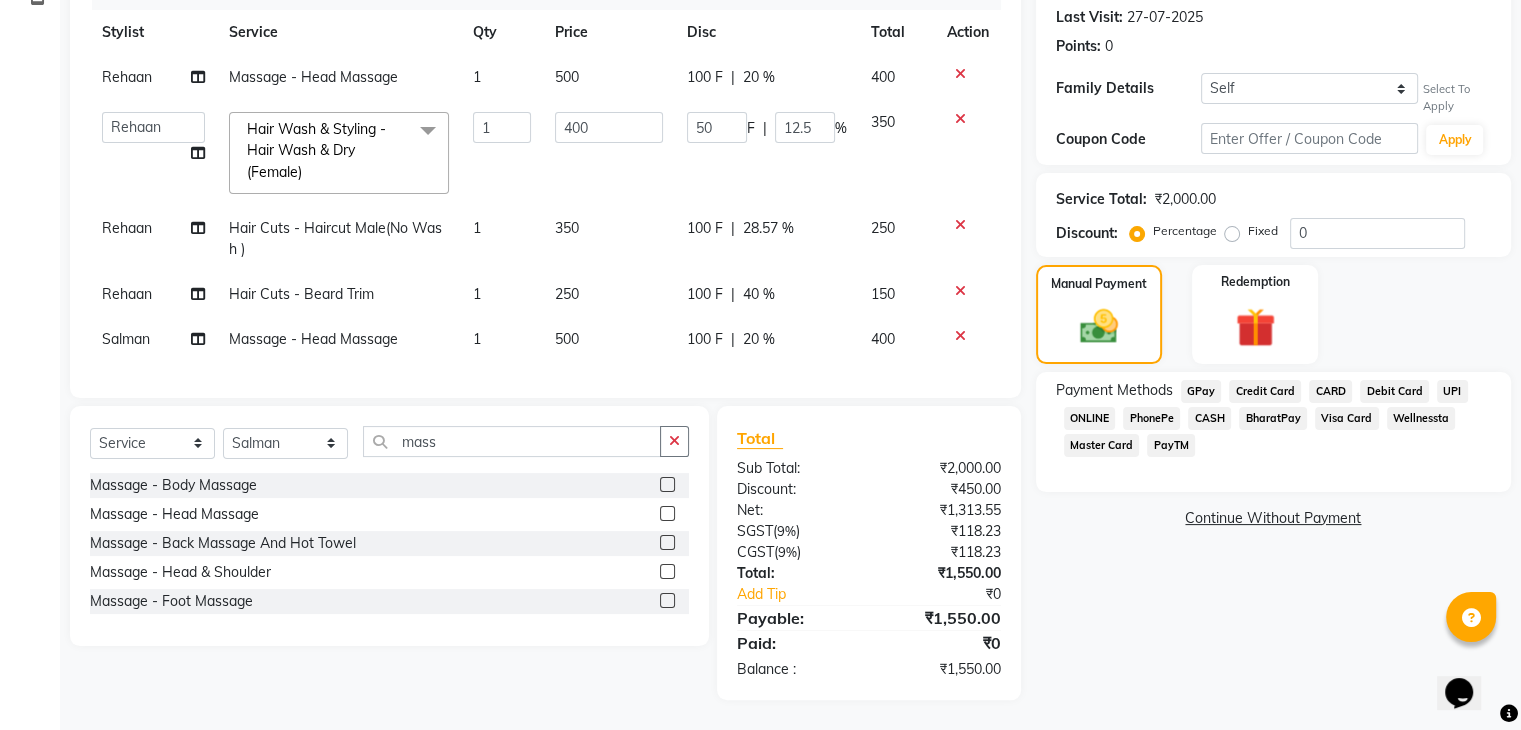 click on "GPay" 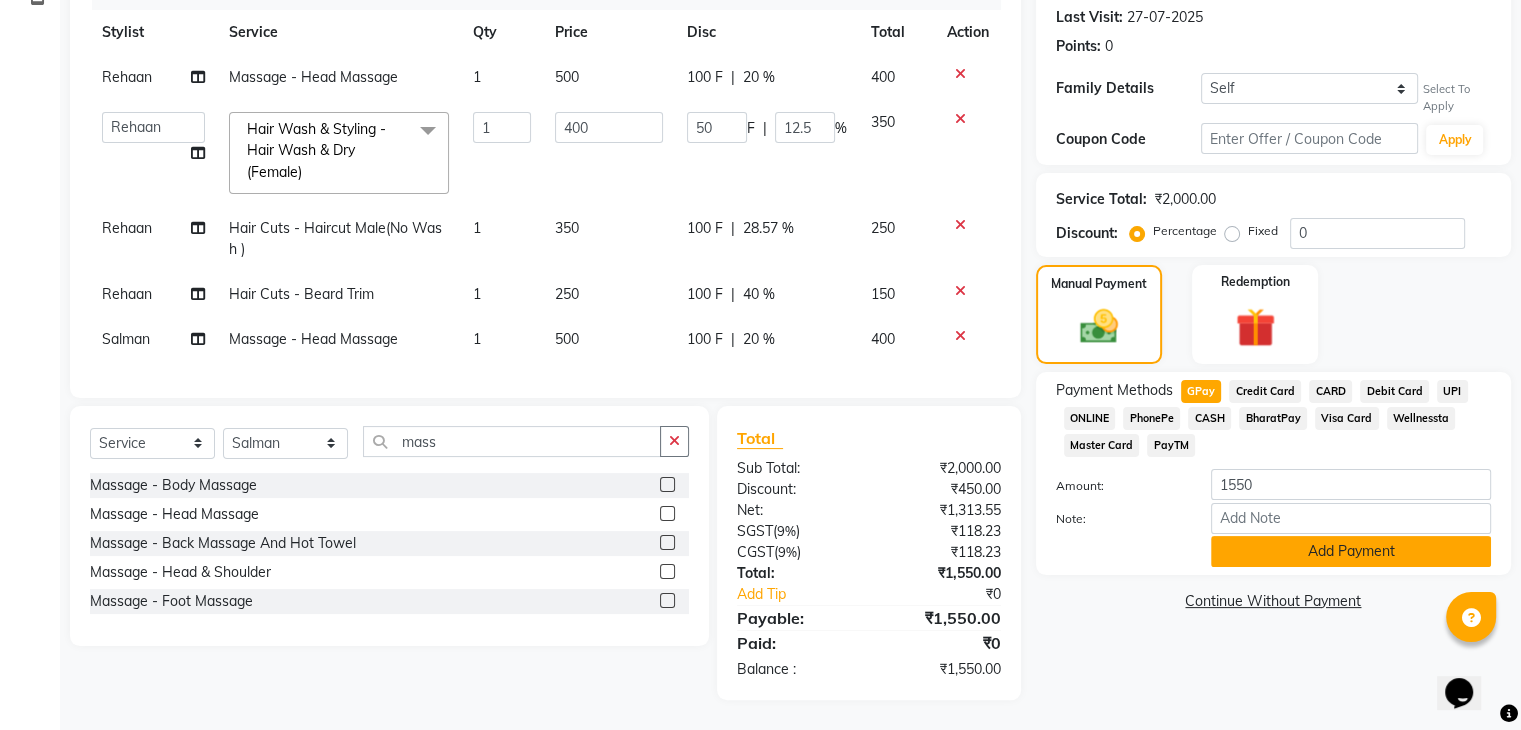 click on "Add Payment" 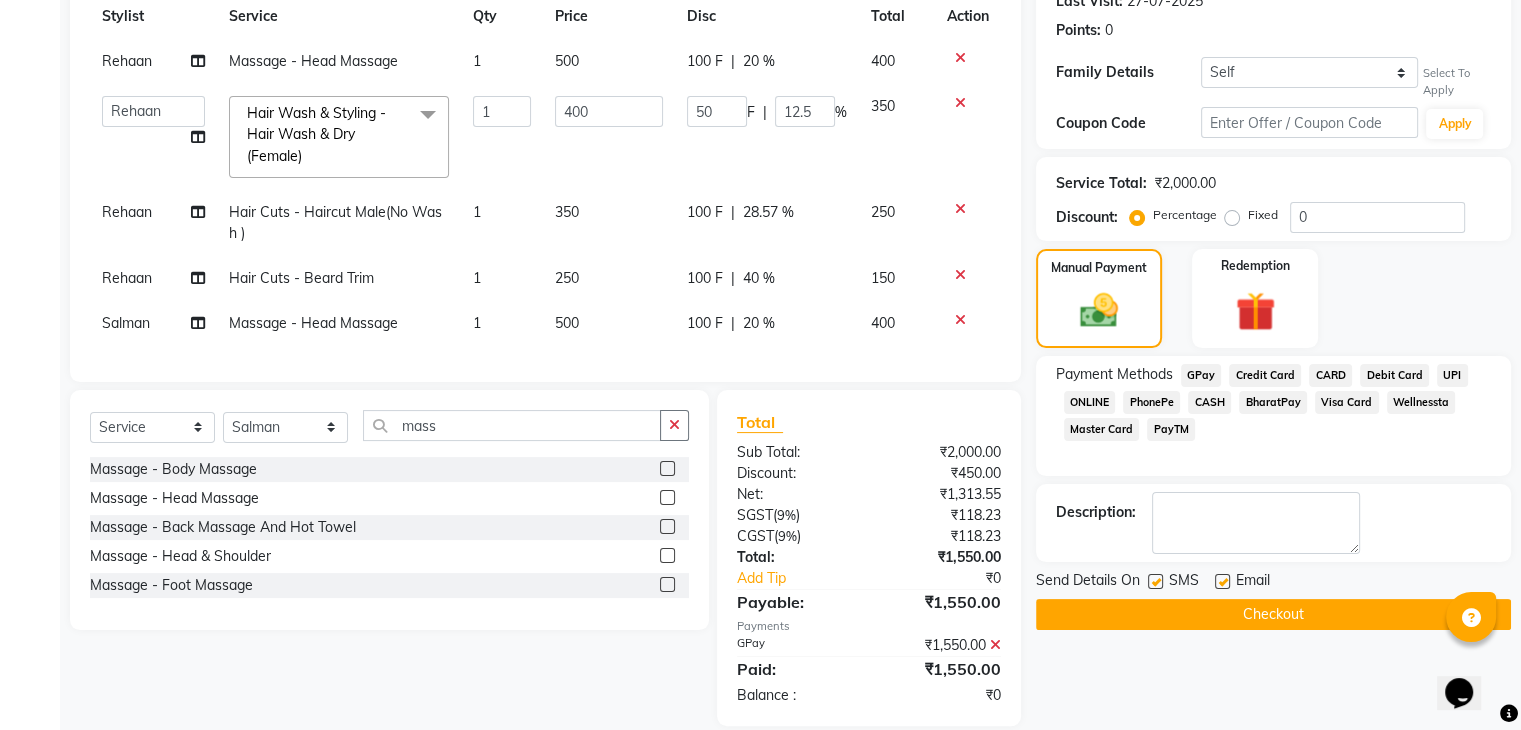 scroll, scrollTop: 332, scrollLeft: 0, axis: vertical 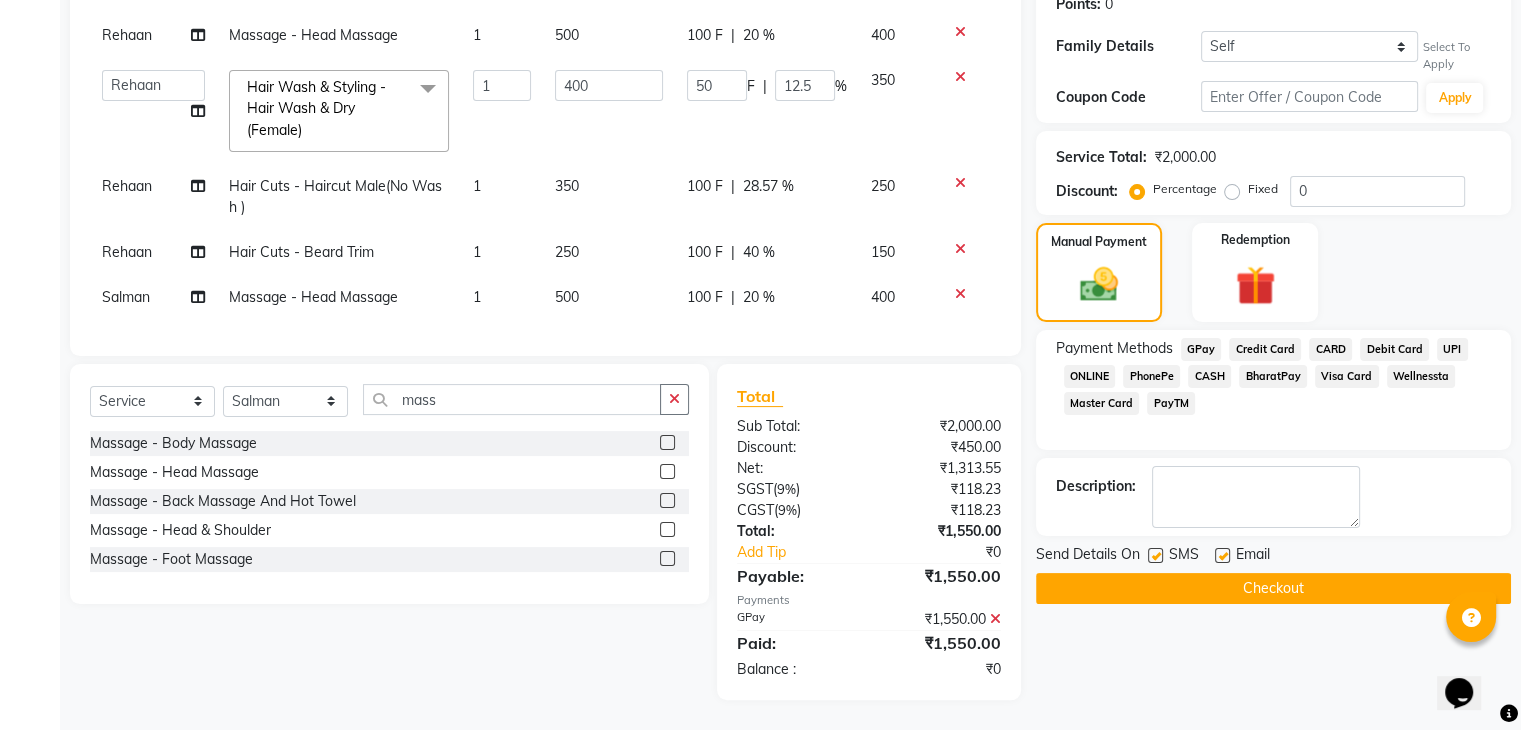 click 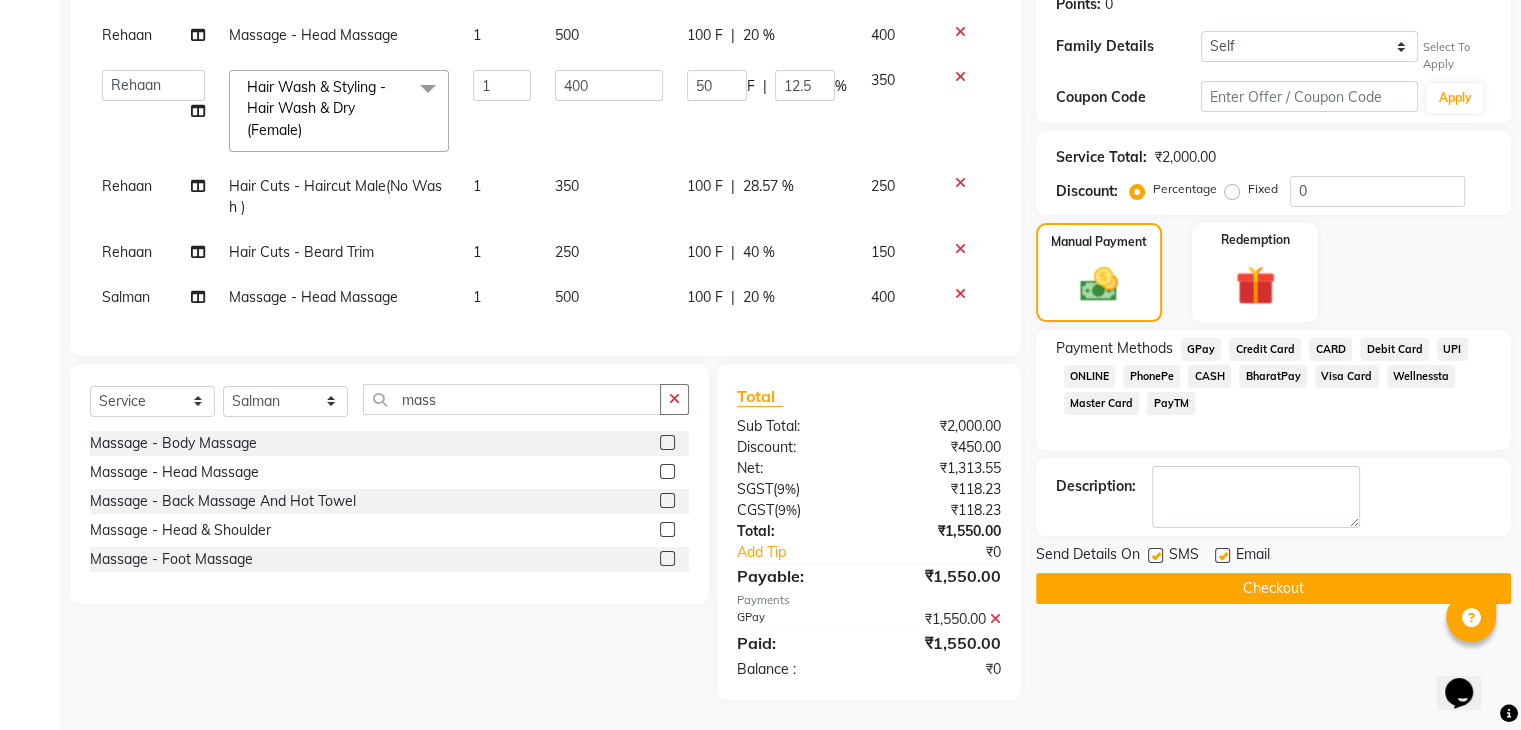 click at bounding box center [1221, 556] 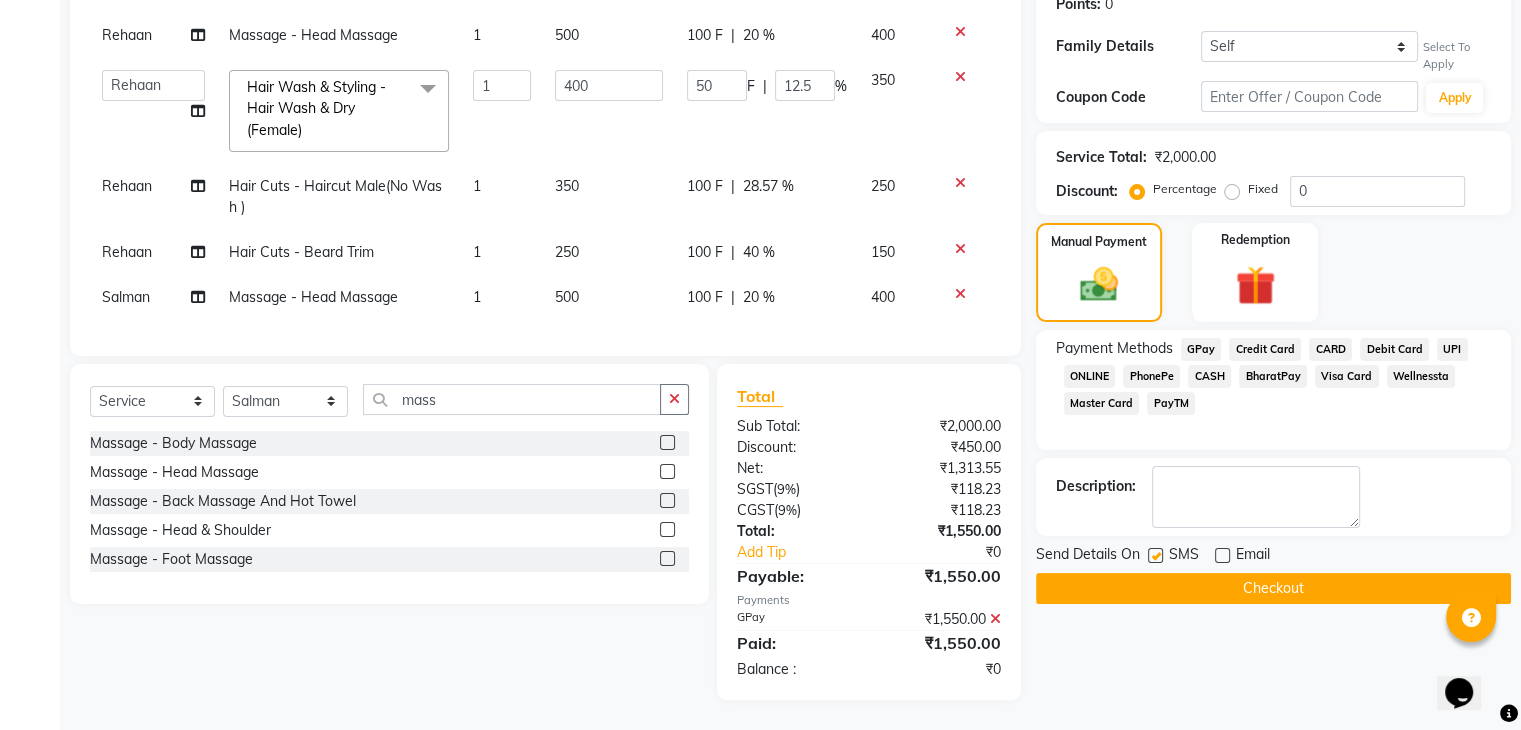 click 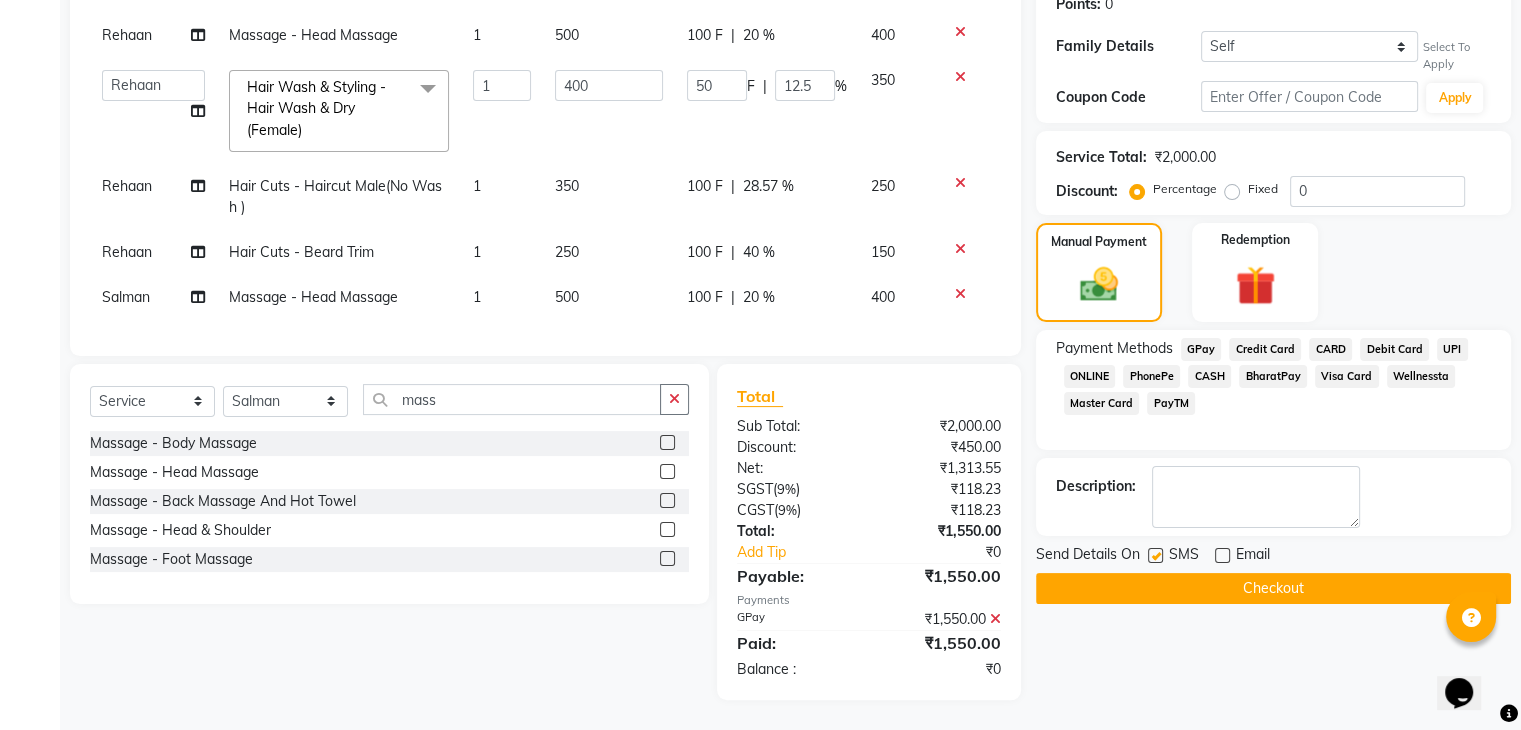 click at bounding box center (1154, 556) 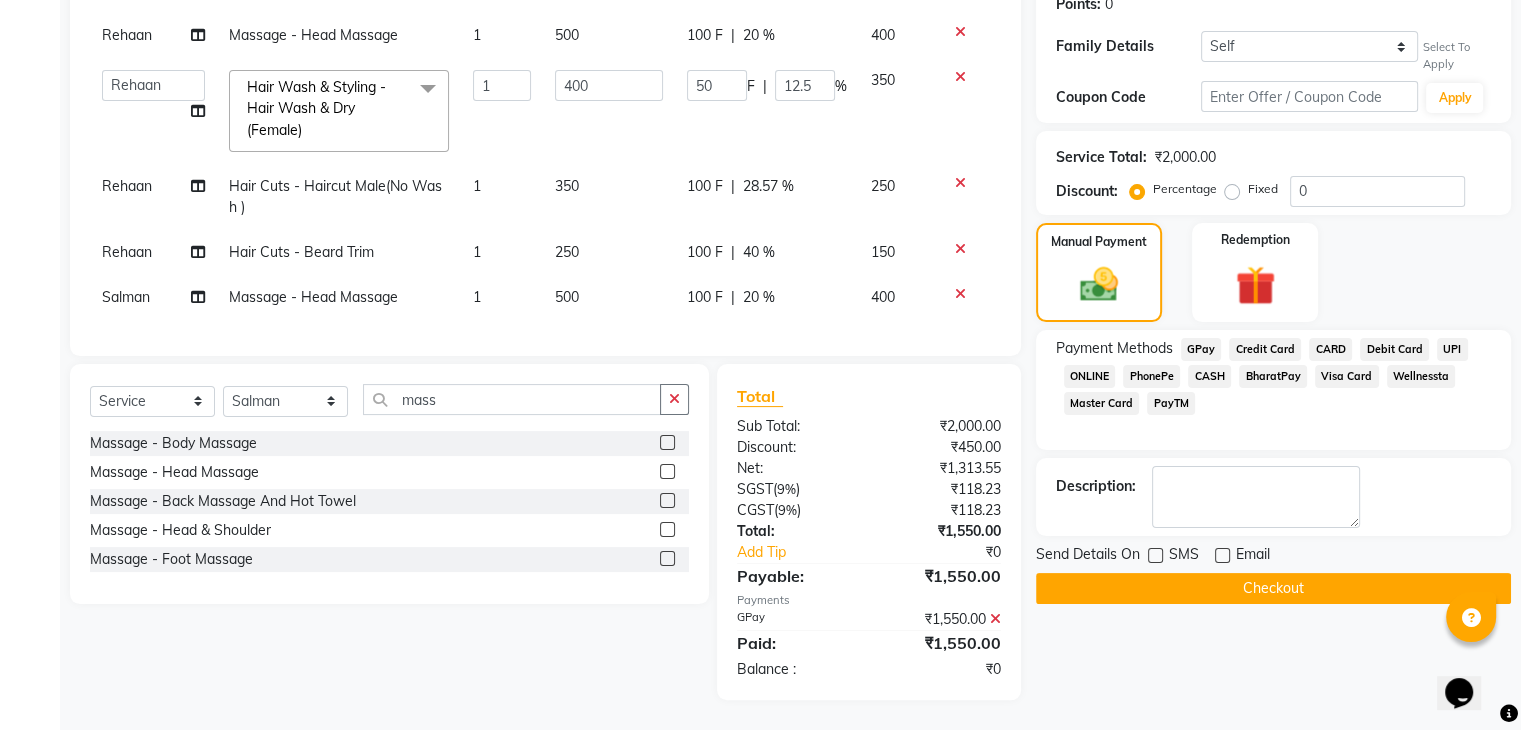 click on "Checkout" 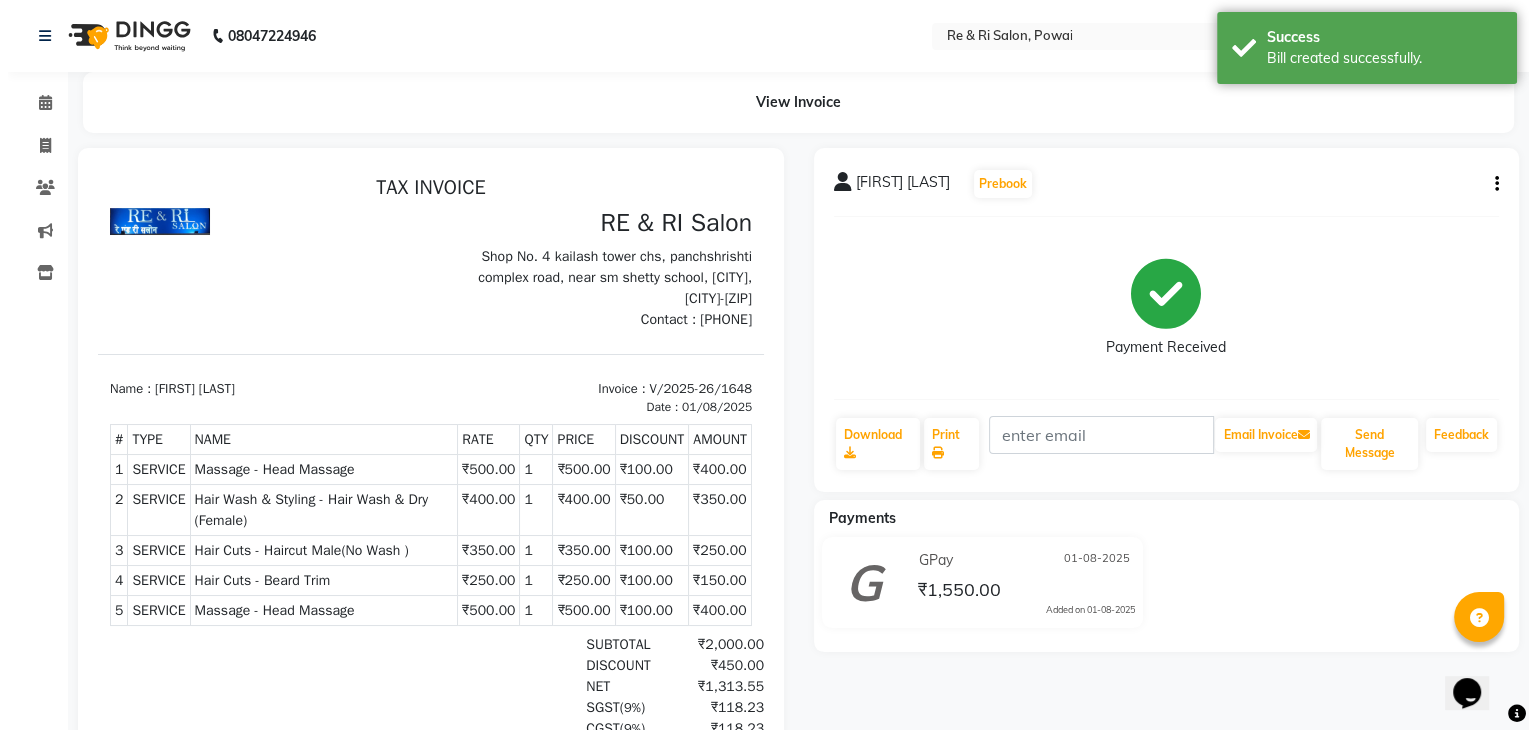scroll, scrollTop: 0, scrollLeft: 0, axis: both 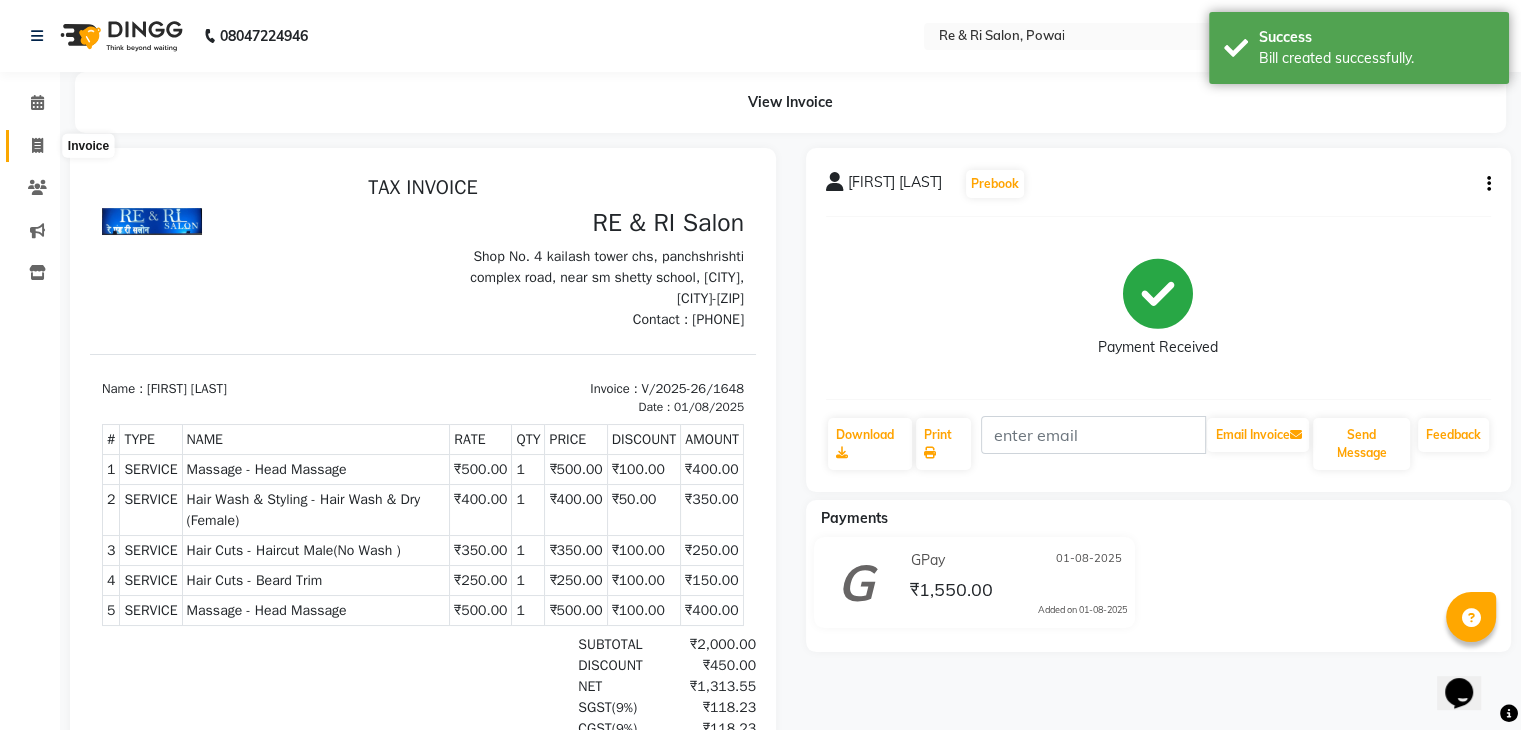 click 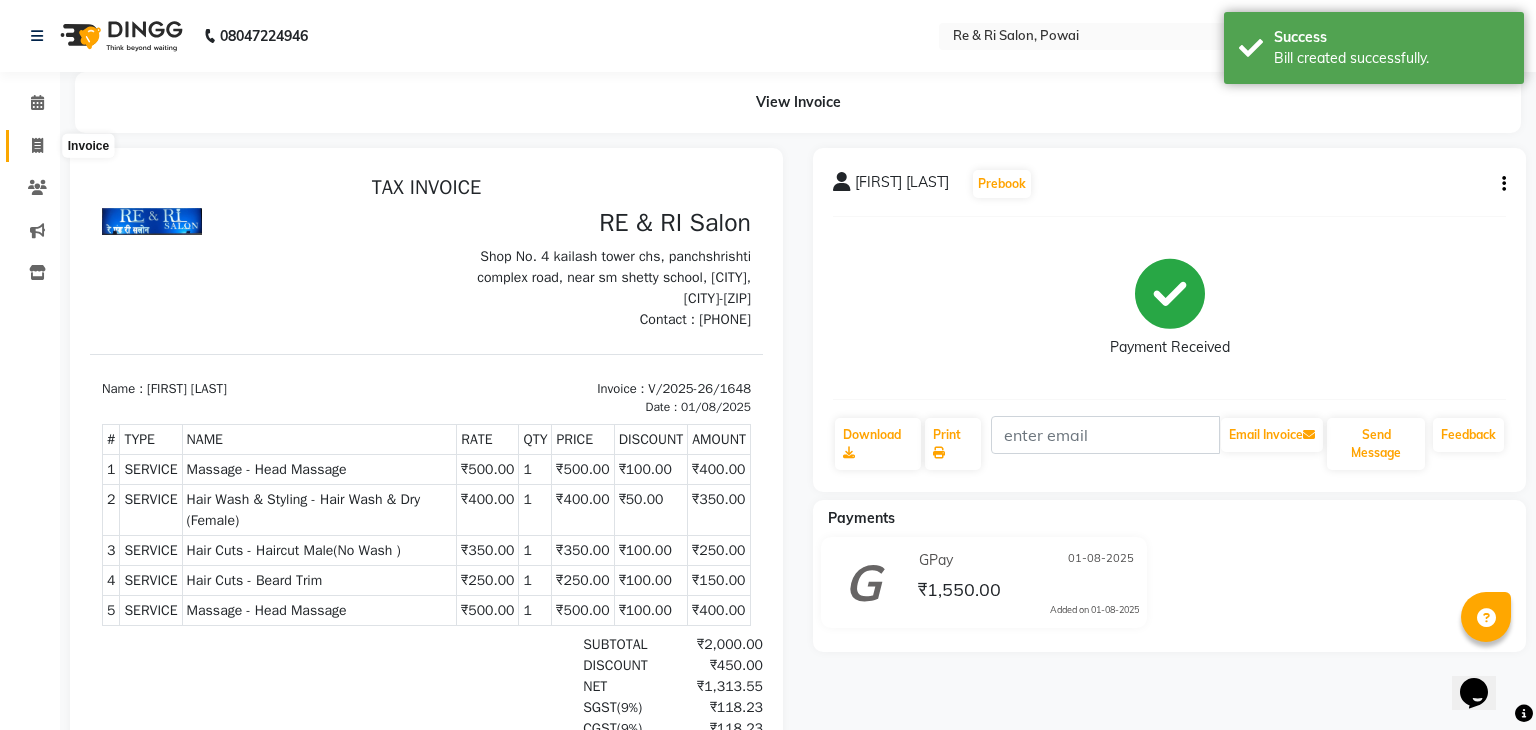 select on "5364" 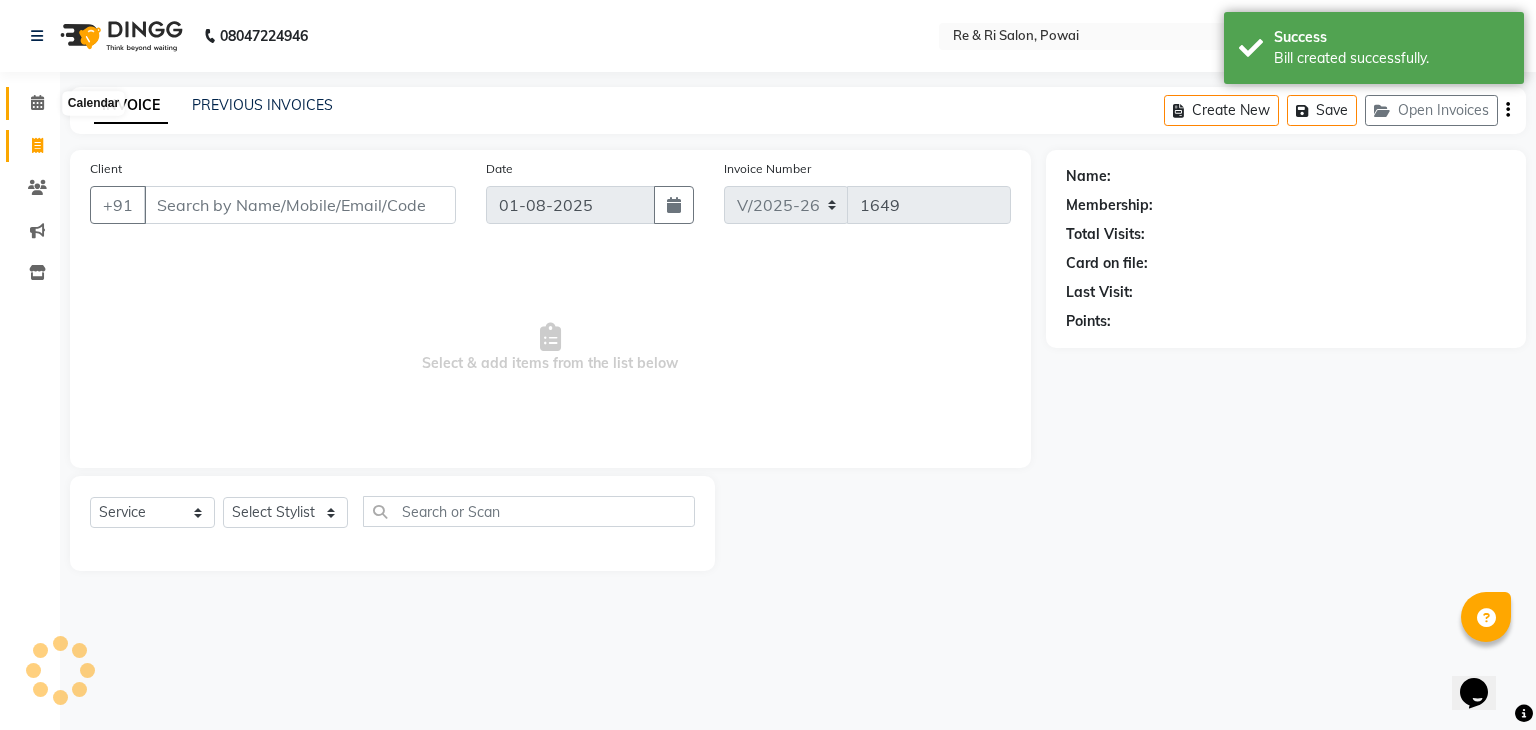 click 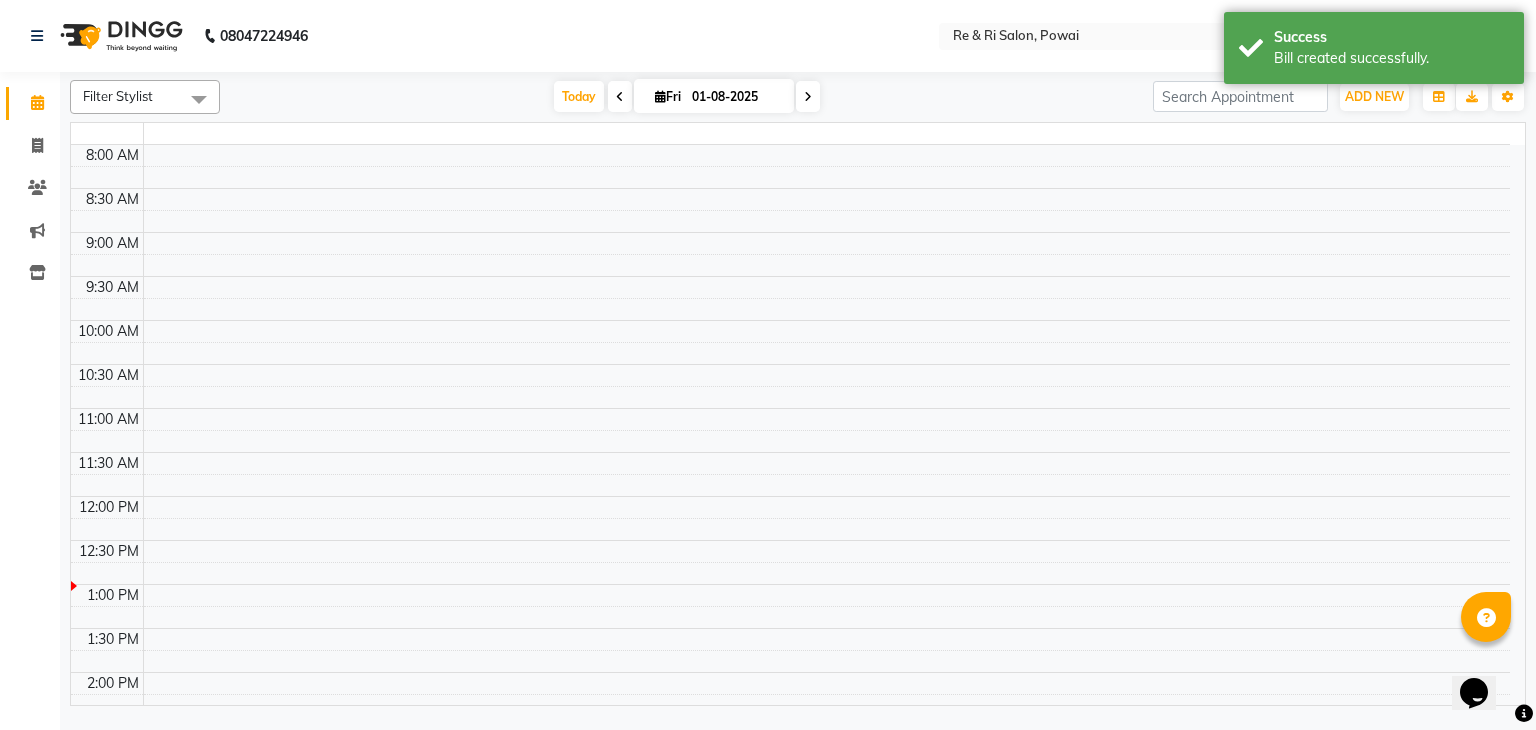 scroll, scrollTop: 0, scrollLeft: 0, axis: both 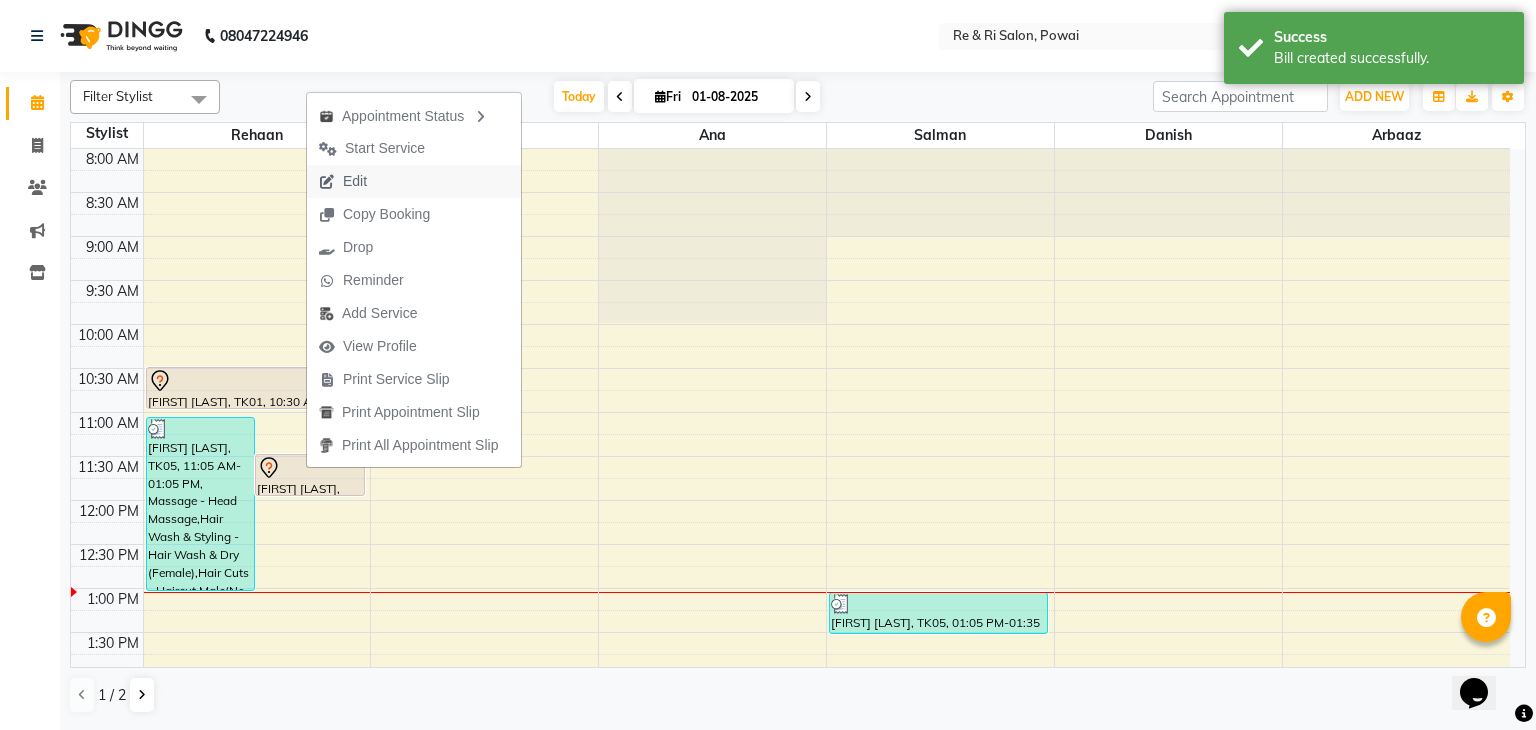 click on "Edit" at bounding box center [414, 181] 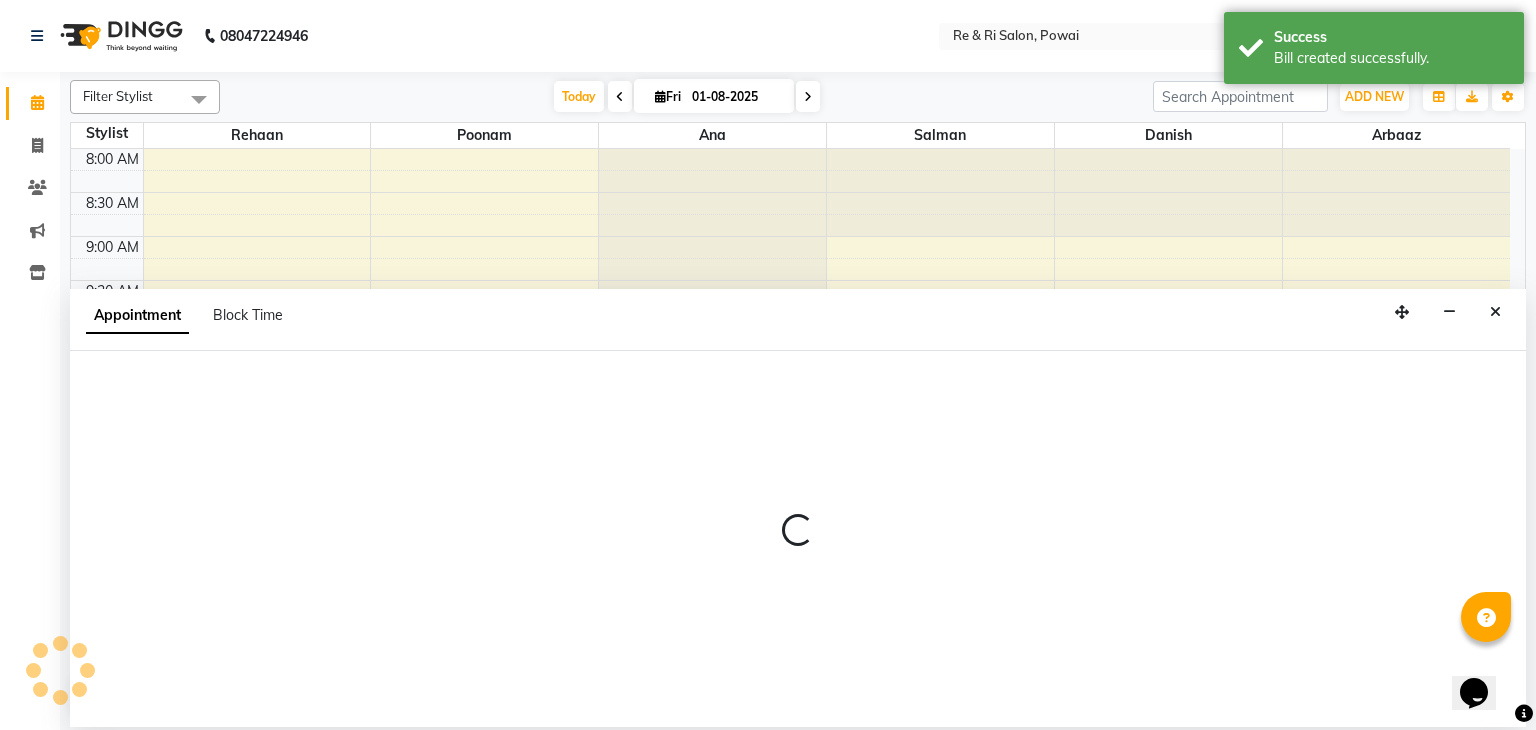 select on "tentative" 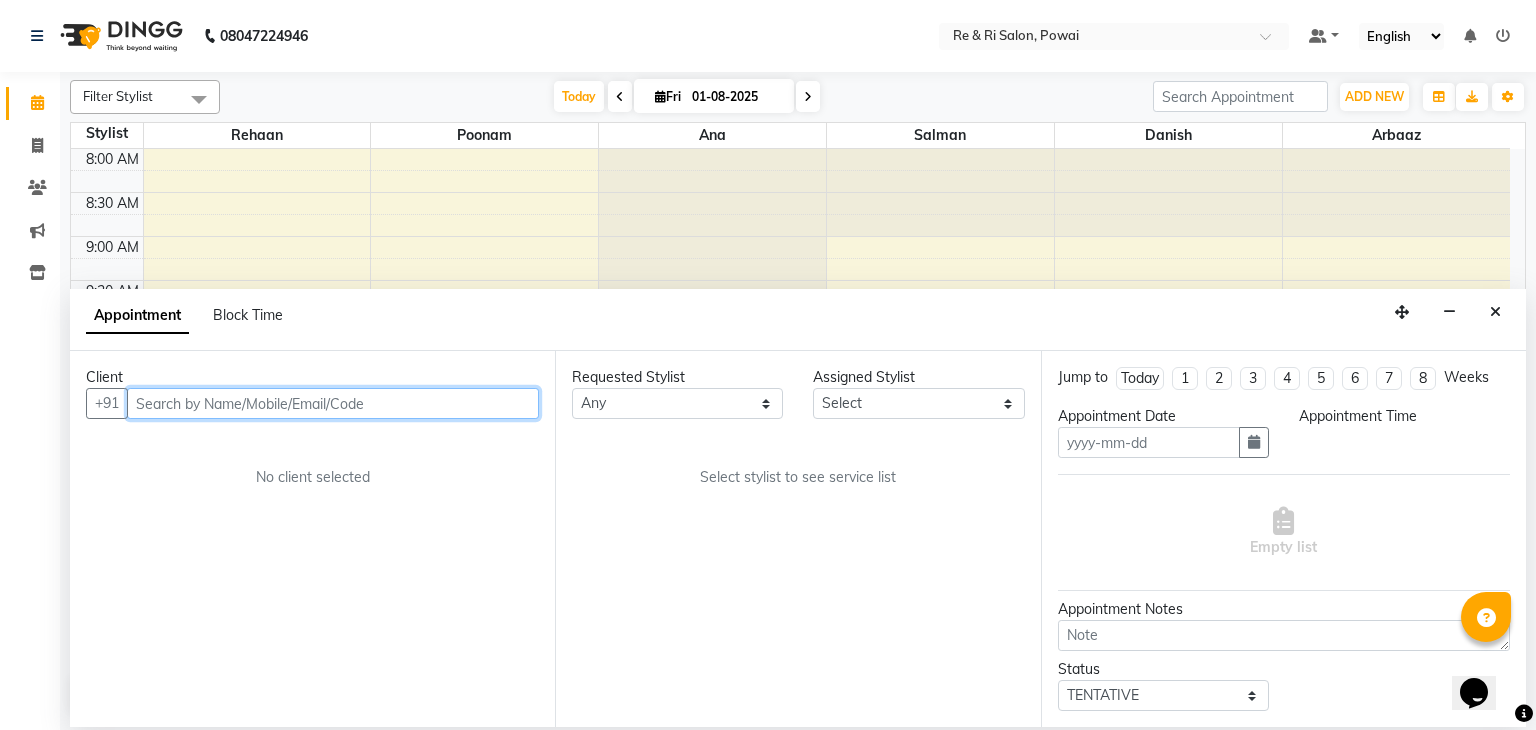 type on "01-08-2025" 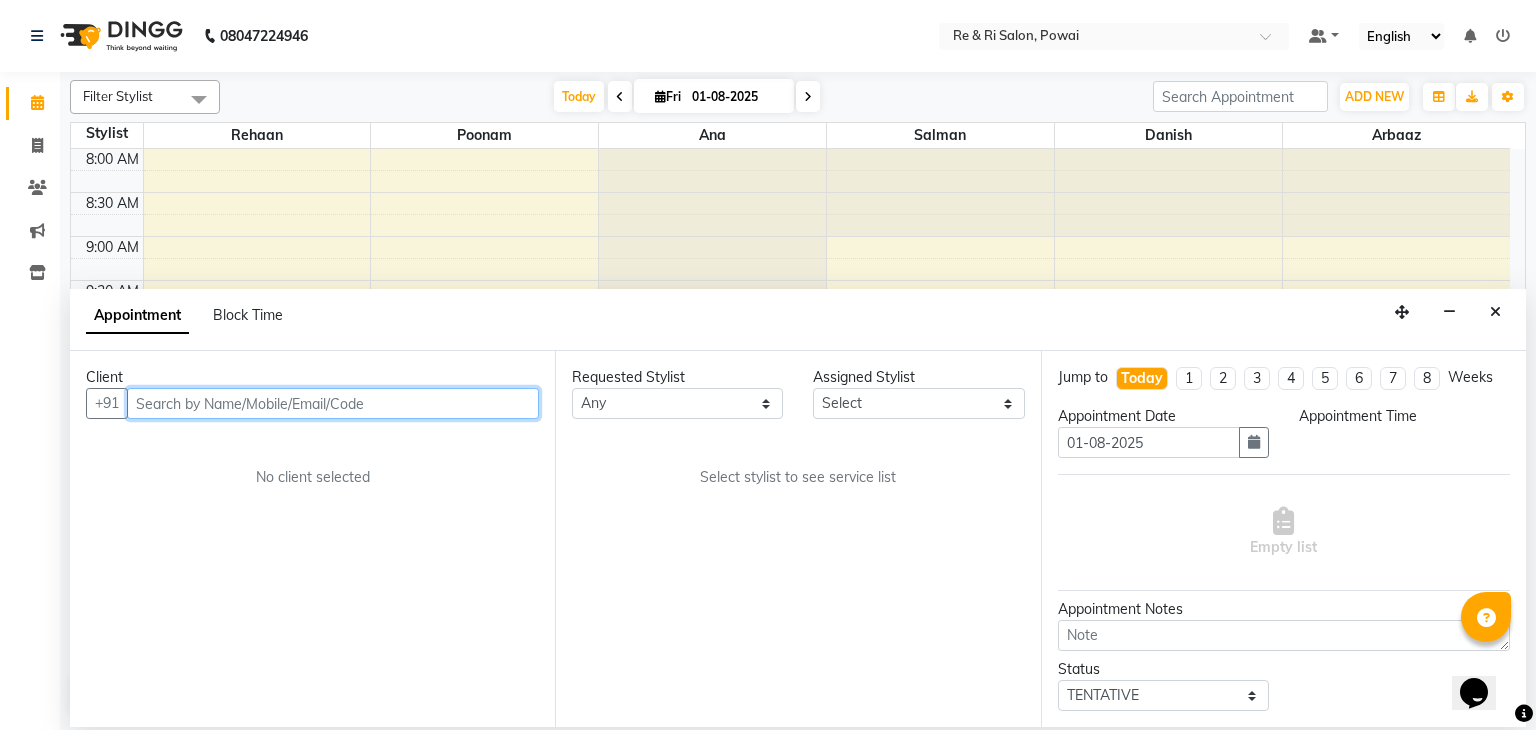 select on "35434" 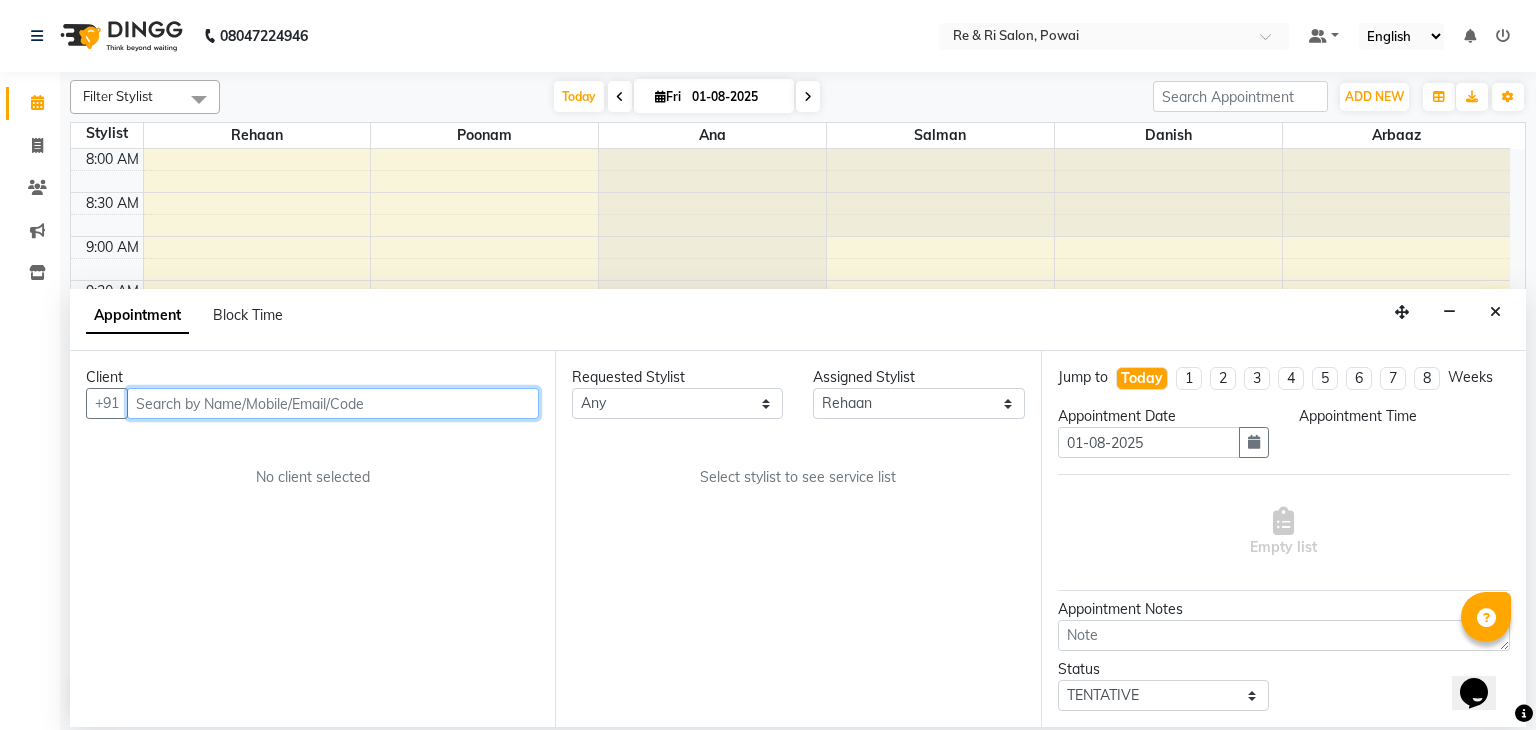 scroll, scrollTop: 436, scrollLeft: 0, axis: vertical 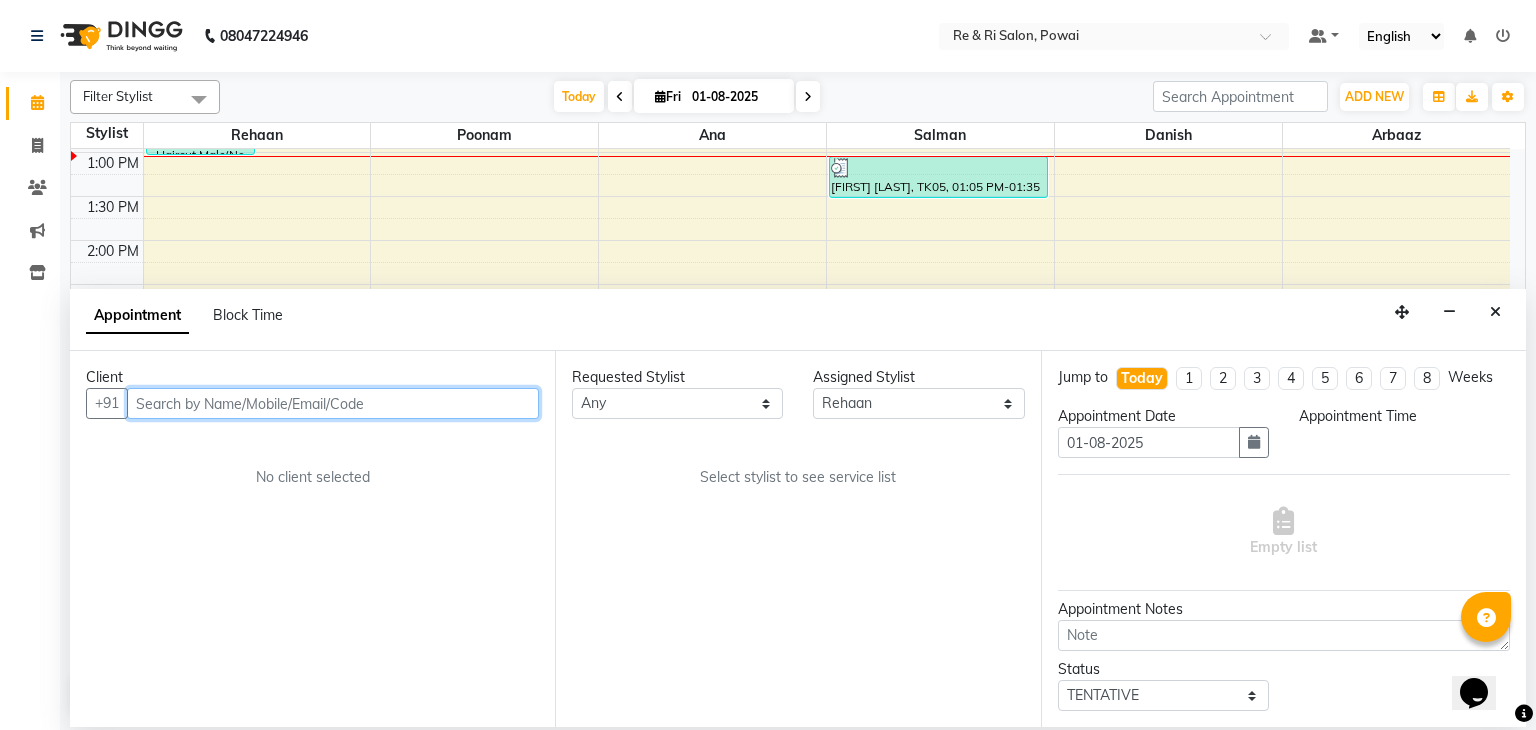 select on "690" 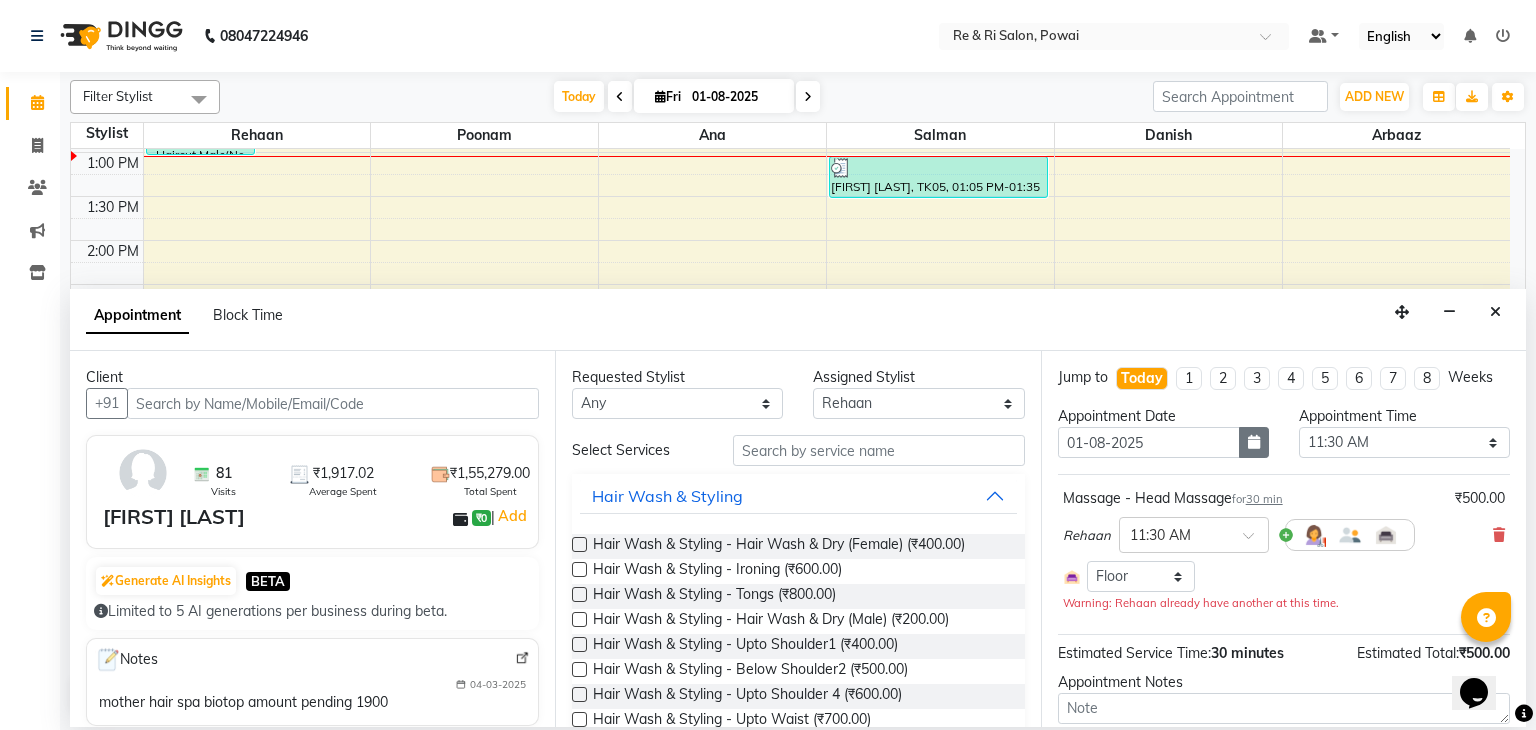 click at bounding box center [1254, 442] 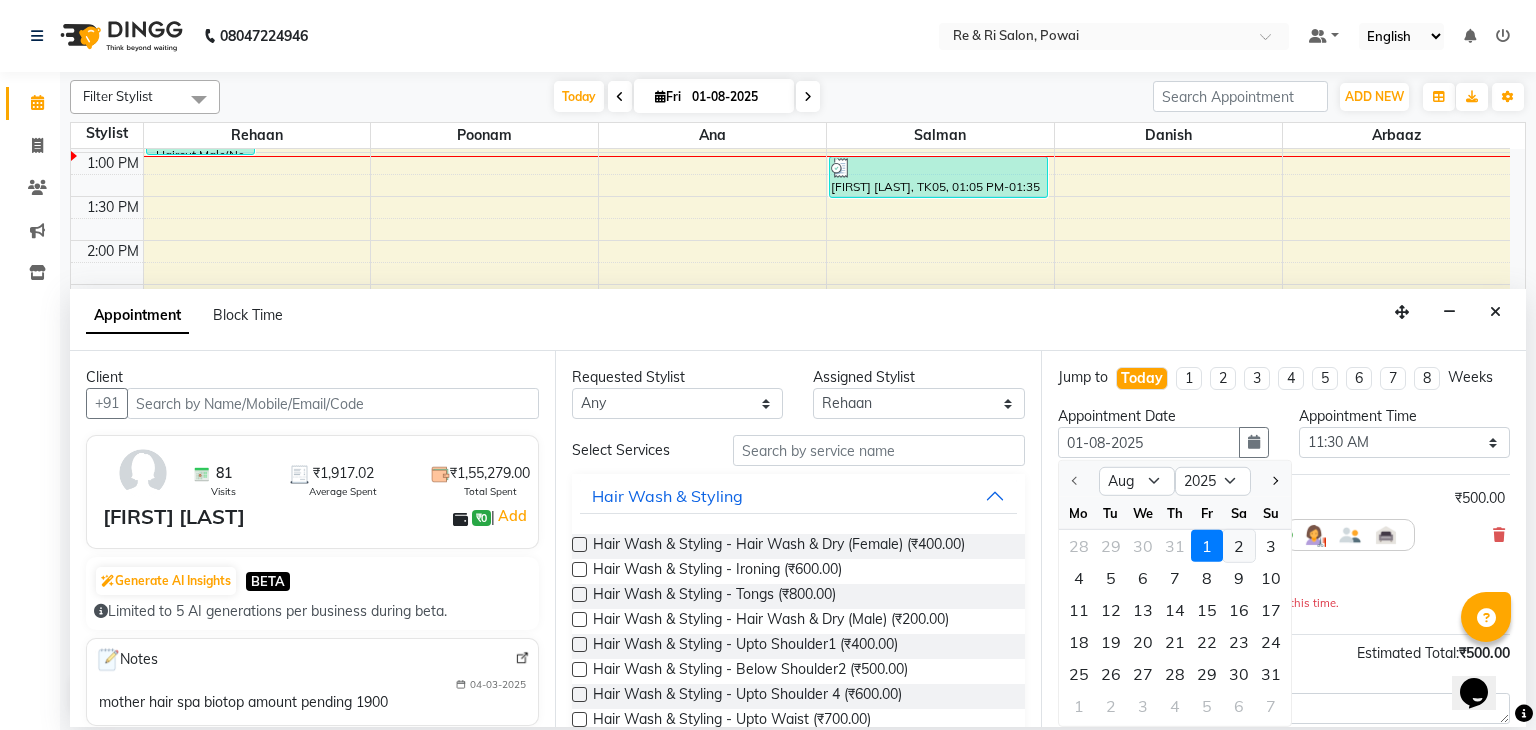 click on "2" at bounding box center [1239, 546] 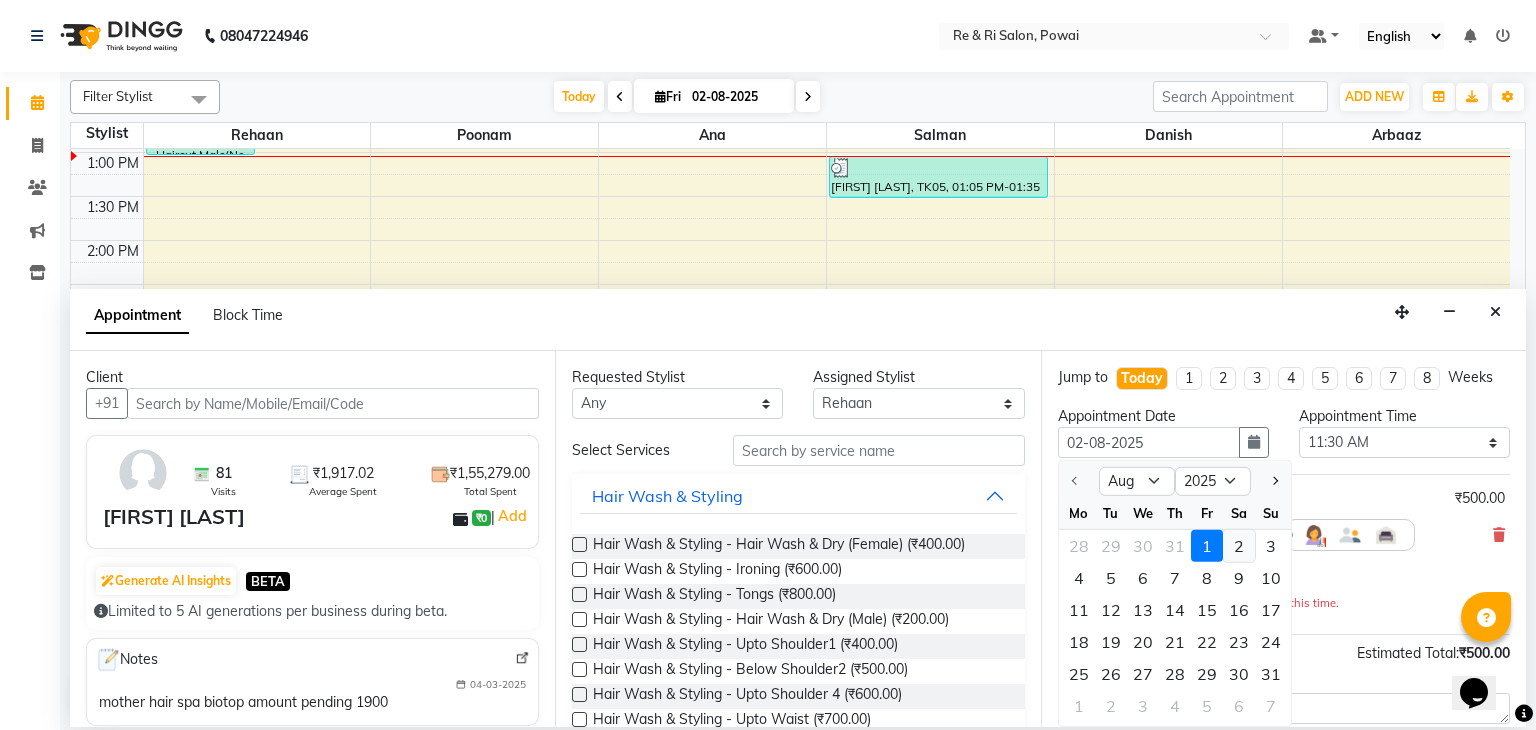 scroll, scrollTop: 436, scrollLeft: 0, axis: vertical 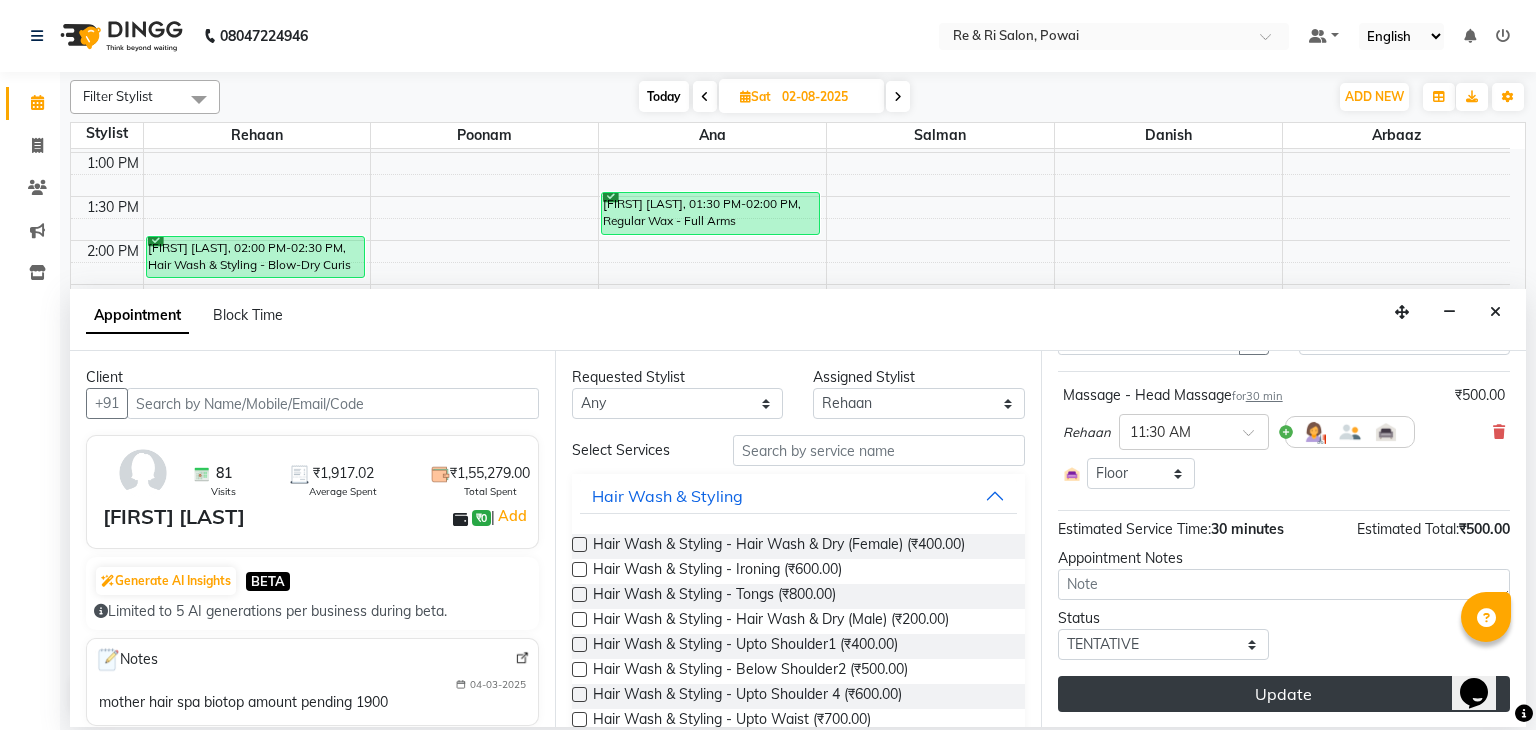 click on "Update" at bounding box center (1284, 694) 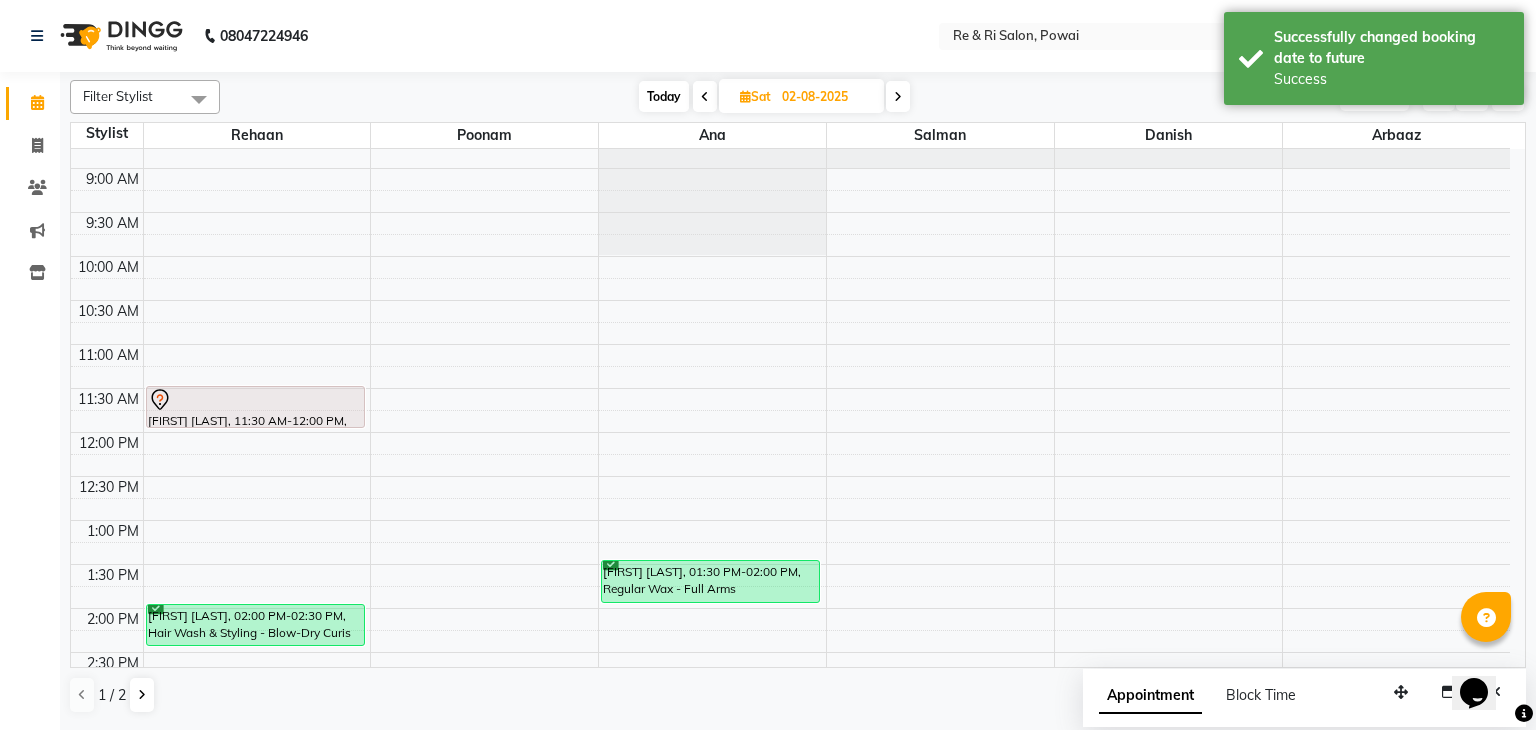 scroll, scrollTop: 63, scrollLeft: 0, axis: vertical 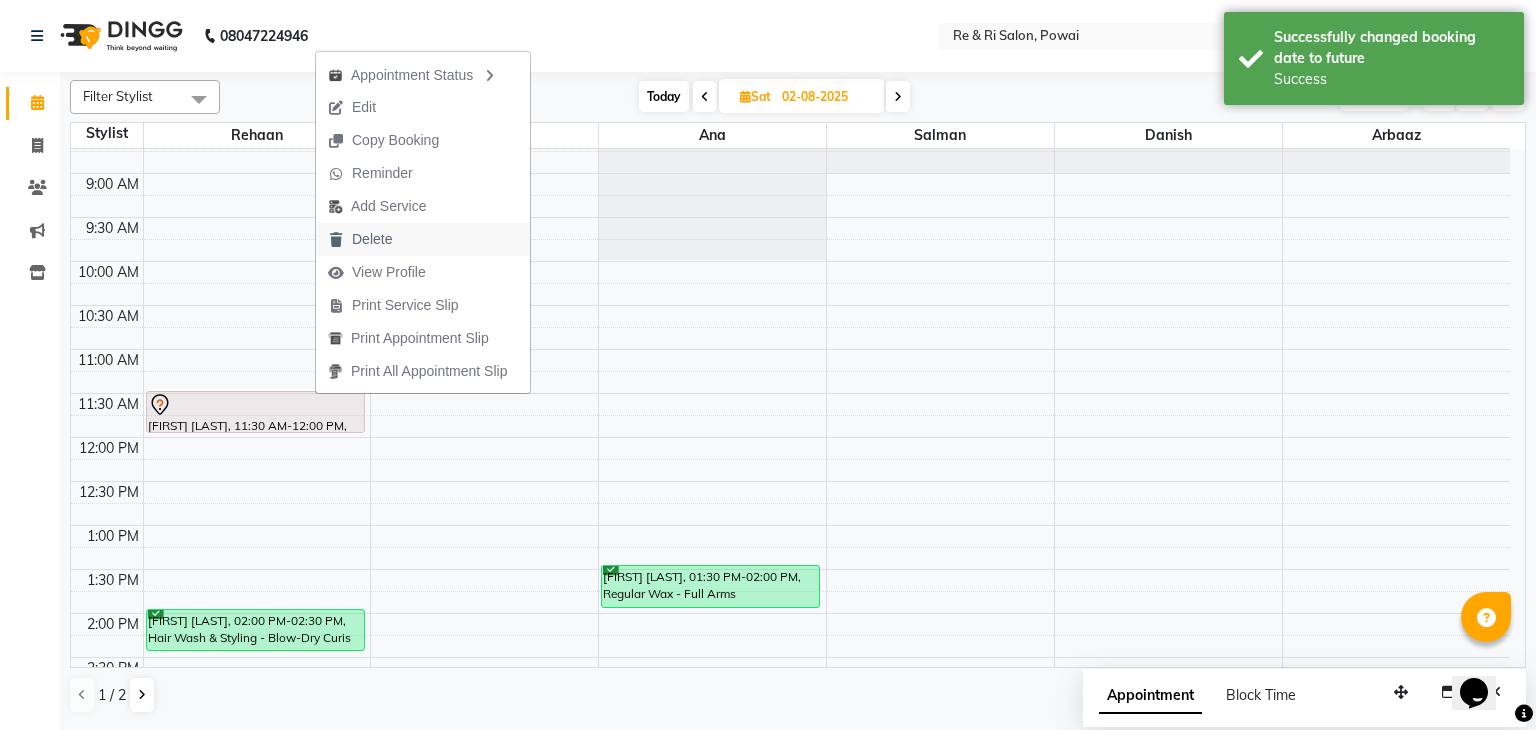 click on "Delete" at bounding box center [360, 239] 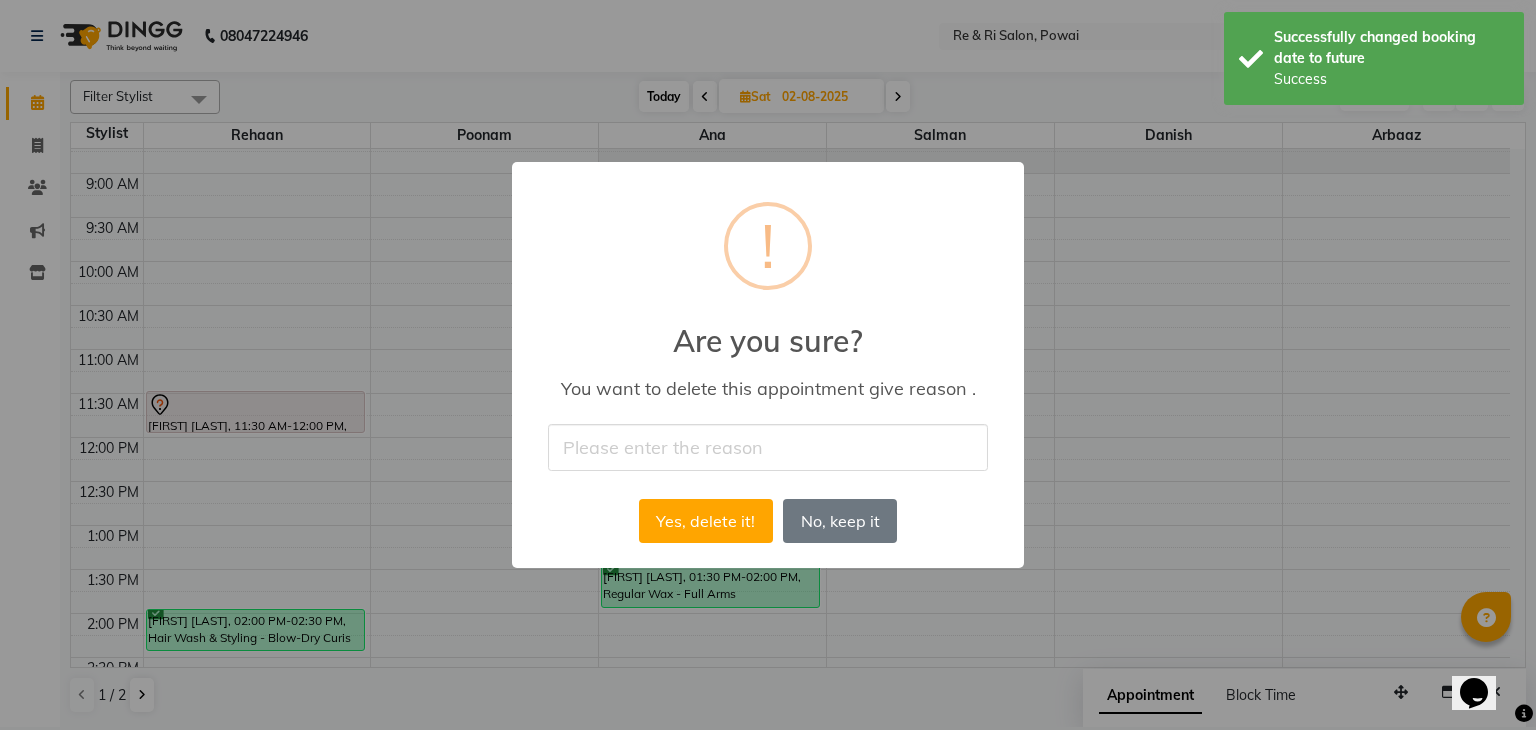 click at bounding box center (768, 447) 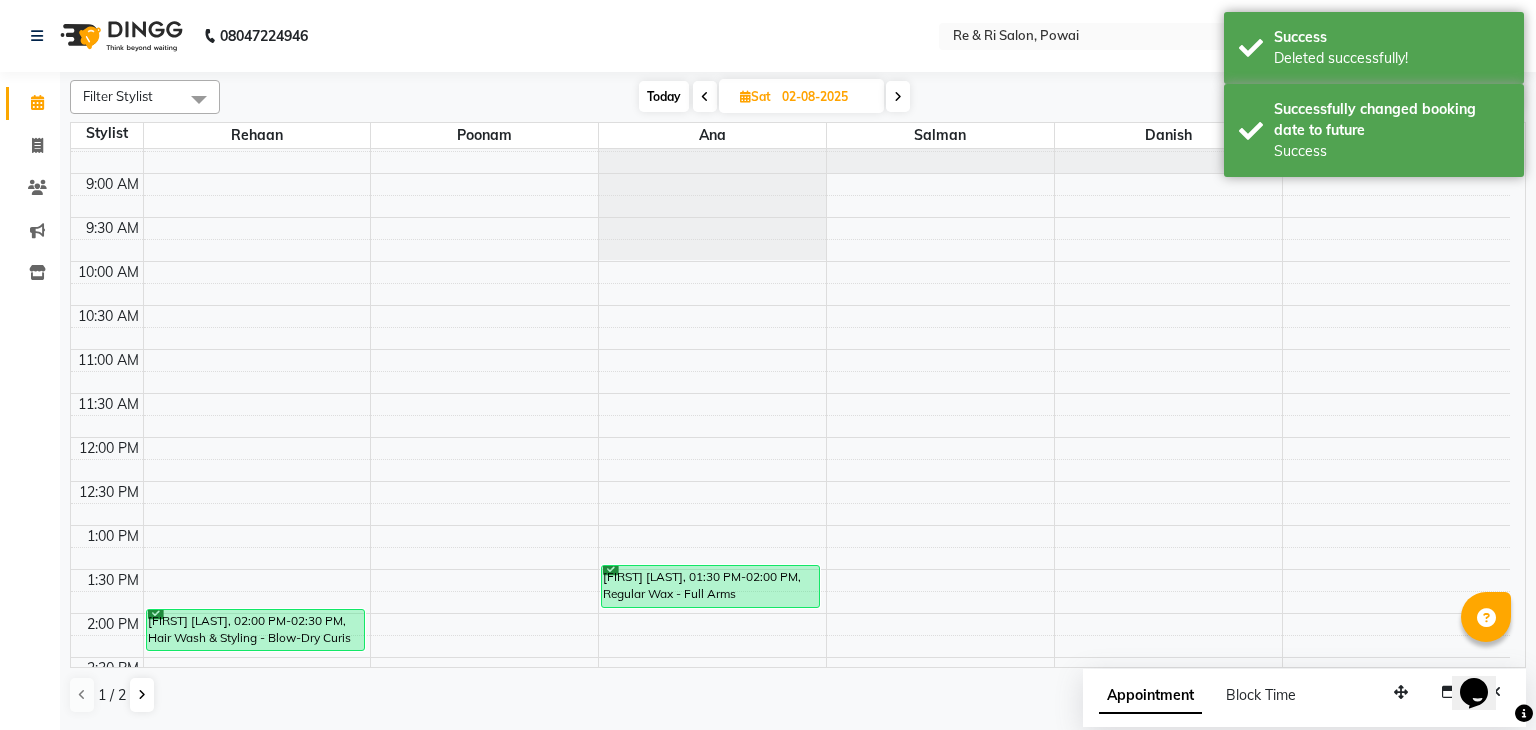 click on "Today" at bounding box center [664, 96] 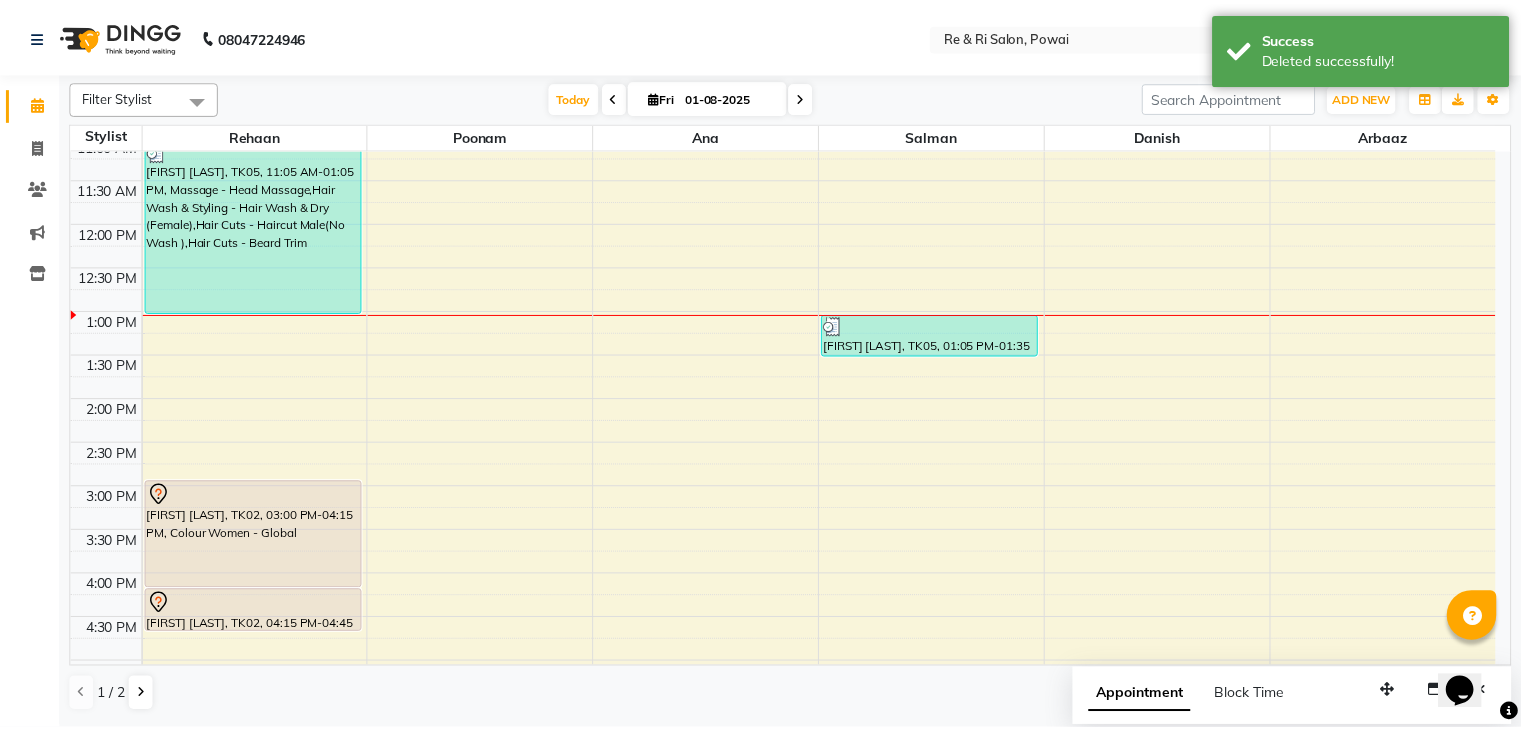 scroll, scrollTop: 0, scrollLeft: 0, axis: both 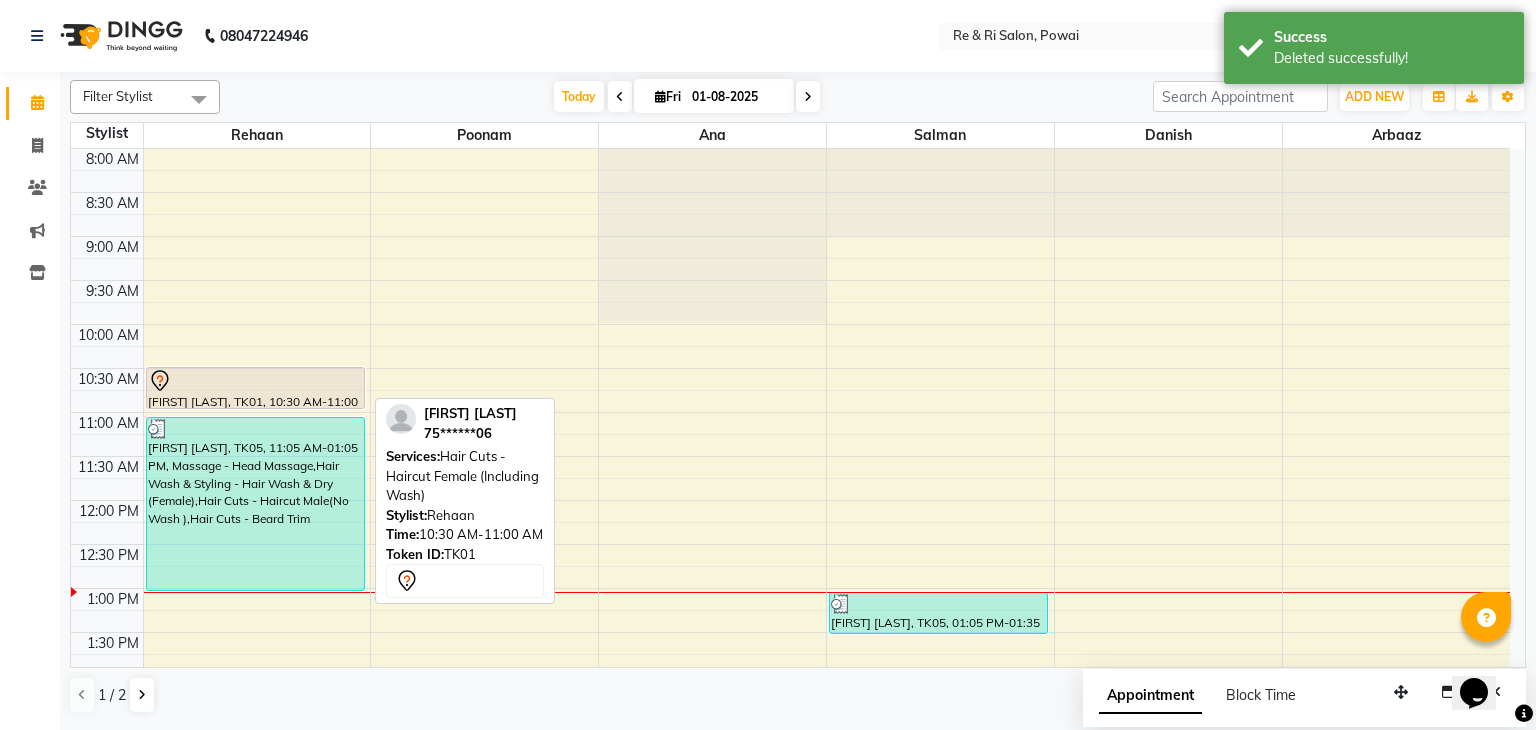 click at bounding box center [255, 381] 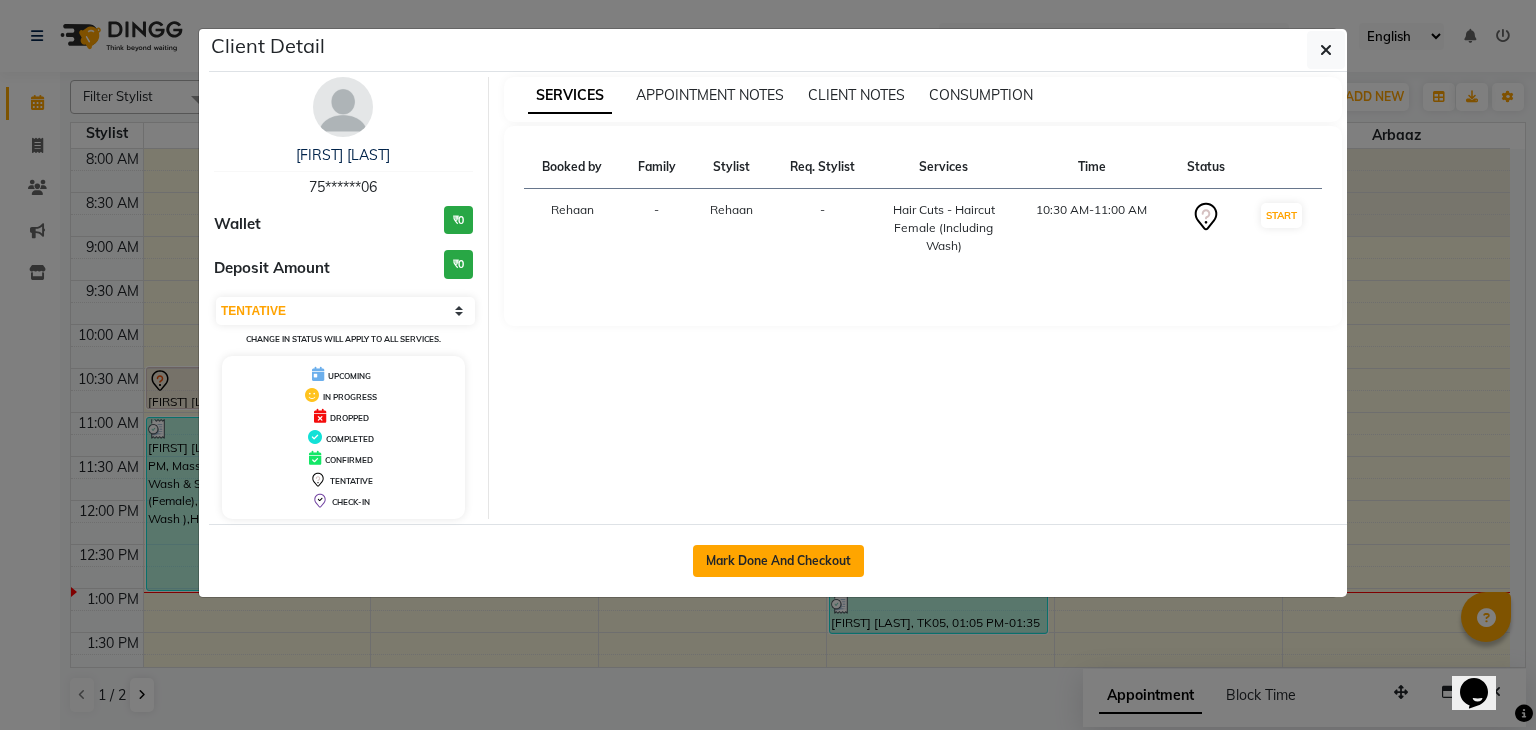 click on "Mark Done And Checkout" 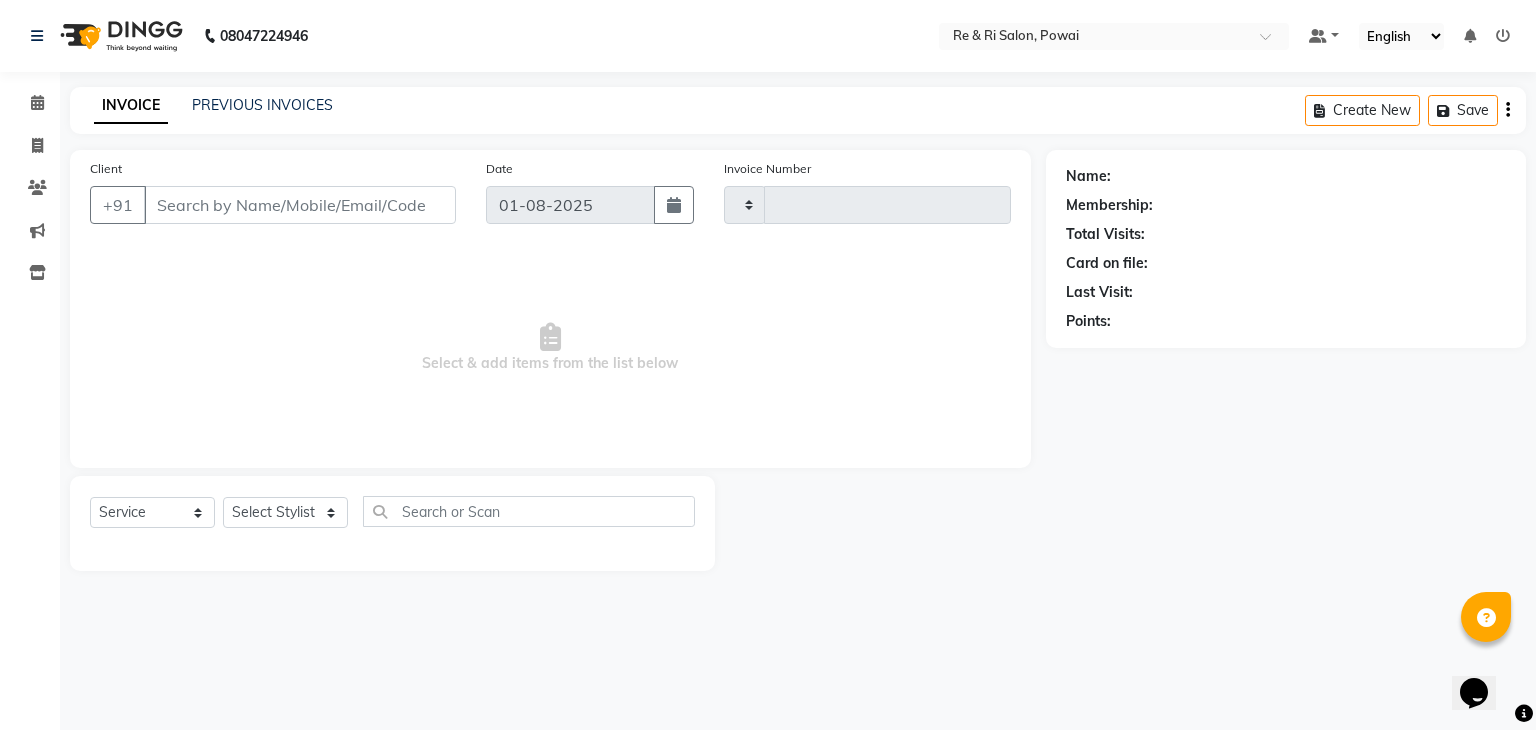 type on "1649" 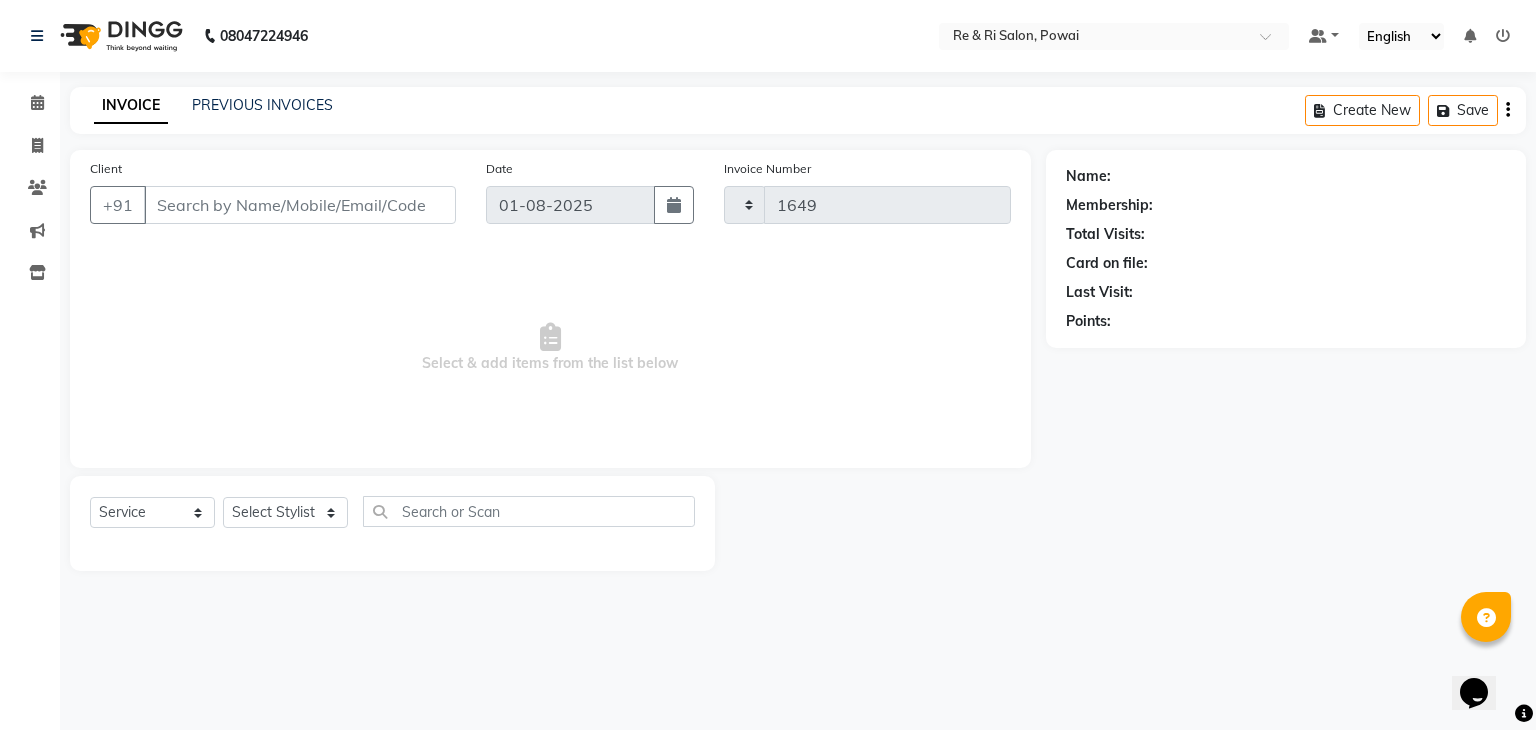 select on "5364" 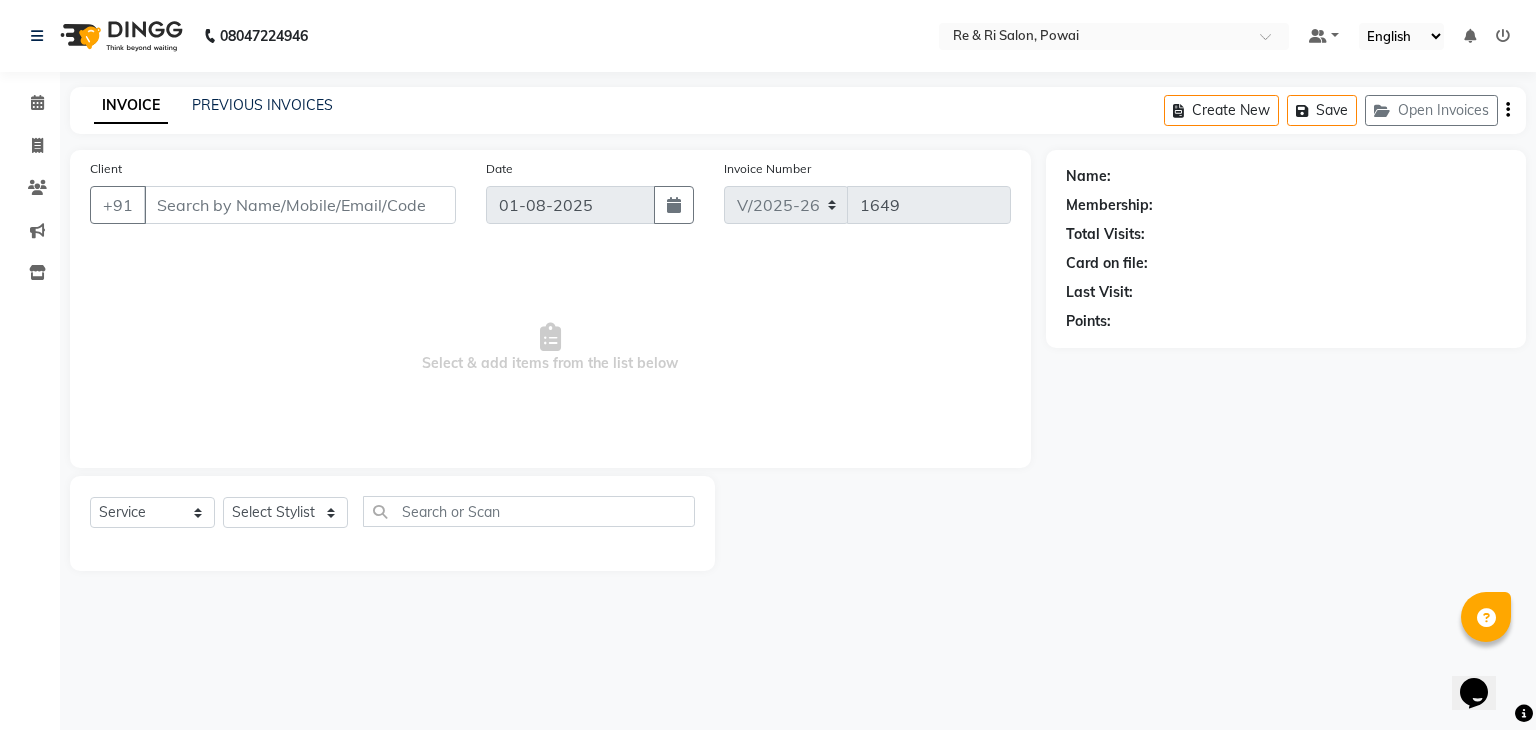 type on "75******06" 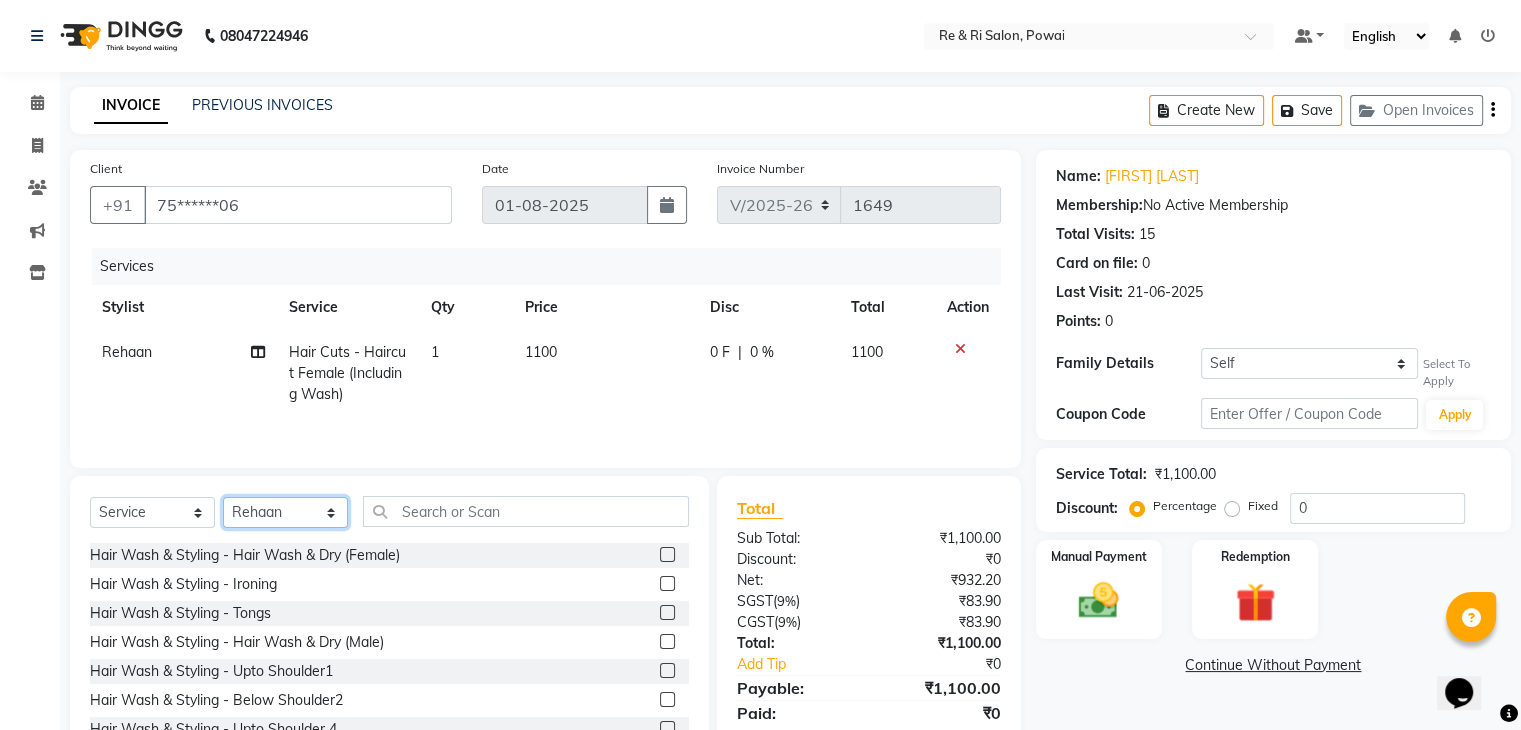 click on "Select Stylist ana Arbaaz  Danish  Poonam Rehaan  Salman  Sandy" 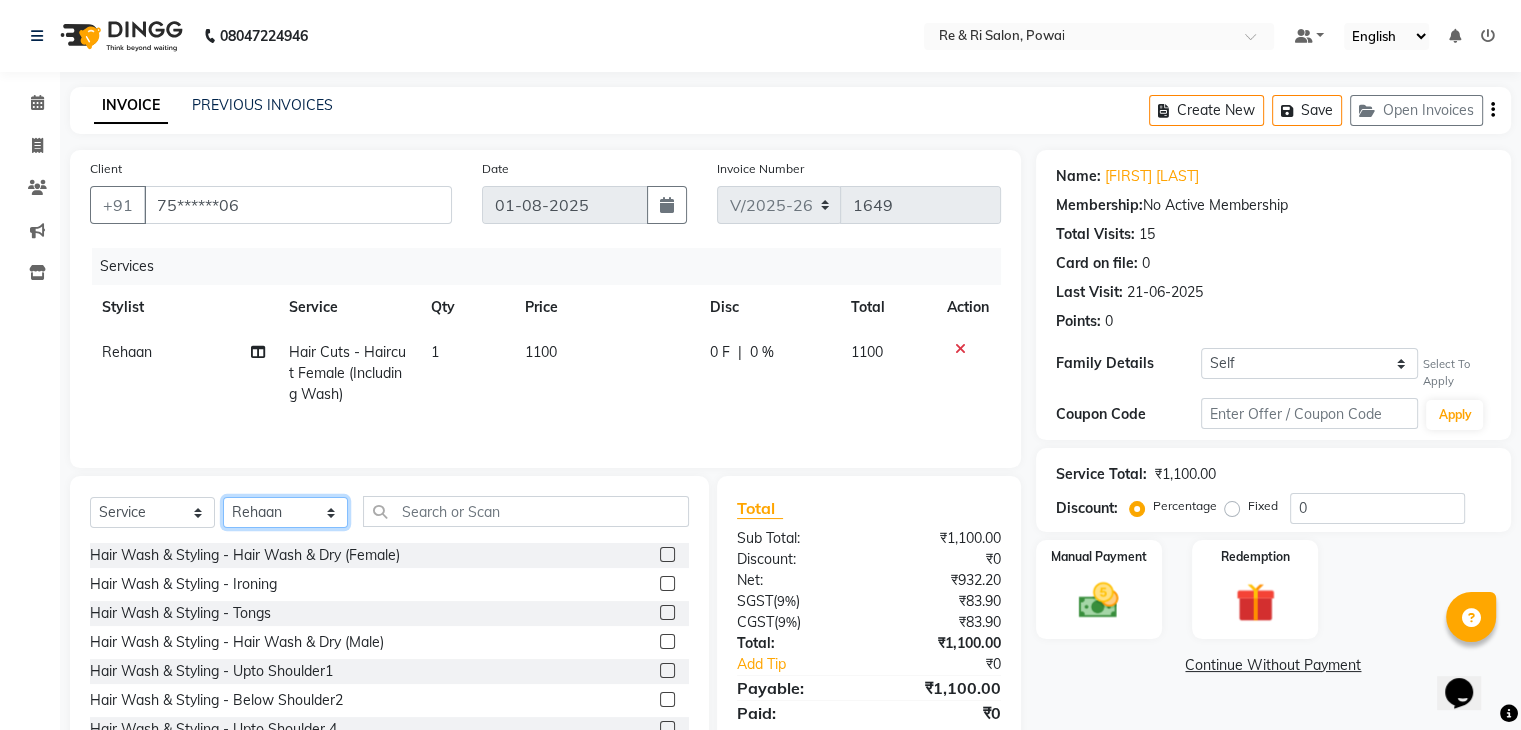select on "36184" 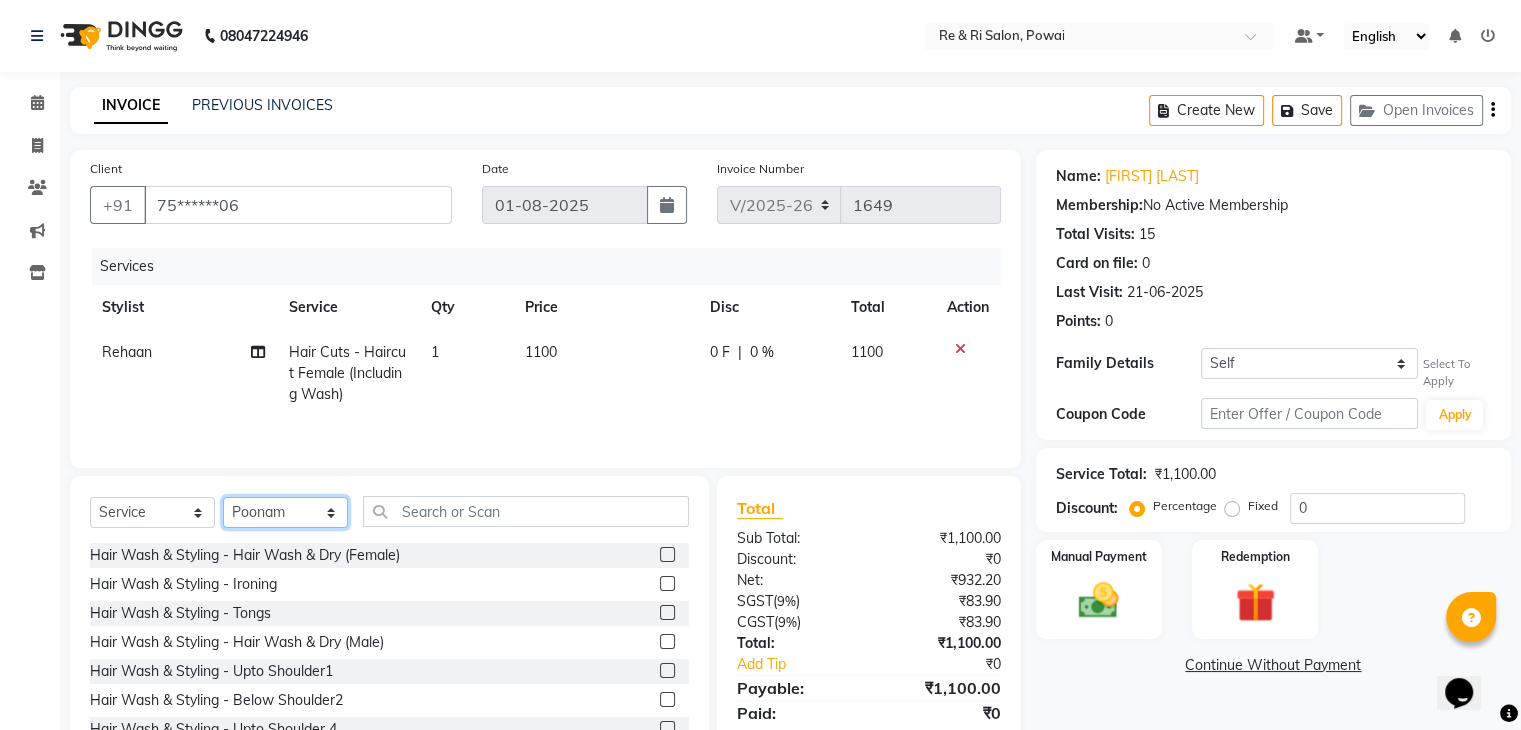 click on "Select Stylist ana Arbaaz  Danish  Poonam Rehaan  Salman  Sandy" 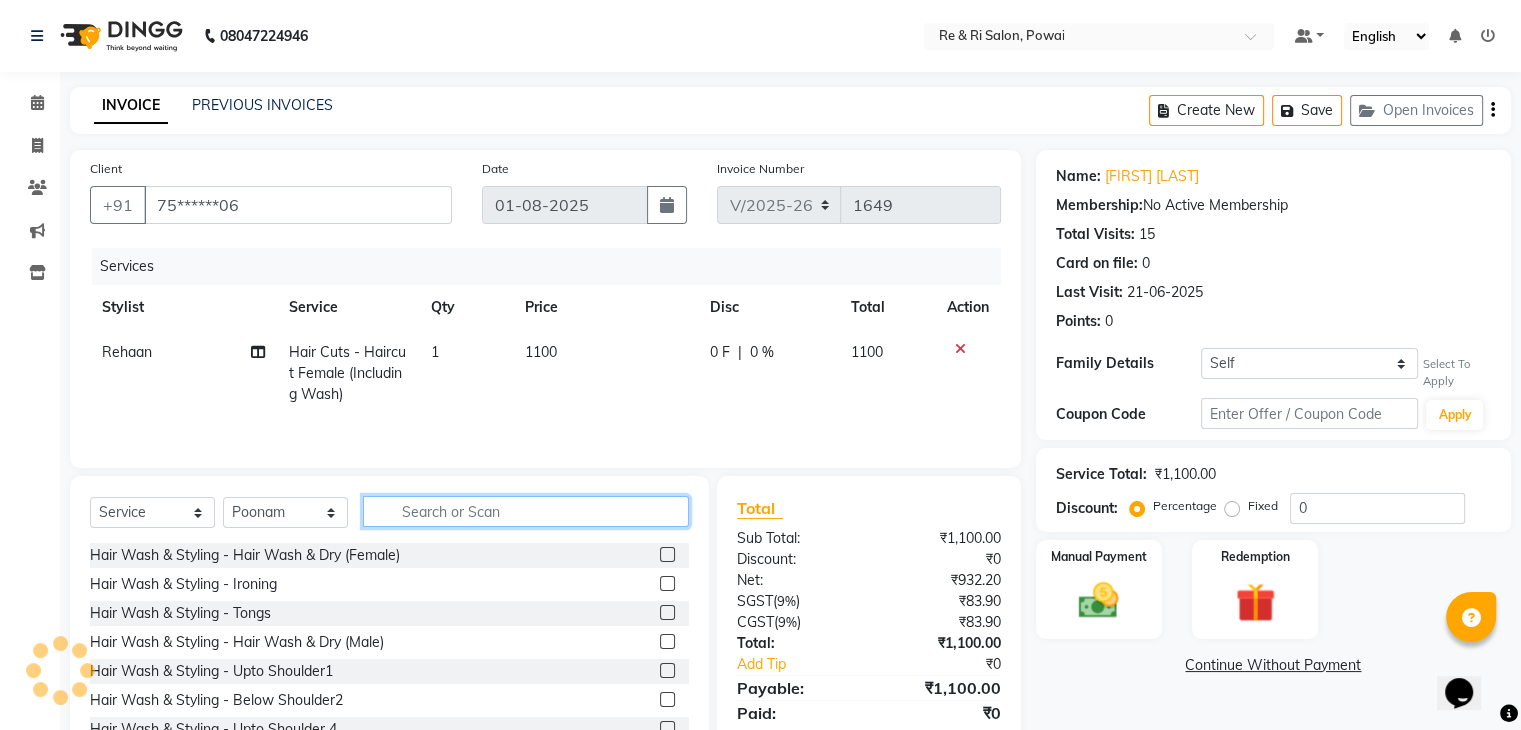 click 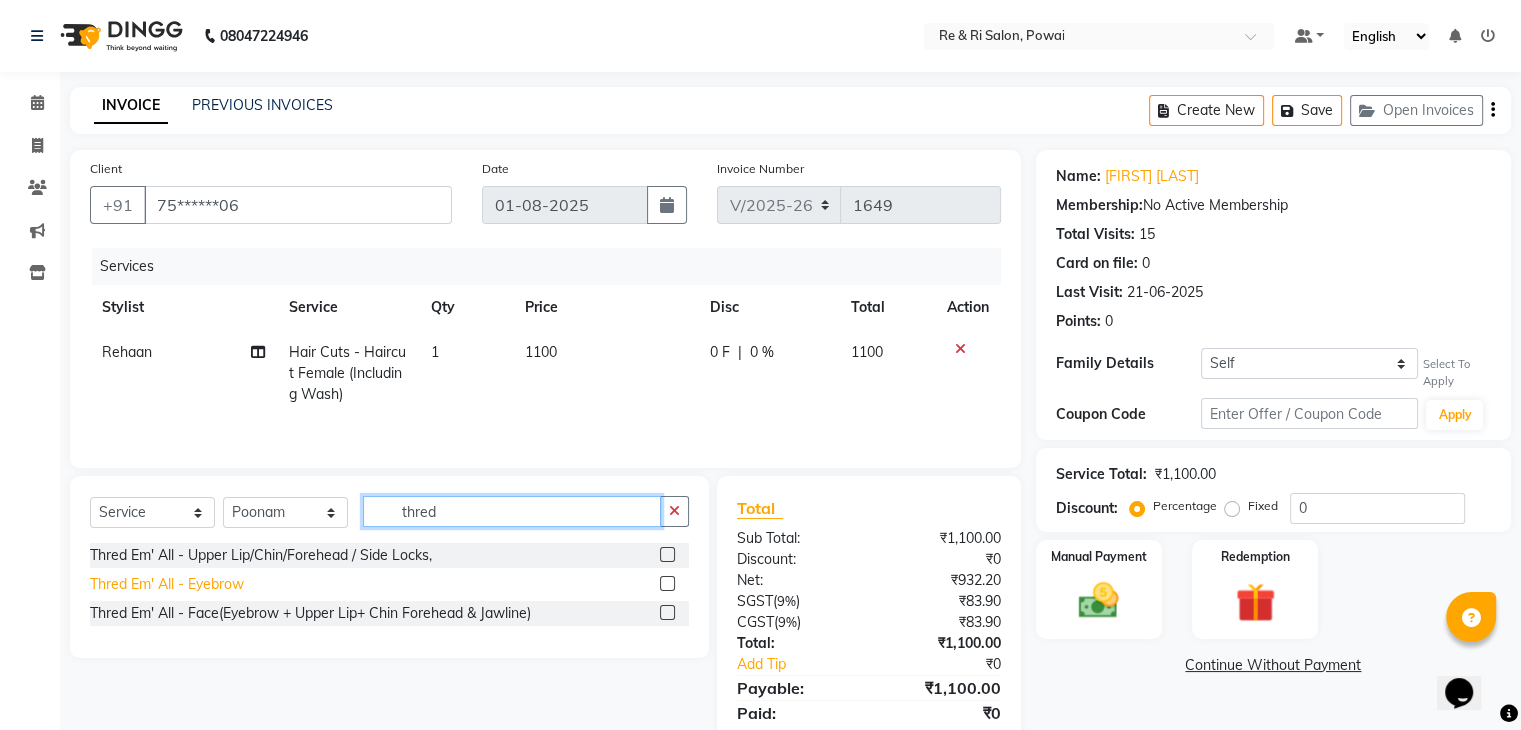 type on "thred" 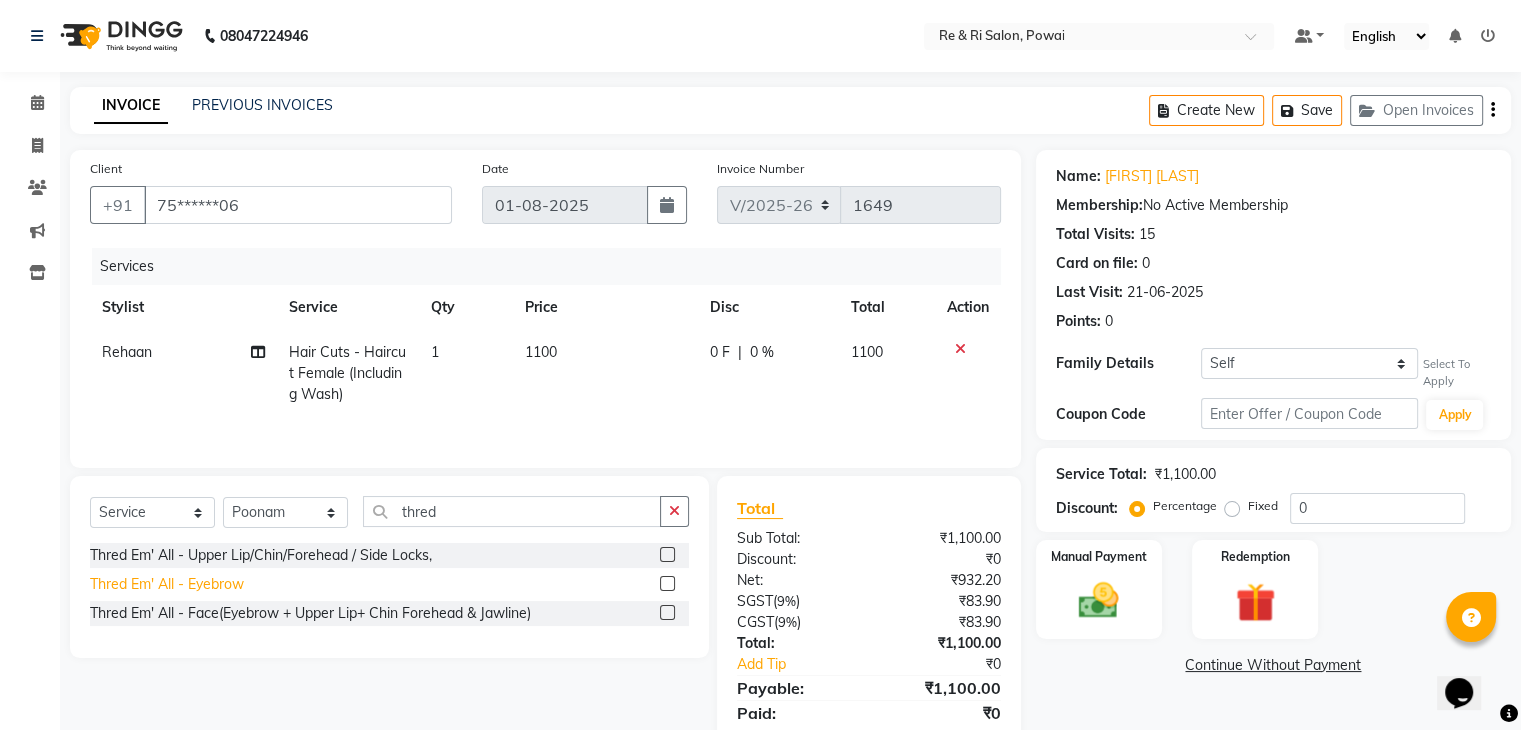 click on "Thred Em' All - Eyebrow" 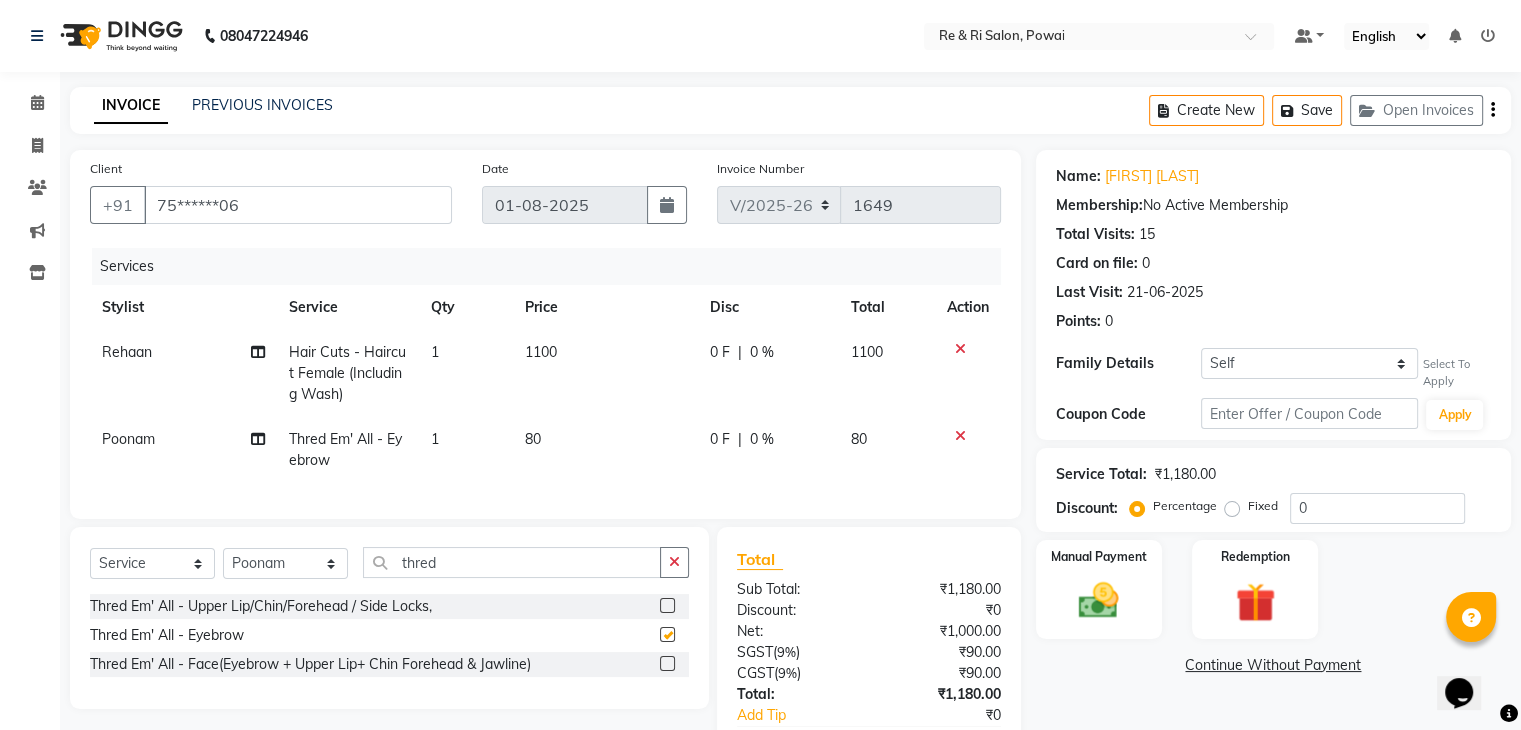 checkbox on "false" 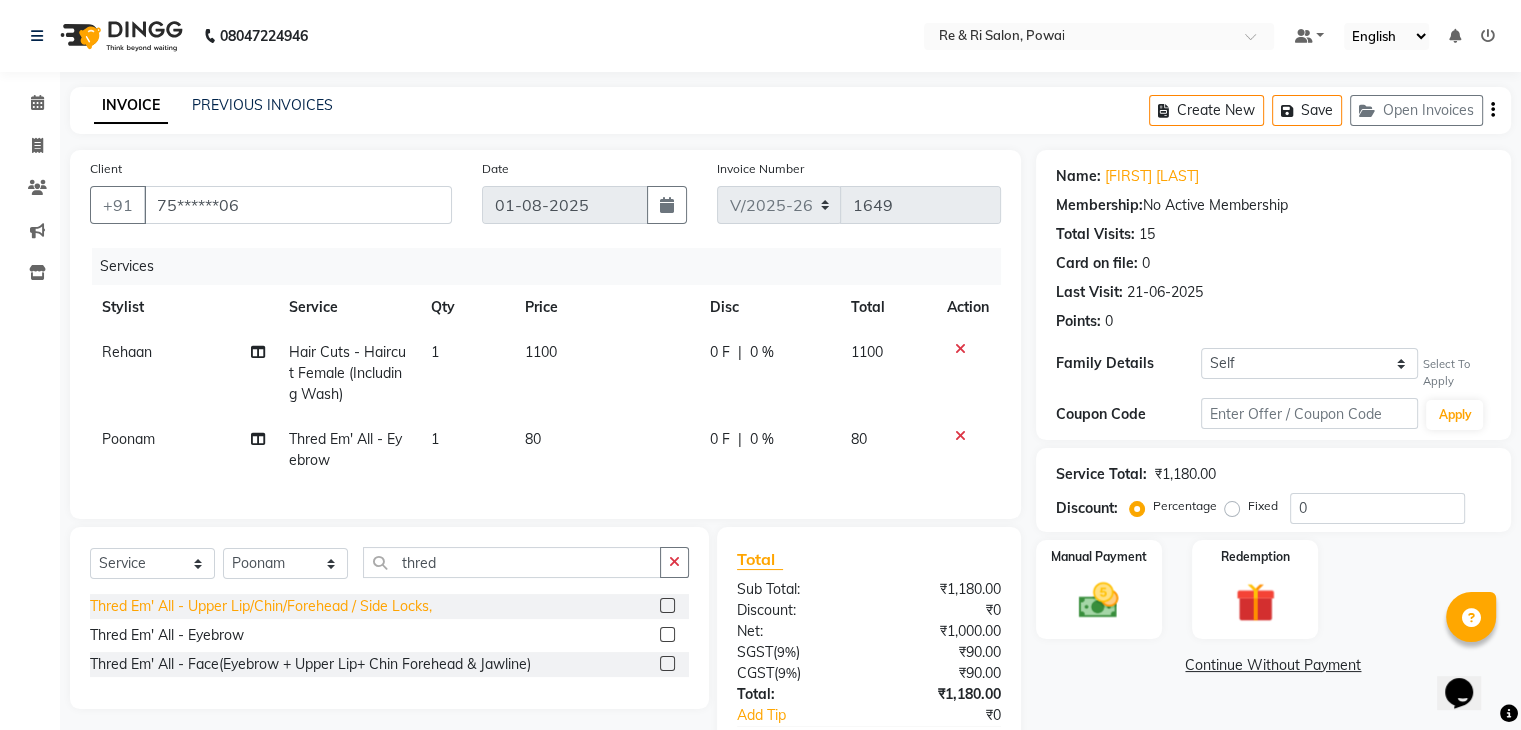 click on "Thred Em' All - Upper Lip/Chin/Forehead / Side Locks," 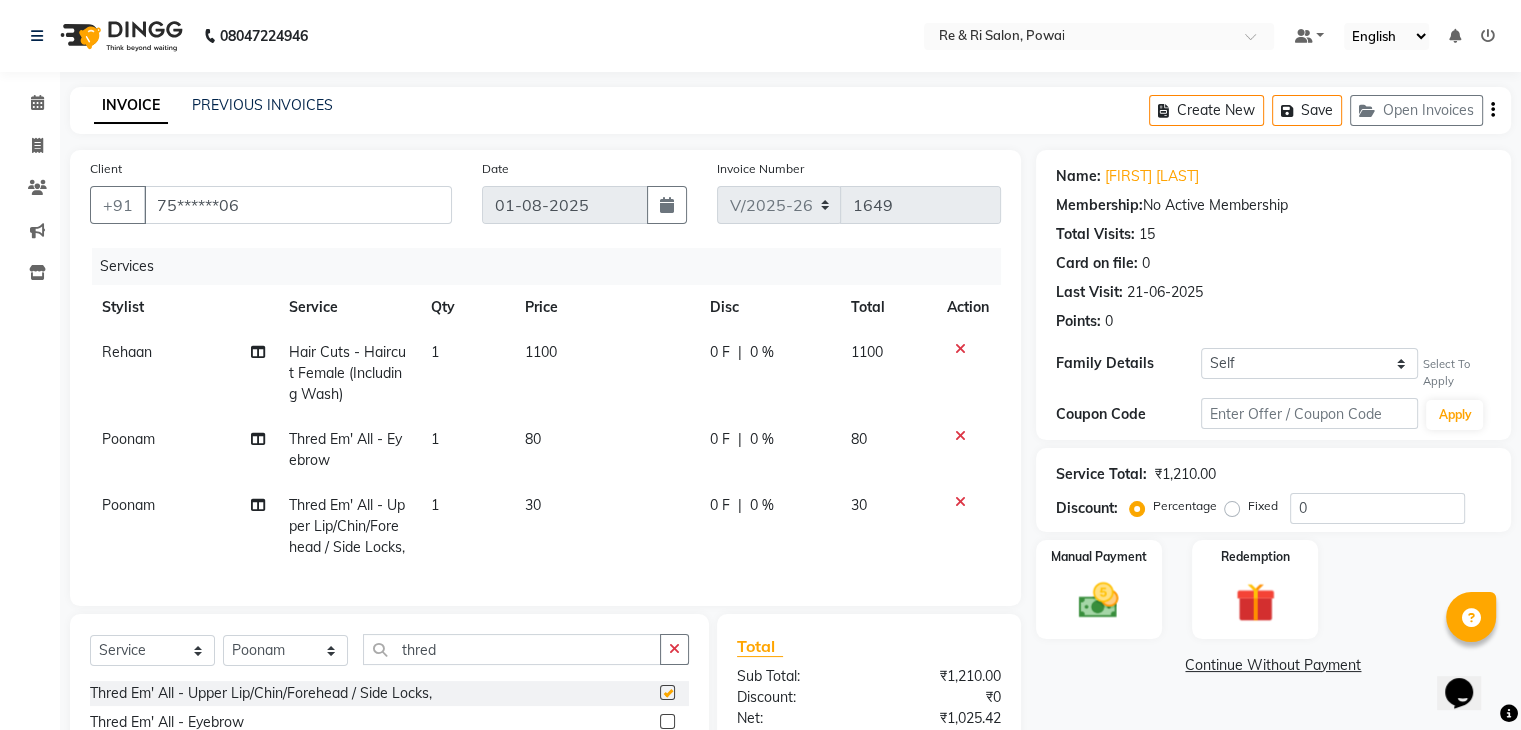 checkbox on "false" 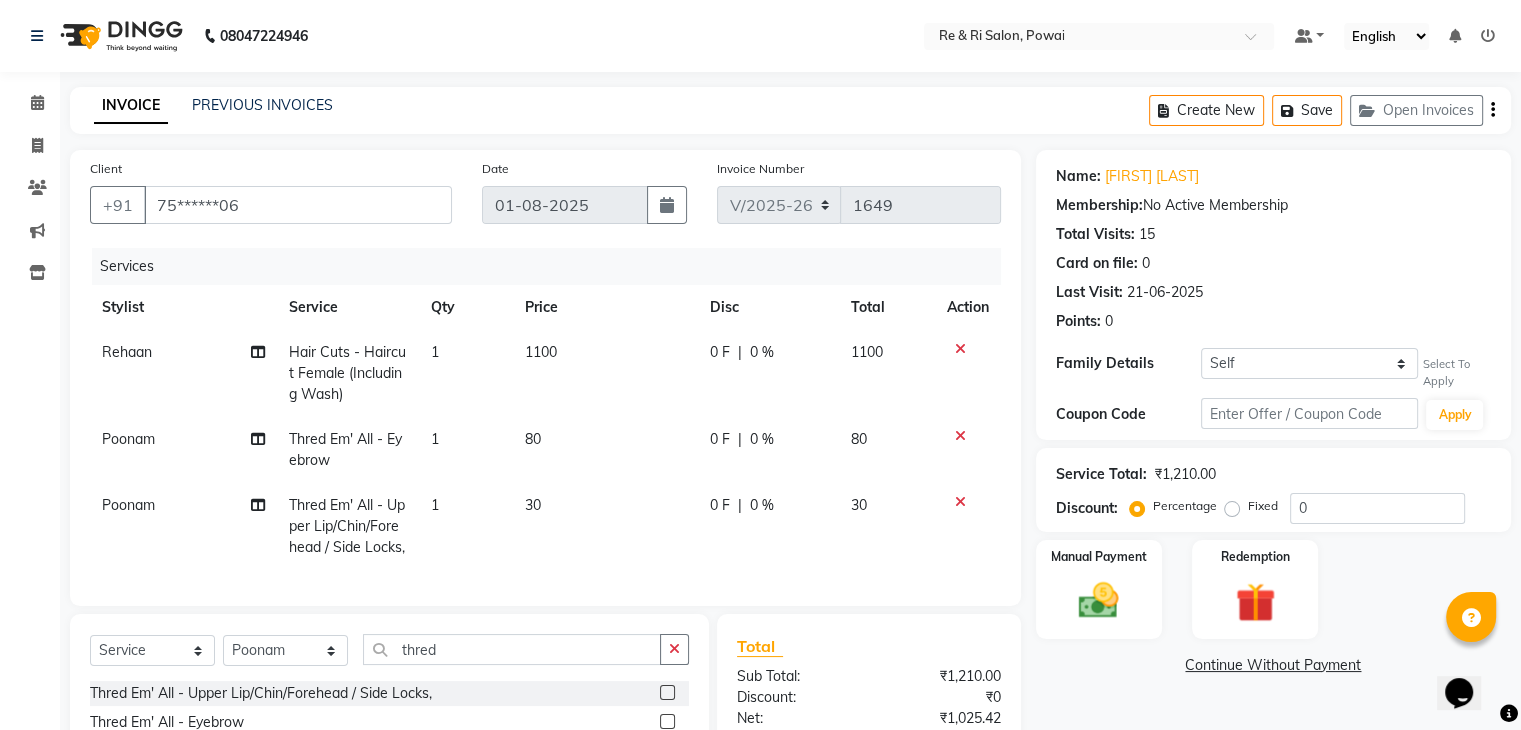 click on "1100" 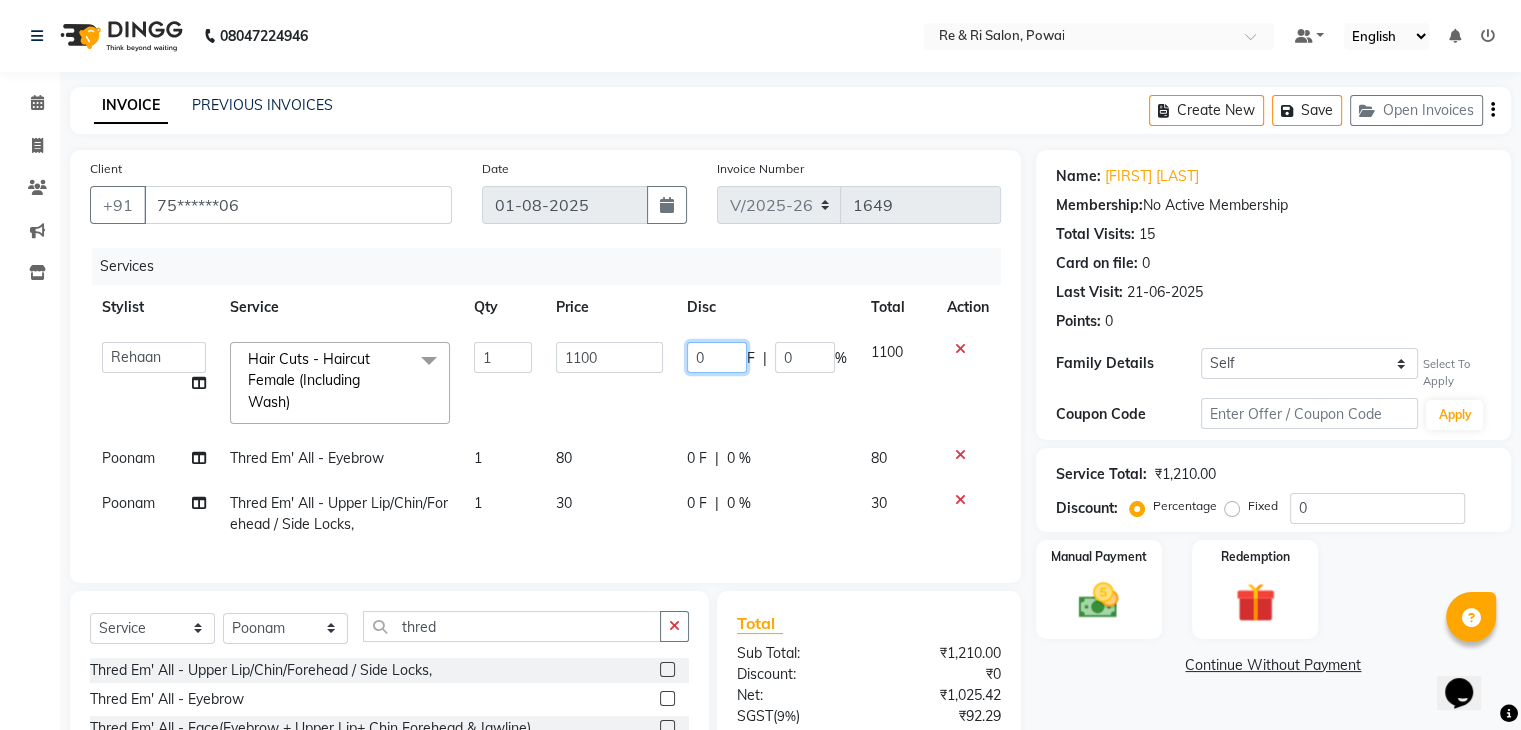 click on "0" 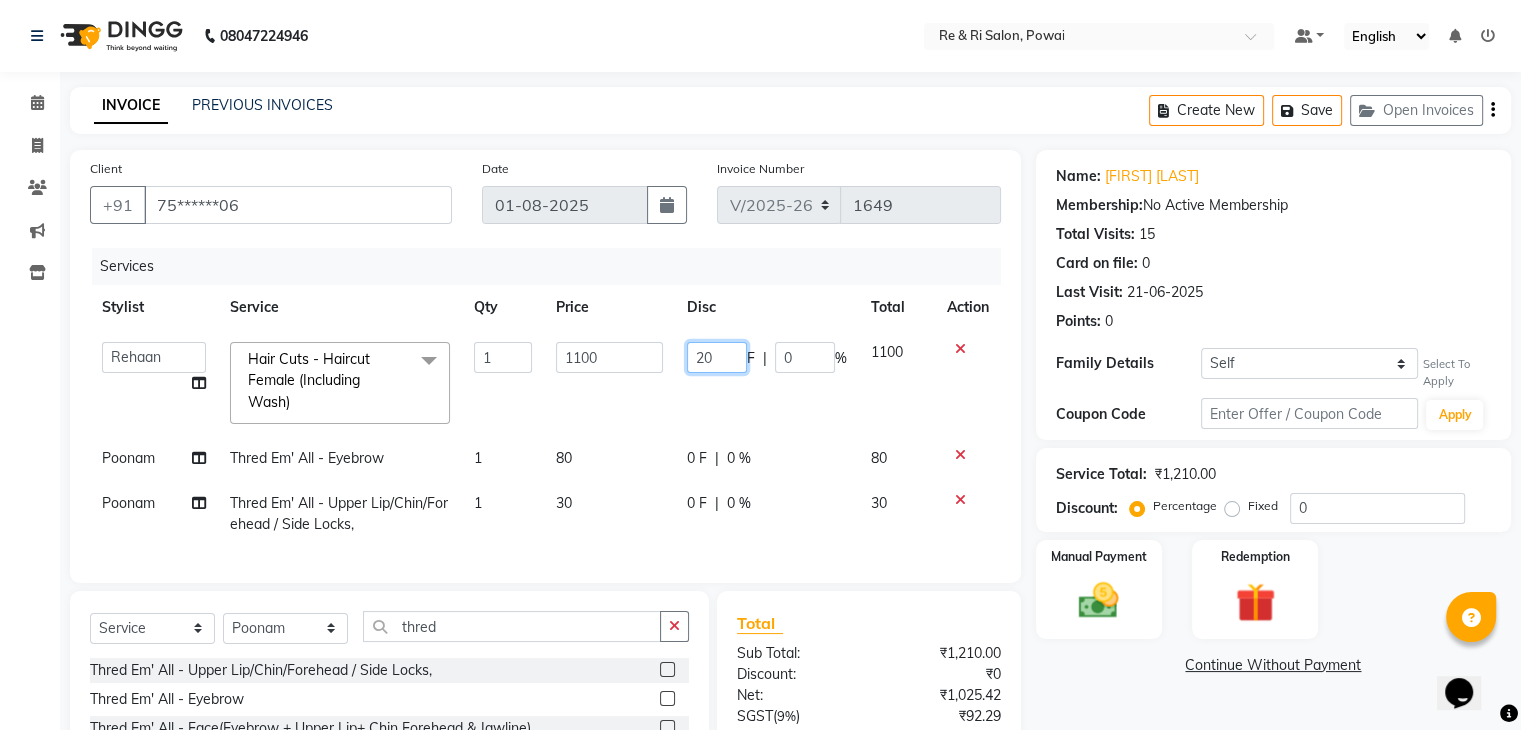 type on "200" 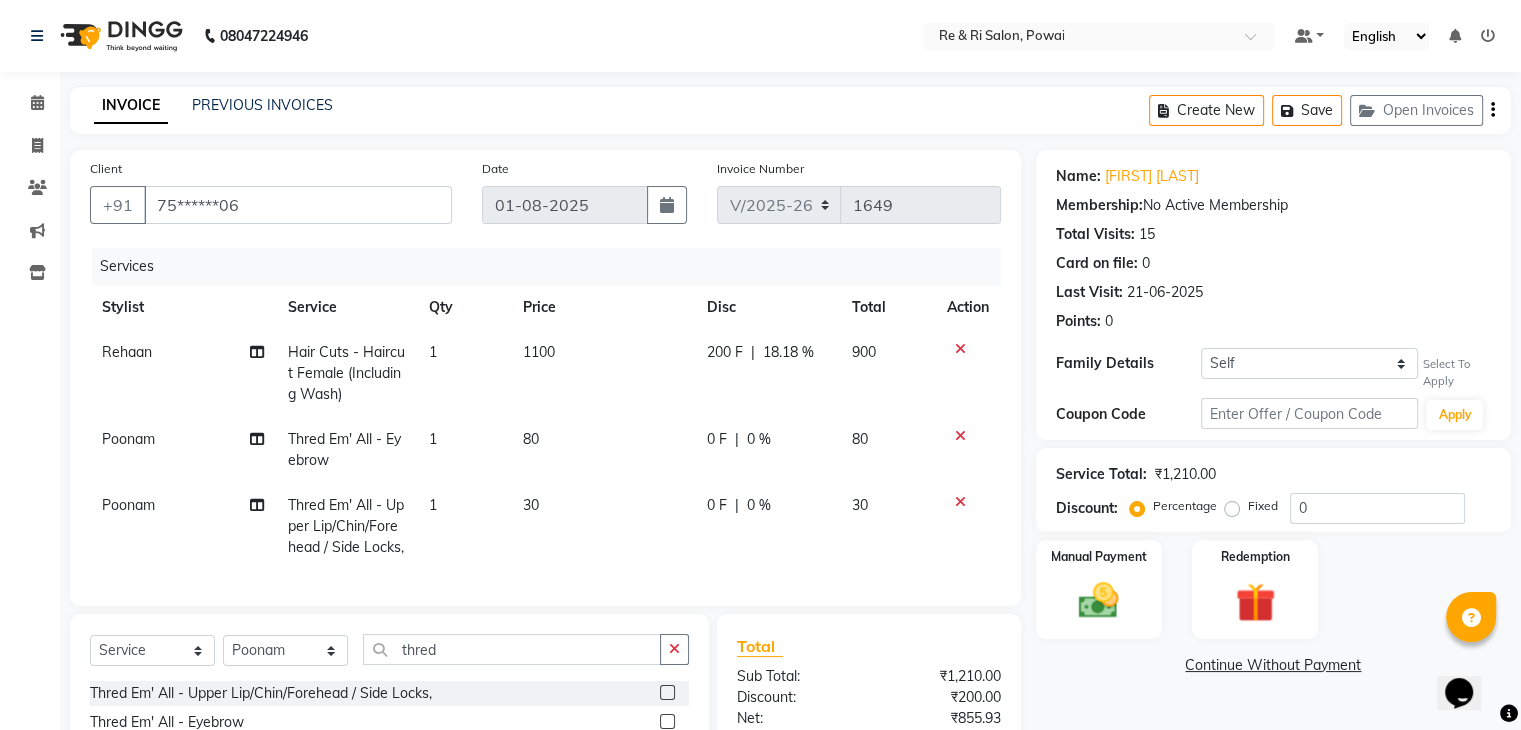 click on "200 F | 18.18 %" 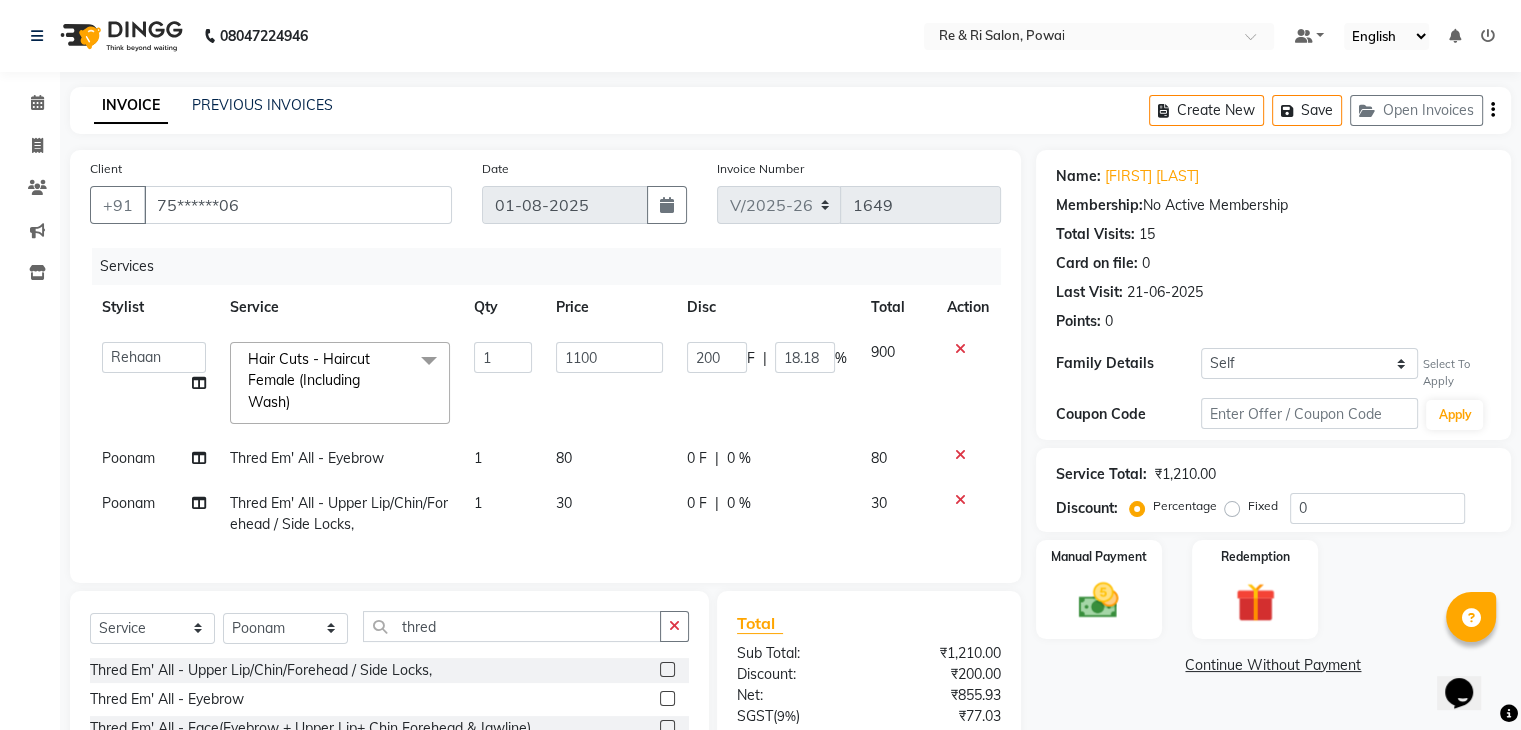 scroll, scrollTop: 200, scrollLeft: 0, axis: vertical 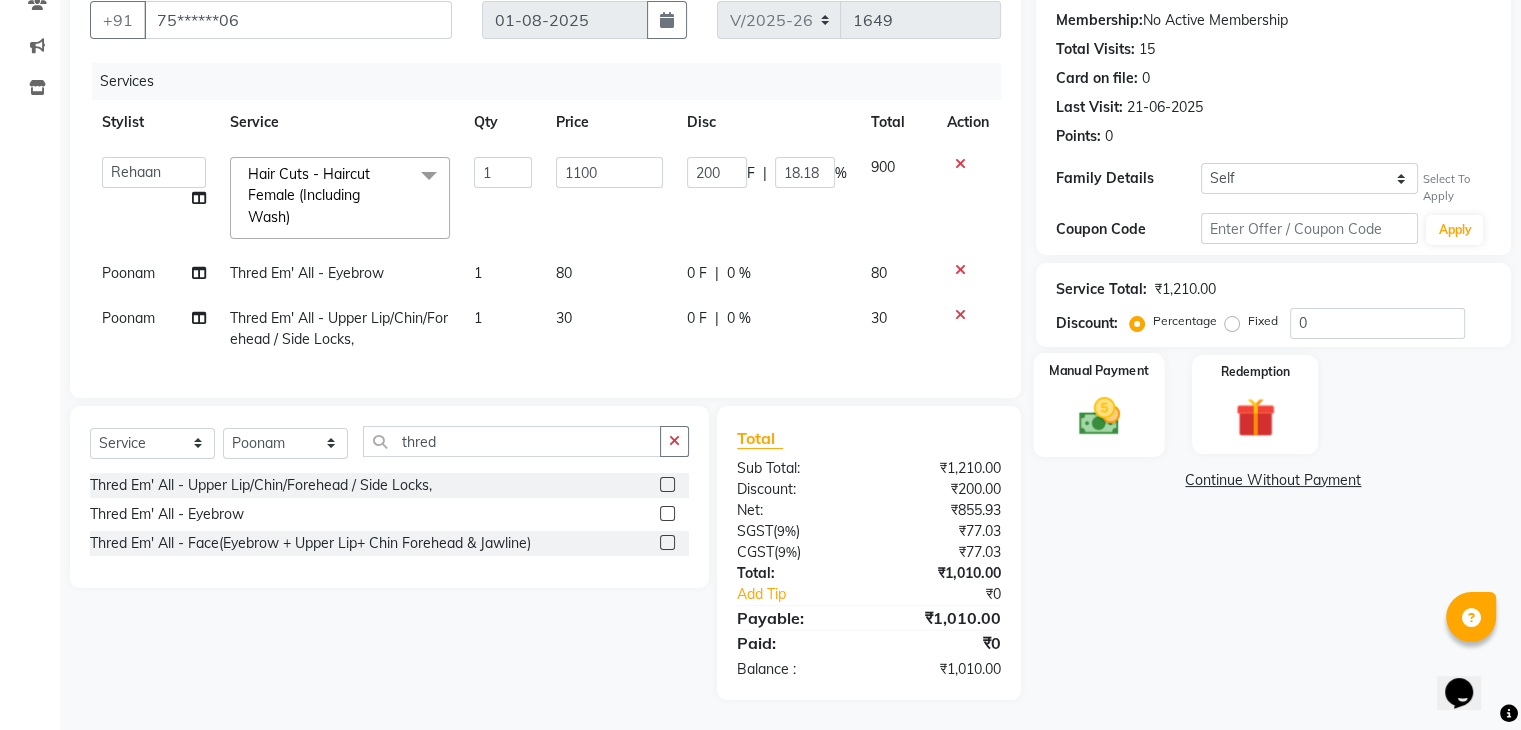 click 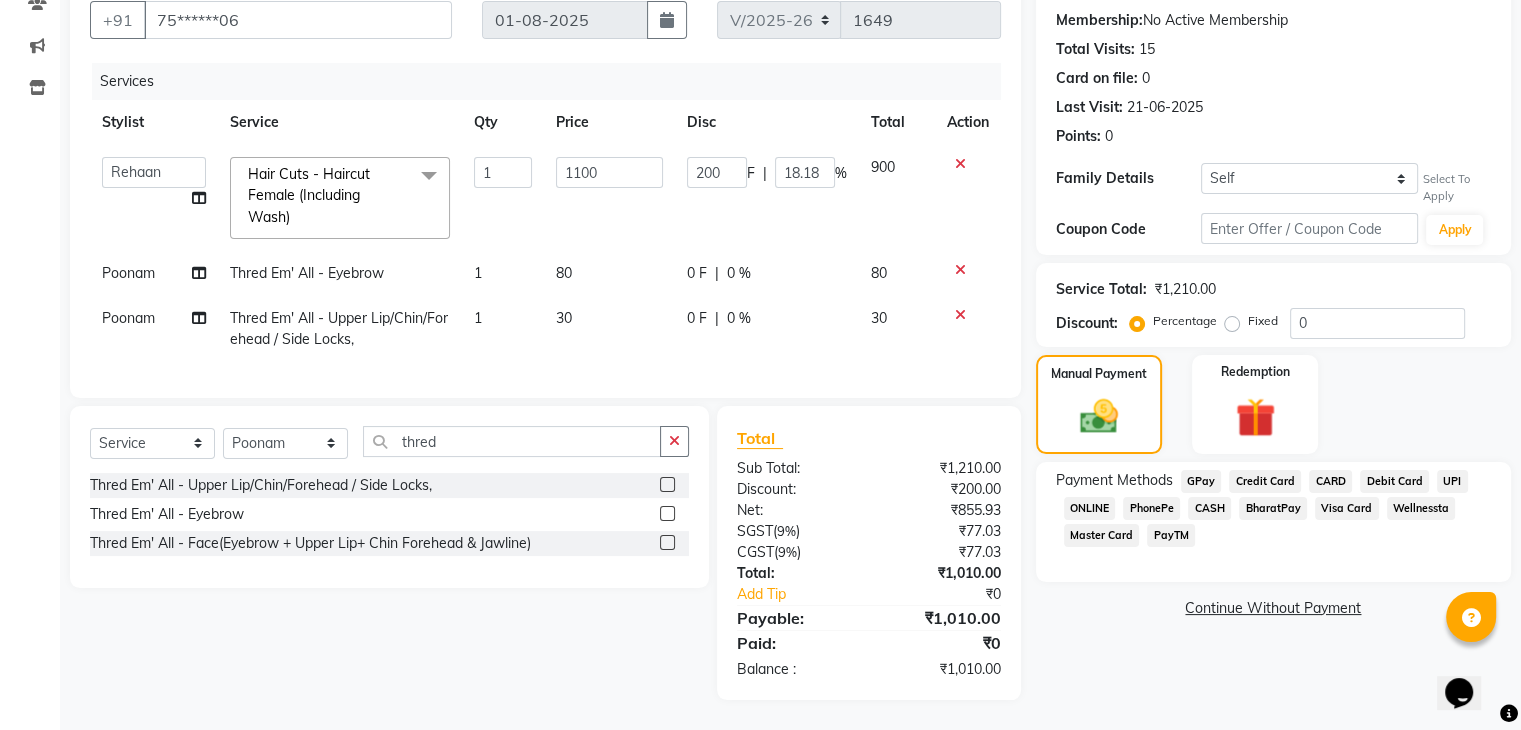 click on "GPay" 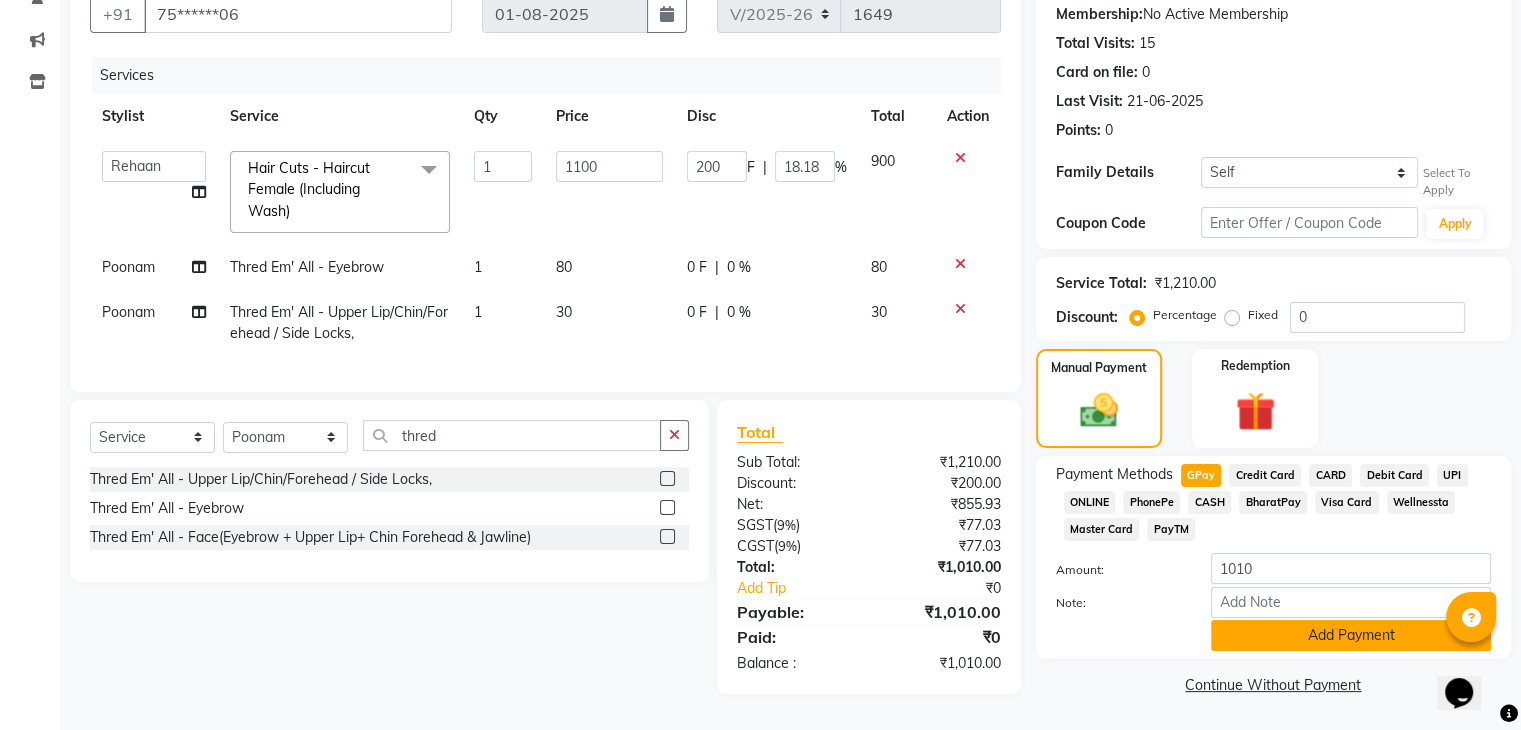 click on "Add Payment" 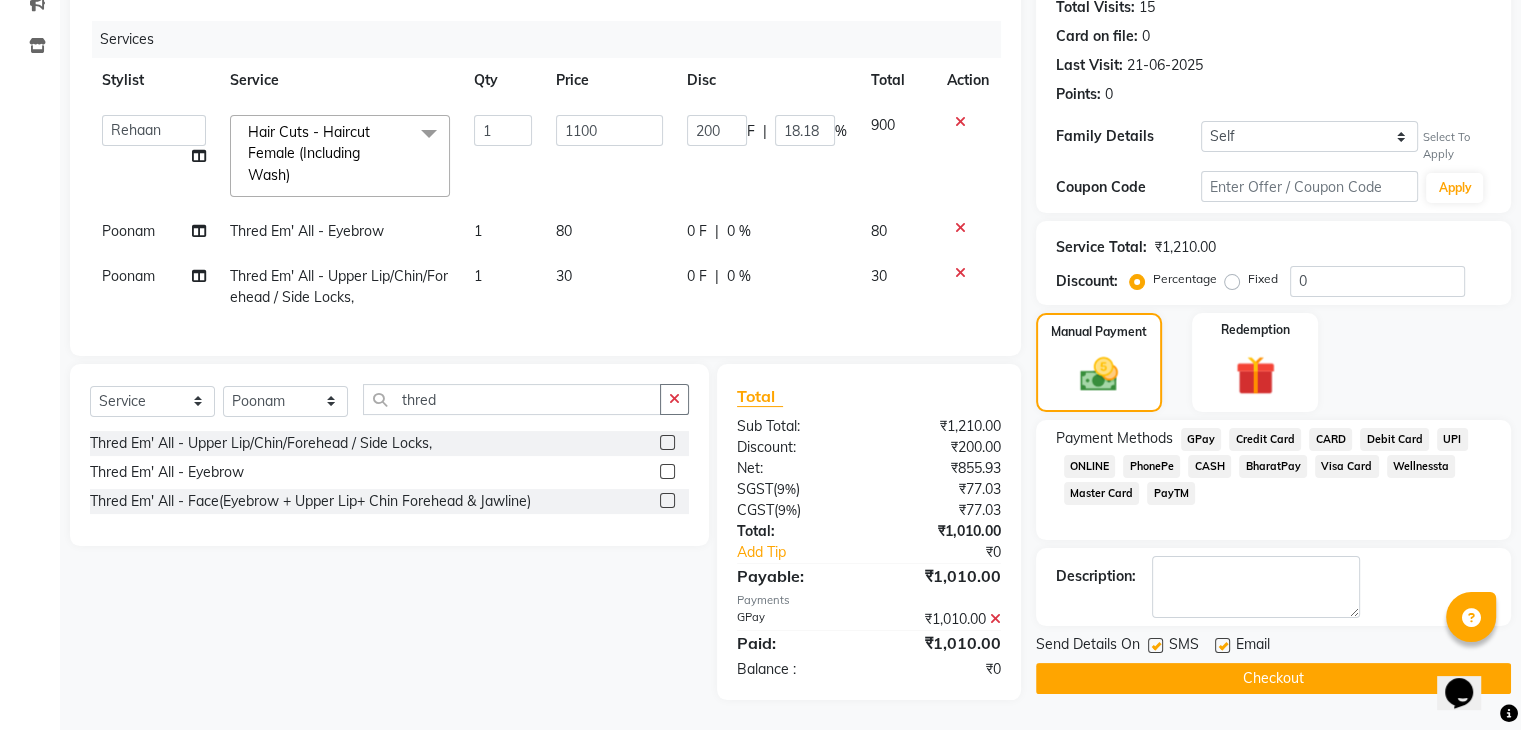 click 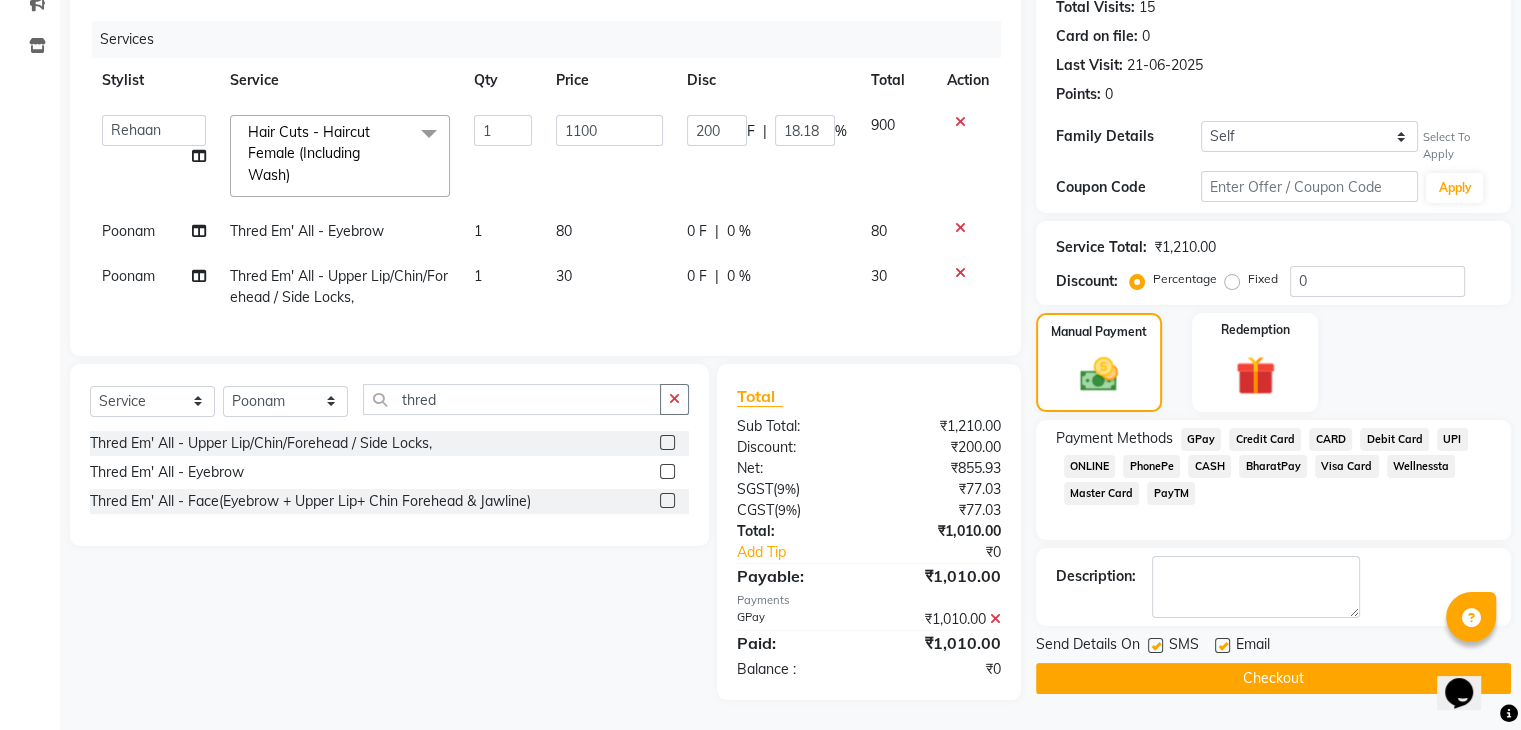 click at bounding box center [1221, 646] 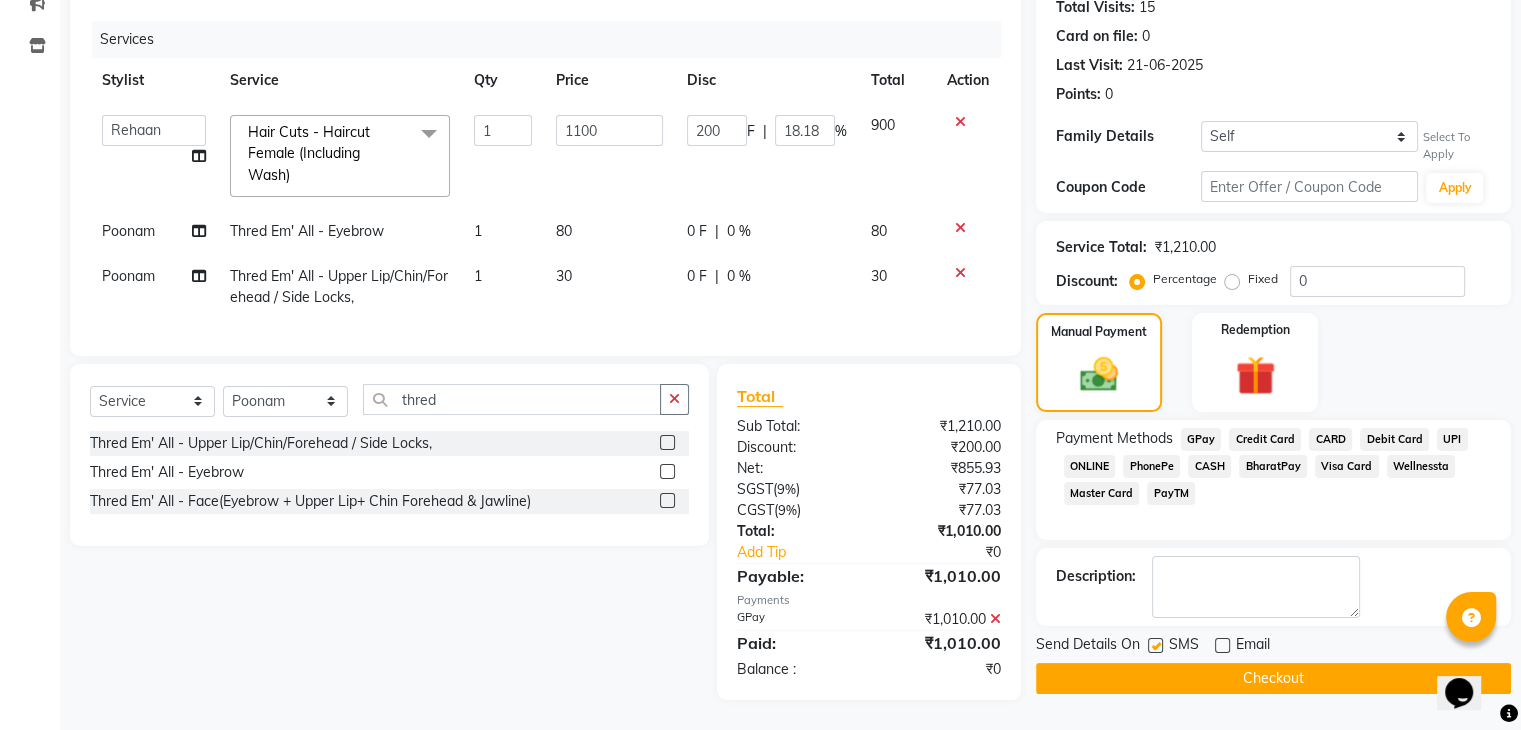 click 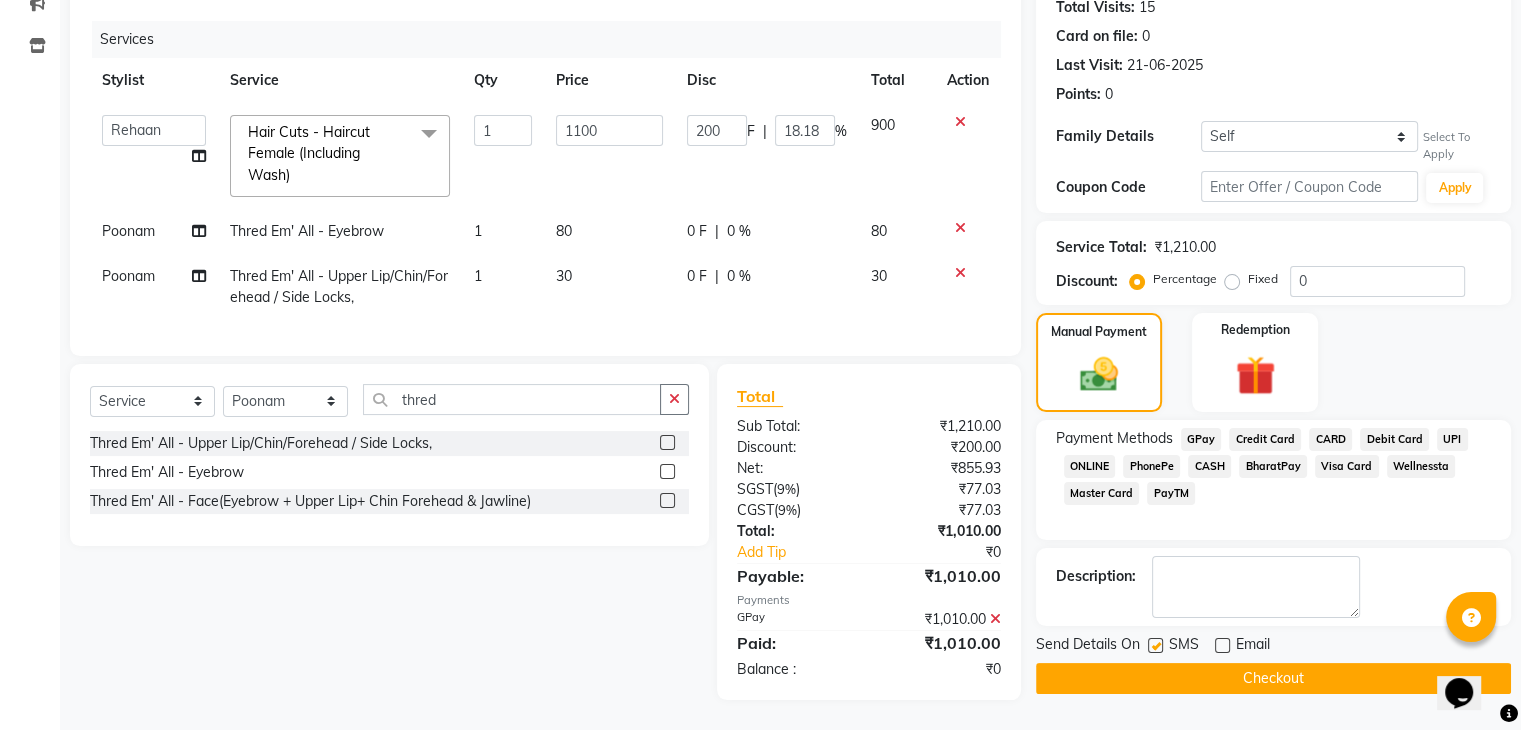 click at bounding box center (1154, 646) 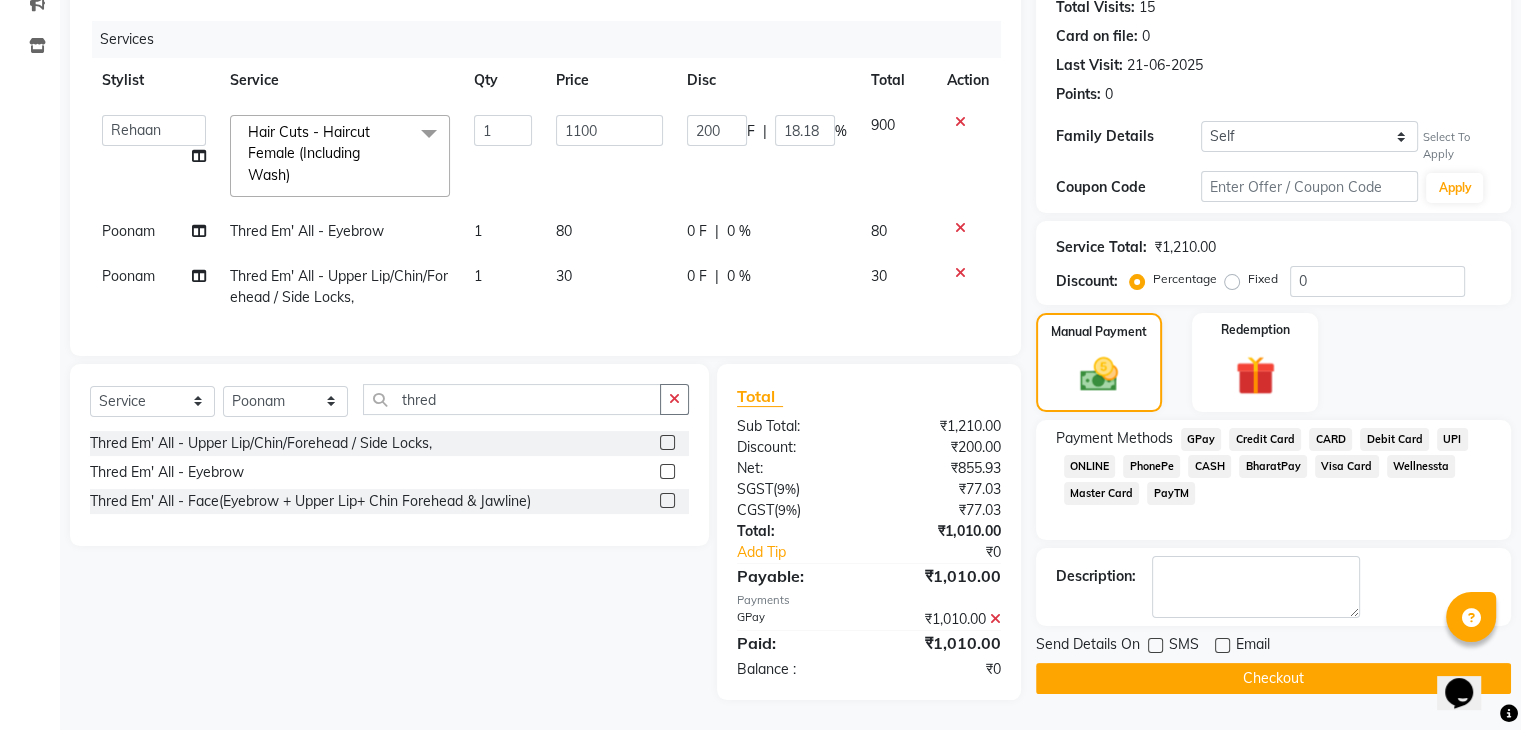 click on "Checkout" 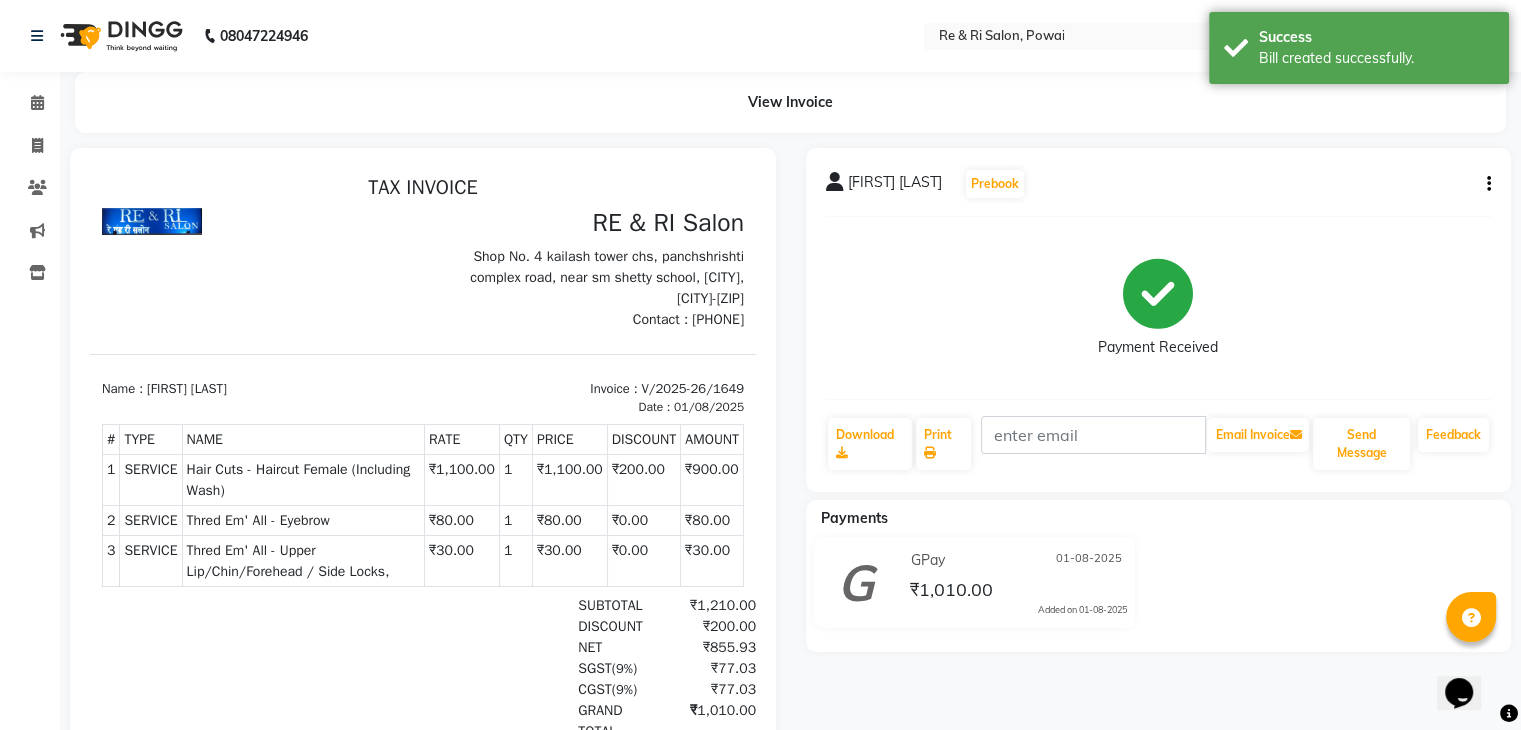 scroll, scrollTop: 0, scrollLeft: 0, axis: both 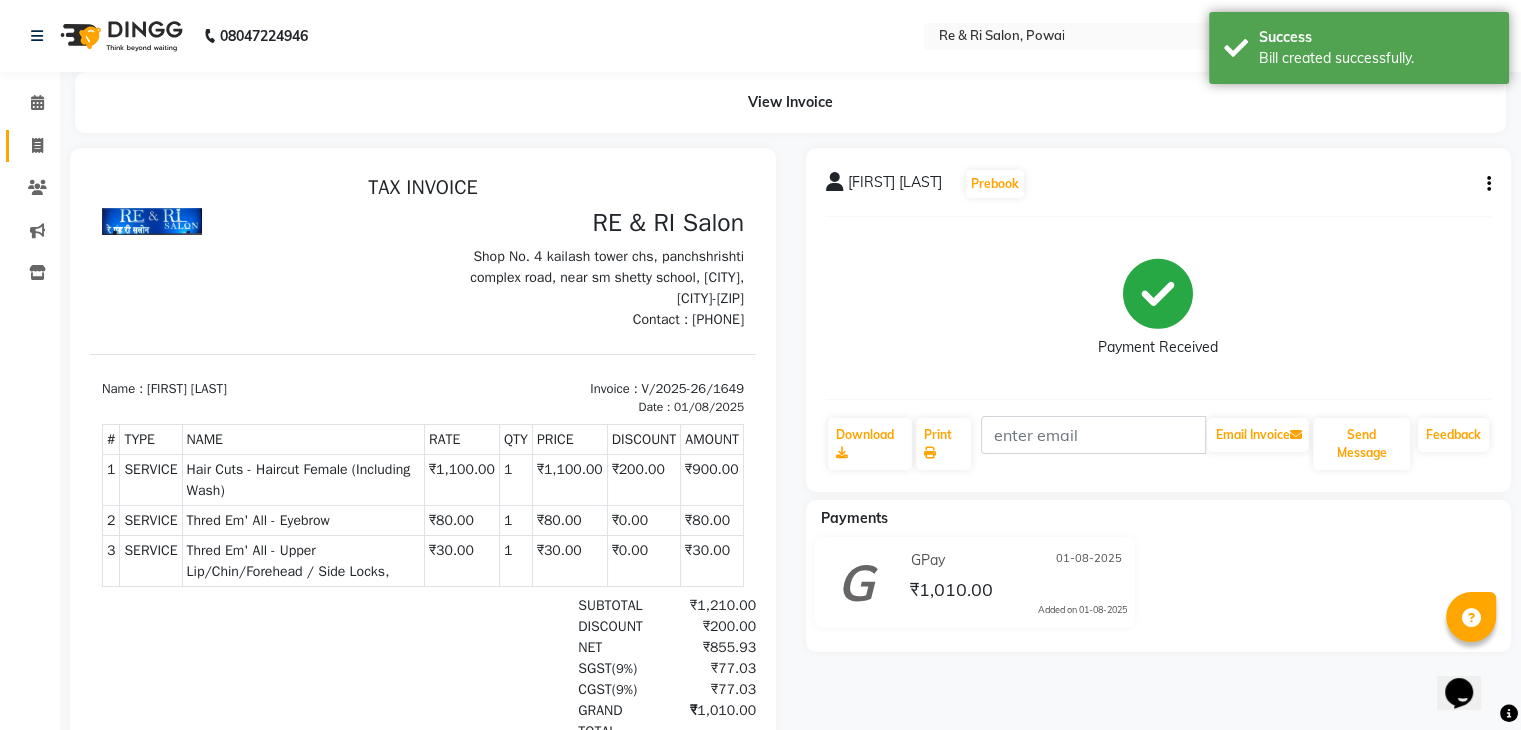 click on "Invoice" 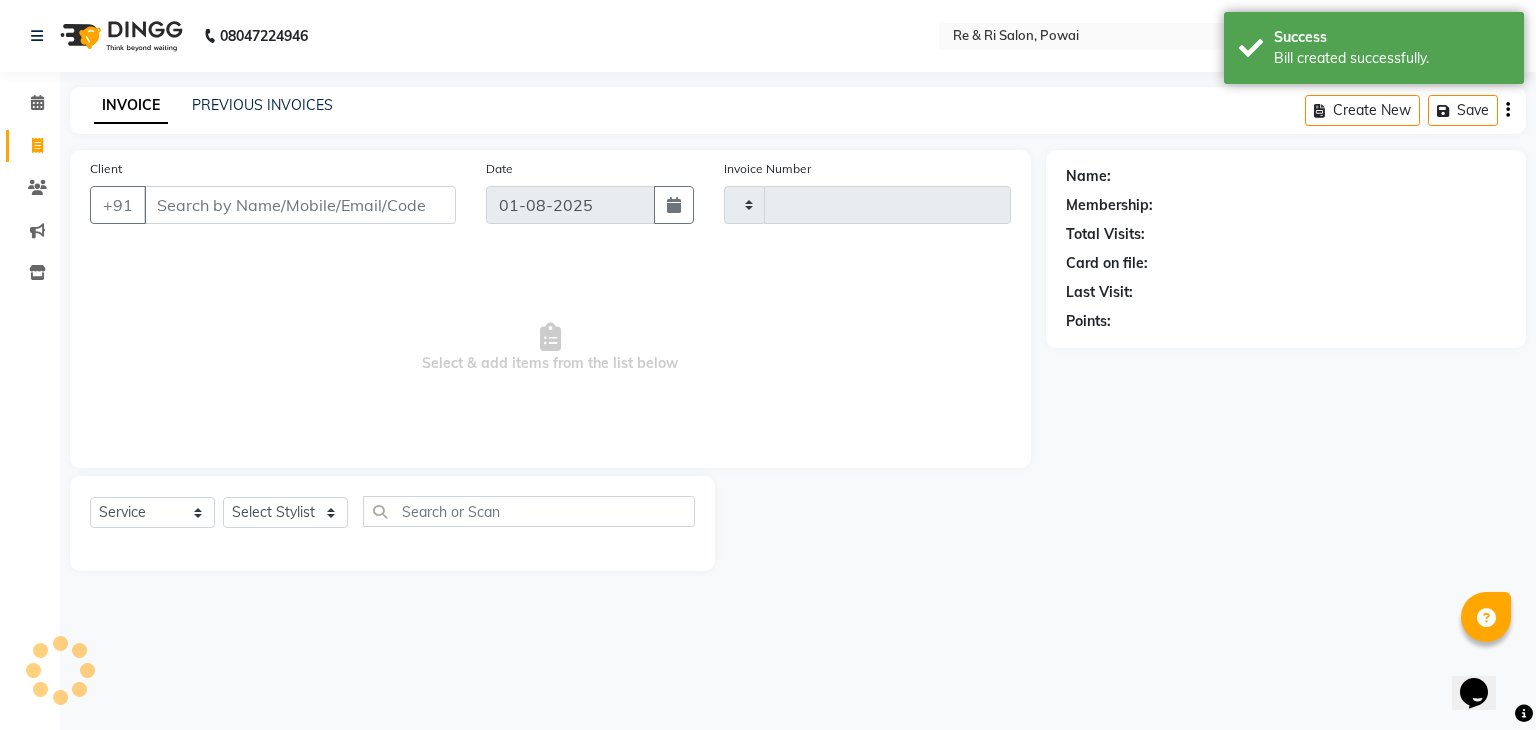type on "s" 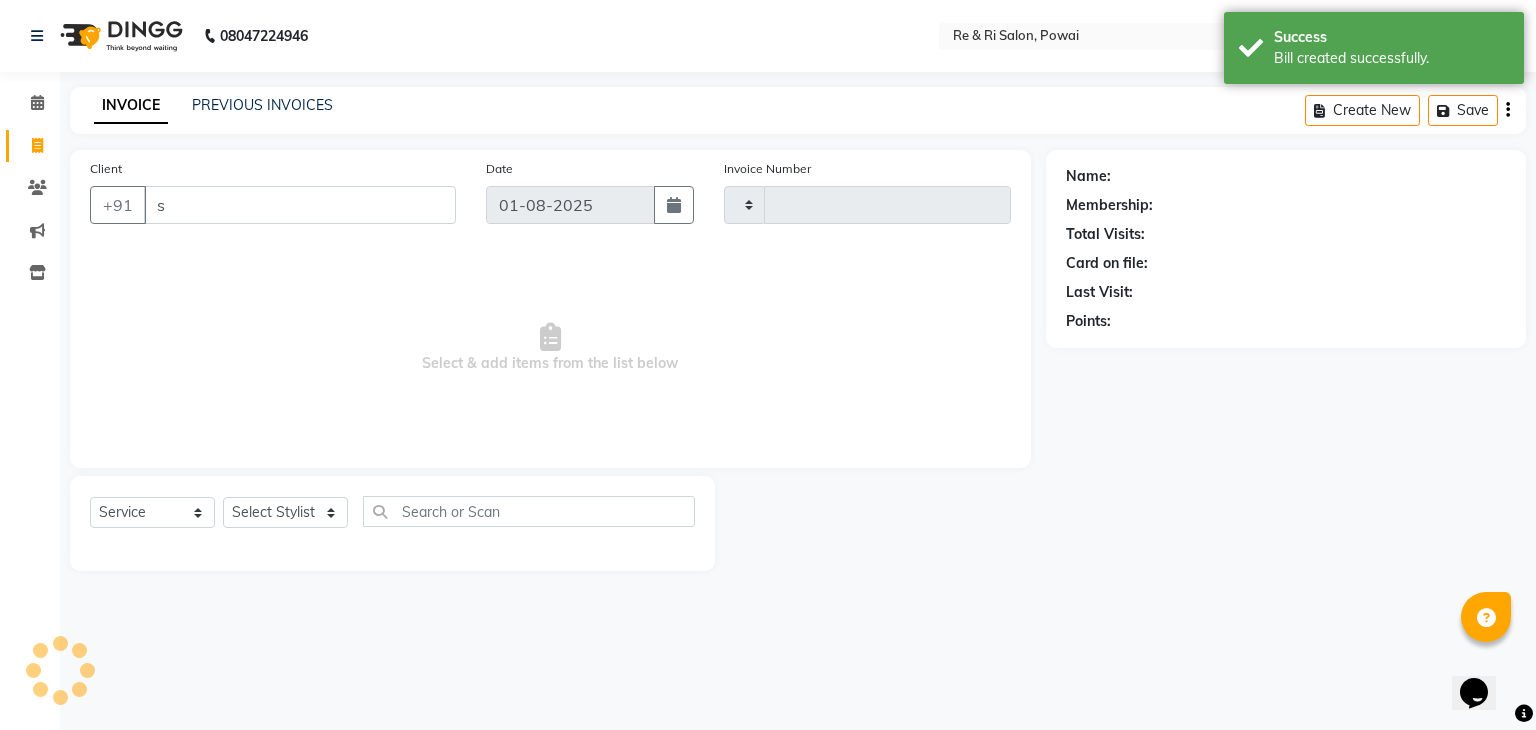 type on "1650" 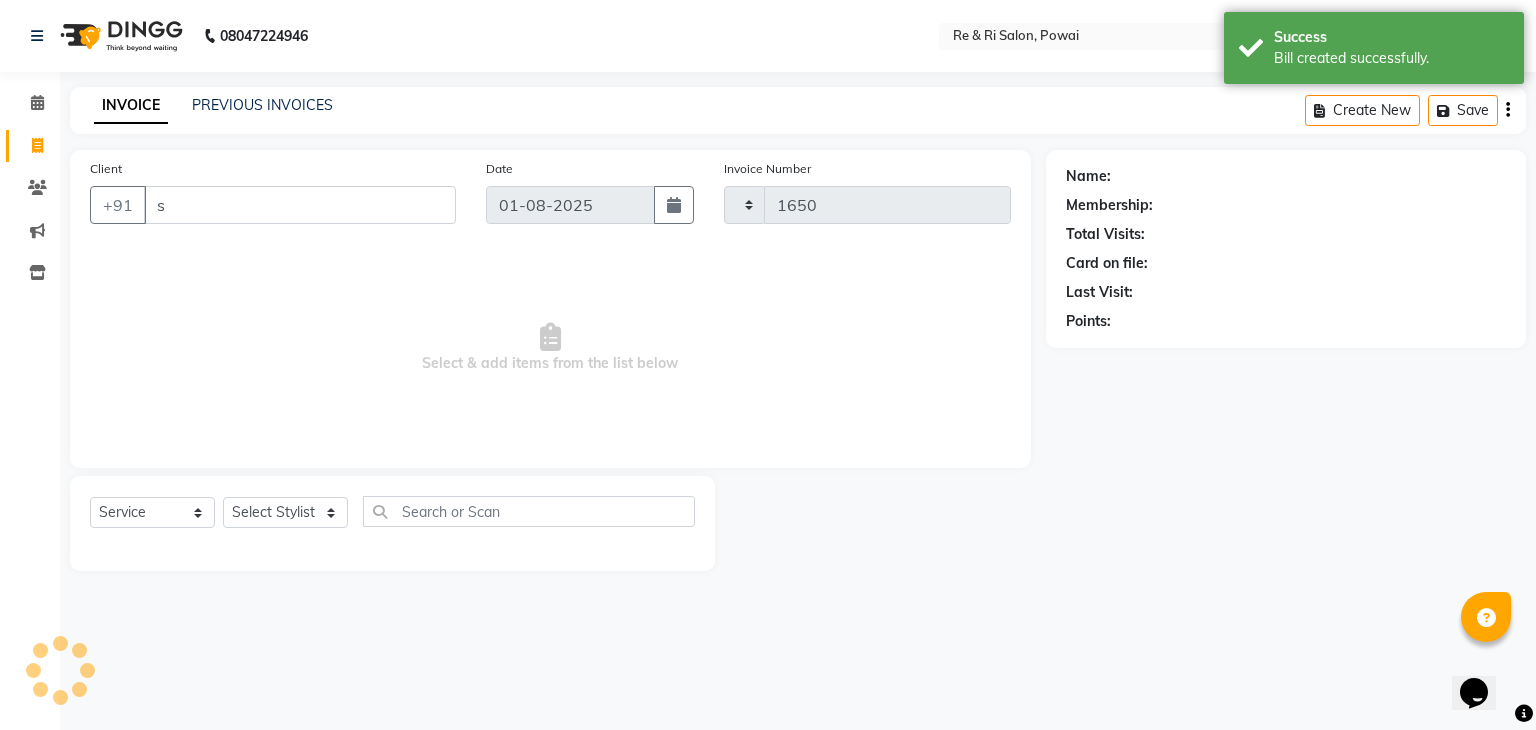 select on "5364" 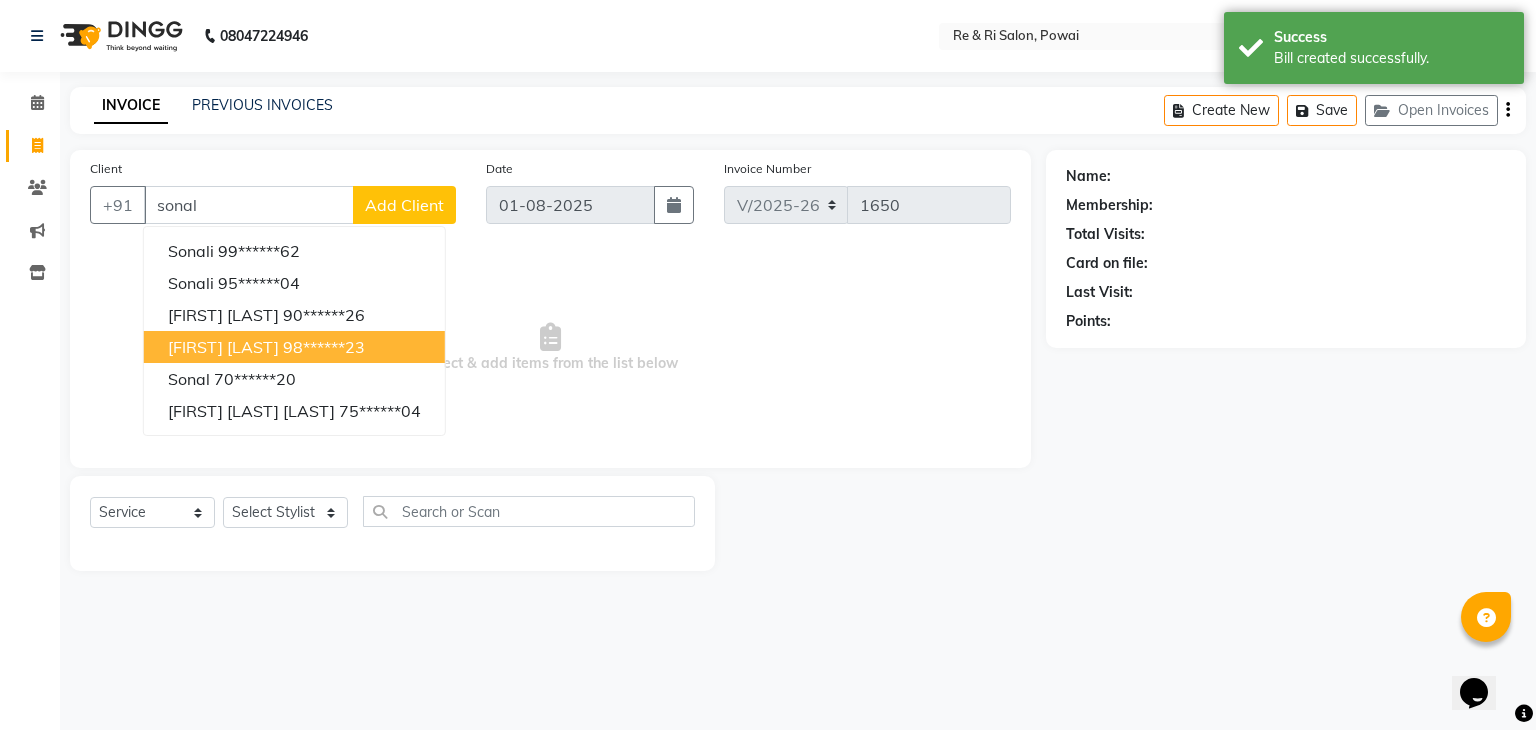 click on "sonal dosaya  98******23" at bounding box center [294, 347] 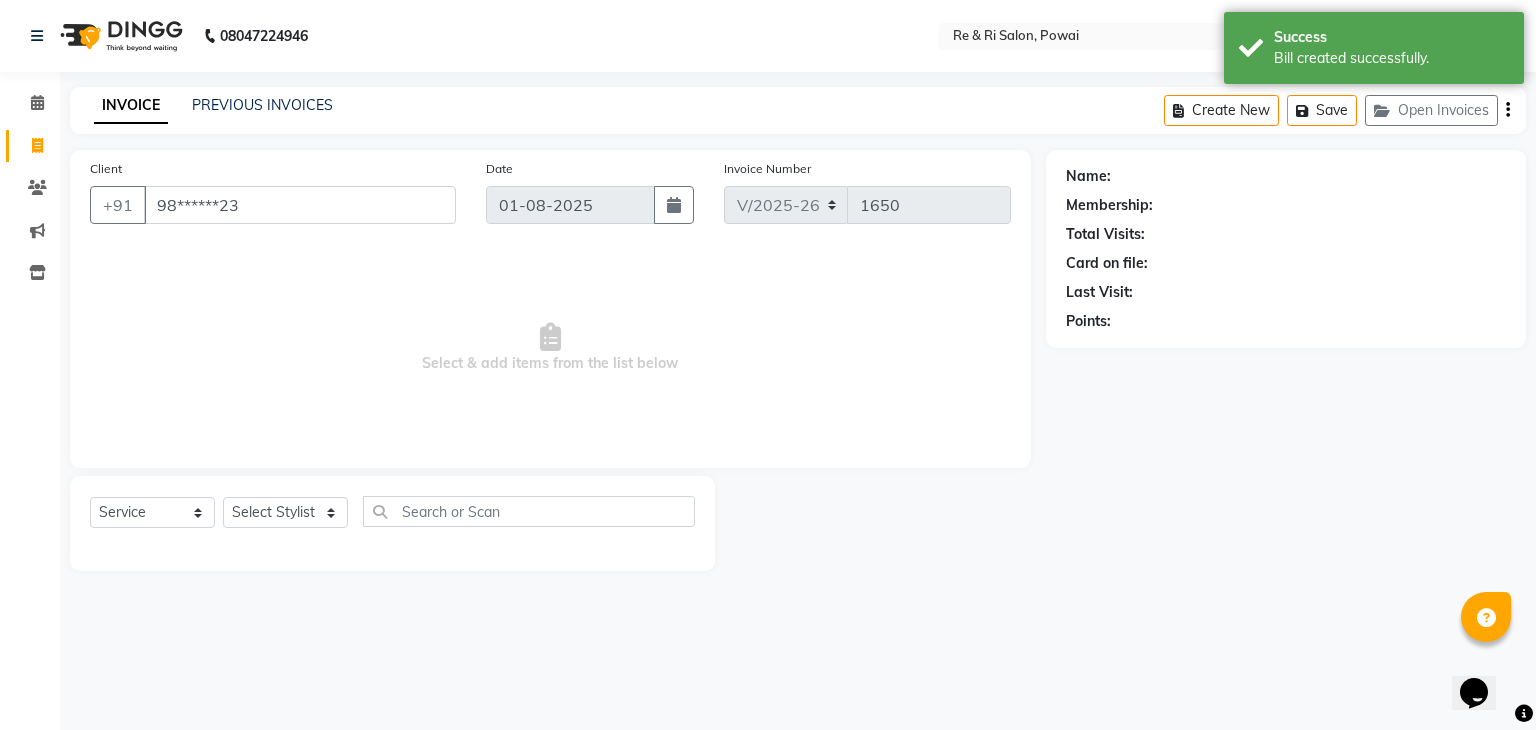 type on "98******23" 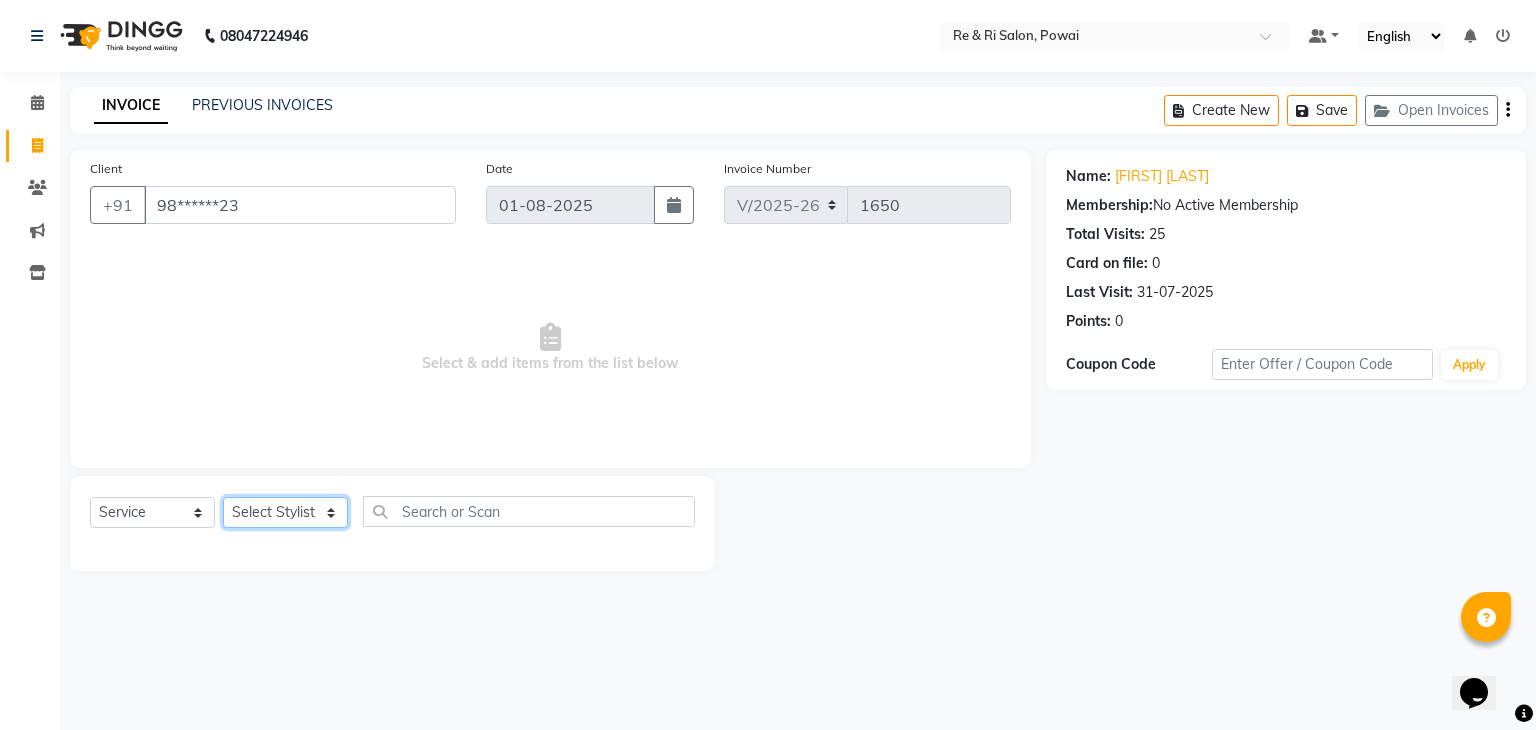 click on "Select Stylist ana Arbaaz  Danish  Poonam Rehaan  Salman  Sandy" 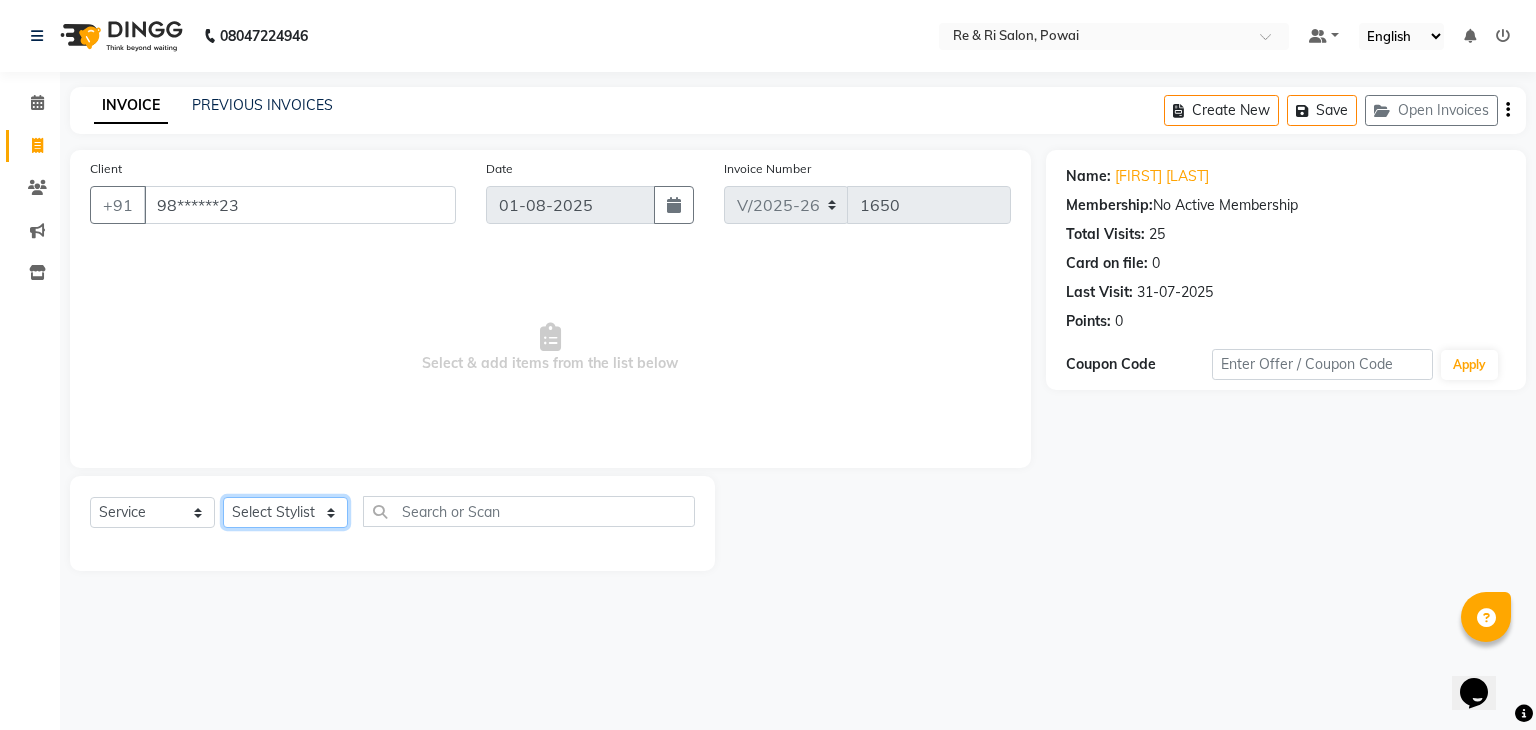 click on "Select Stylist ana Arbaaz  Danish  Poonam Rehaan  Salman  Sandy" 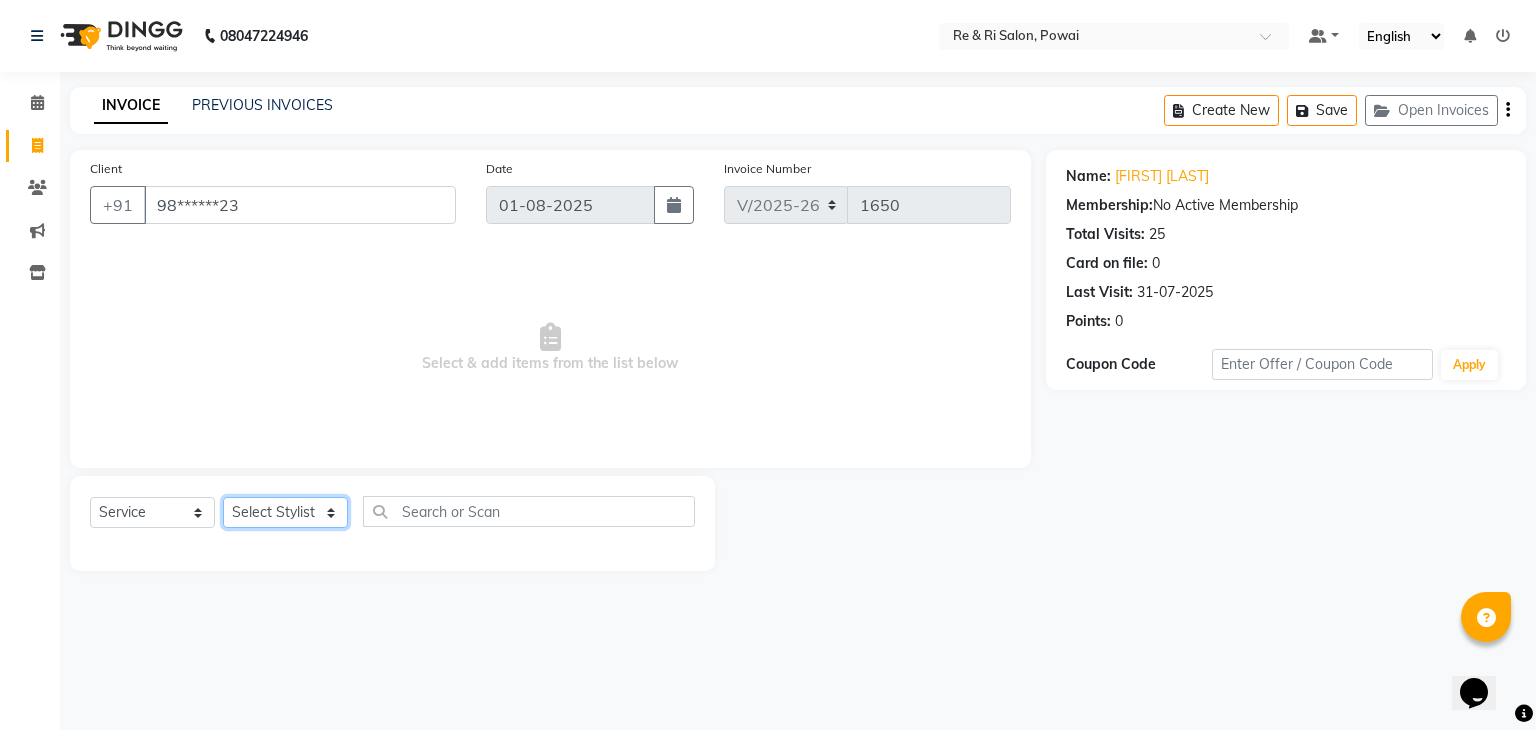 select on "87747" 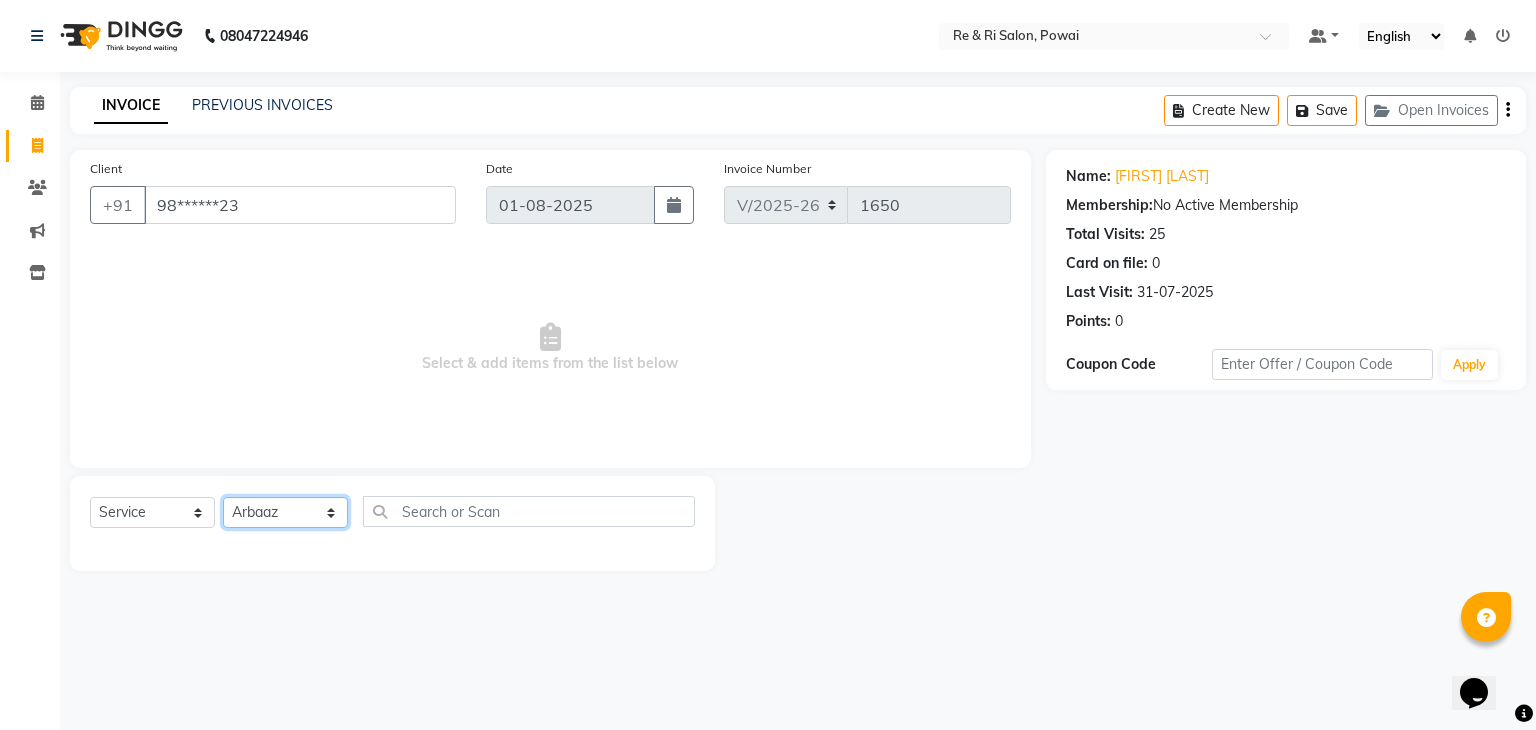 click on "Select Stylist ana Arbaaz  Danish  Poonam Rehaan  Salman  Sandy" 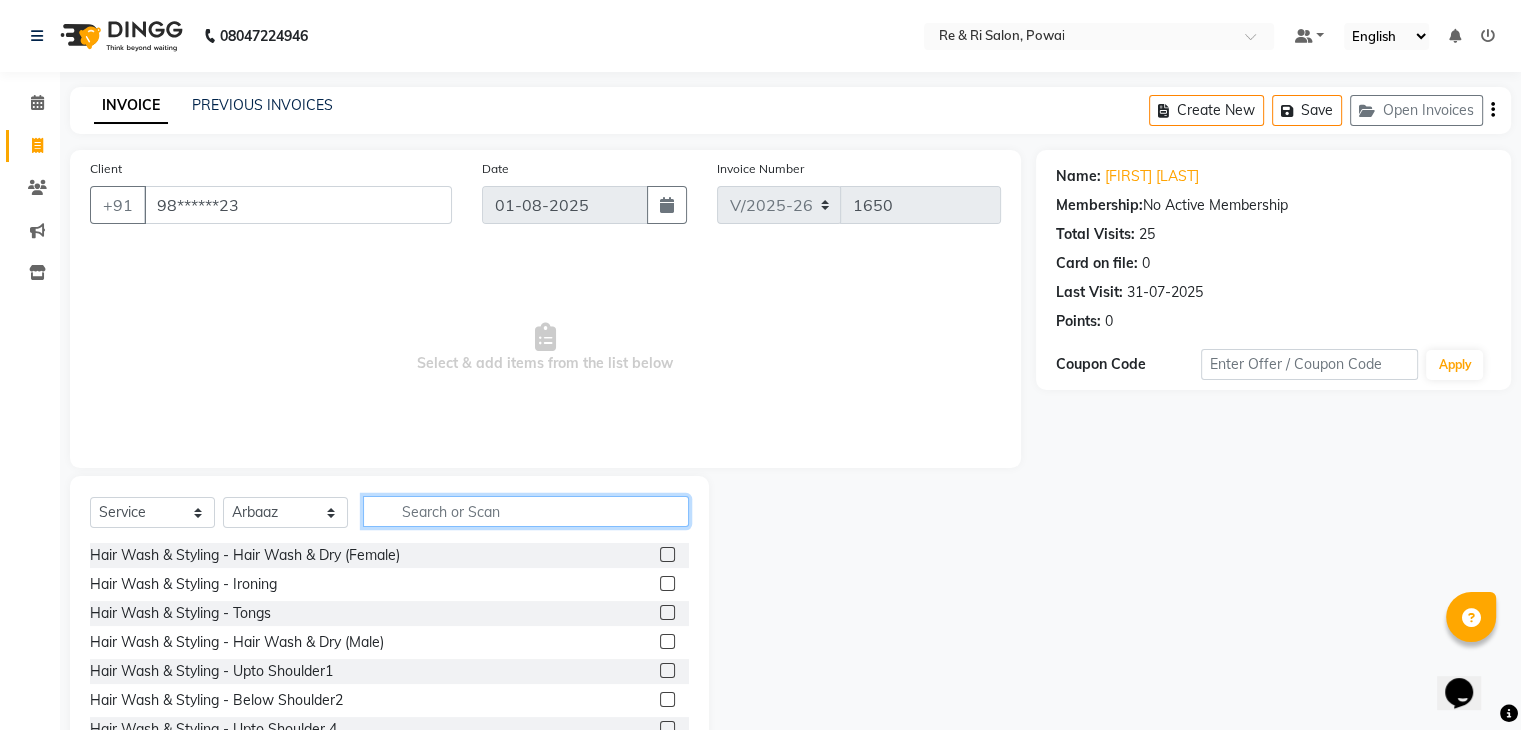 click 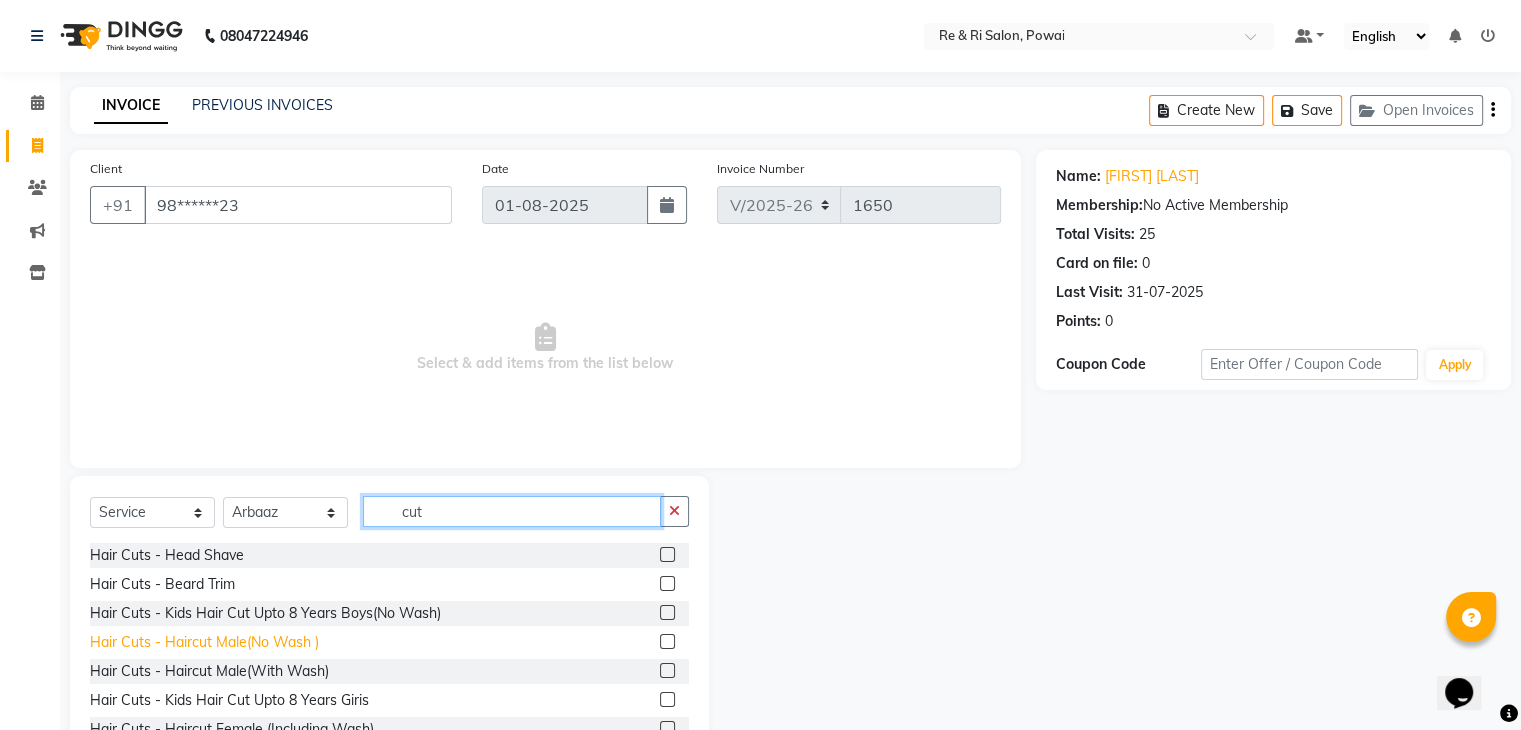 type on "cut" 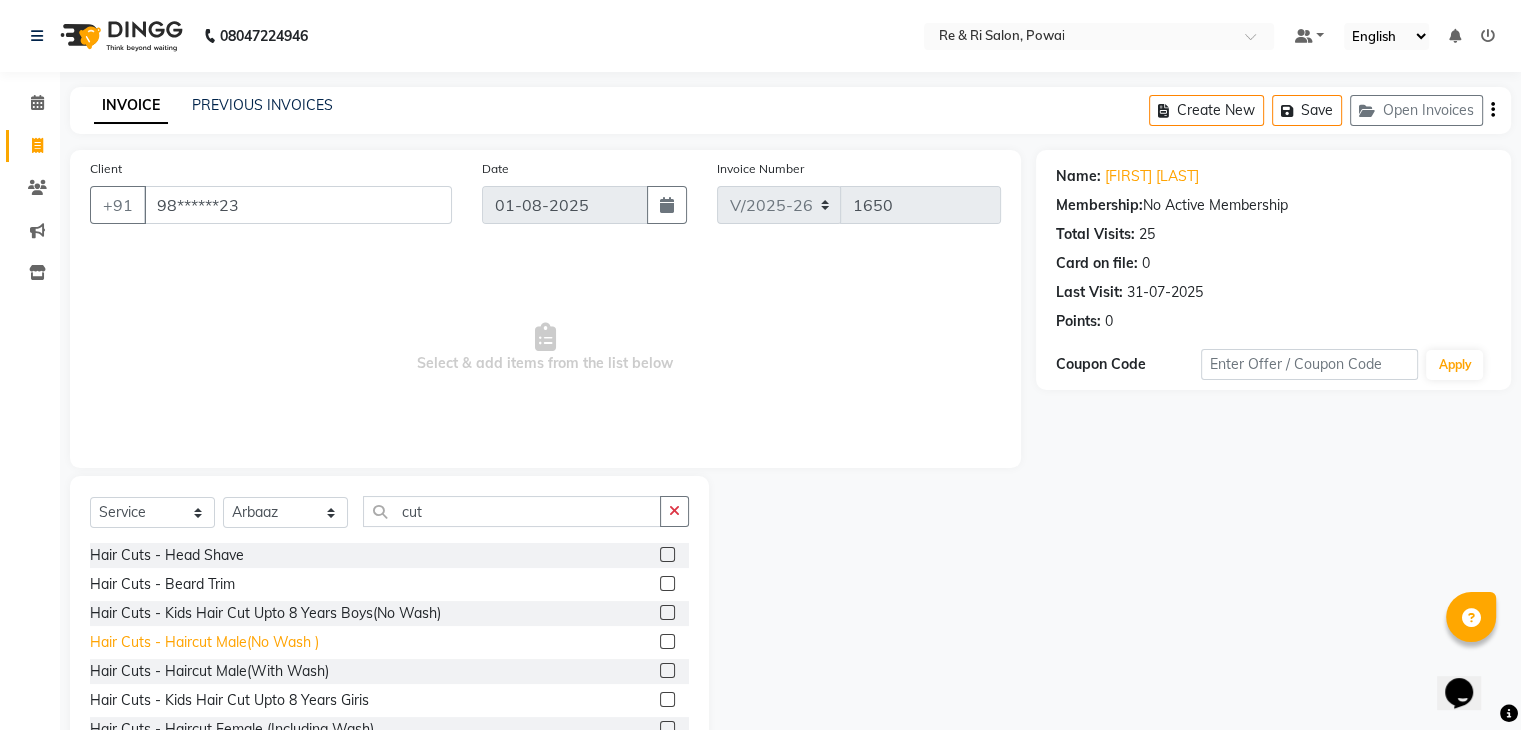 click on "Hair Cuts - Haircut Male(No Wash )" 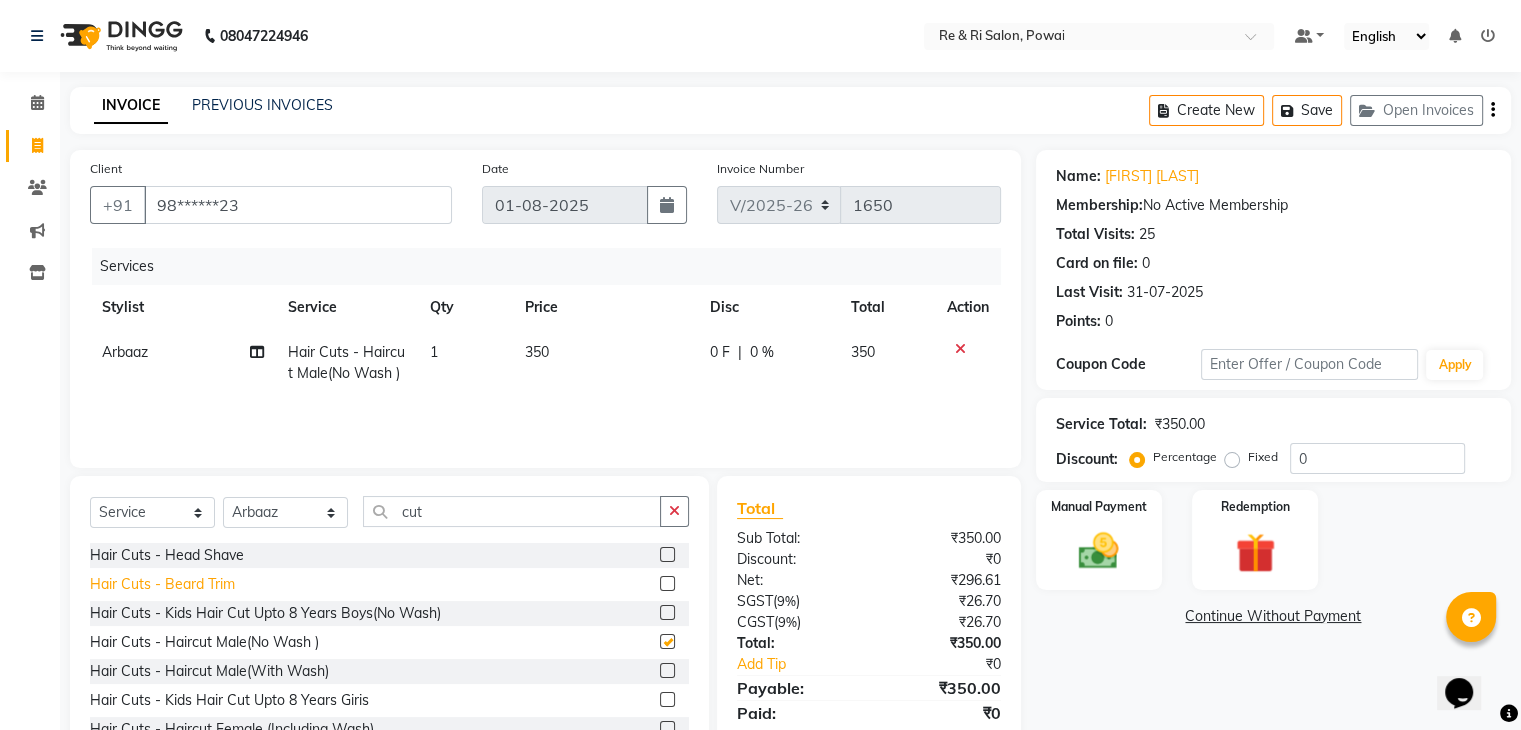 checkbox on "false" 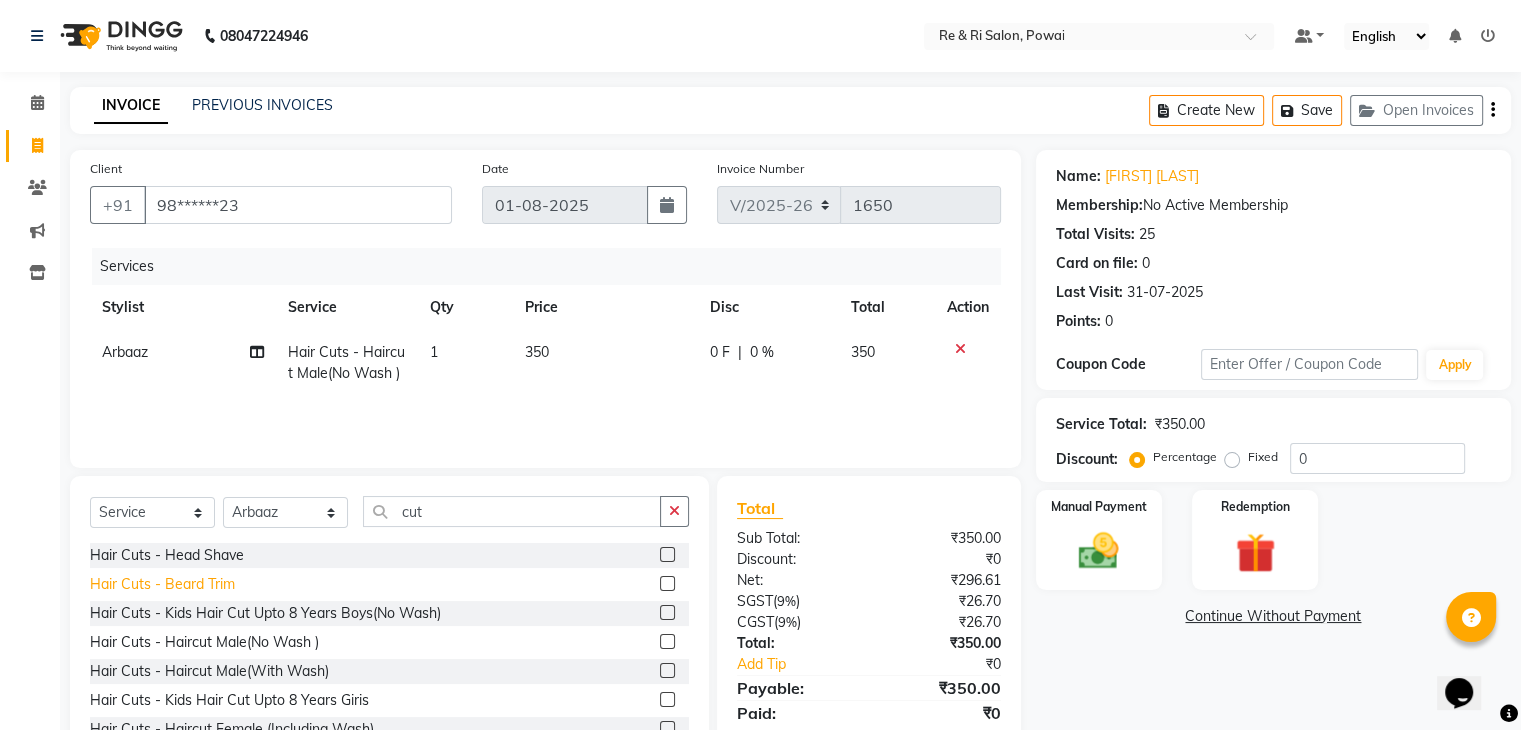 click on "Hair Cuts - Beard Trim" 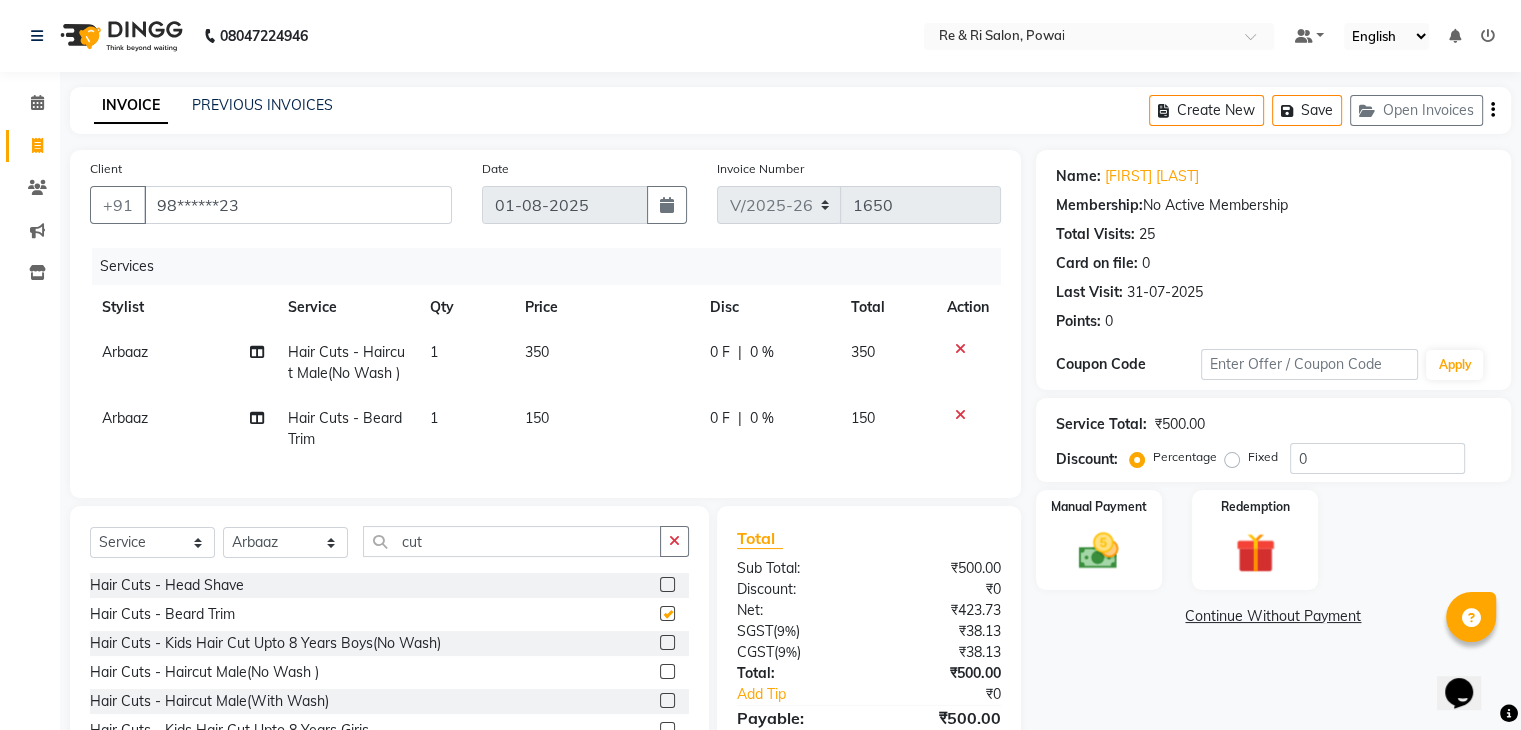checkbox on "false" 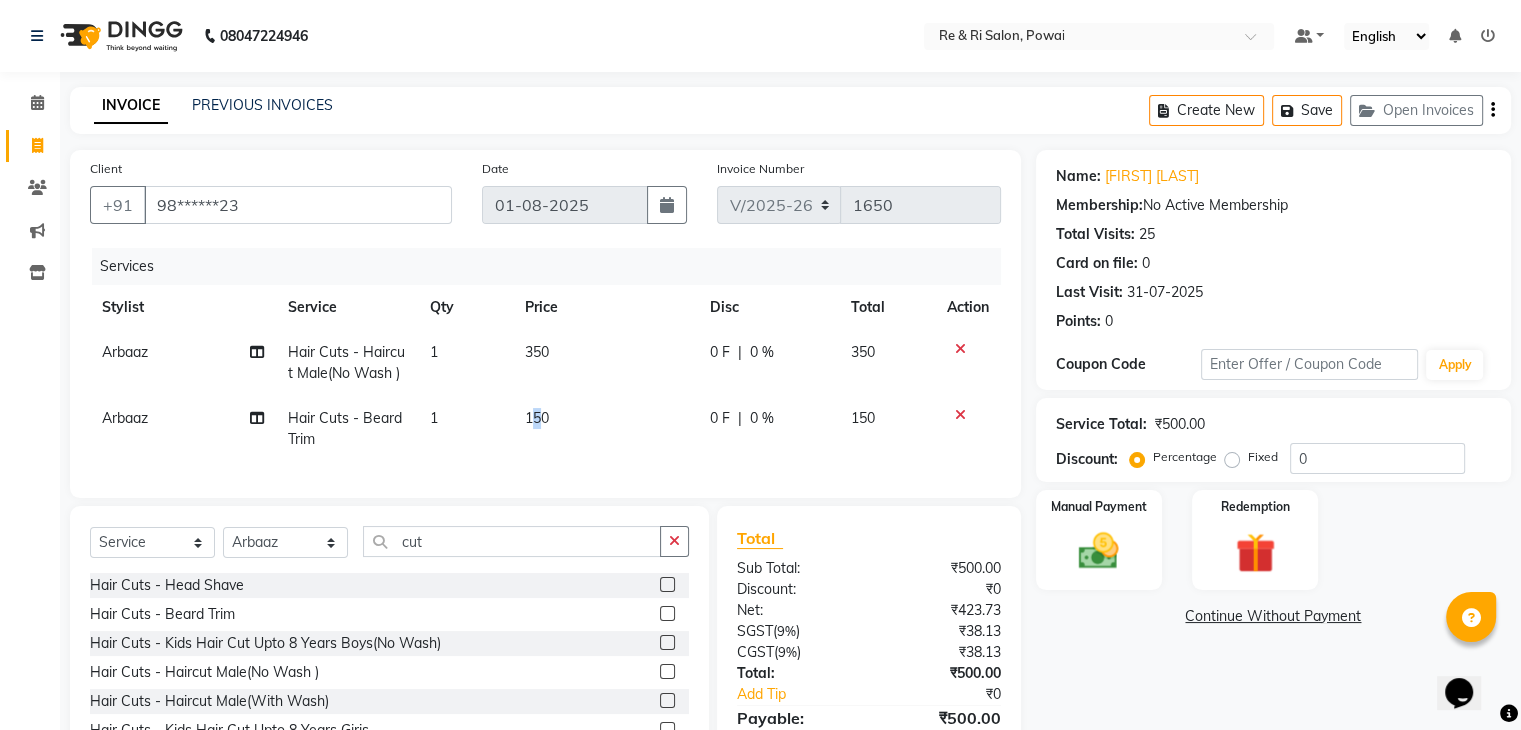 click on "150" 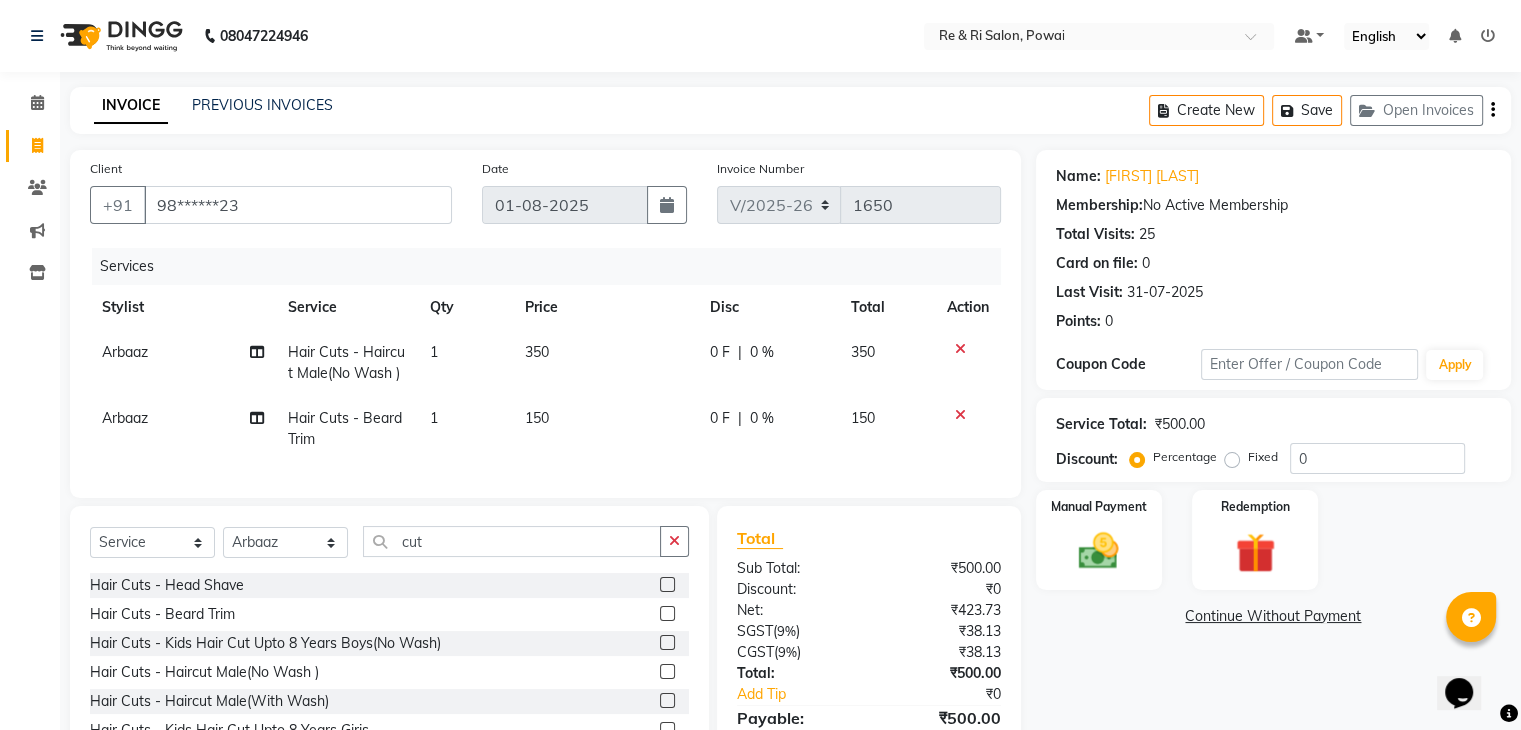 select on "87747" 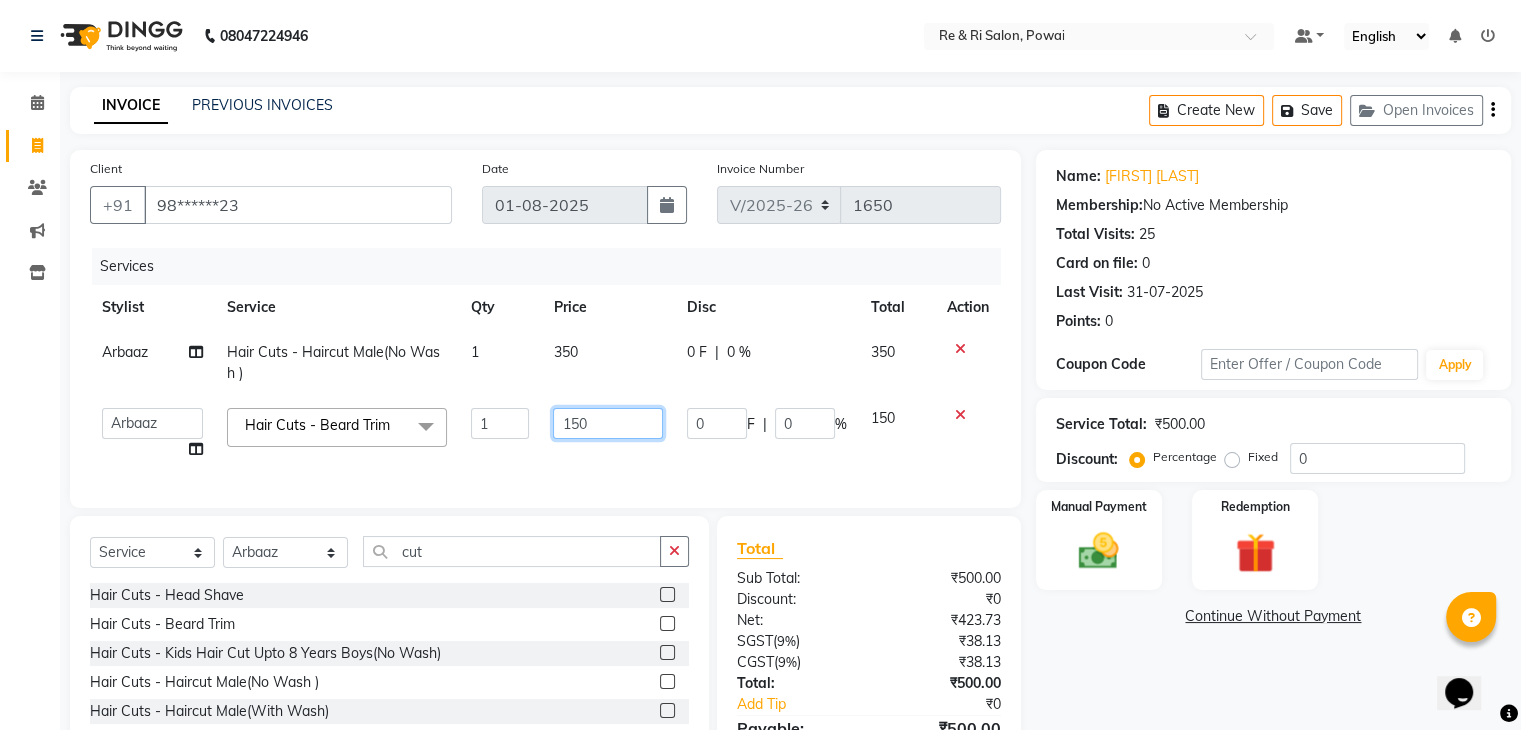 click on "150" 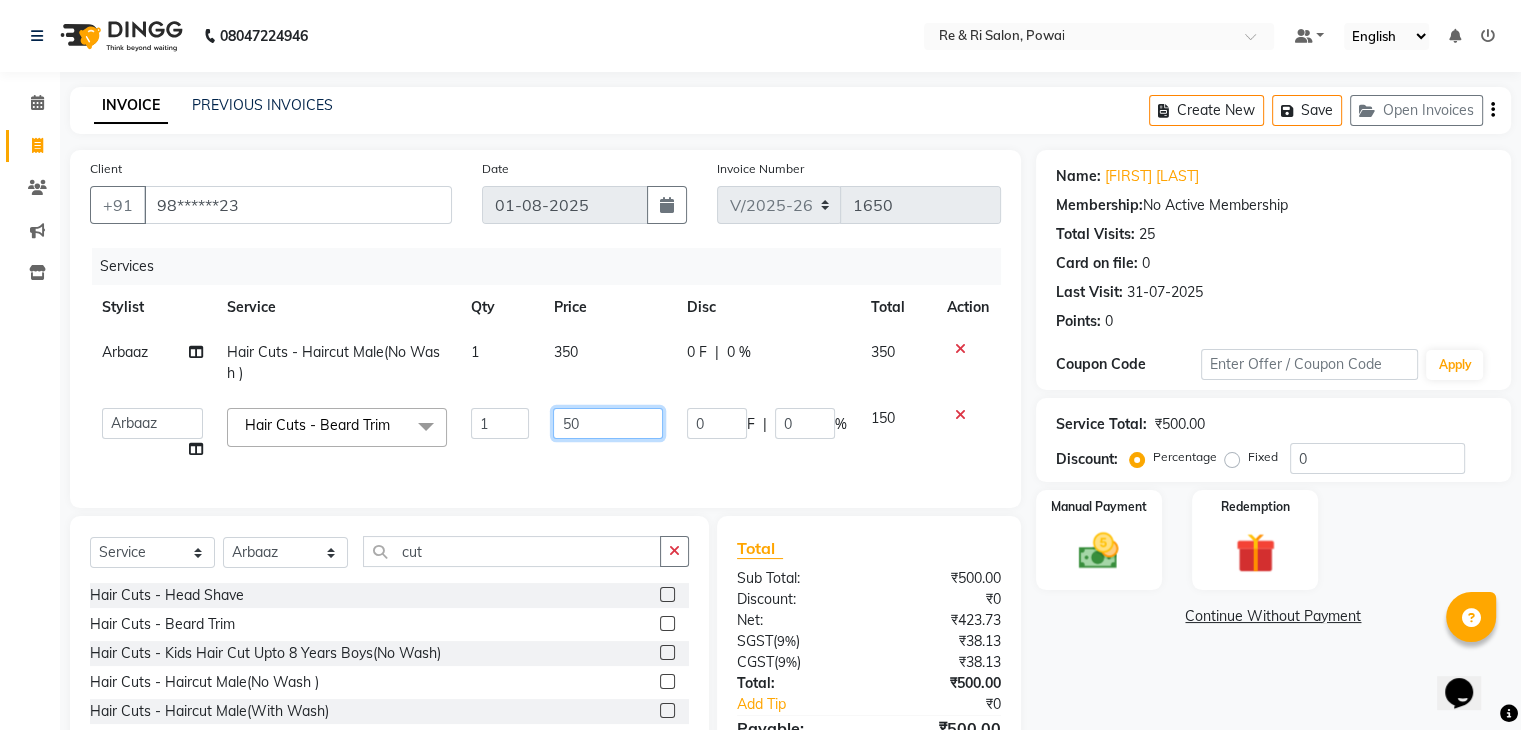 type on "250" 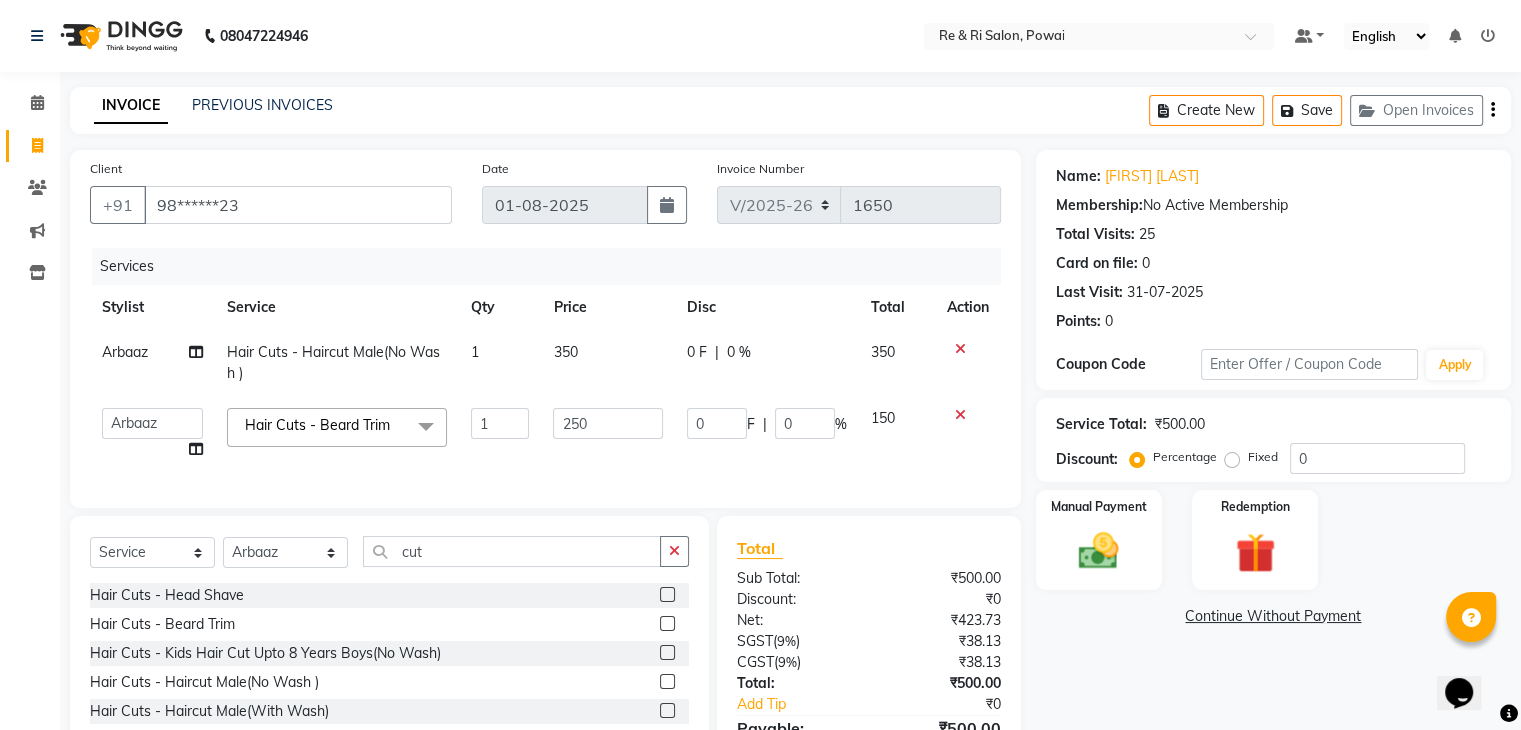 click on "0 F | 0 %" 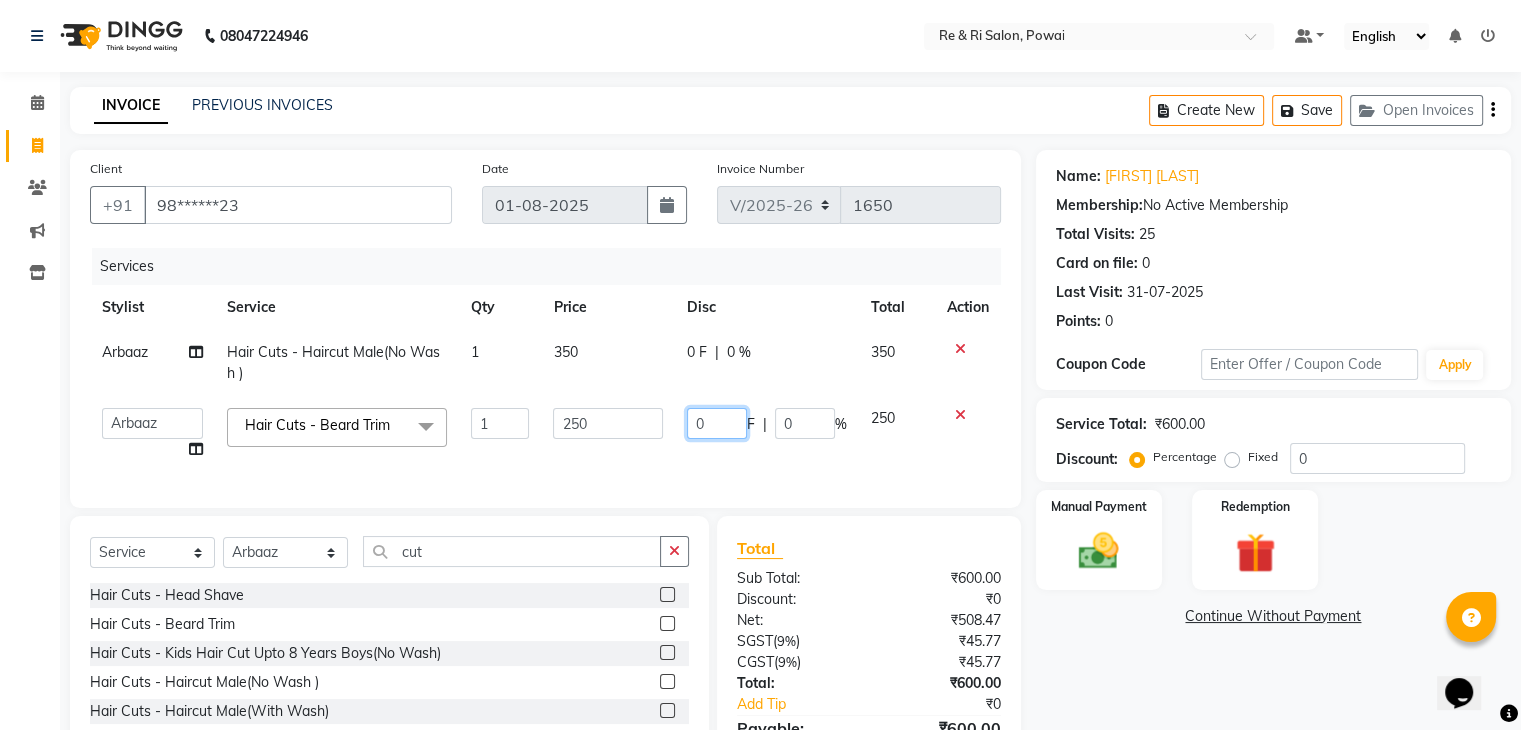 click on "0" 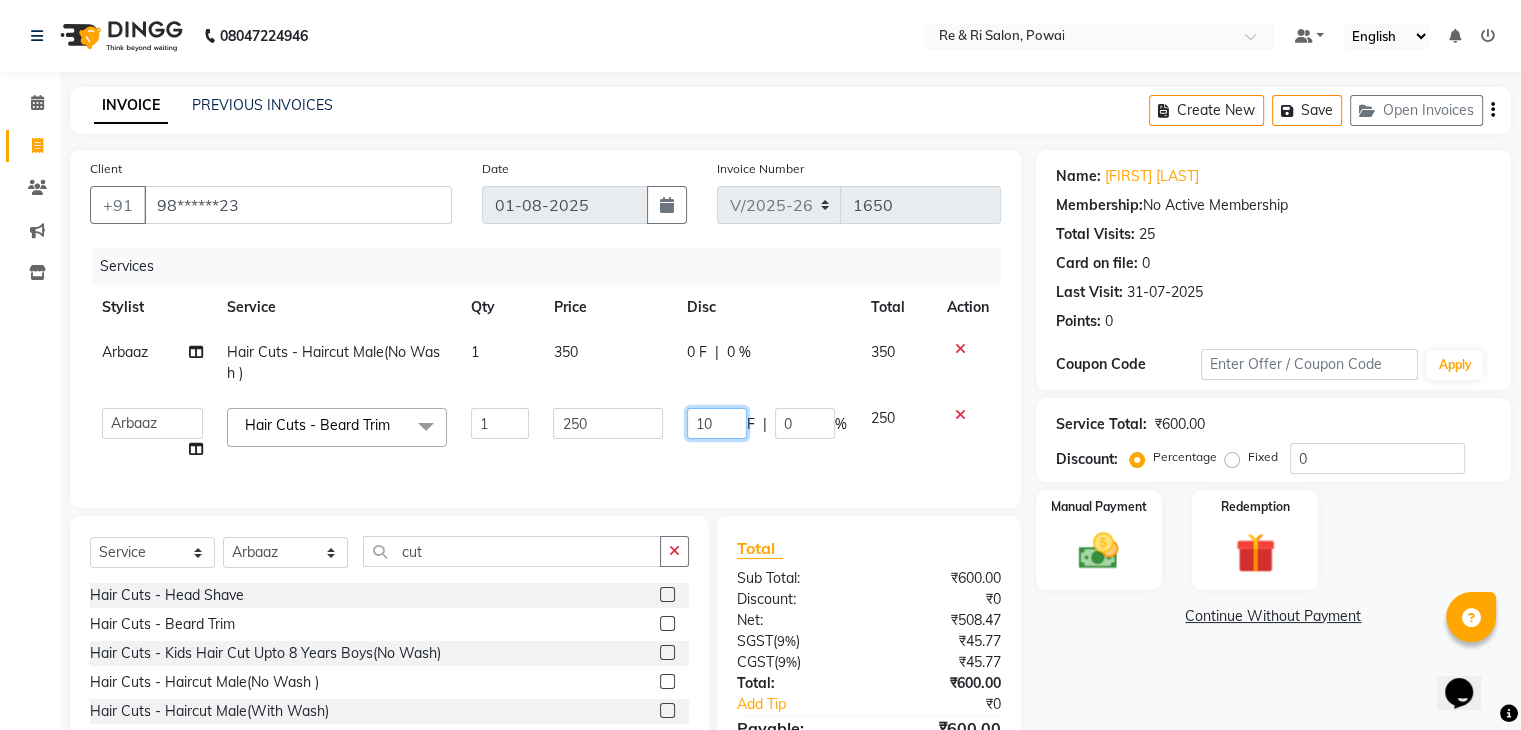 type on "100" 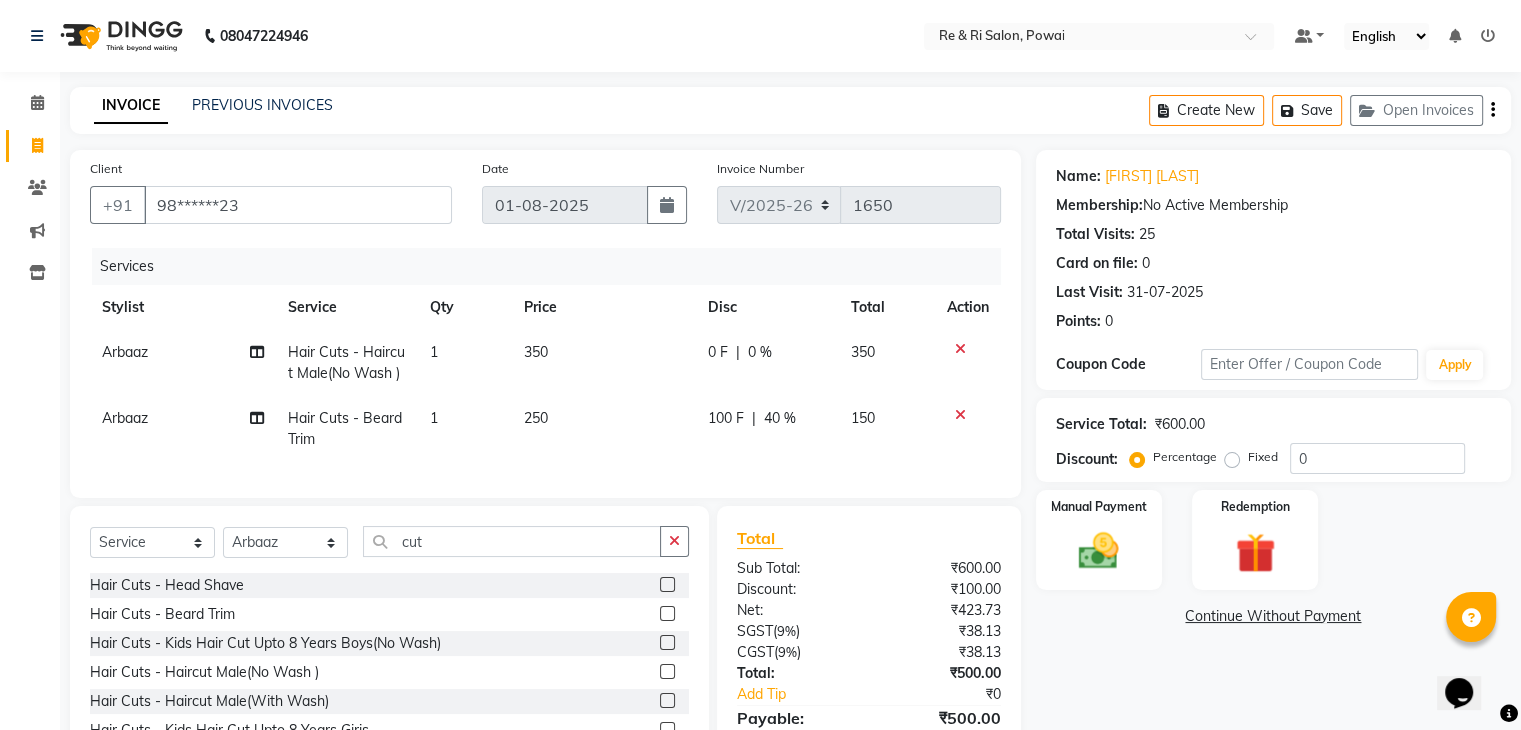 click on "Services Stylist Service Qty Price Disc Total Action Arbaaz  Hair Cuts - Haircut Male(No Wash ) 1 350 0 F | 0 % 350 Arbaaz  Hair Cuts - Beard Trim 1 250 100 F | 40 % 150" 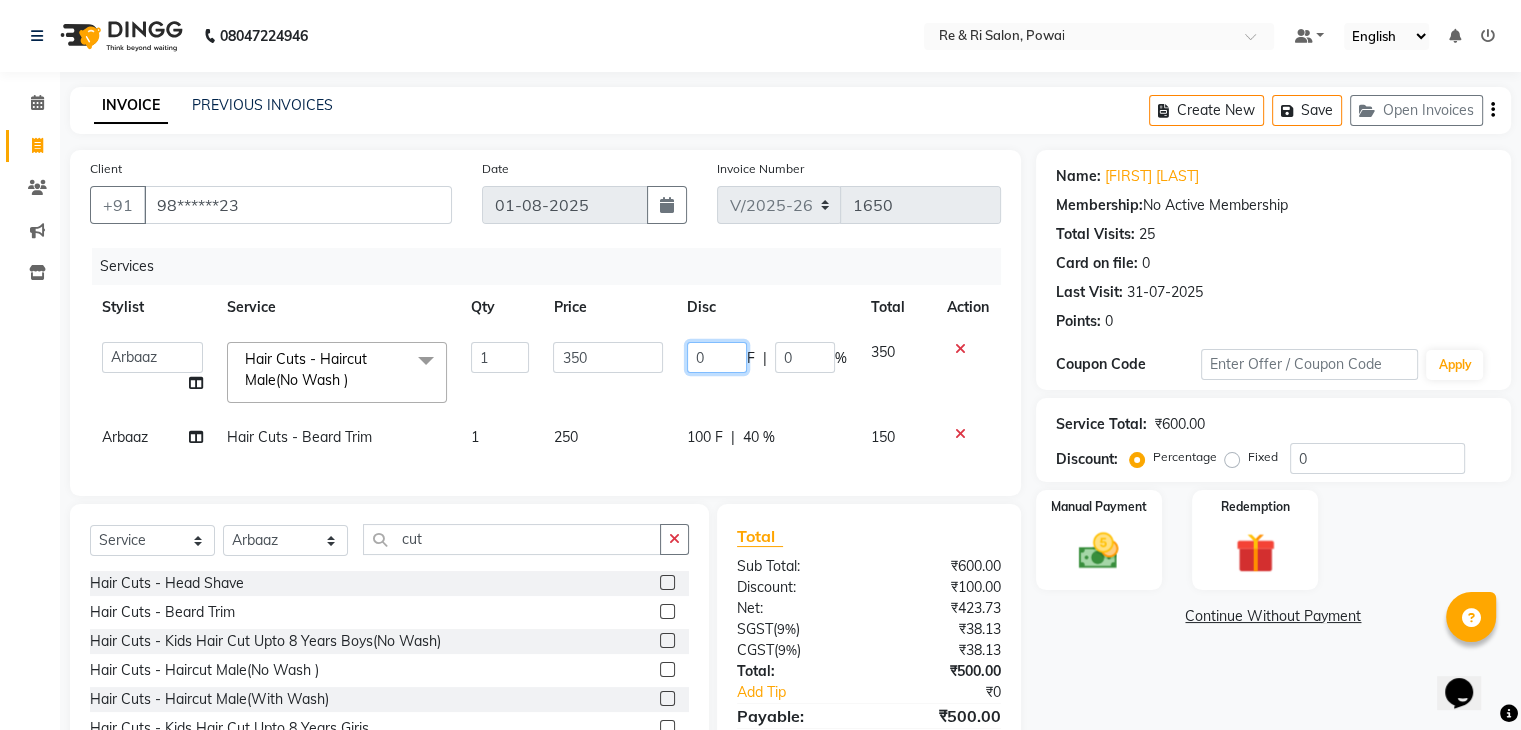 click on "0" 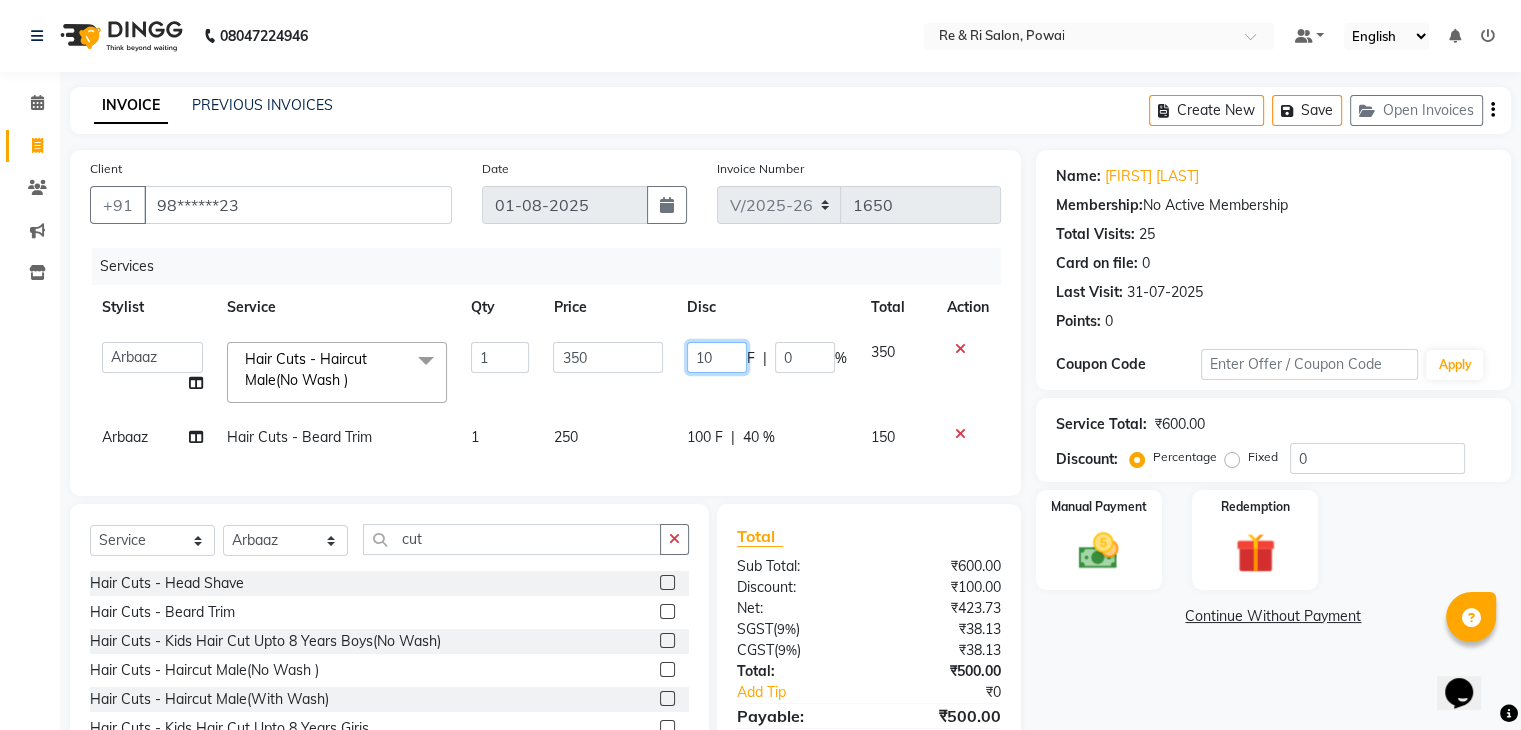 type on "100" 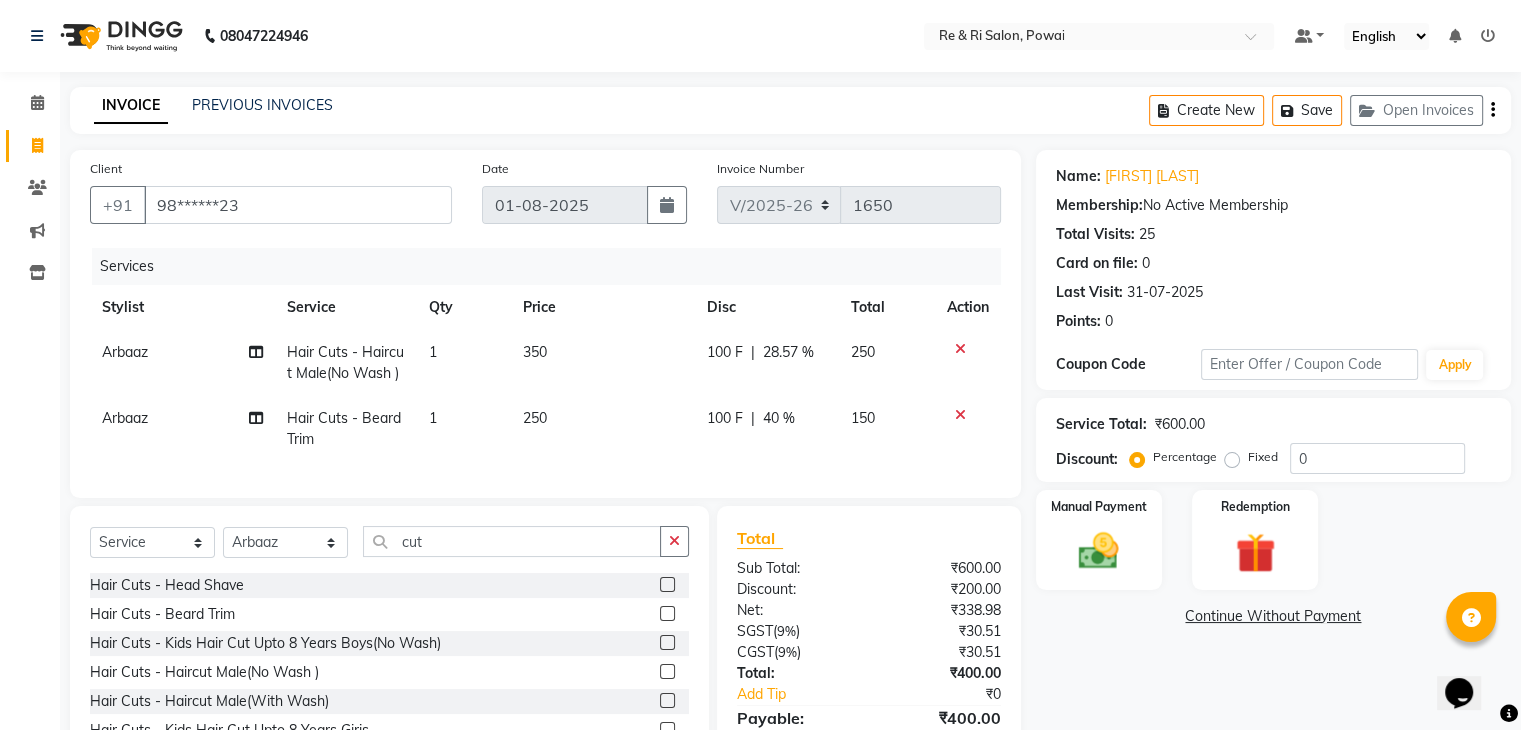click on "Arbaaz  Hair Cuts - Haircut Male(No Wash ) 1 350 100 F | 28.57 % 250 Arbaaz  Hair Cuts - Beard Trim 1 250 100 F | 40 % 150" 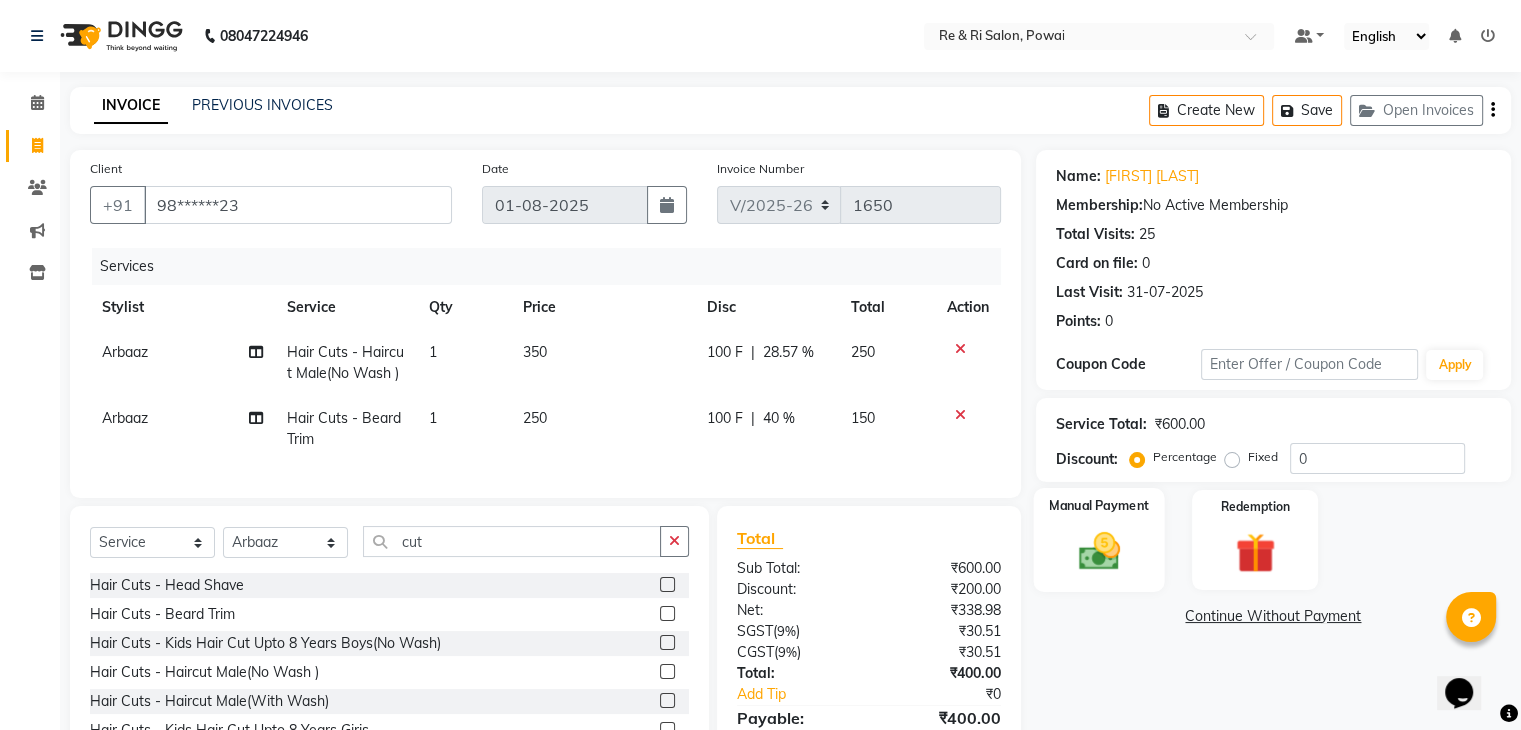 click 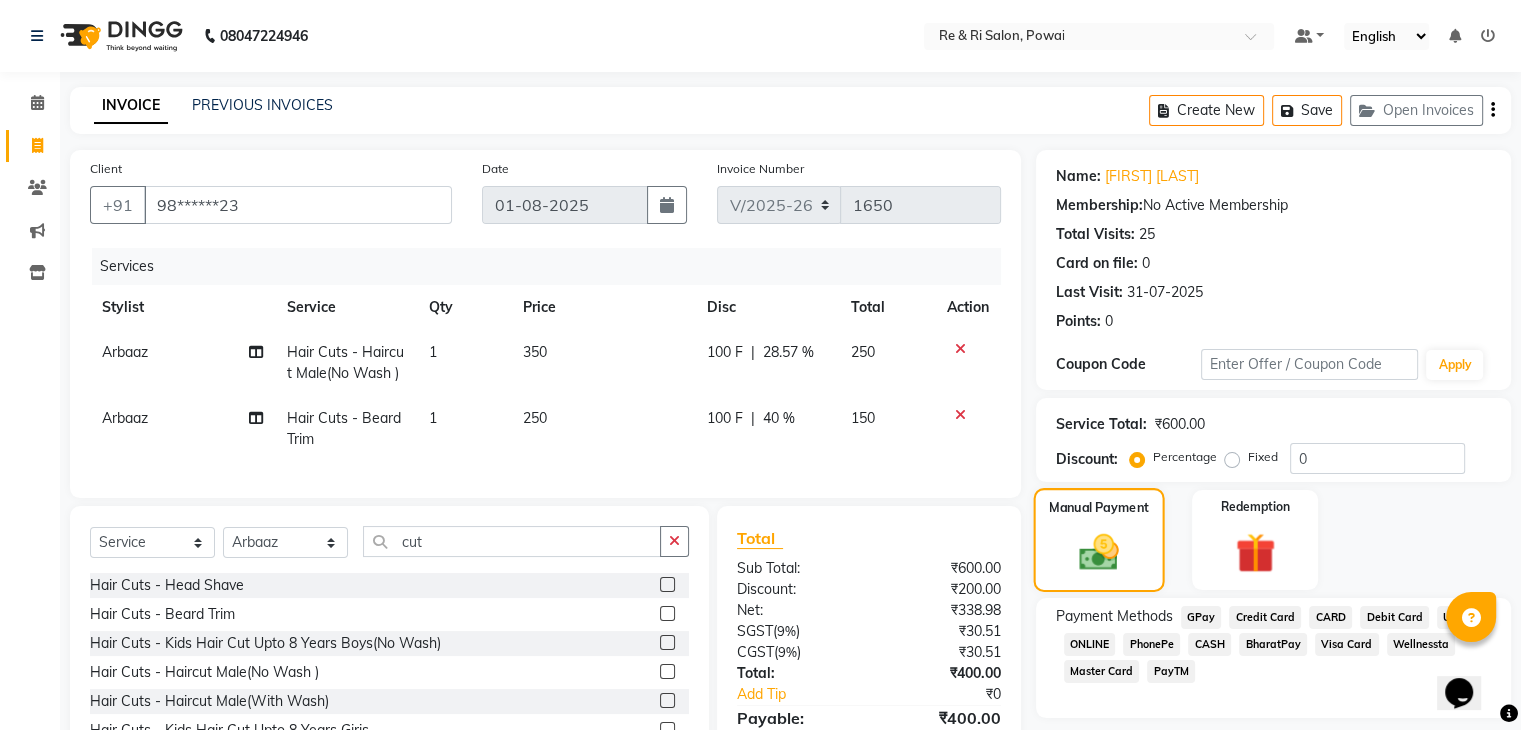 scroll, scrollTop: 117, scrollLeft: 0, axis: vertical 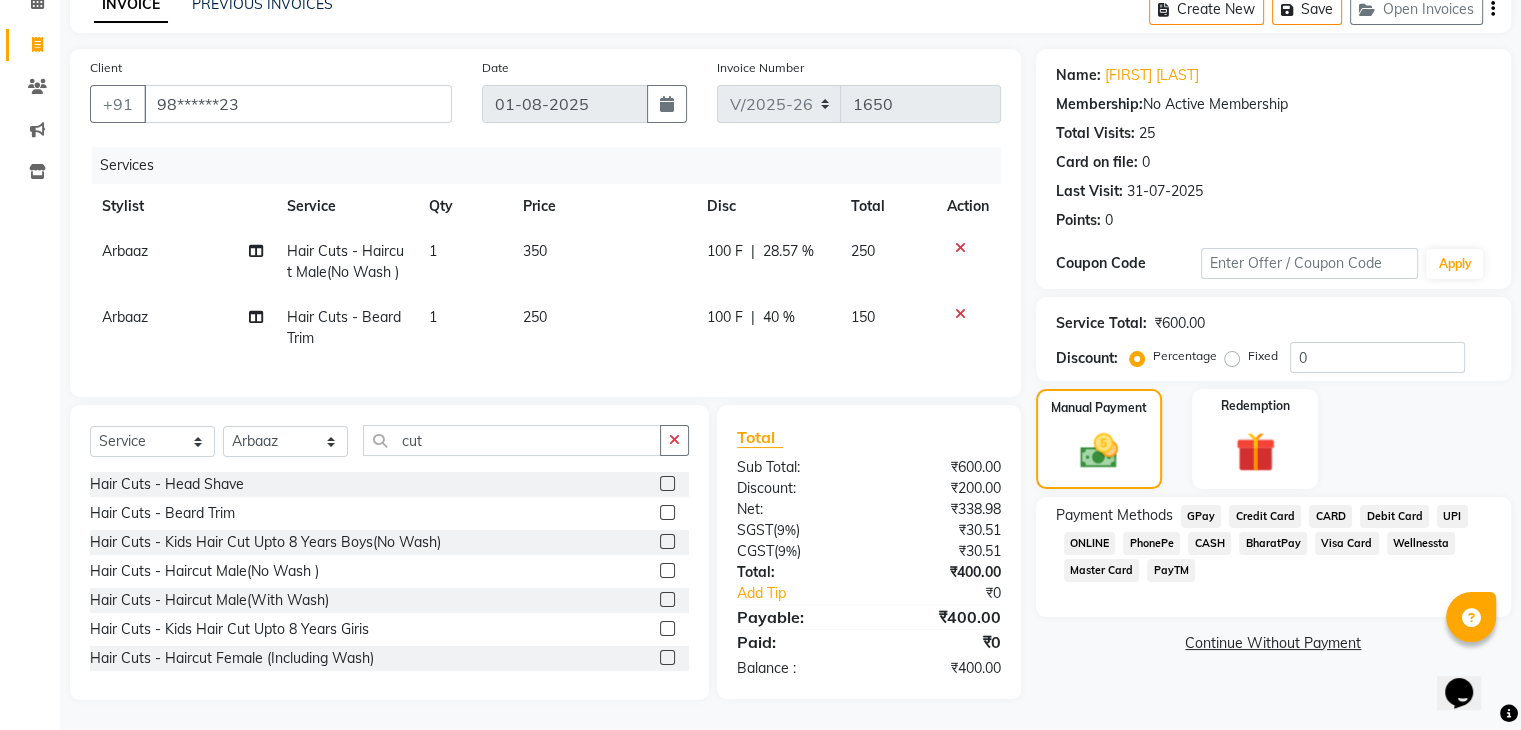 click on "GPay" 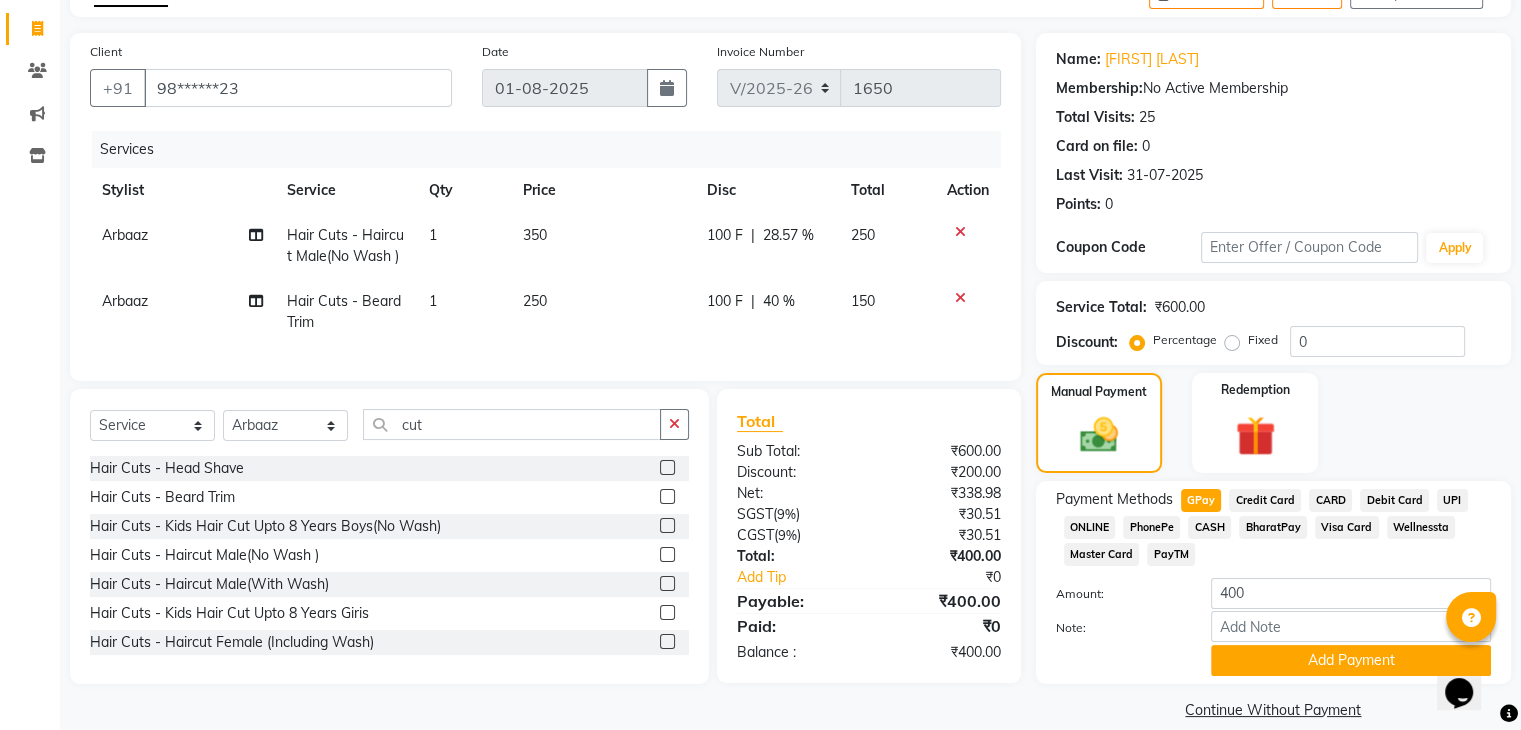 scroll, scrollTop: 145, scrollLeft: 0, axis: vertical 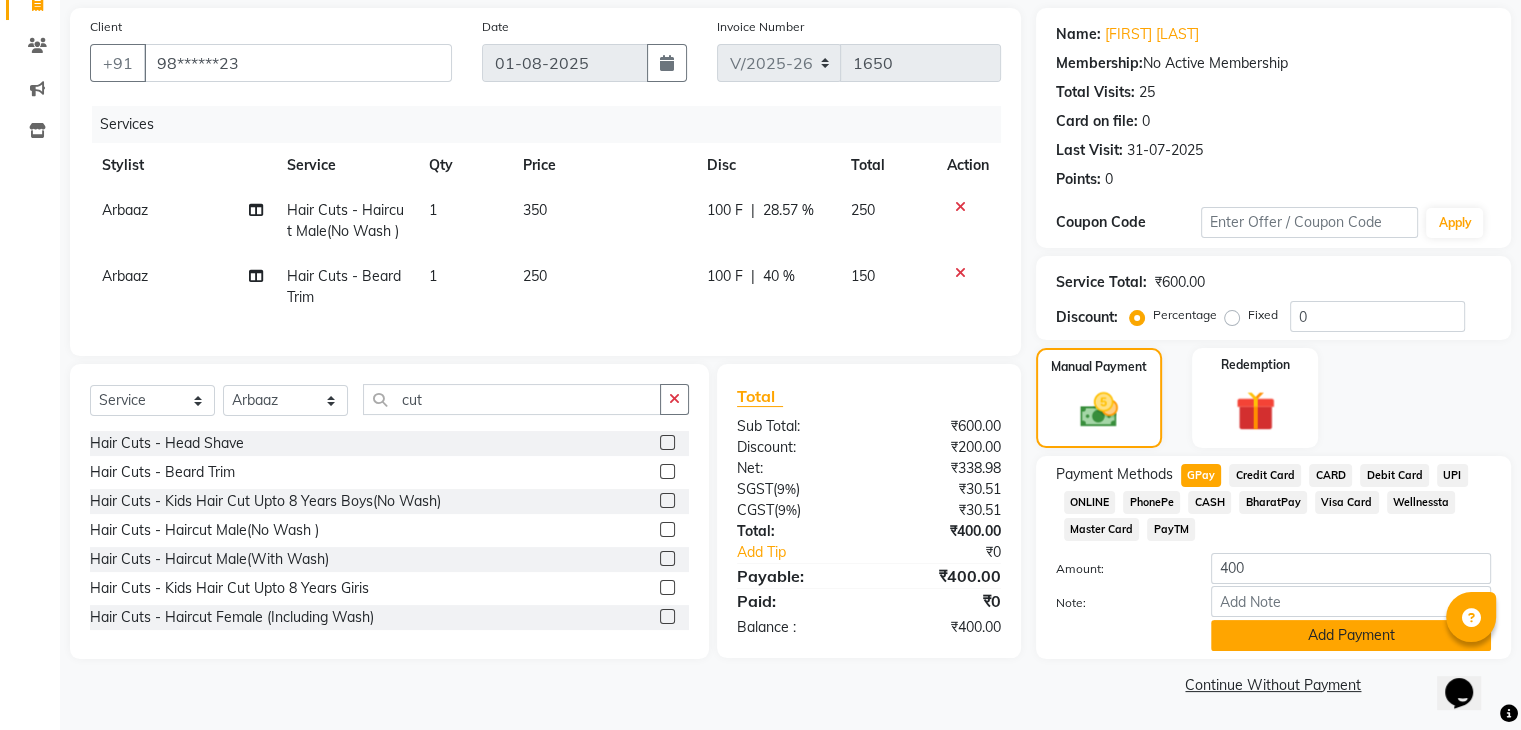click on "Add Payment" 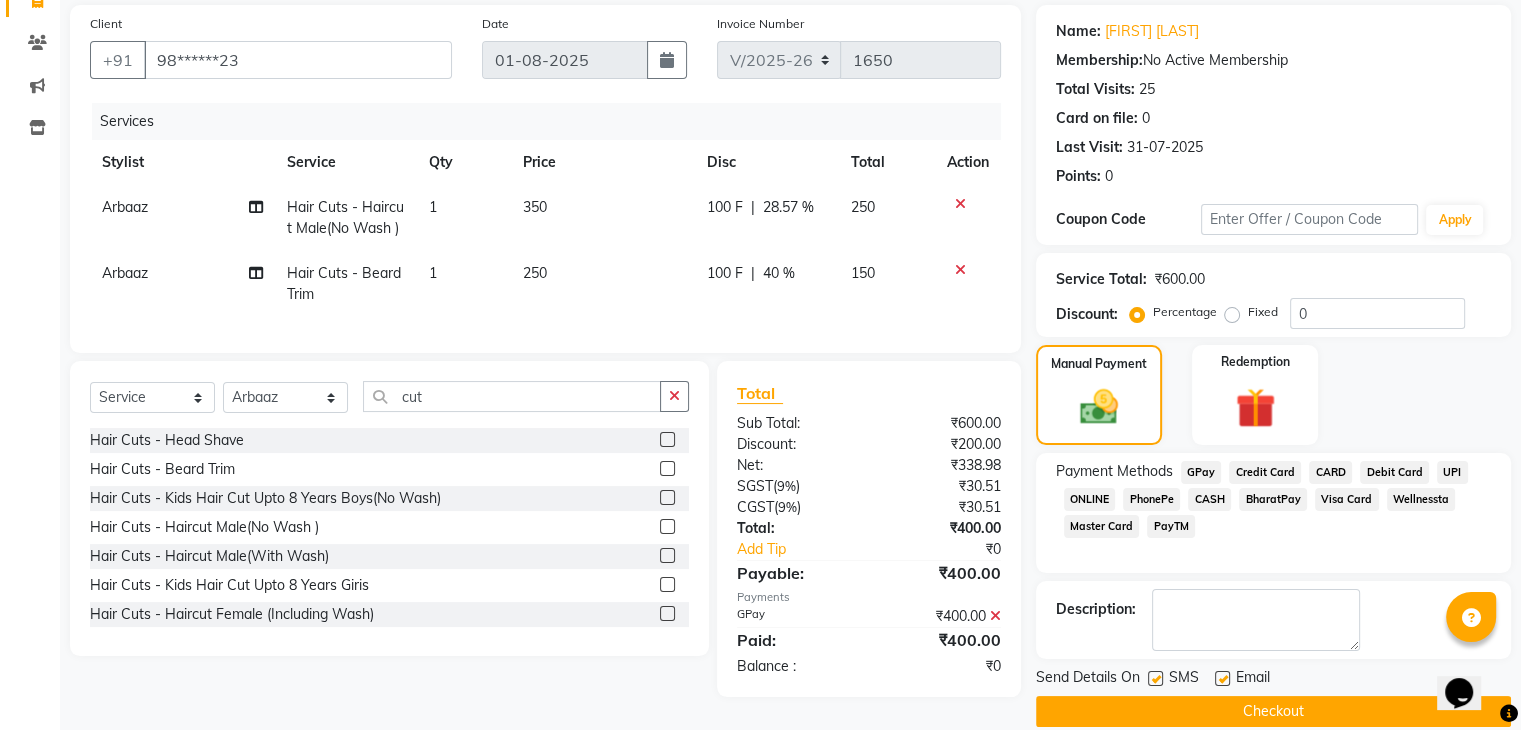 scroll, scrollTop: 171, scrollLeft: 0, axis: vertical 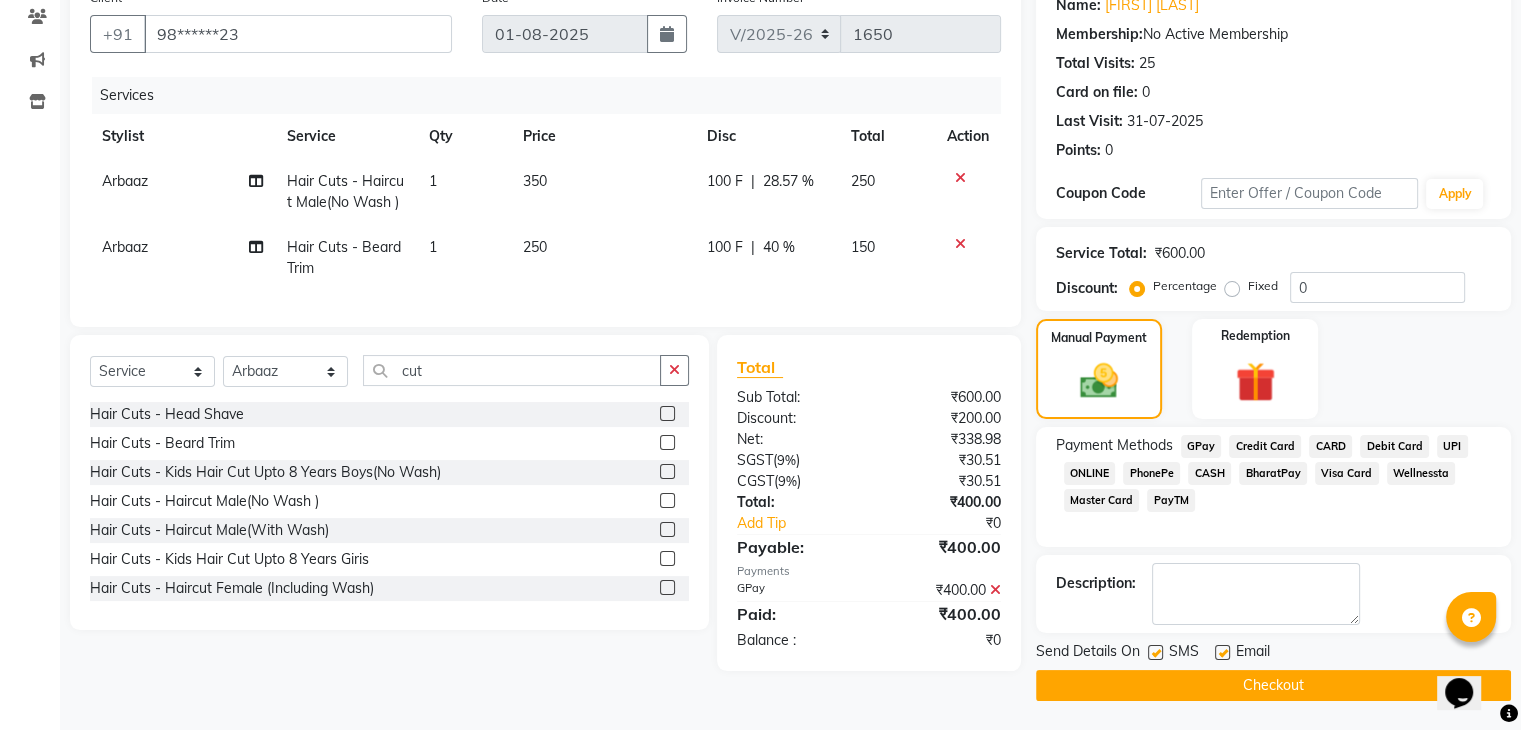 click 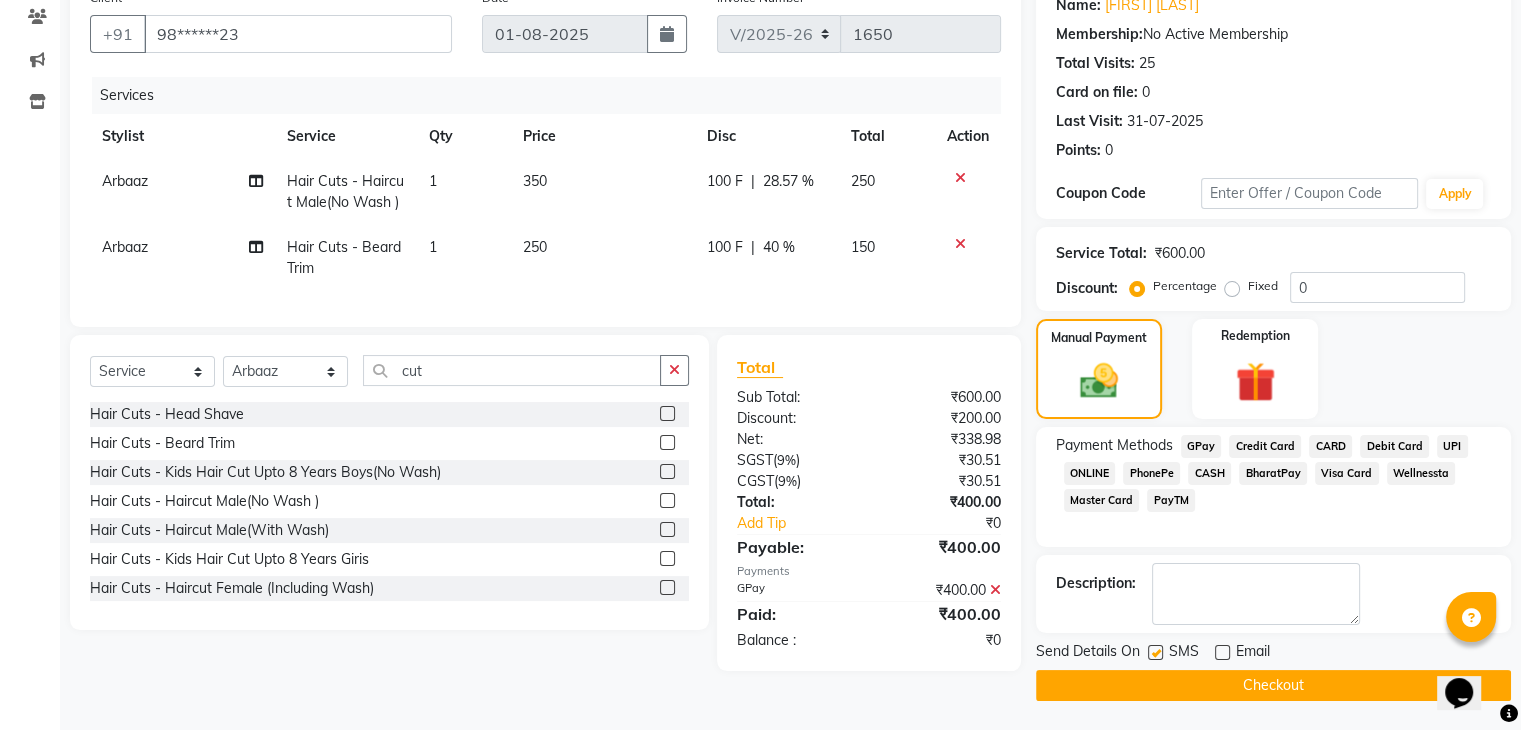 click 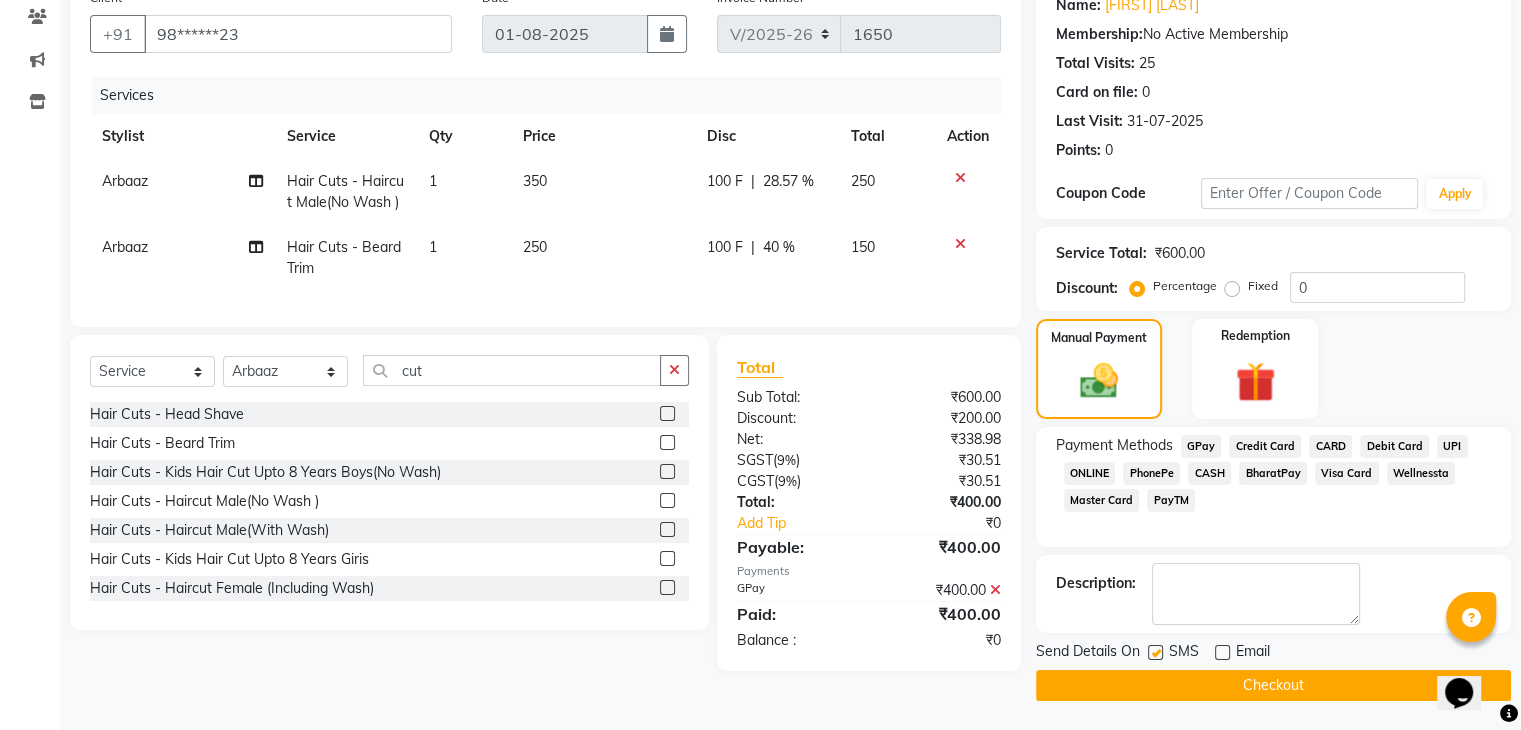click at bounding box center [1154, 653] 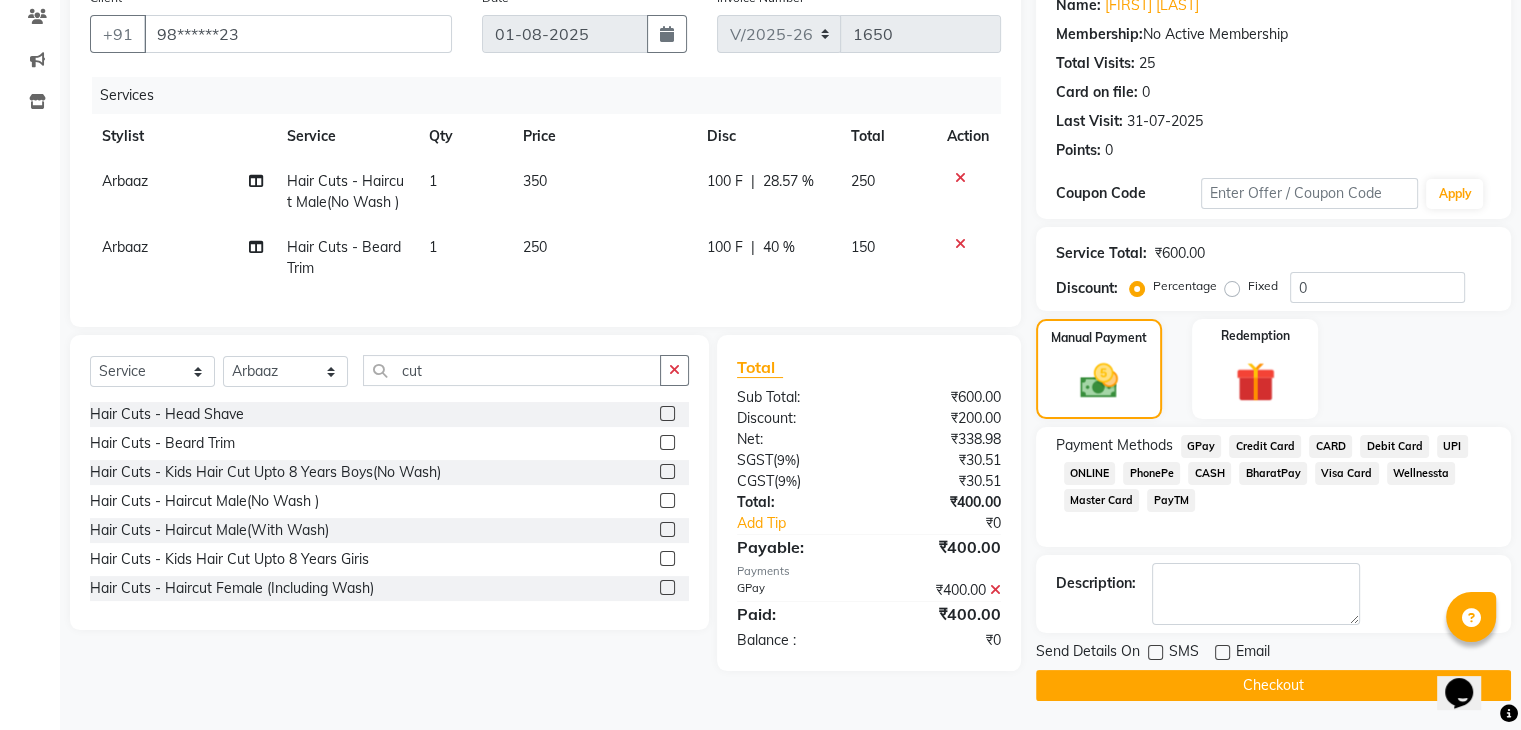 click on "Checkout" 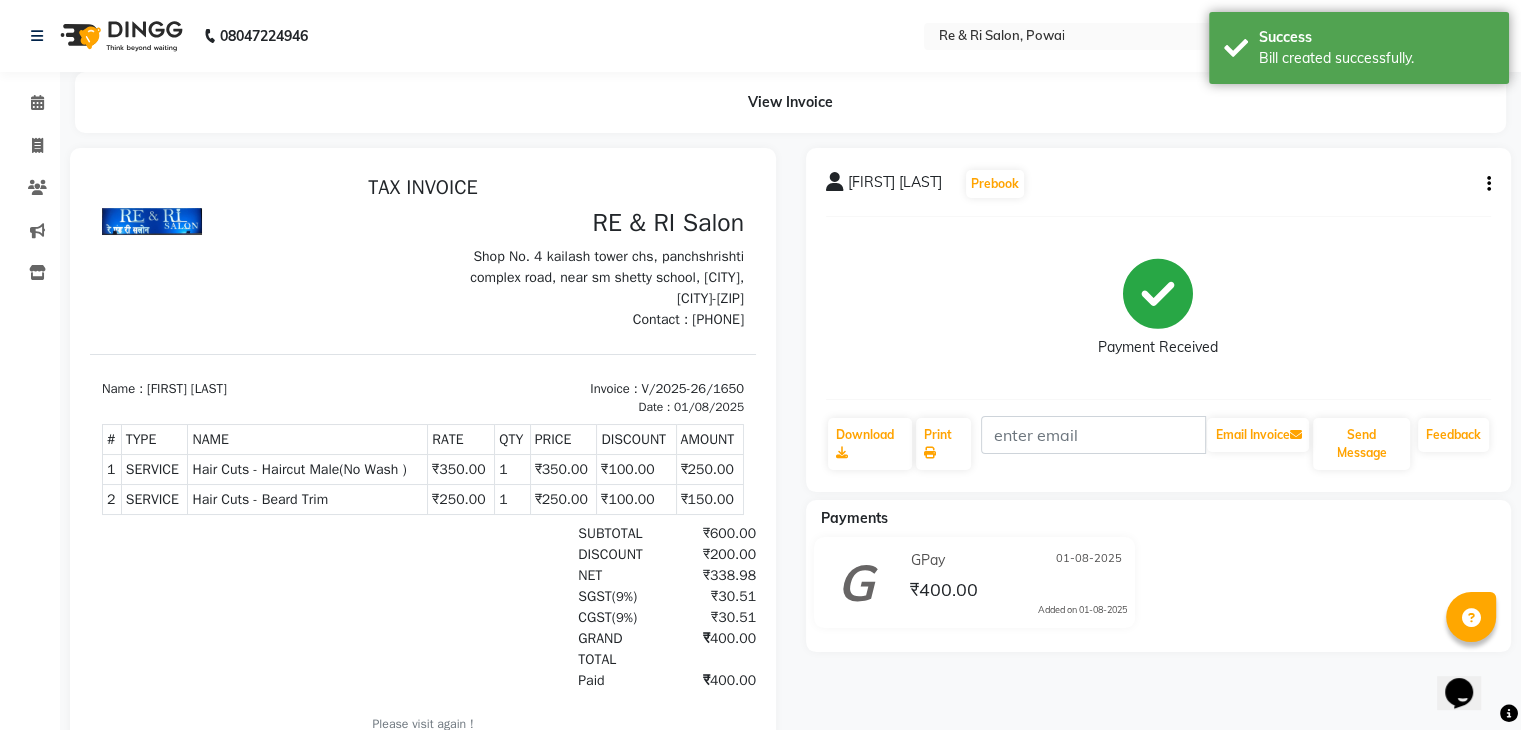 scroll, scrollTop: 0, scrollLeft: 0, axis: both 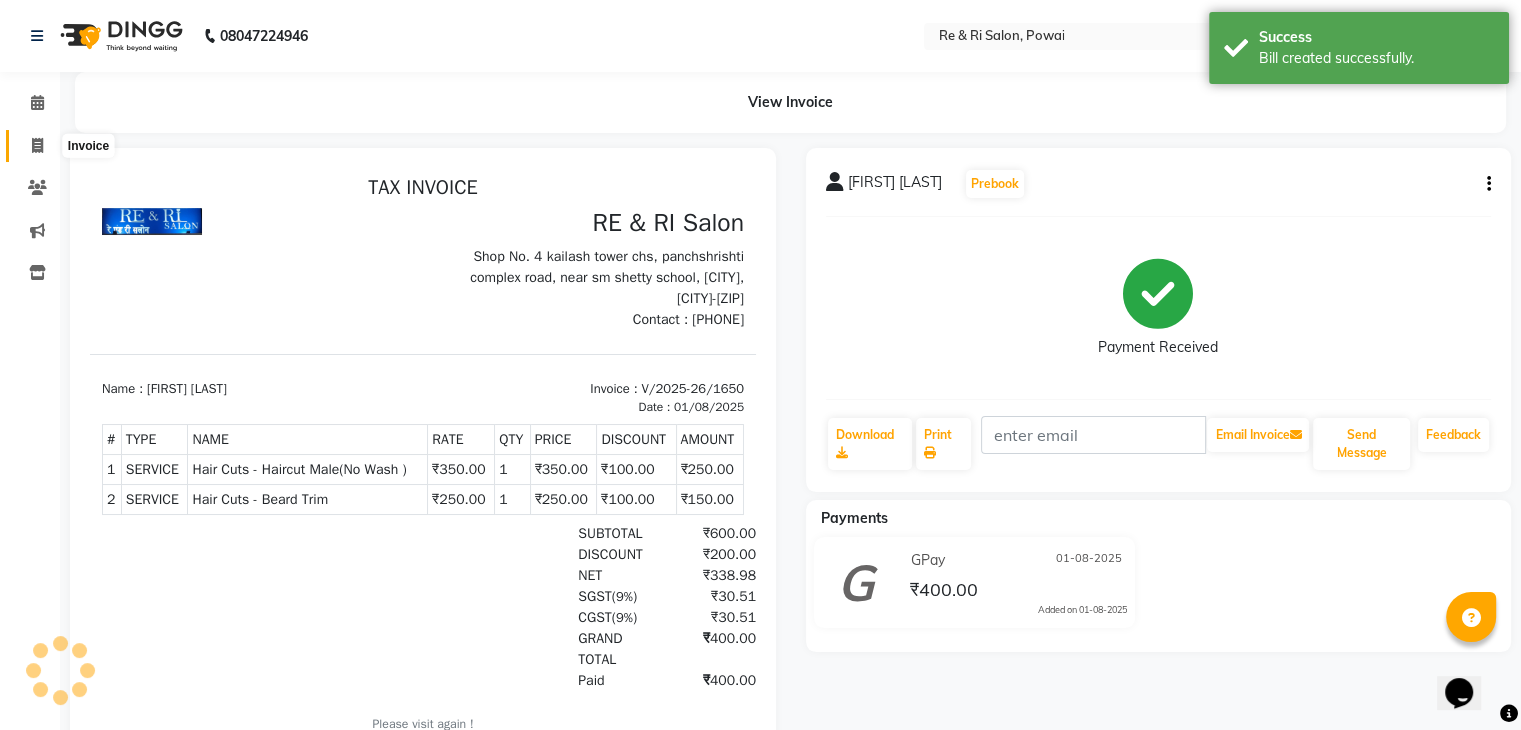 click 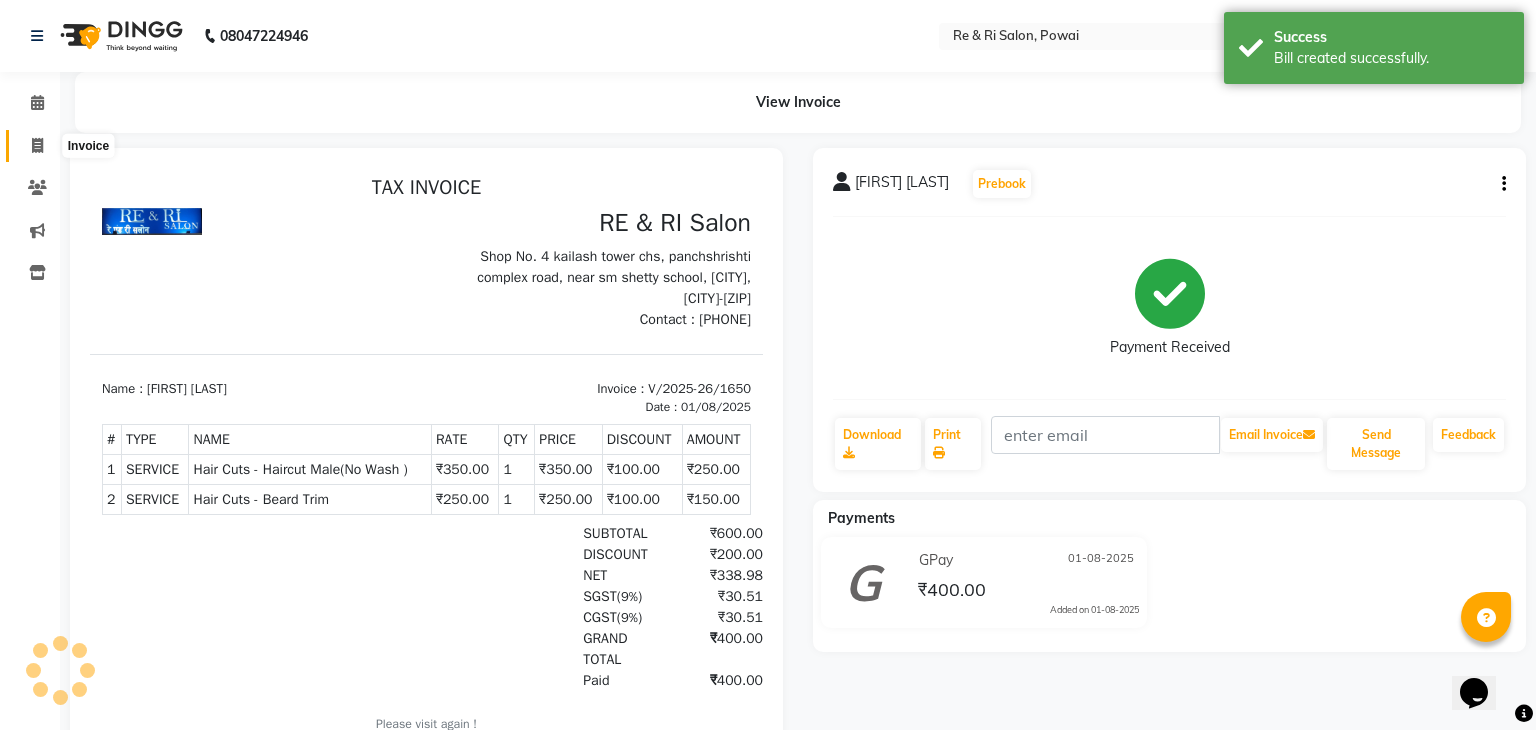 select on "5364" 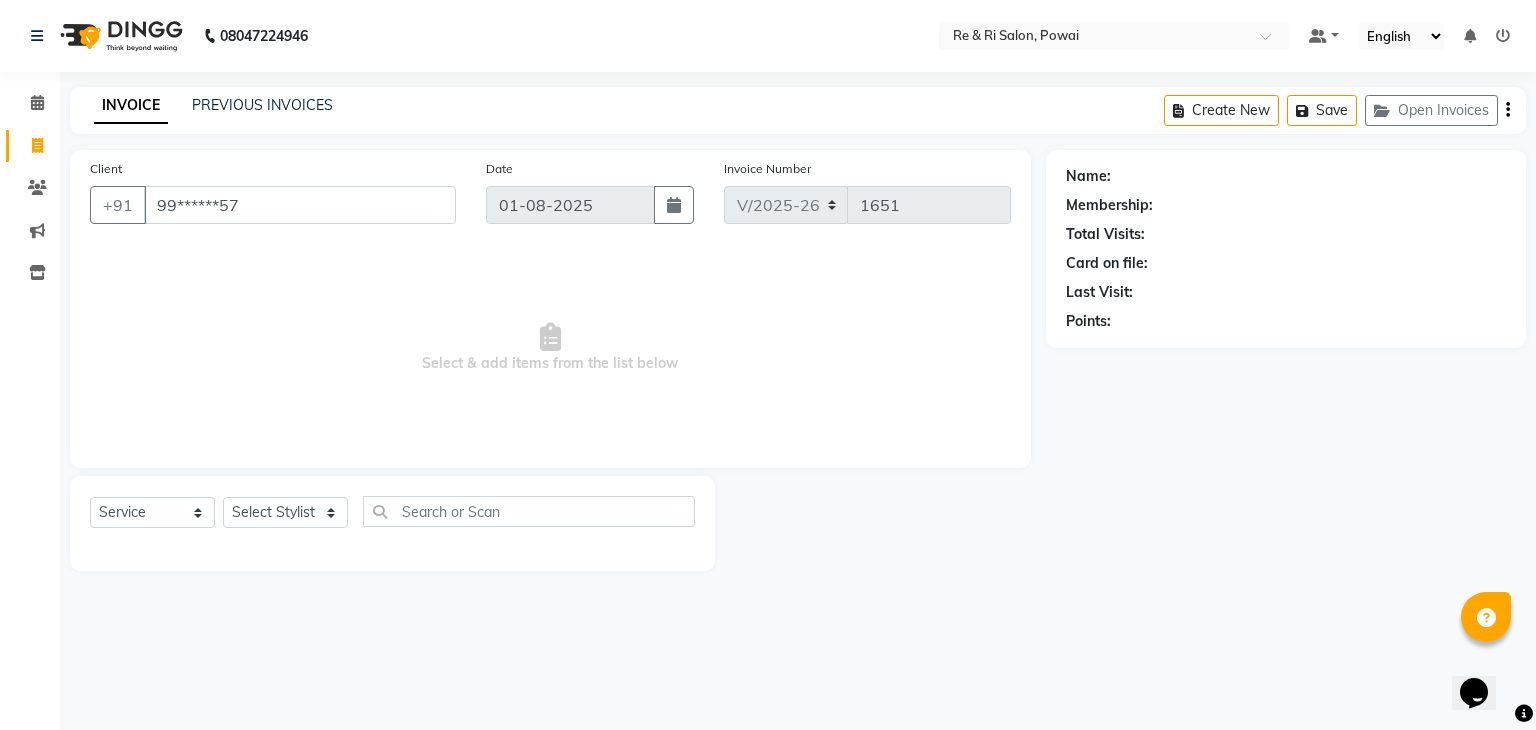 type on "99******57" 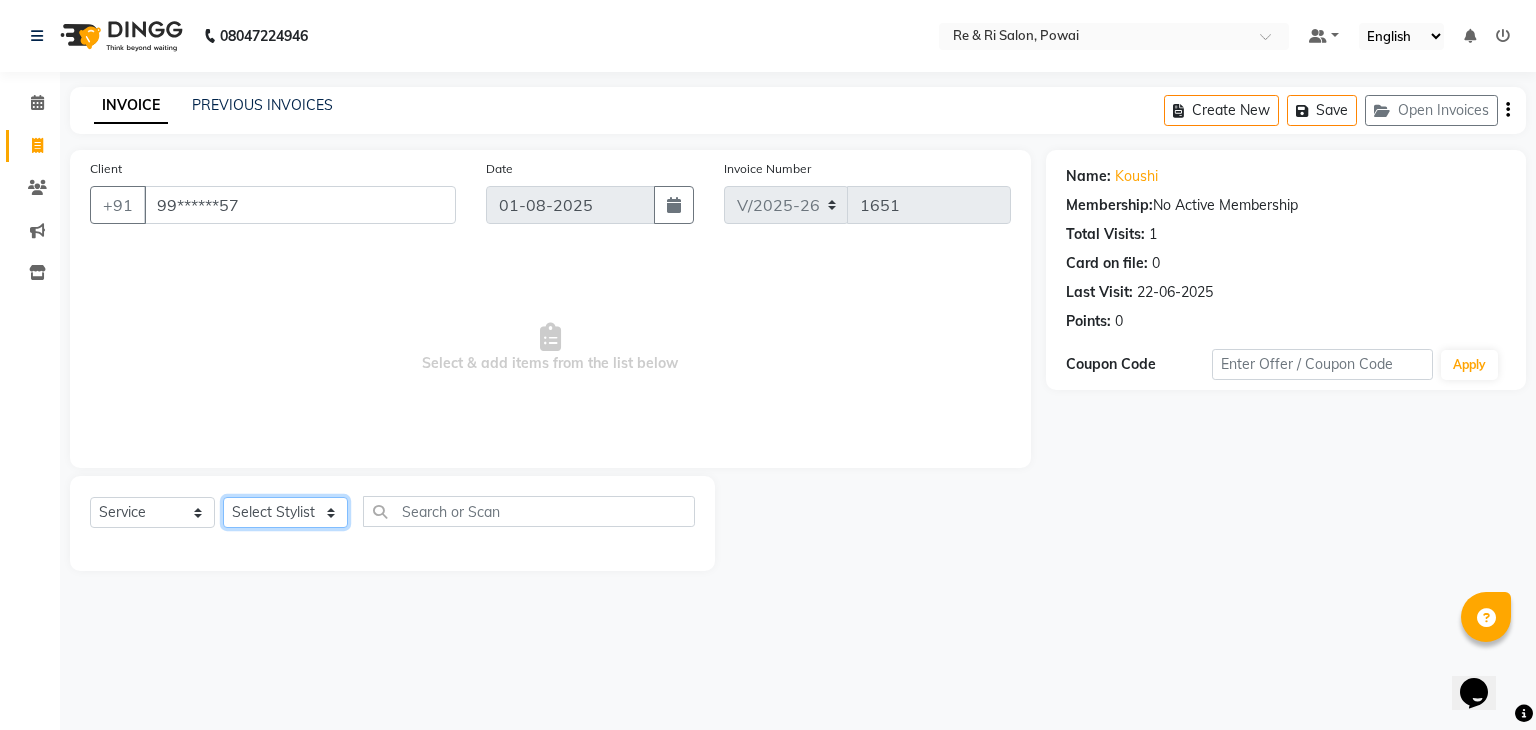 click on "Select Stylist ana Arbaaz  Danish  Poonam Rehaan  Salman  Sandy" 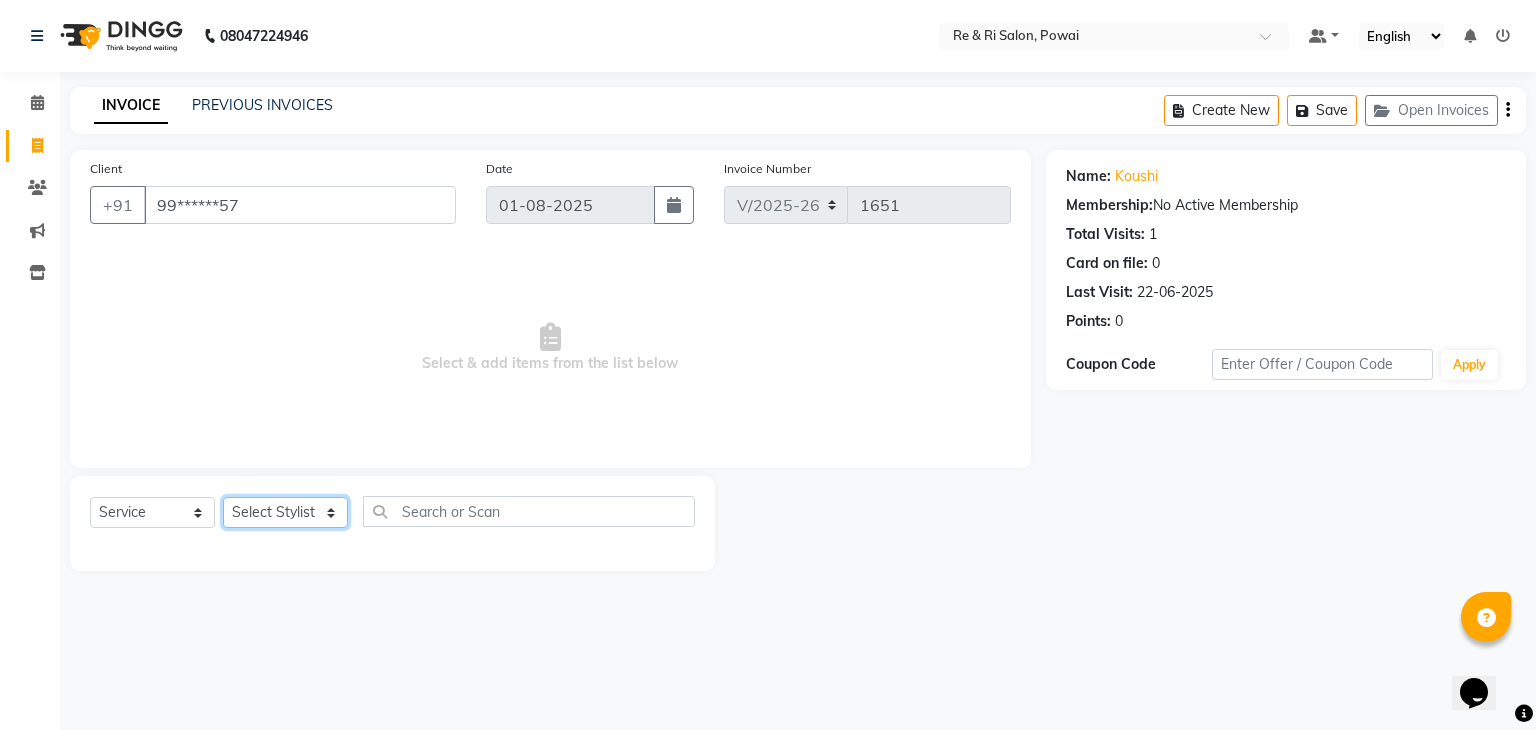 select on "35434" 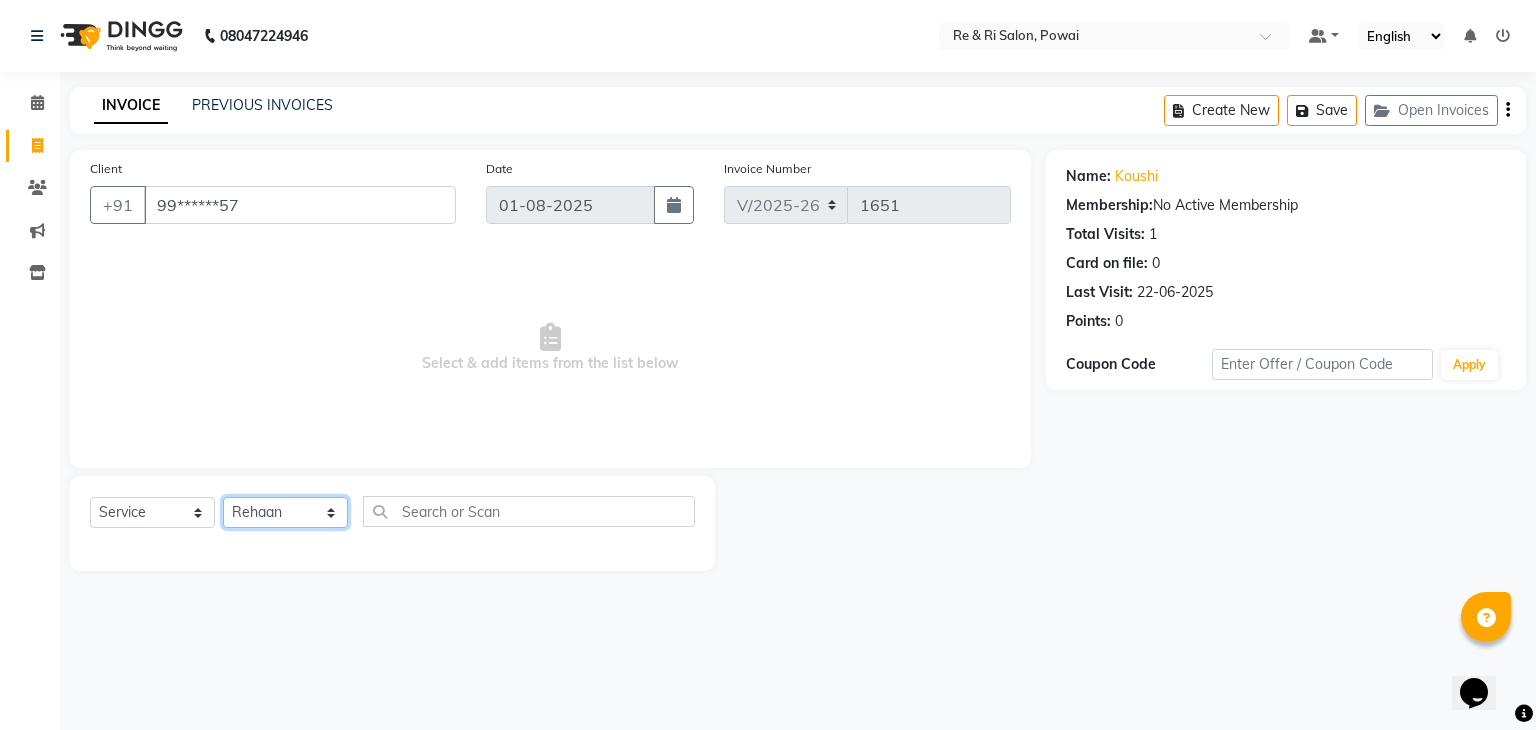 click on "Select Stylist ana Arbaaz  Danish  Poonam Rehaan  Salman  Sandy" 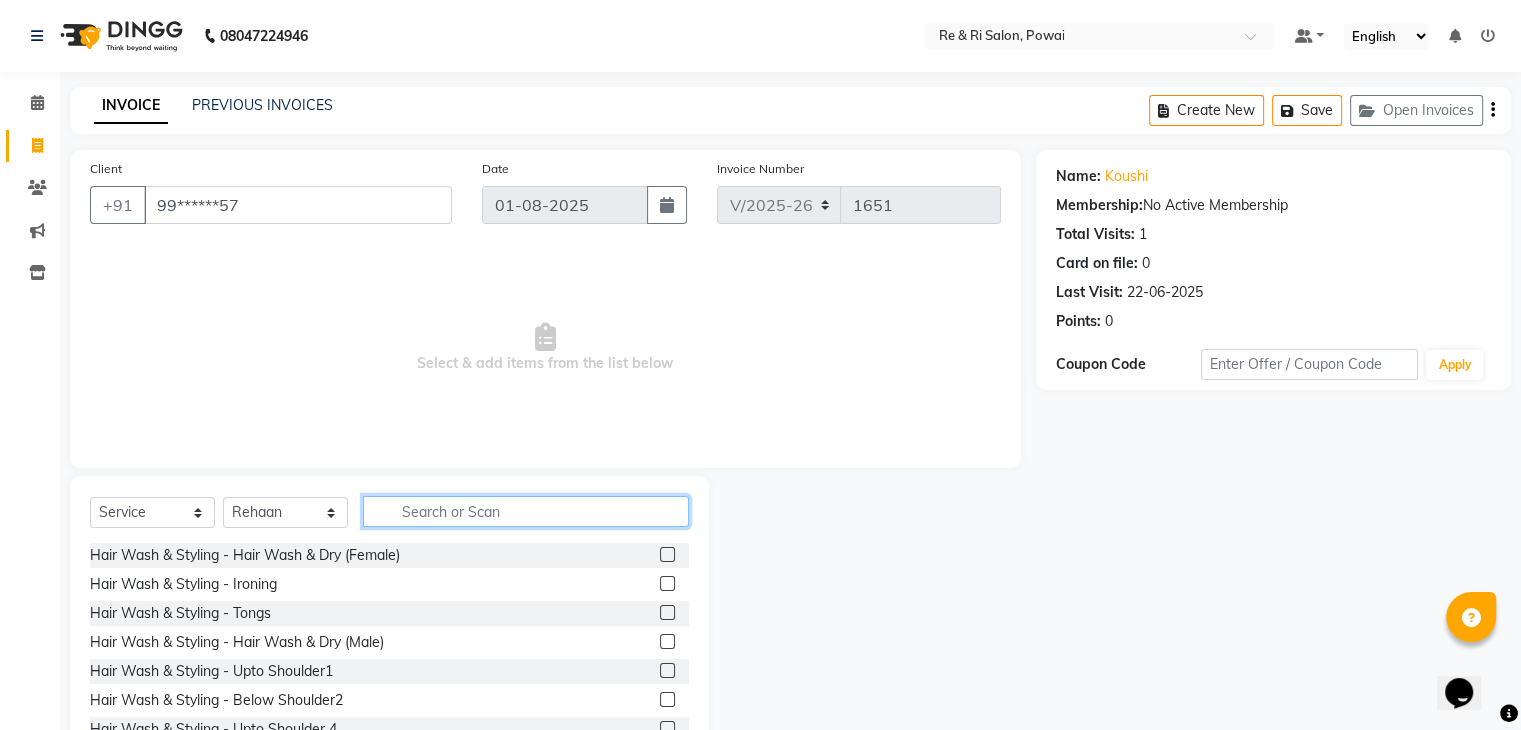 click 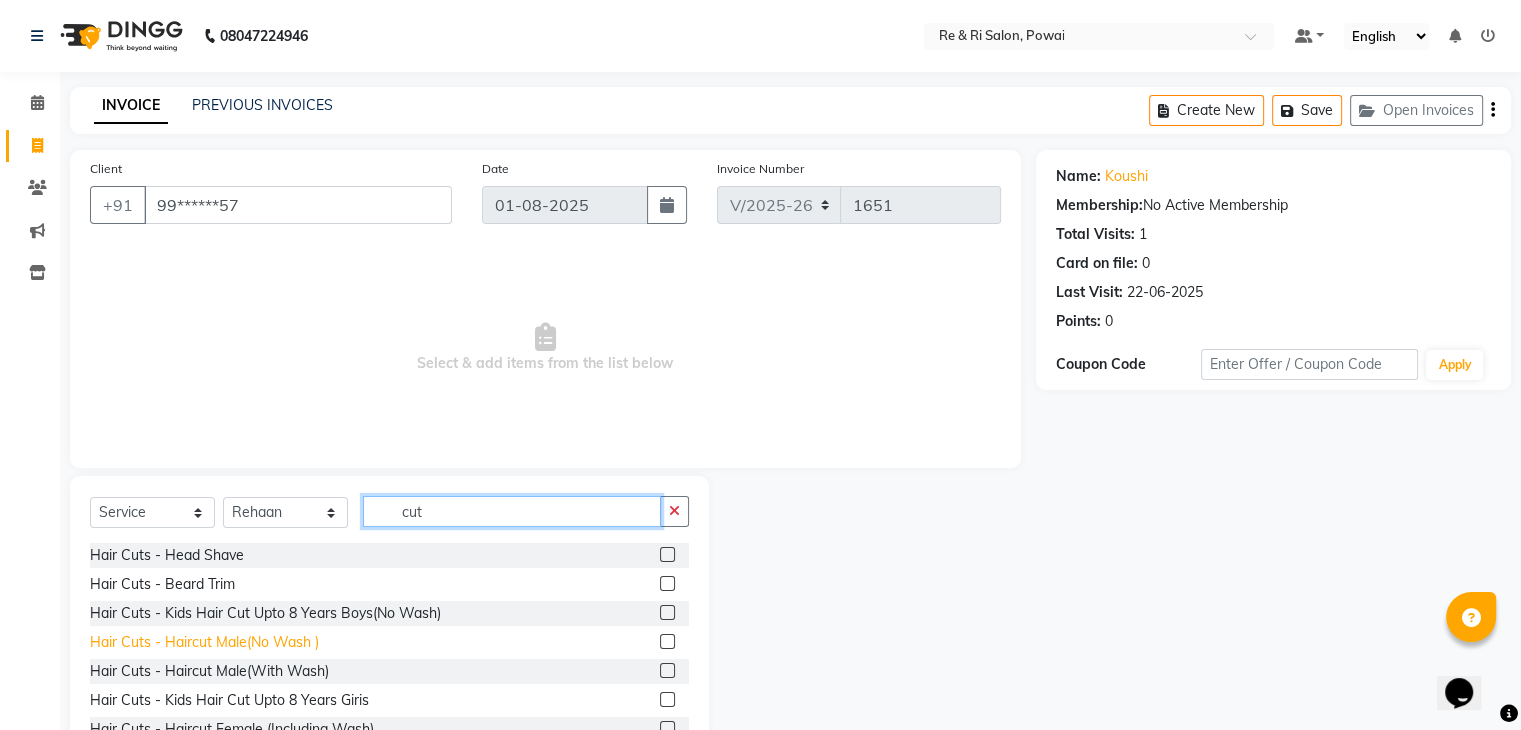 type on "cut" 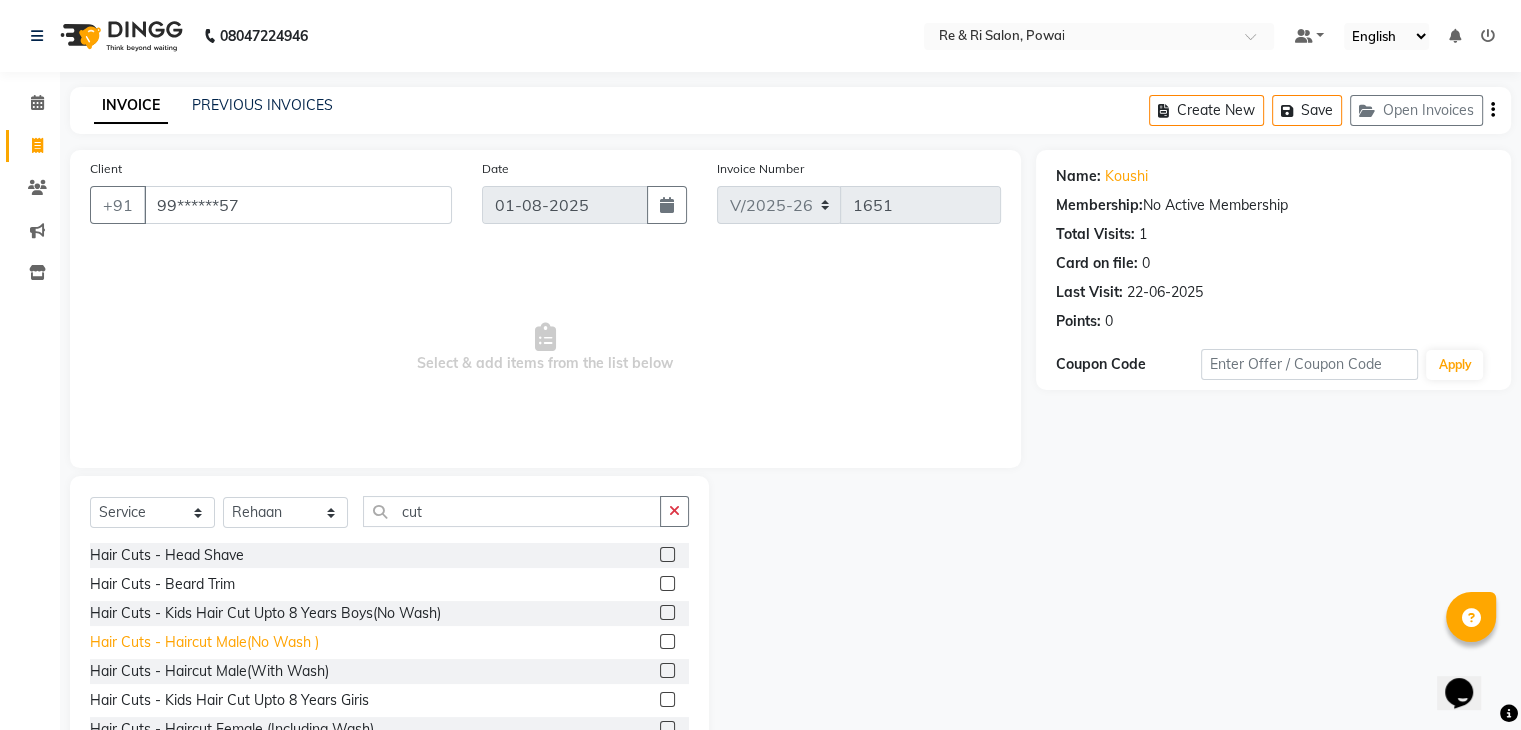 click on "Hair Cuts - Haircut Male(No Wash )" 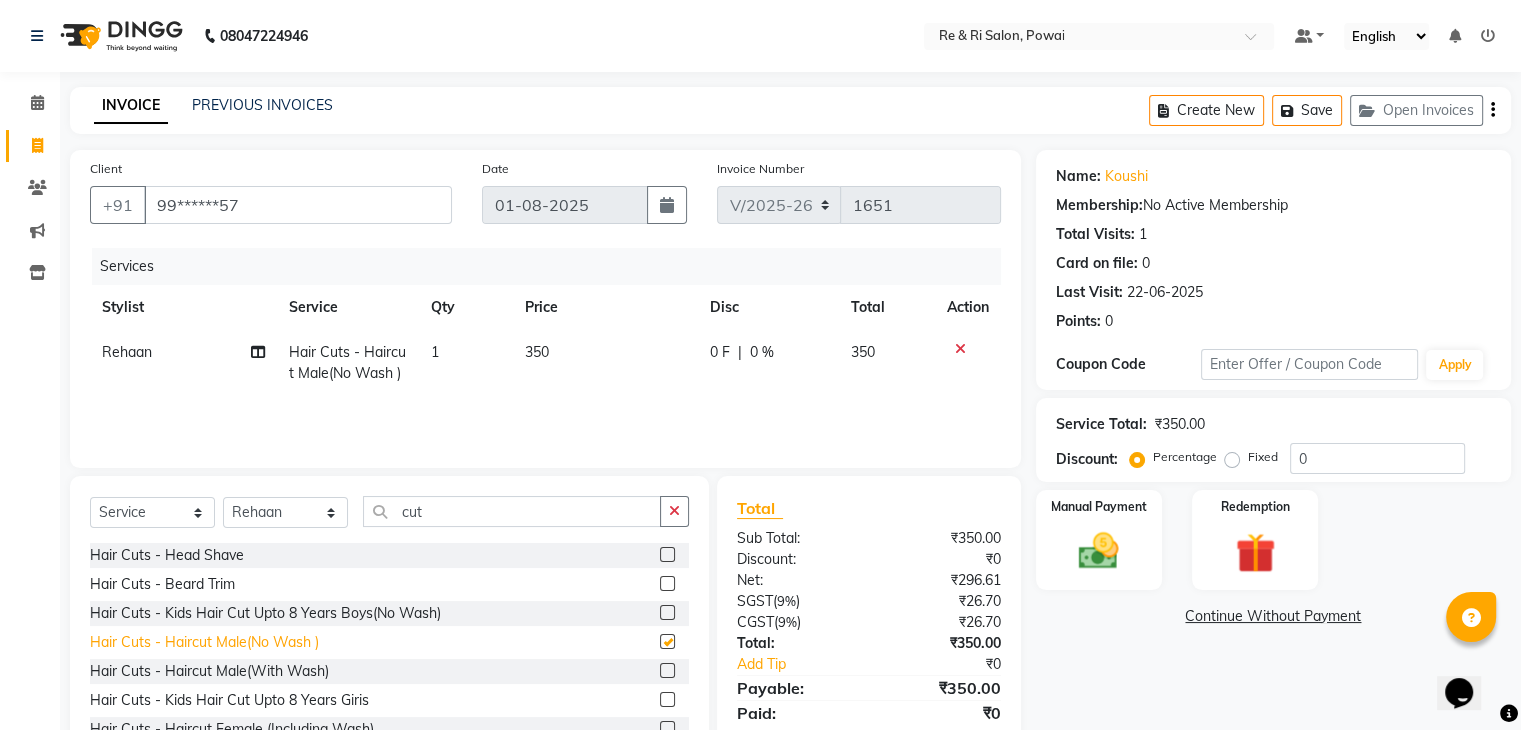 checkbox on "false" 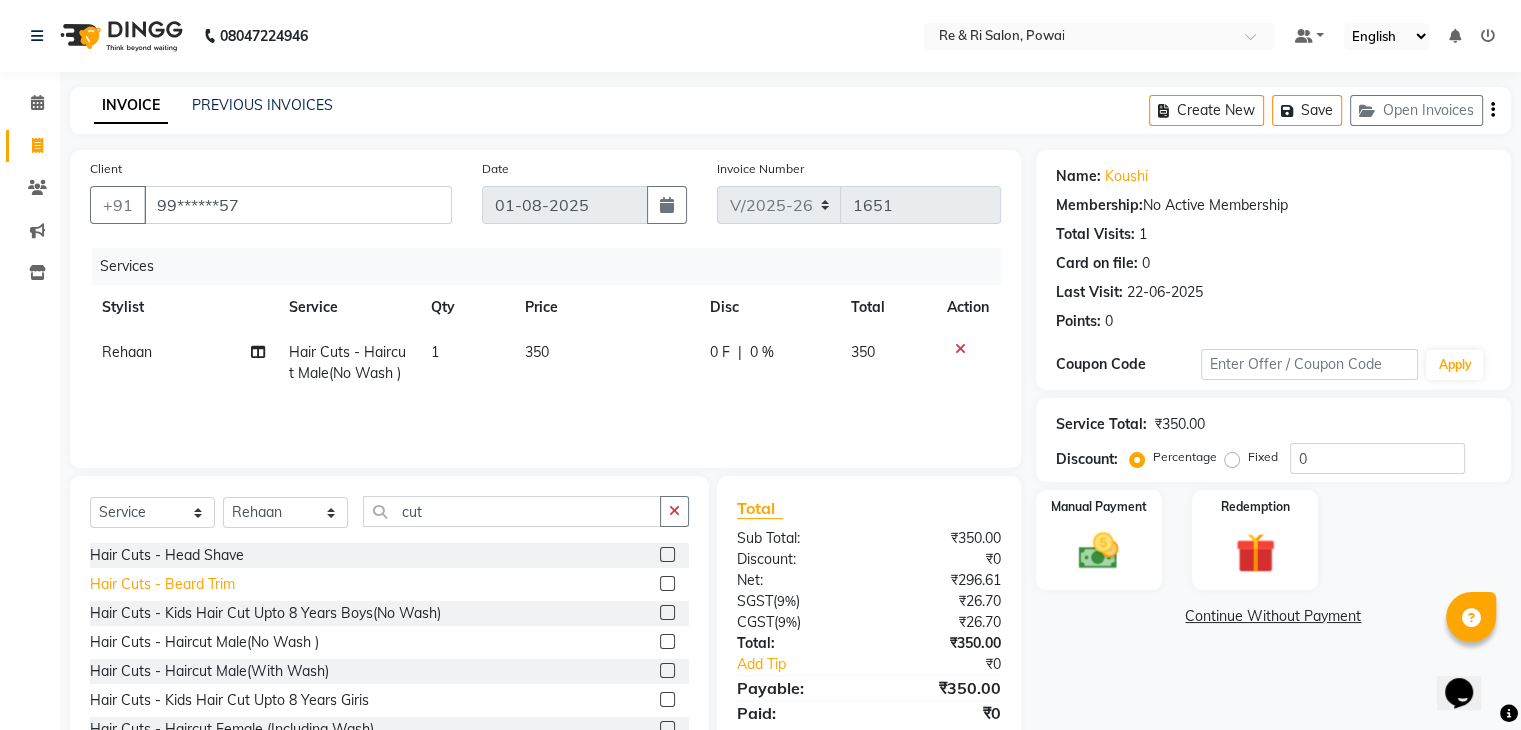 click on "Hair Cuts - Beard Trim" 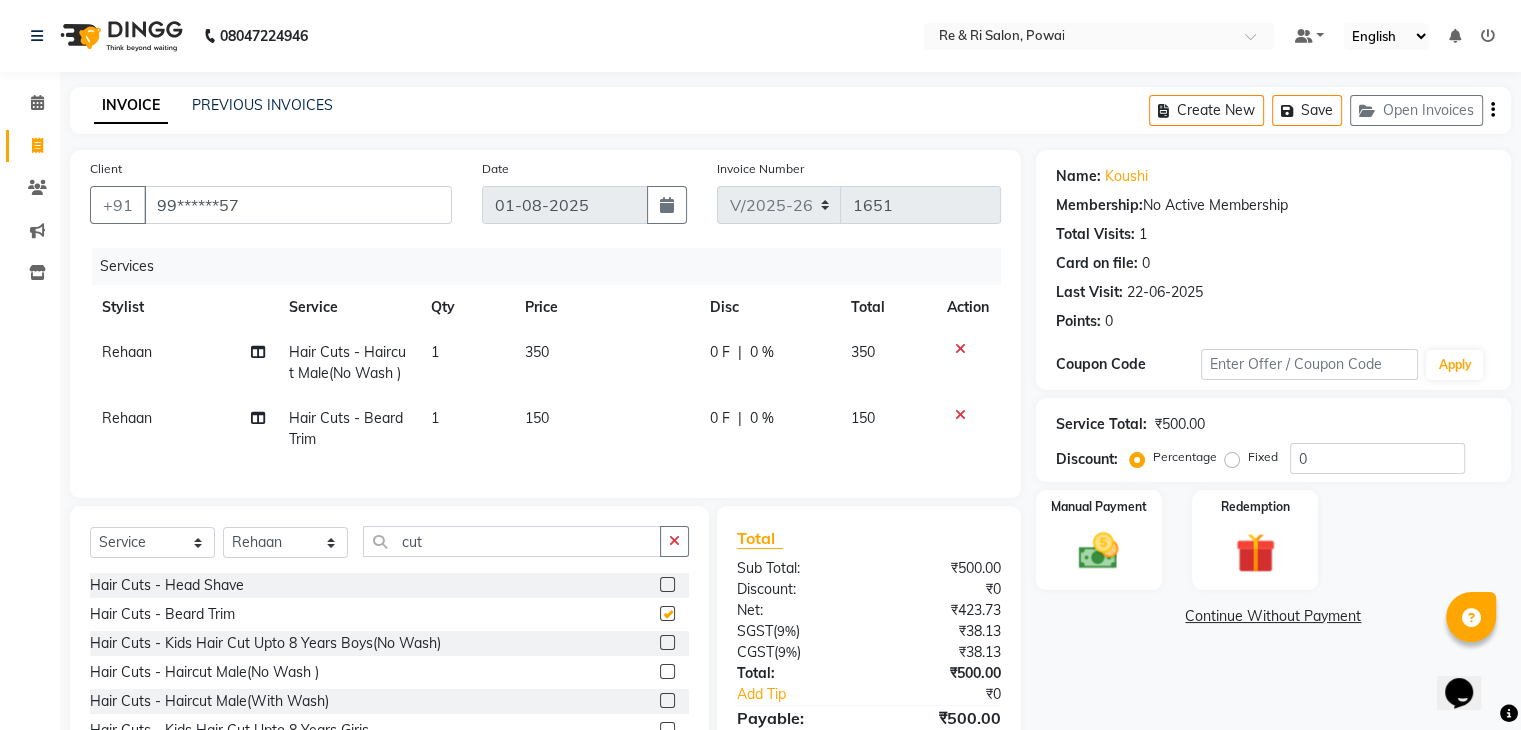 checkbox on "false" 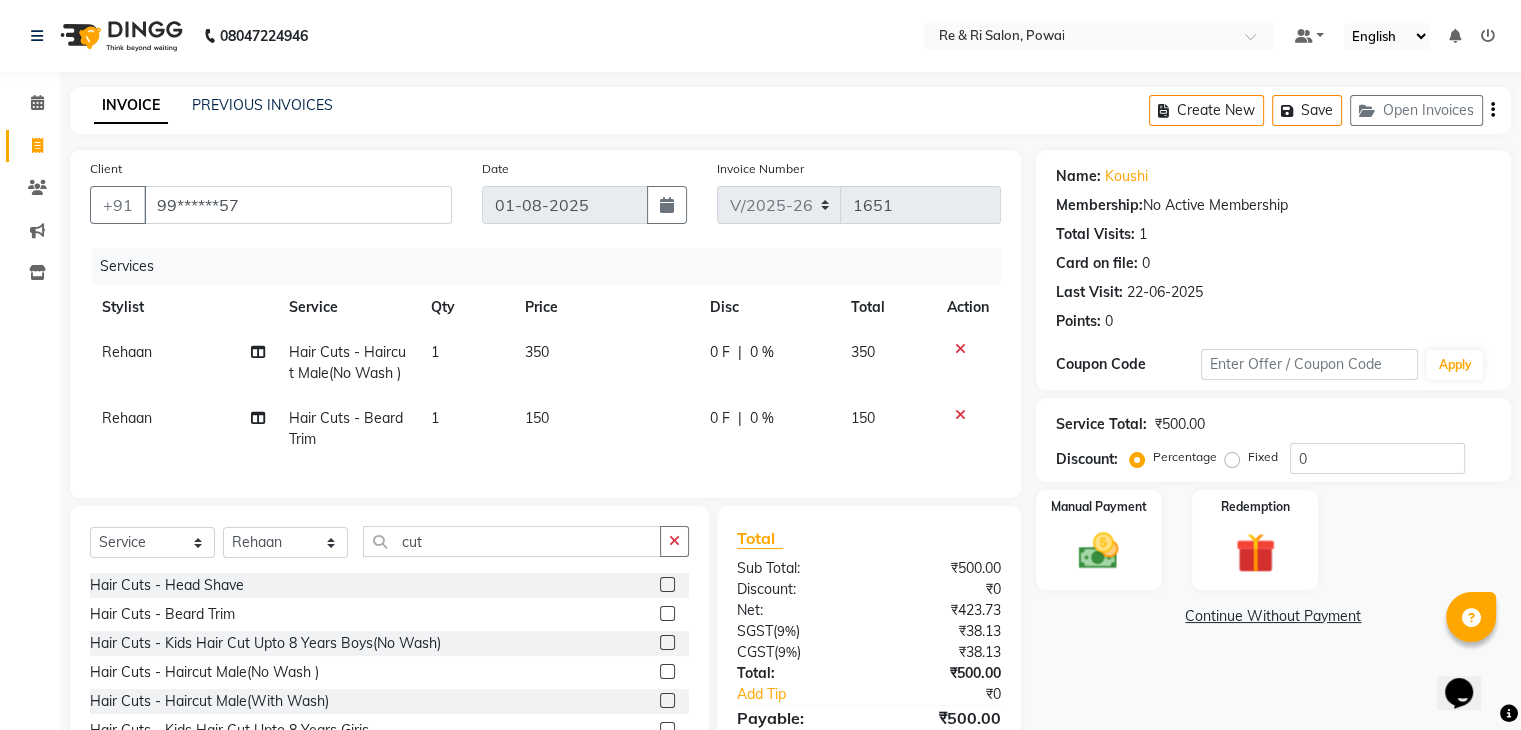 click on "150" 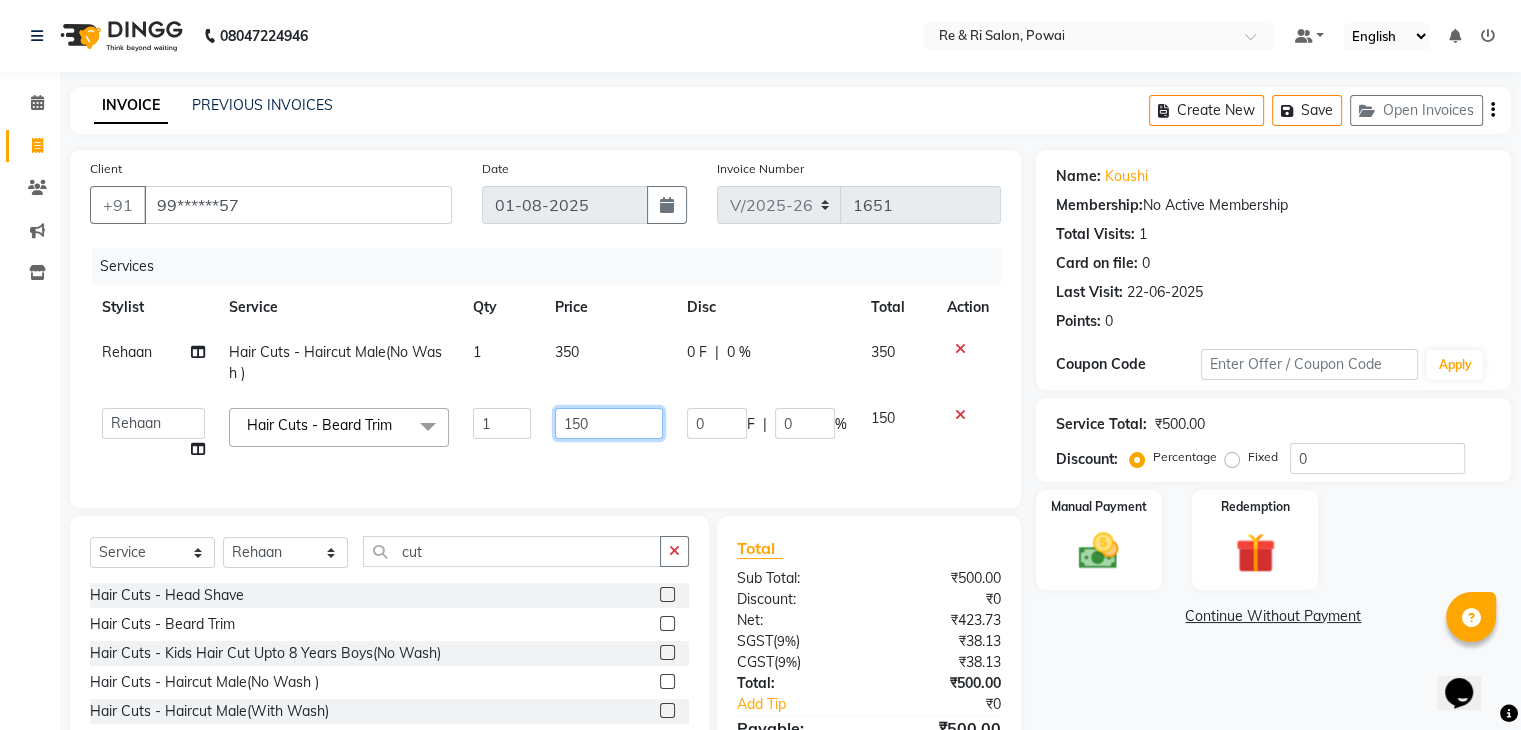 click on "150" 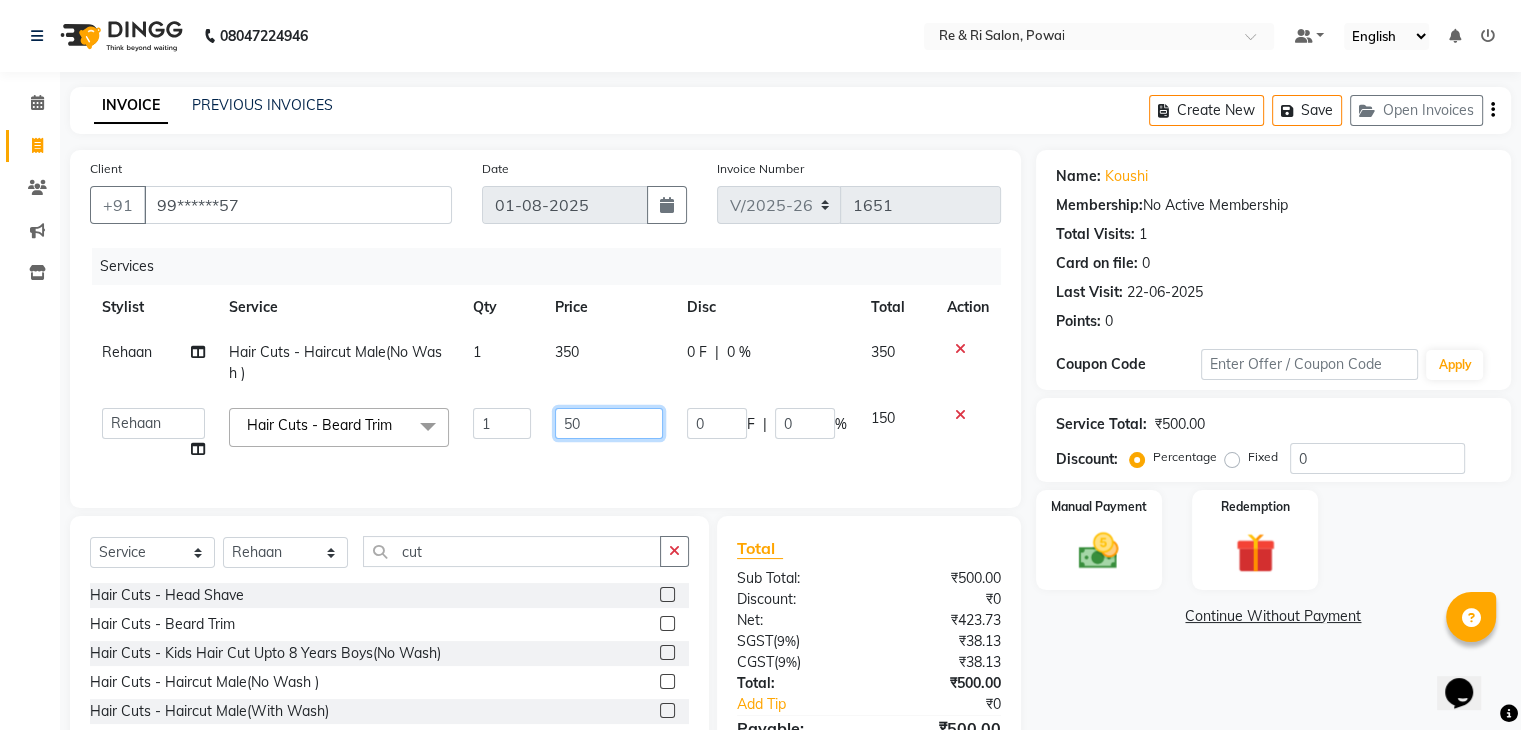 type on "250" 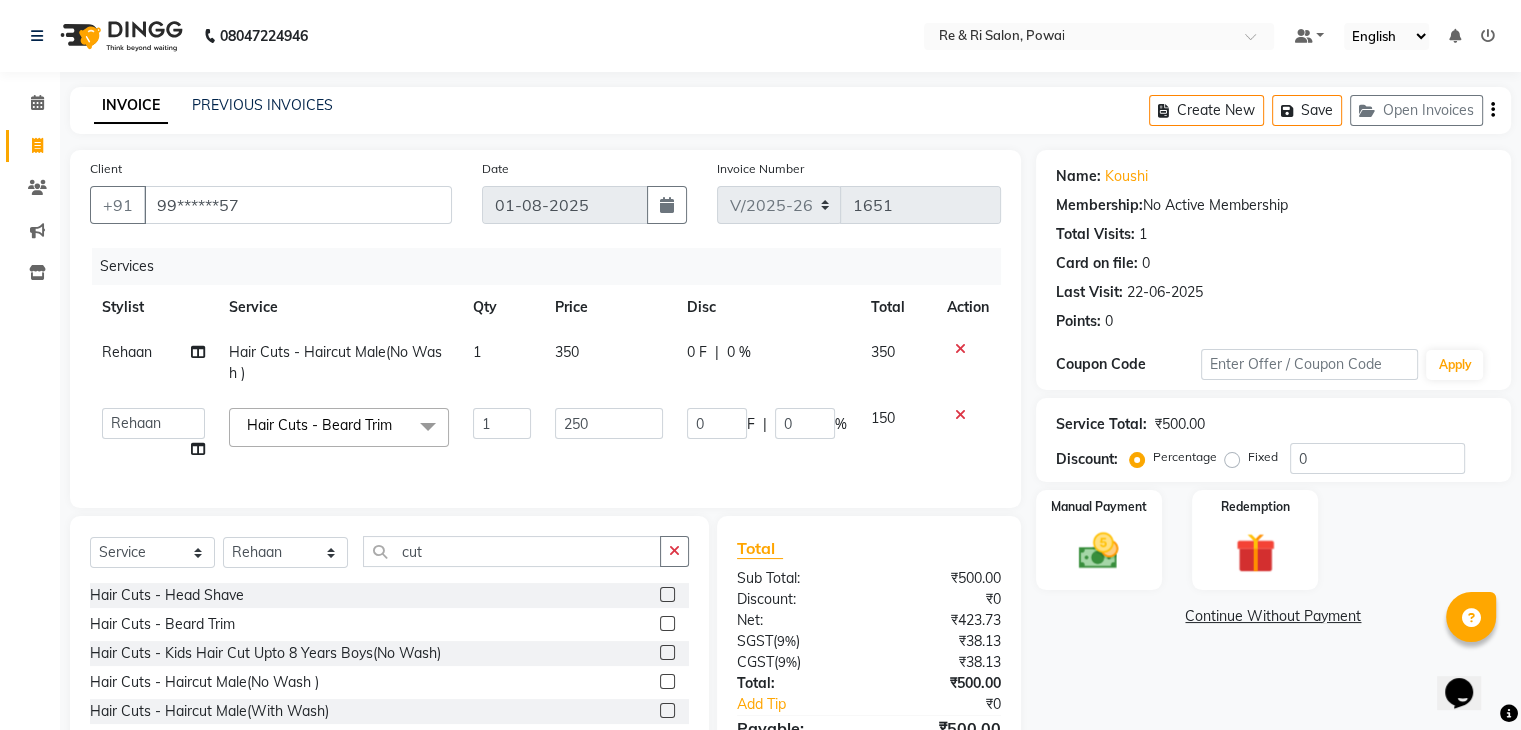 click on "Services Stylist Service Qty Price Disc Total Action Rehaan  Hair Cuts - Haircut Male(No Wash ) 1 350 0 F | 0 % 350  ana   Arbaaz    Danish    Poonam   Rehaan    Salman    Sandy    Hair Cuts - Beard Trim  x Hair Wash & Styling - Hair Wash & Dry (Female) Hair Wash & Styling - Ironing Hair Wash & Styling - Tongs Hair Wash & Styling - Hair Wash & Dry (Male) Hair Wash & Styling - Upto Shoulder1 Hair Wash & Styling - Below Shoulder2 Hair Wash & Styling - Upto Shoulder 4 Hair Wash & Styling - Upto Waist Hair Wash & Styling - Paddle Brush Blow-Dry (With Wash). Hair Wash & Styling - Blow-Dry Curis (With Wash) Hair Wash & Styling - Below Shoulder Hair Wash & Styling - Upto Shoulder Hair Wash & Styling - Upto Waist2 Hair Wash & Styling - Below Shoulder 1 Hair Wash & Styling - Upto Waist 1 Hair Triming Women chest trimming Colour Women - Global Colour Women - High-Light Colour Women-Balayage Colour Women - Root Touch Up (1 Inch) Colour Women - Root Touch Up (No Ammonia) 1 Inch Colour Women - Upto Neck 1 nose wax demo 1" 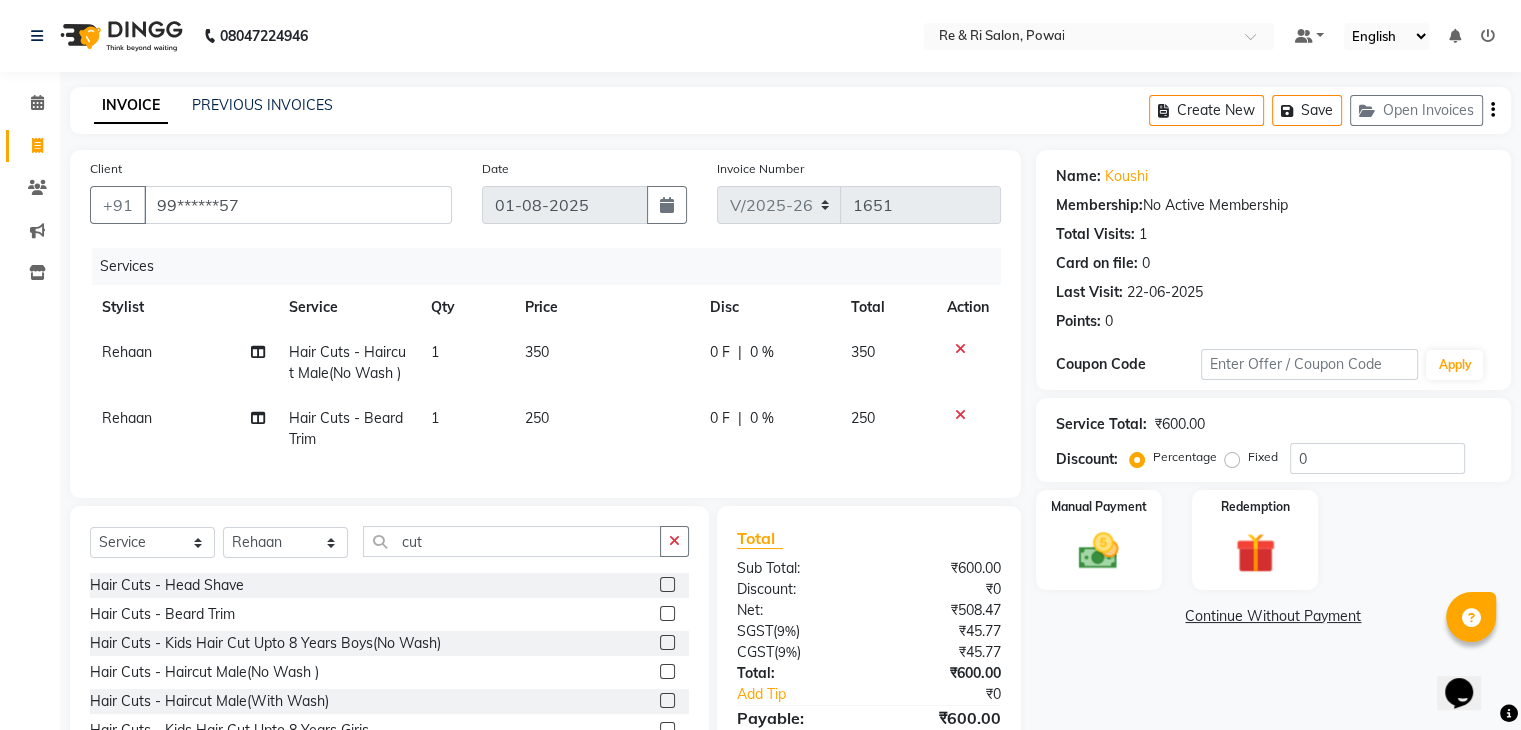 click on "0 F | 0 %" 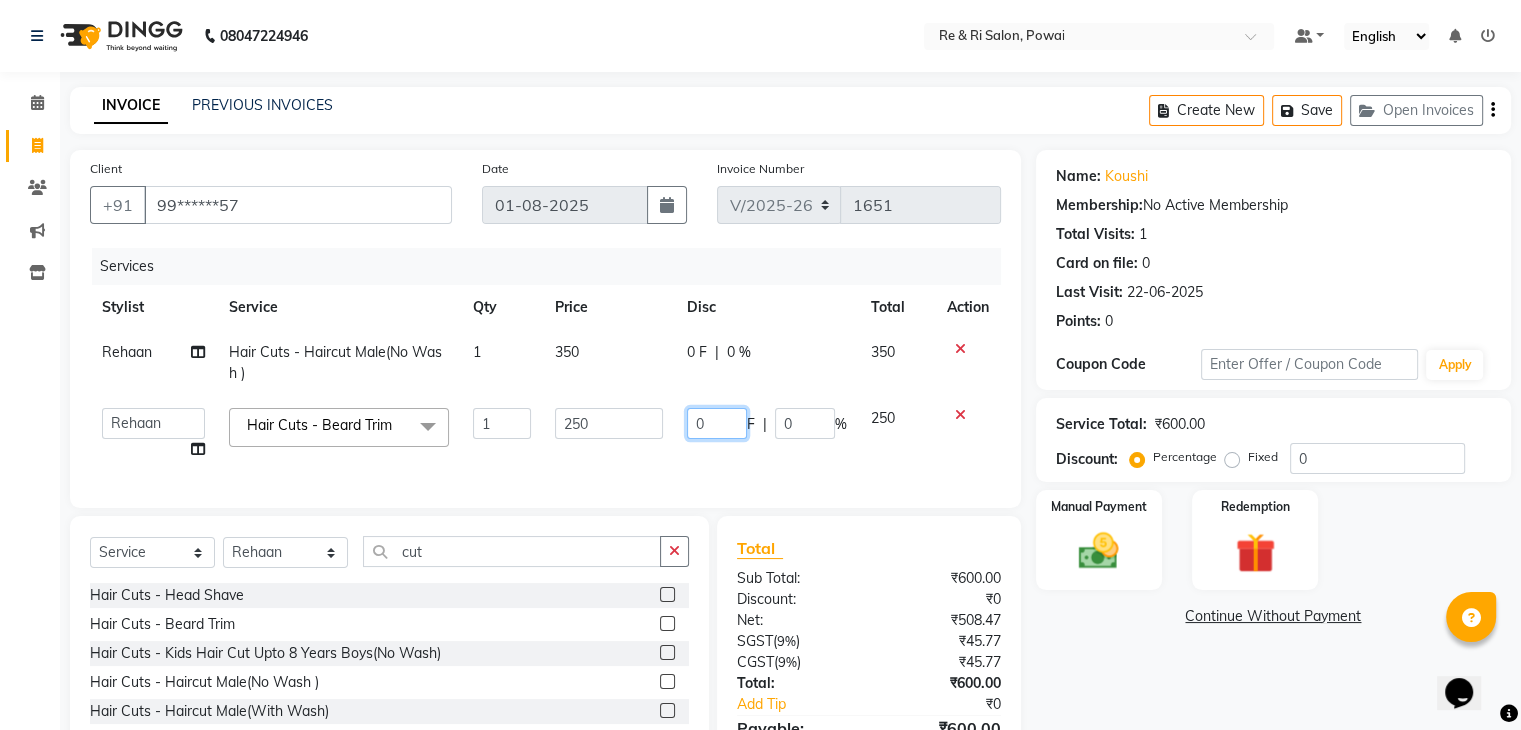 click on "0" 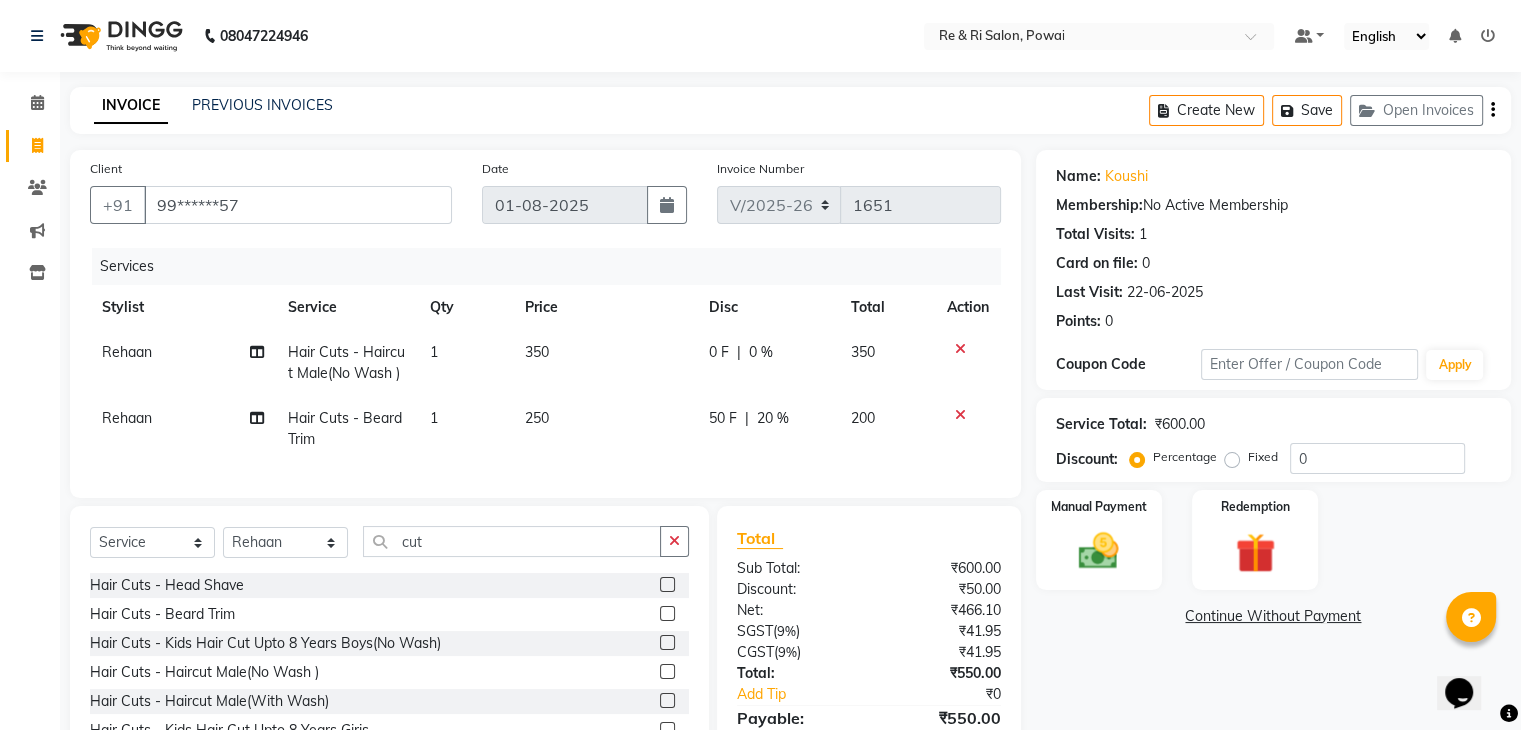 click on "Services Stylist Service Qty Price Disc Total Action Rehaan  Hair Cuts - Haircut Male(No Wash ) 1 350 0 F | 0 % 350 Rehaan  Hair Cuts - Beard Trim 1 250 50 F | 20 % 200" 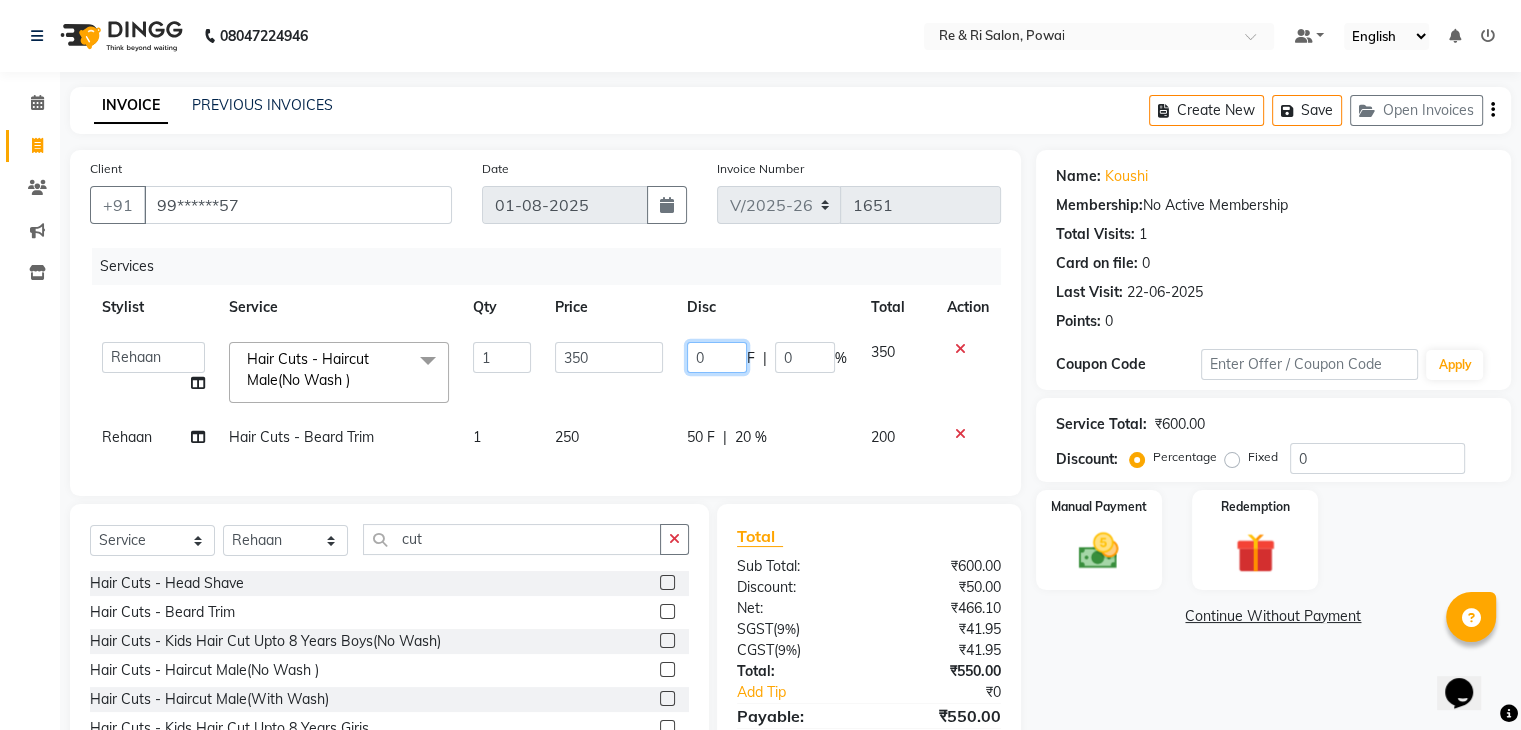 click on "0" 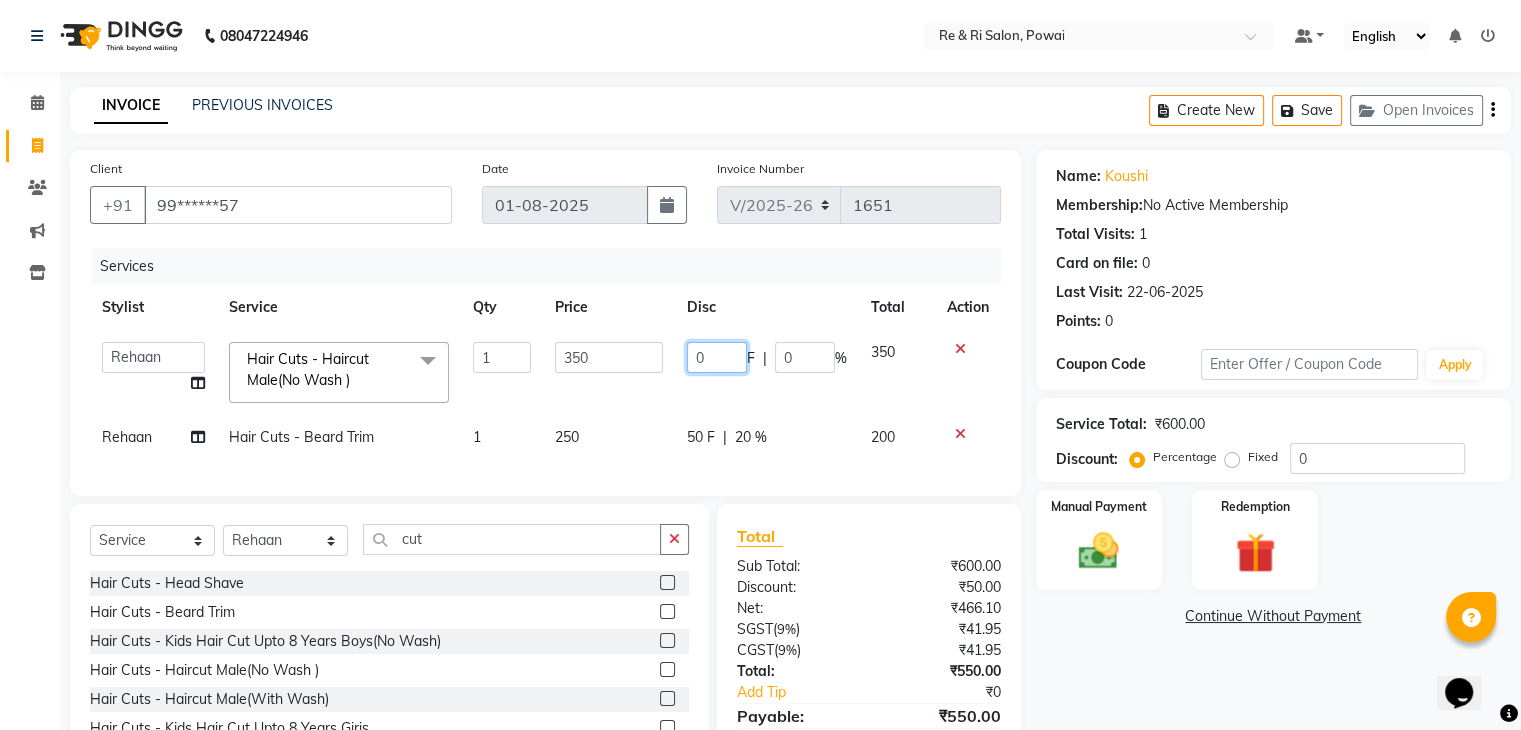 type on "50" 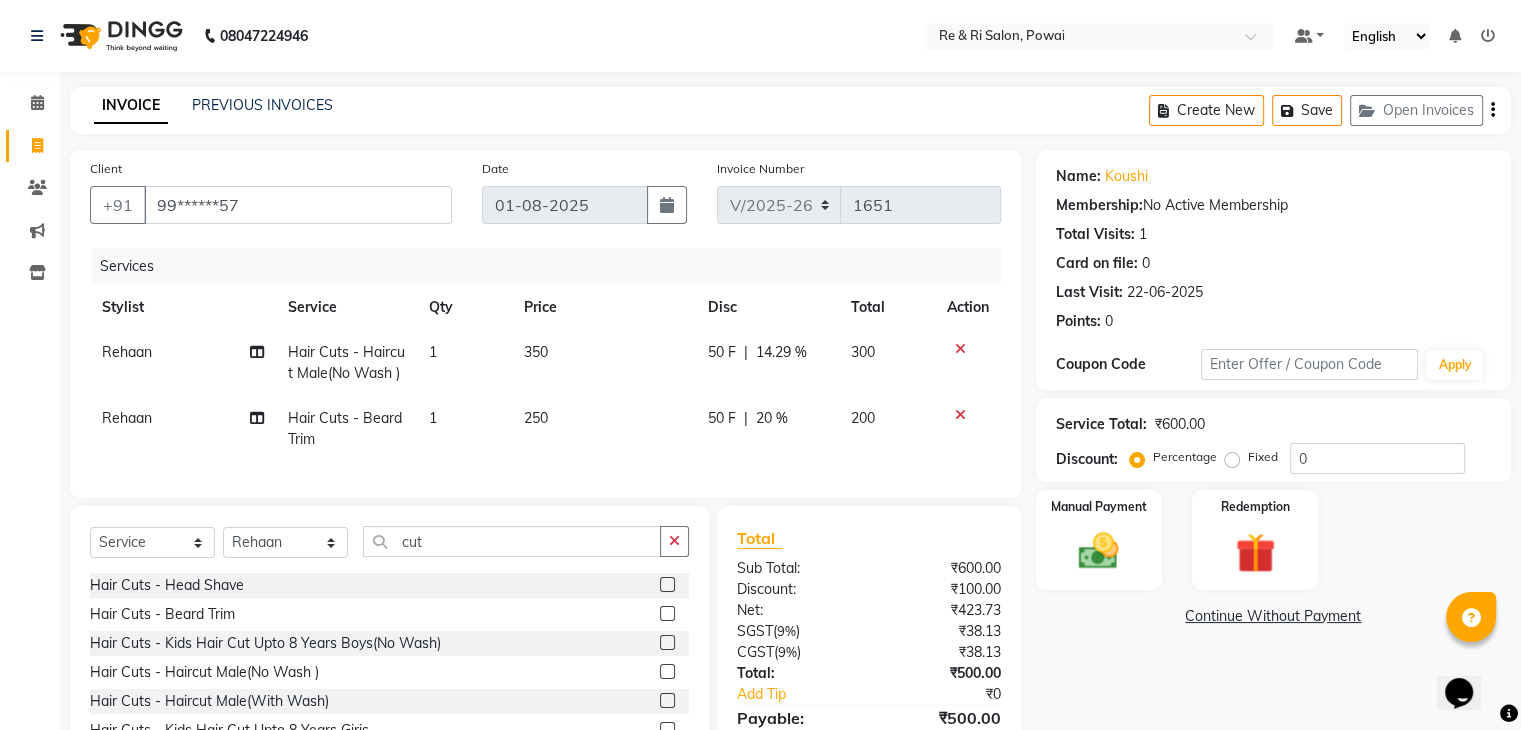 click on "50 F | 14.29 %" 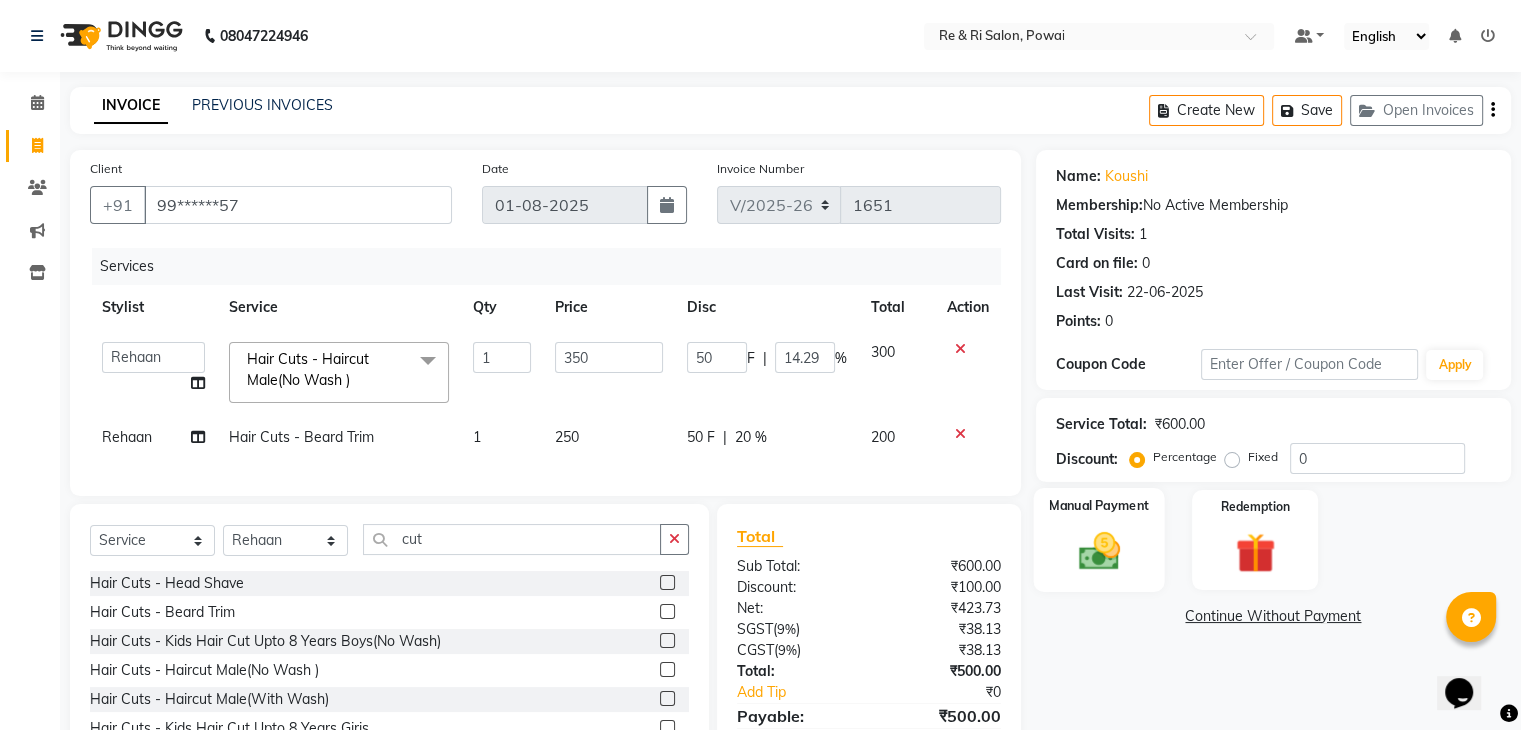 click 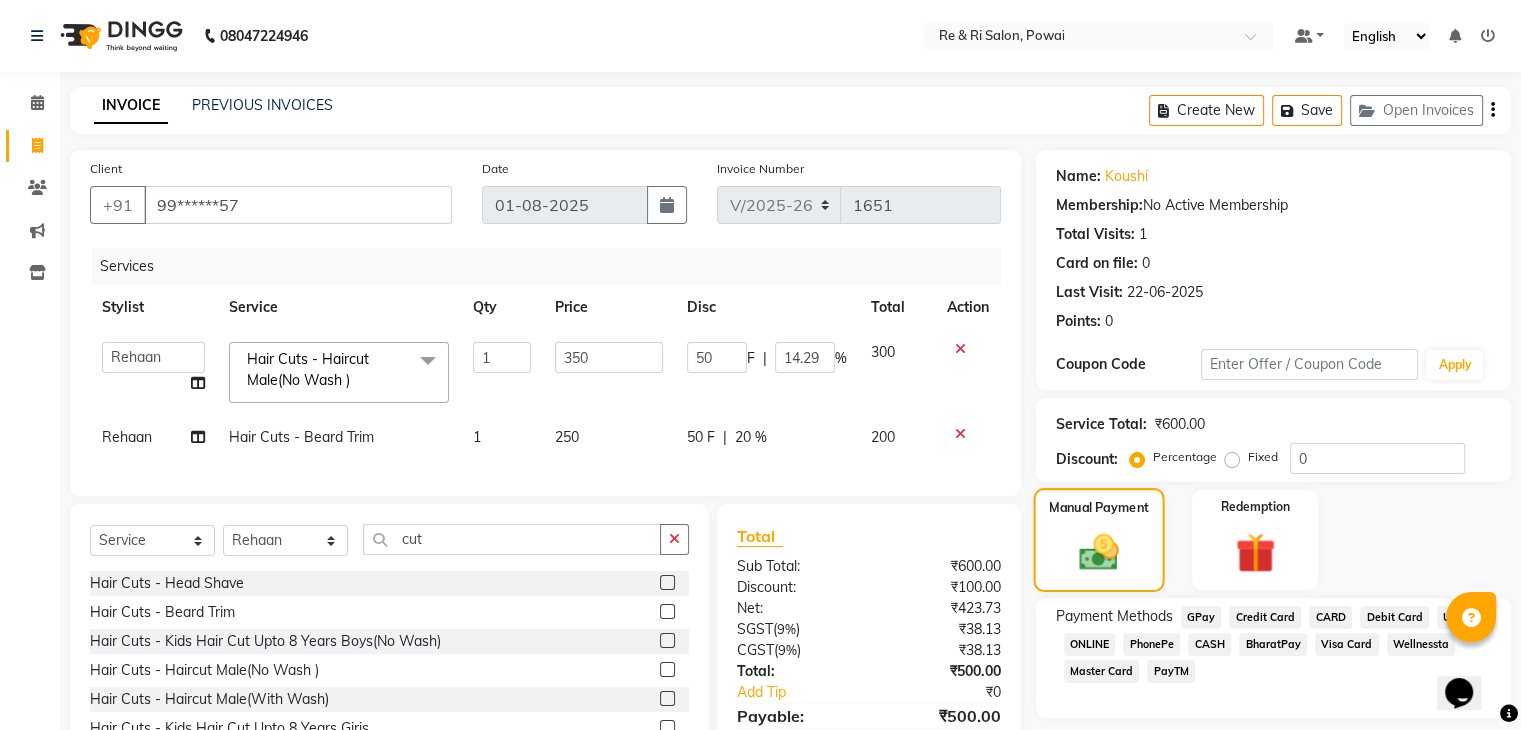 scroll, scrollTop: 115, scrollLeft: 0, axis: vertical 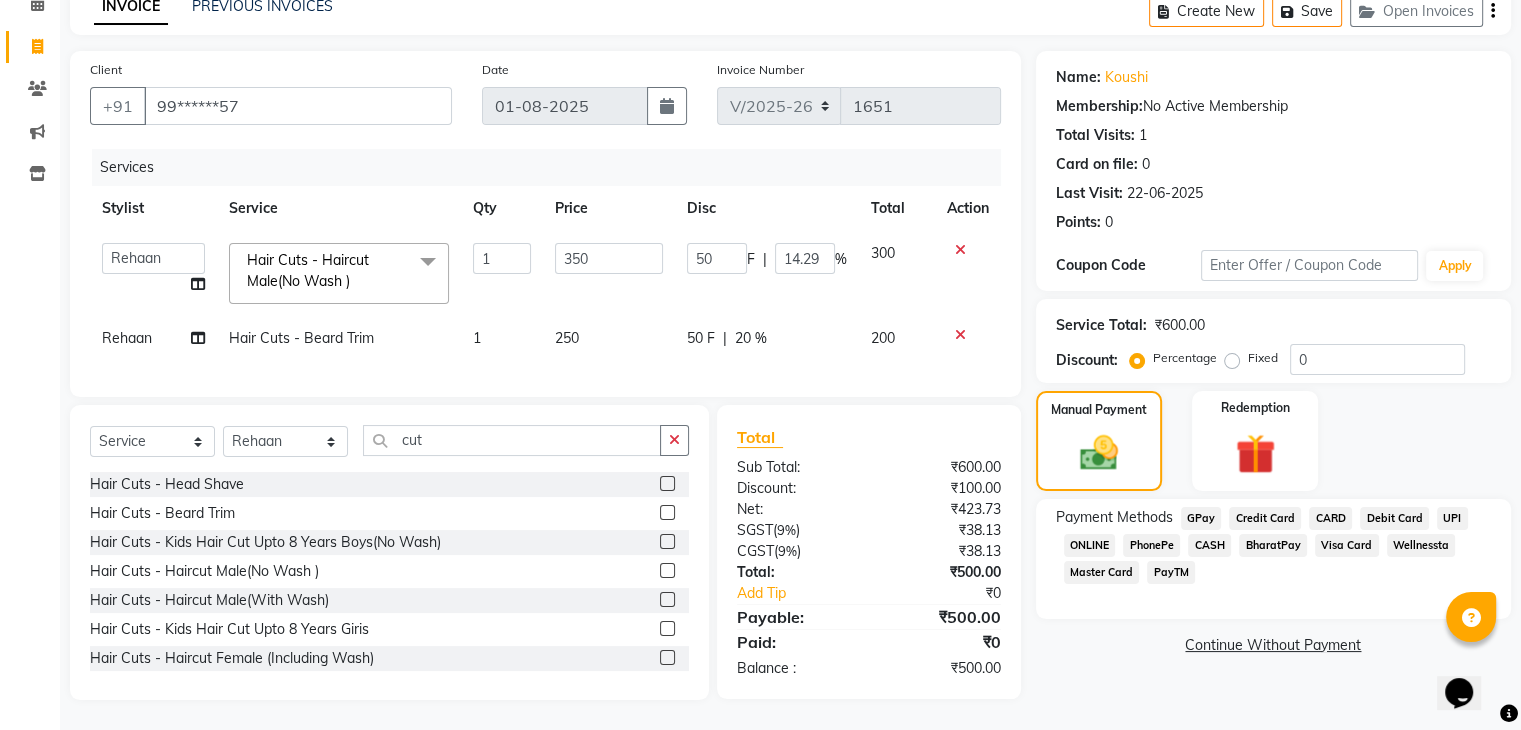 click on "GPay" 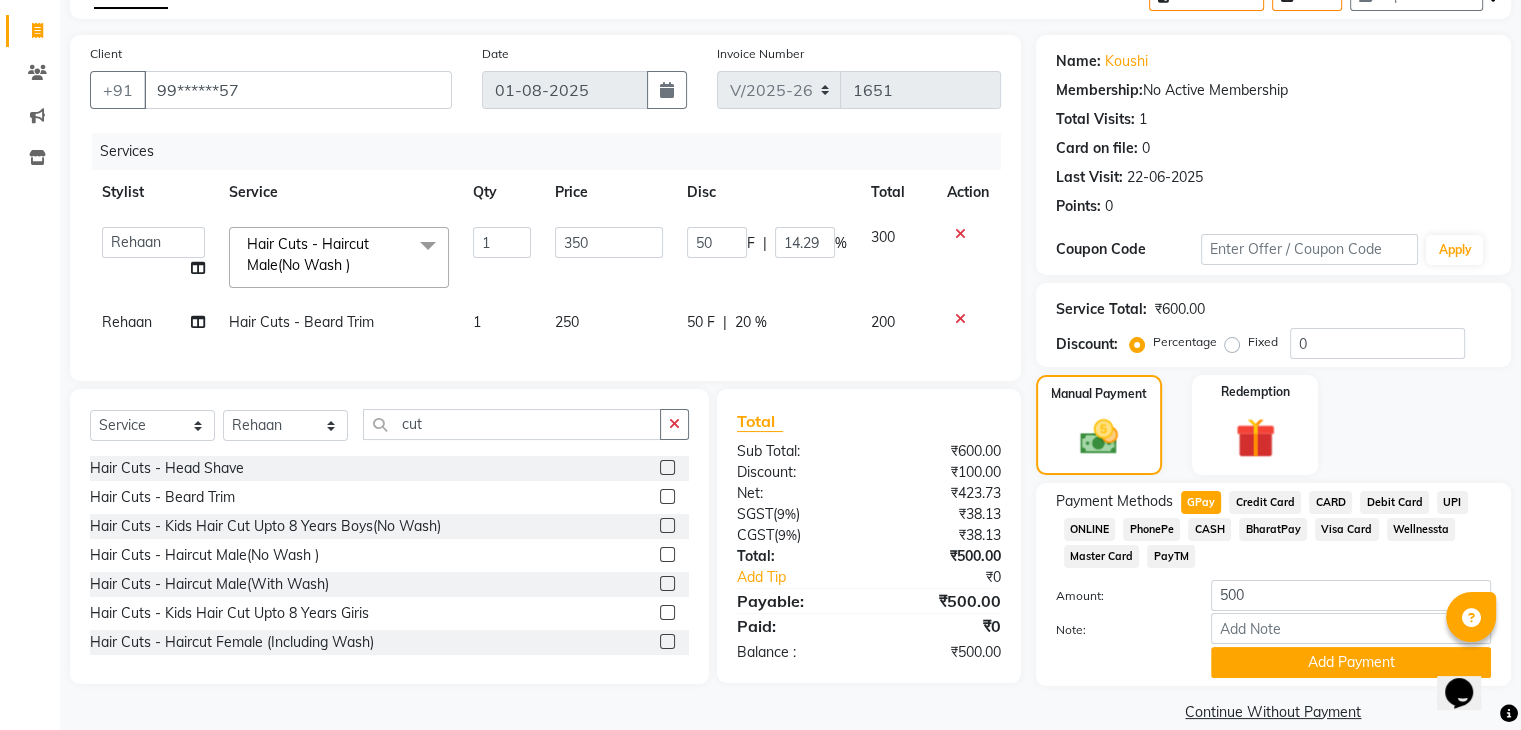 scroll, scrollTop: 145, scrollLeft: 0, axis: vertical 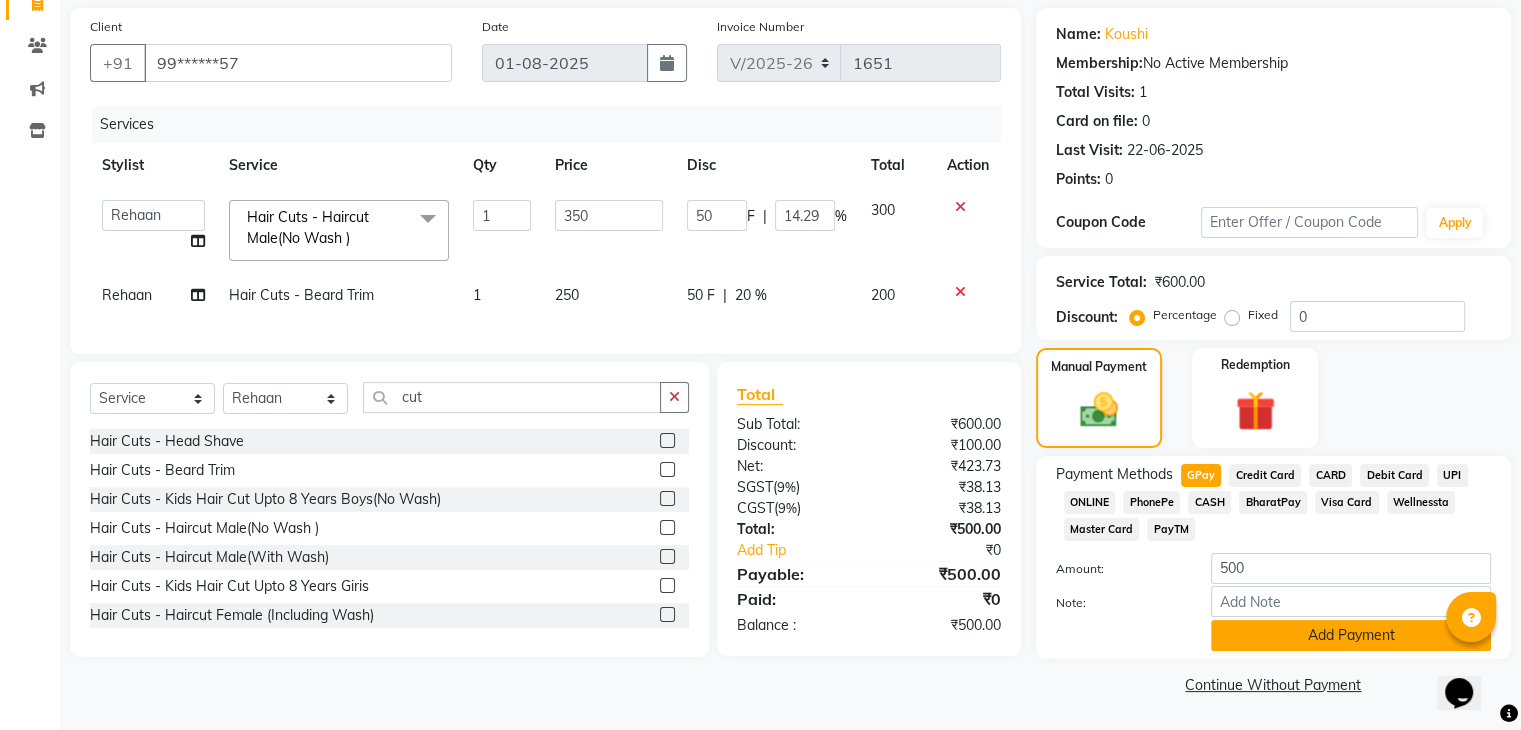 click on "Add Payment" 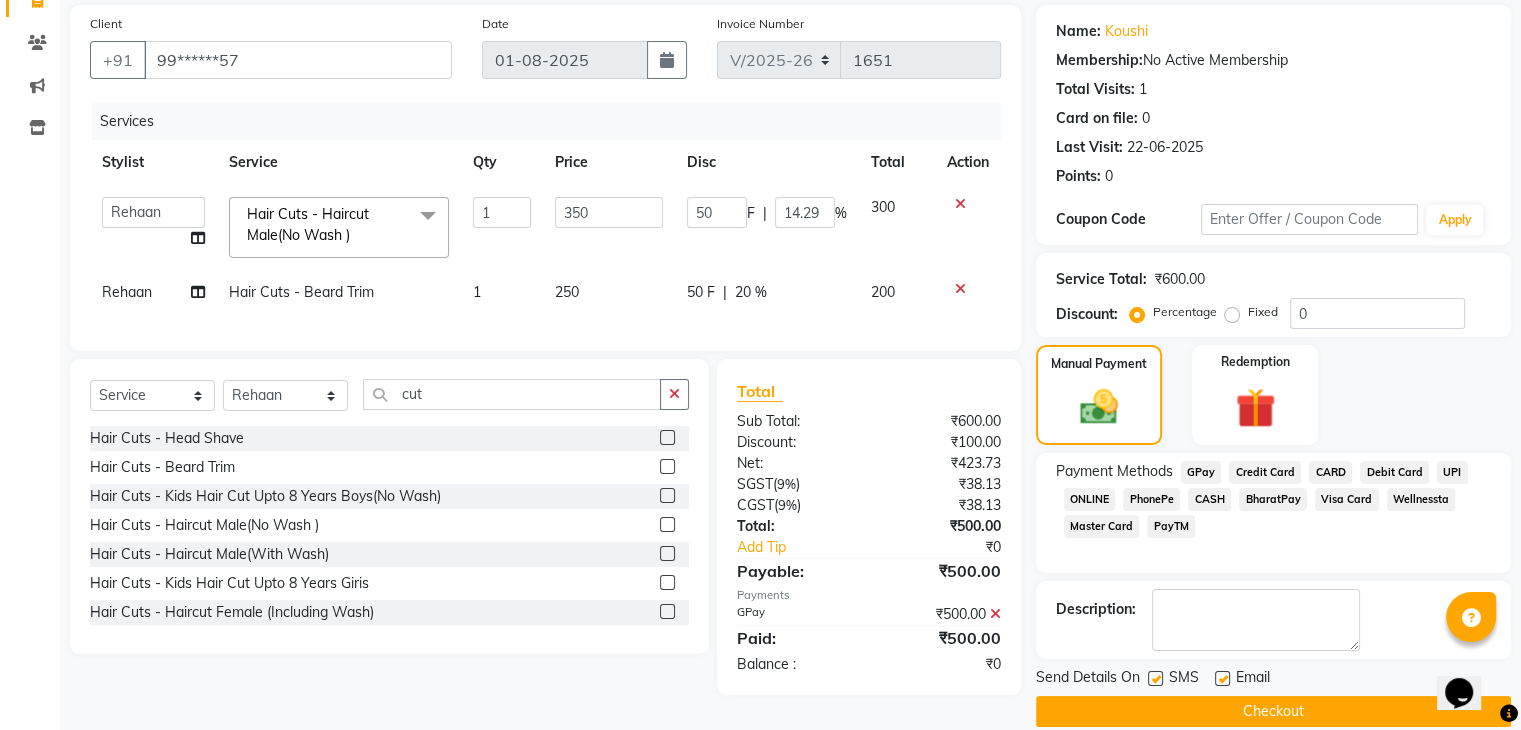scroll, scrollTop: 171, scrollLeft: 0, axis: vertical 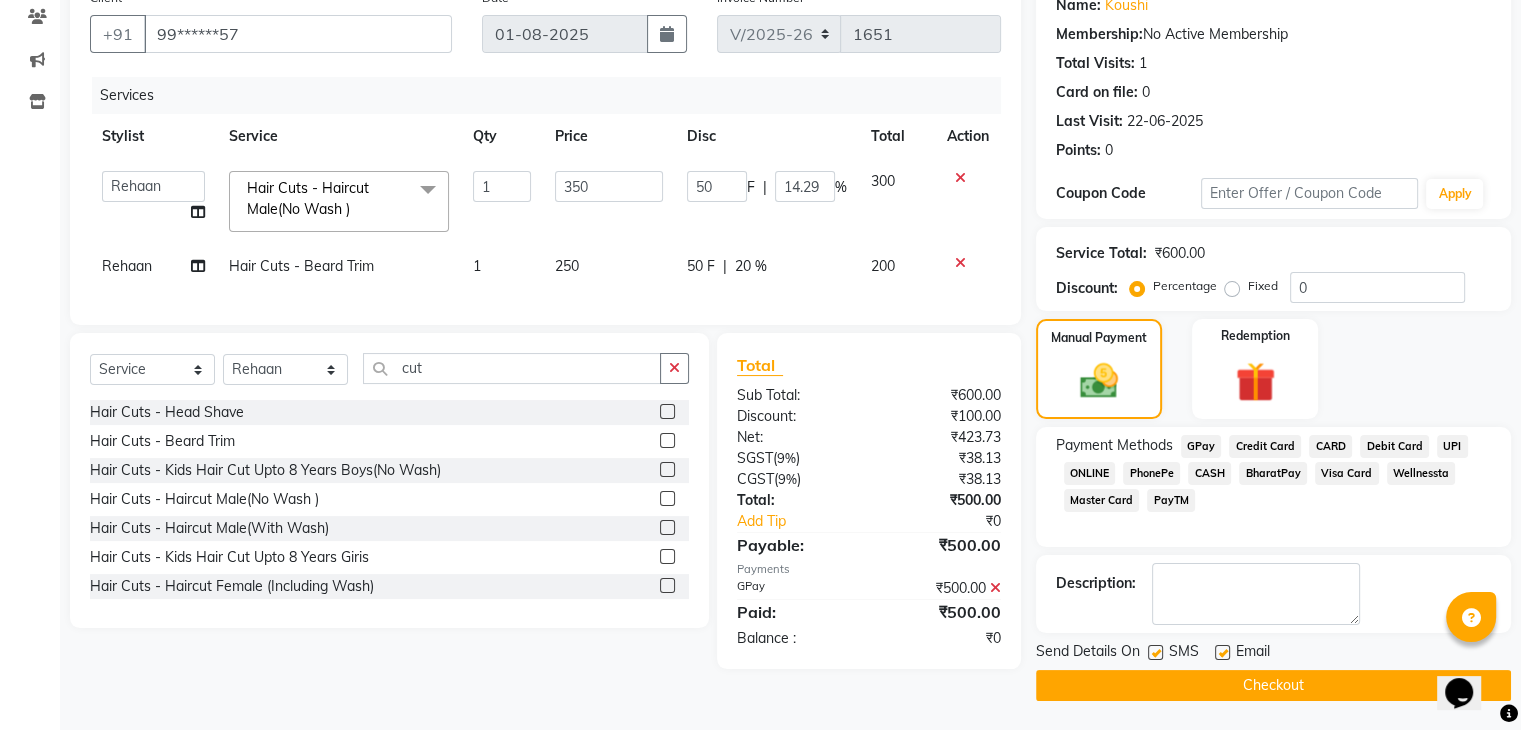 click 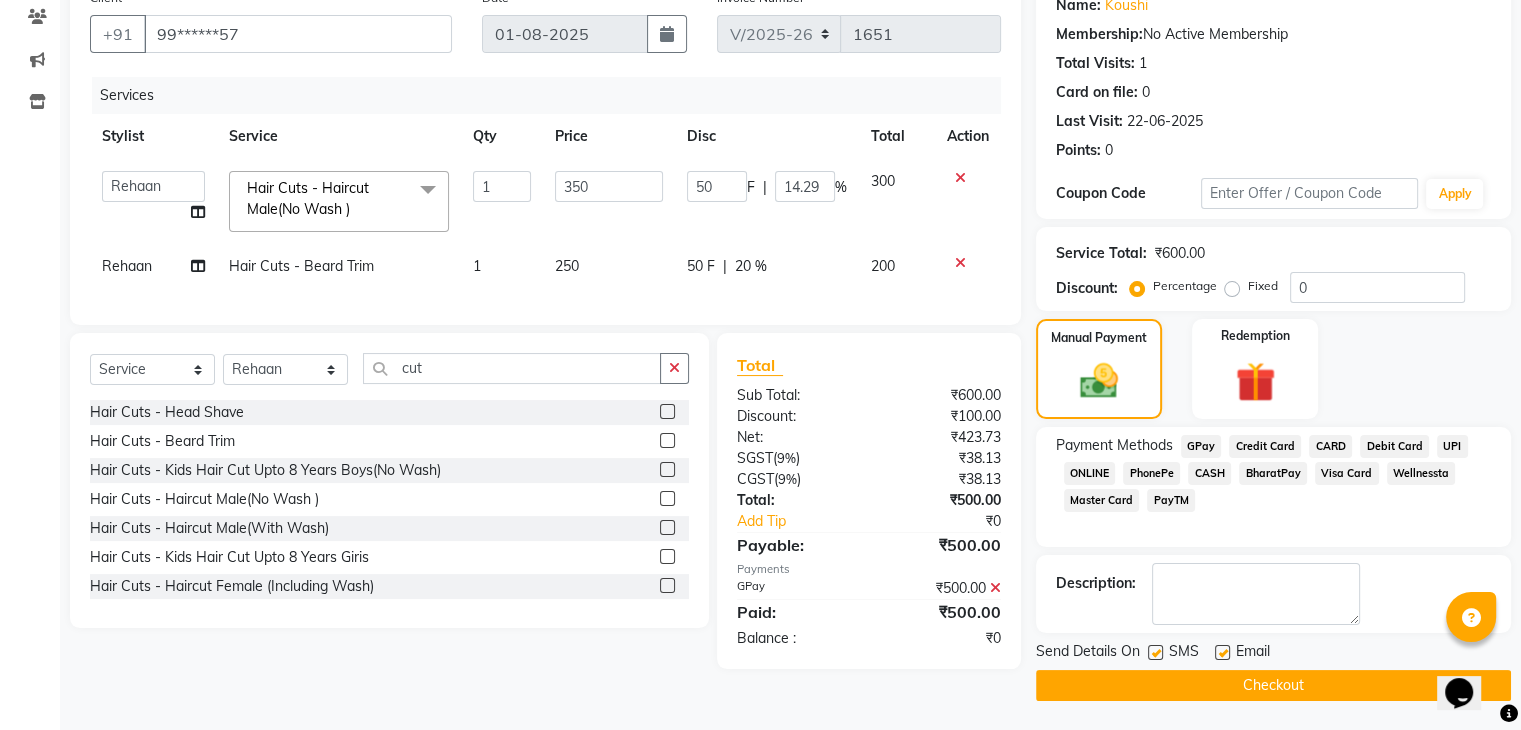 click at bounding box center [1221, 653] 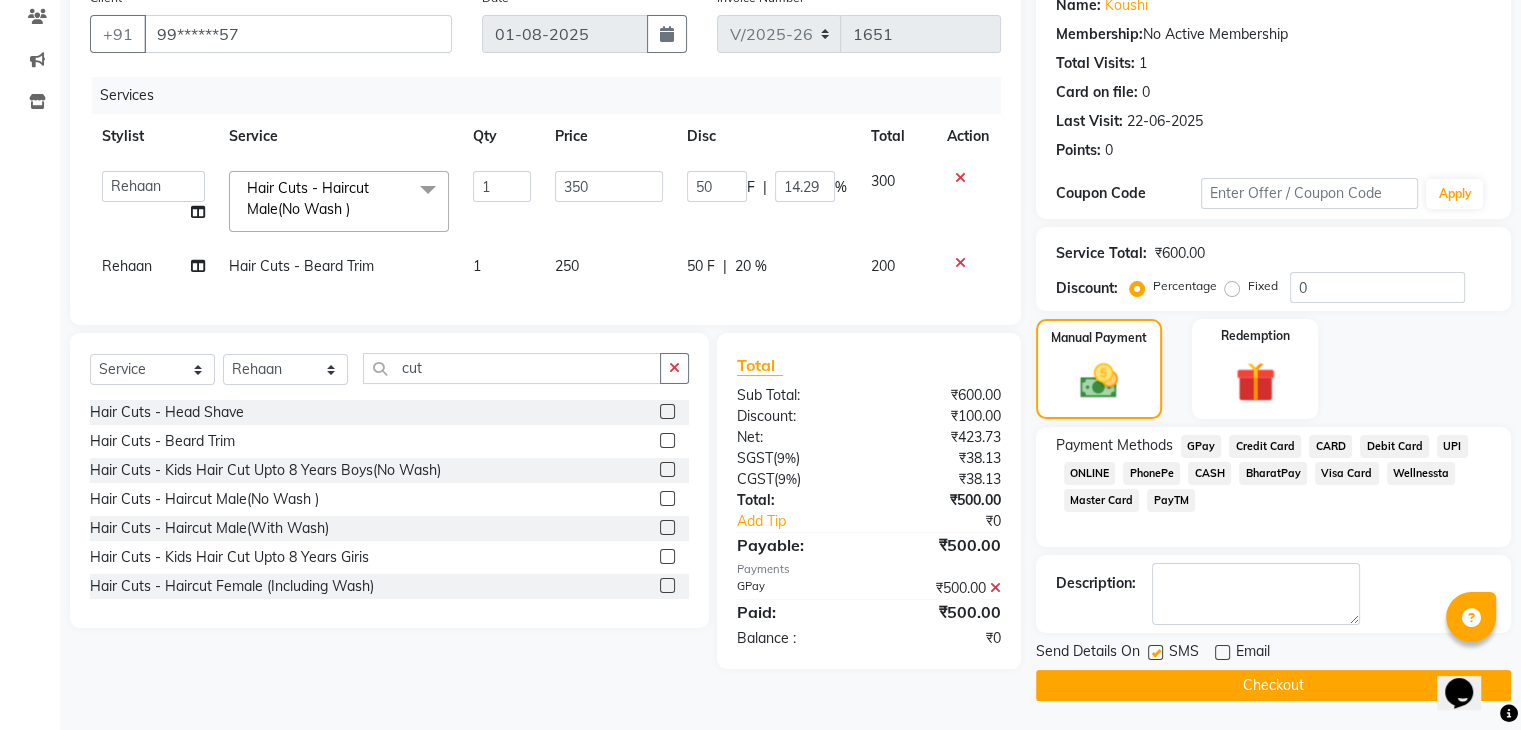 click on "SMS" 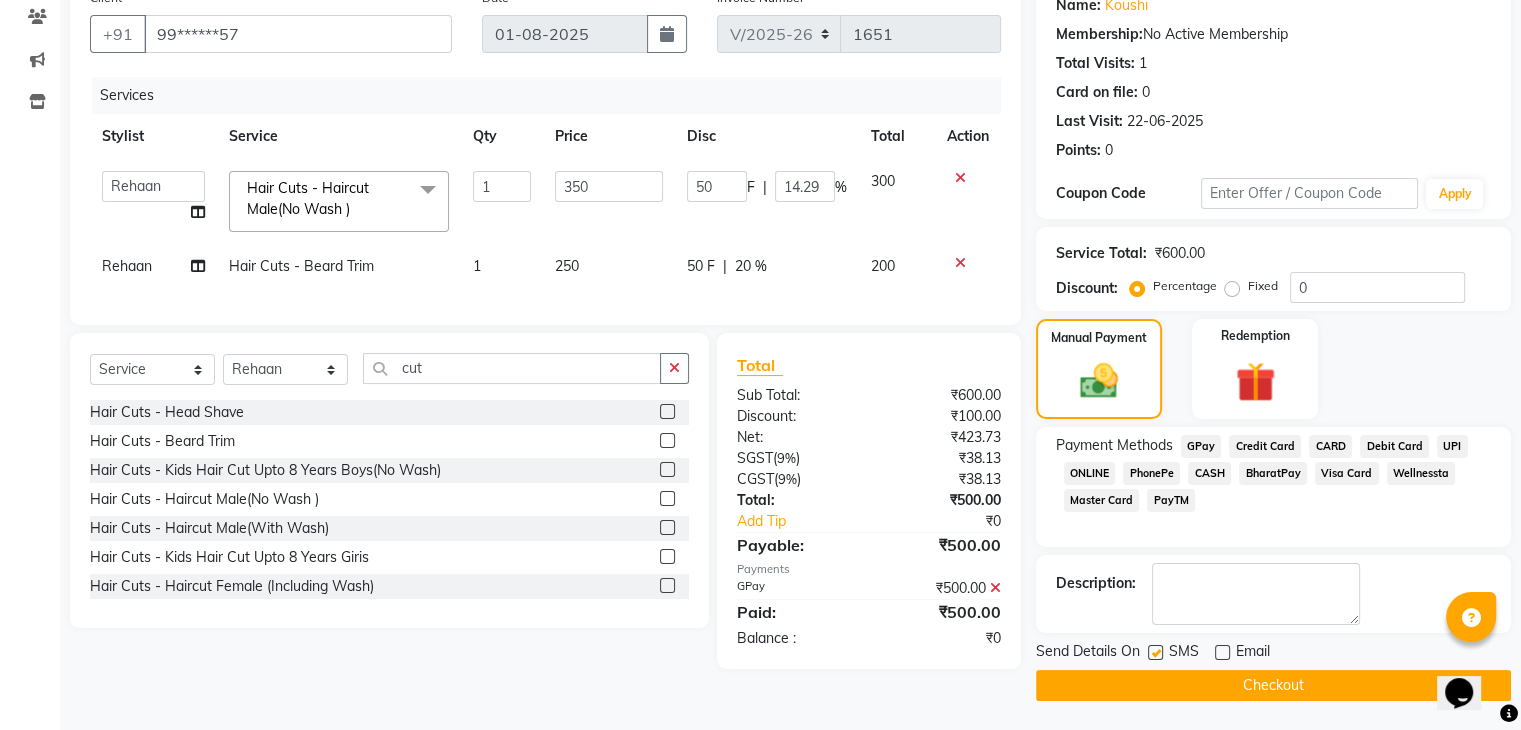 click 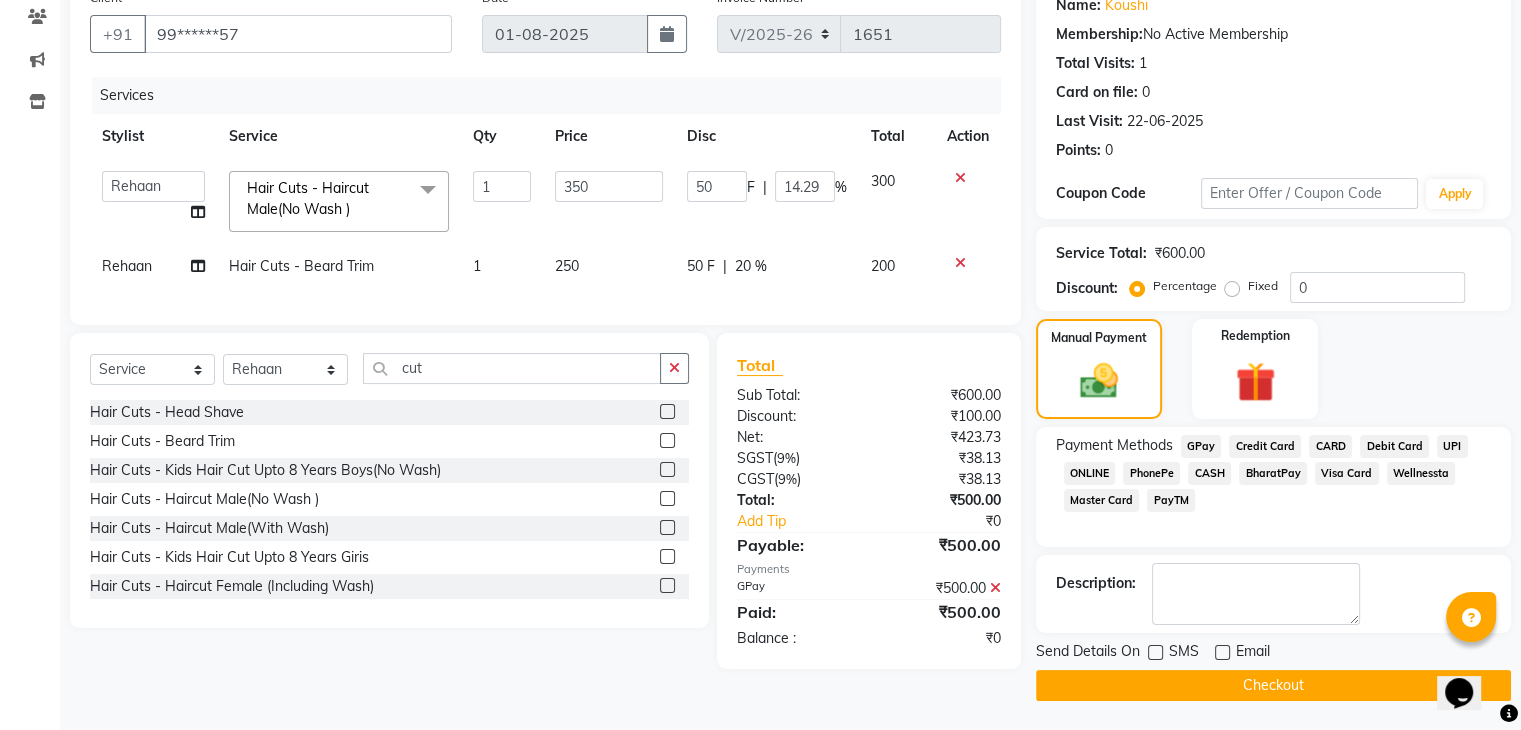 click on "Checkout" 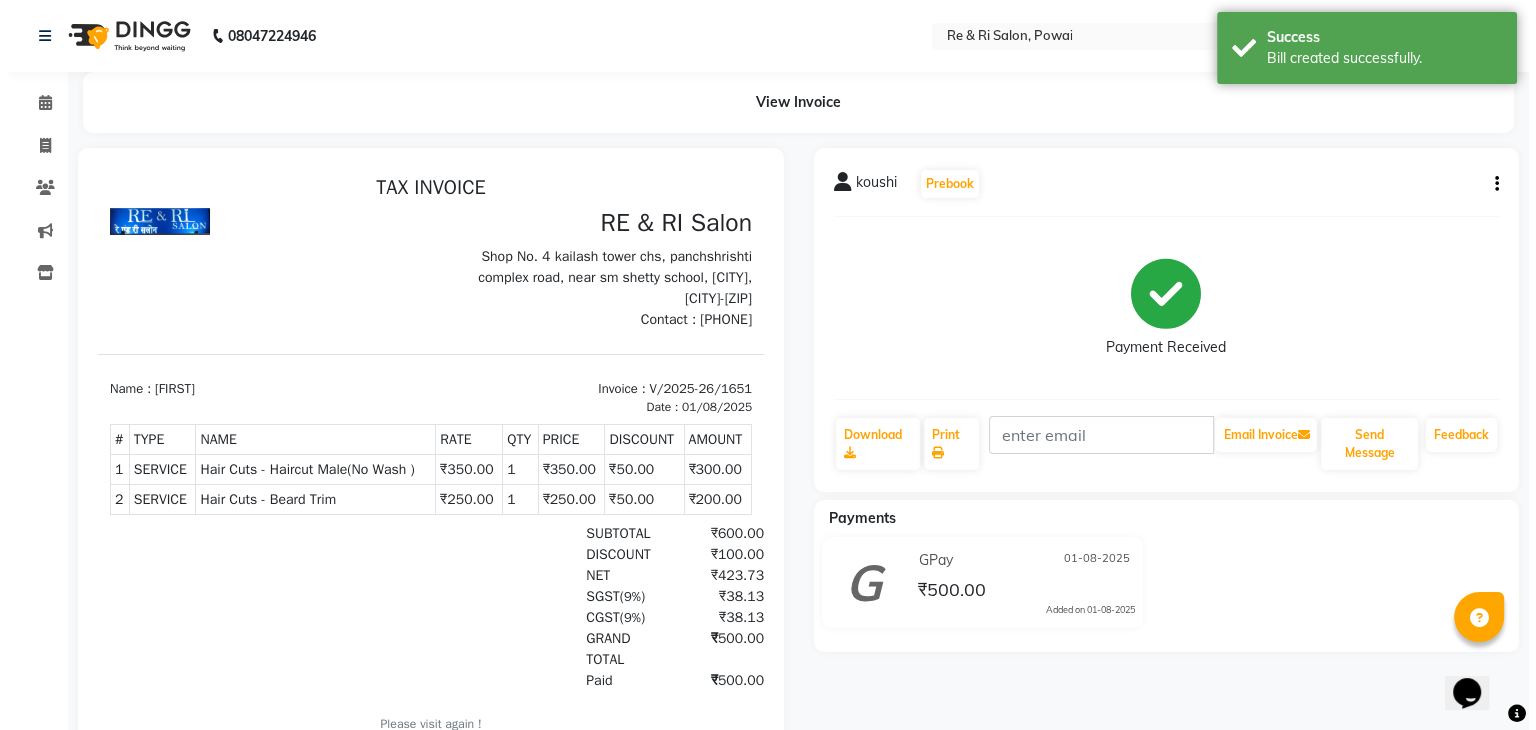 scroll, scrollTop: 0, scrollLeft: 0, axis: both 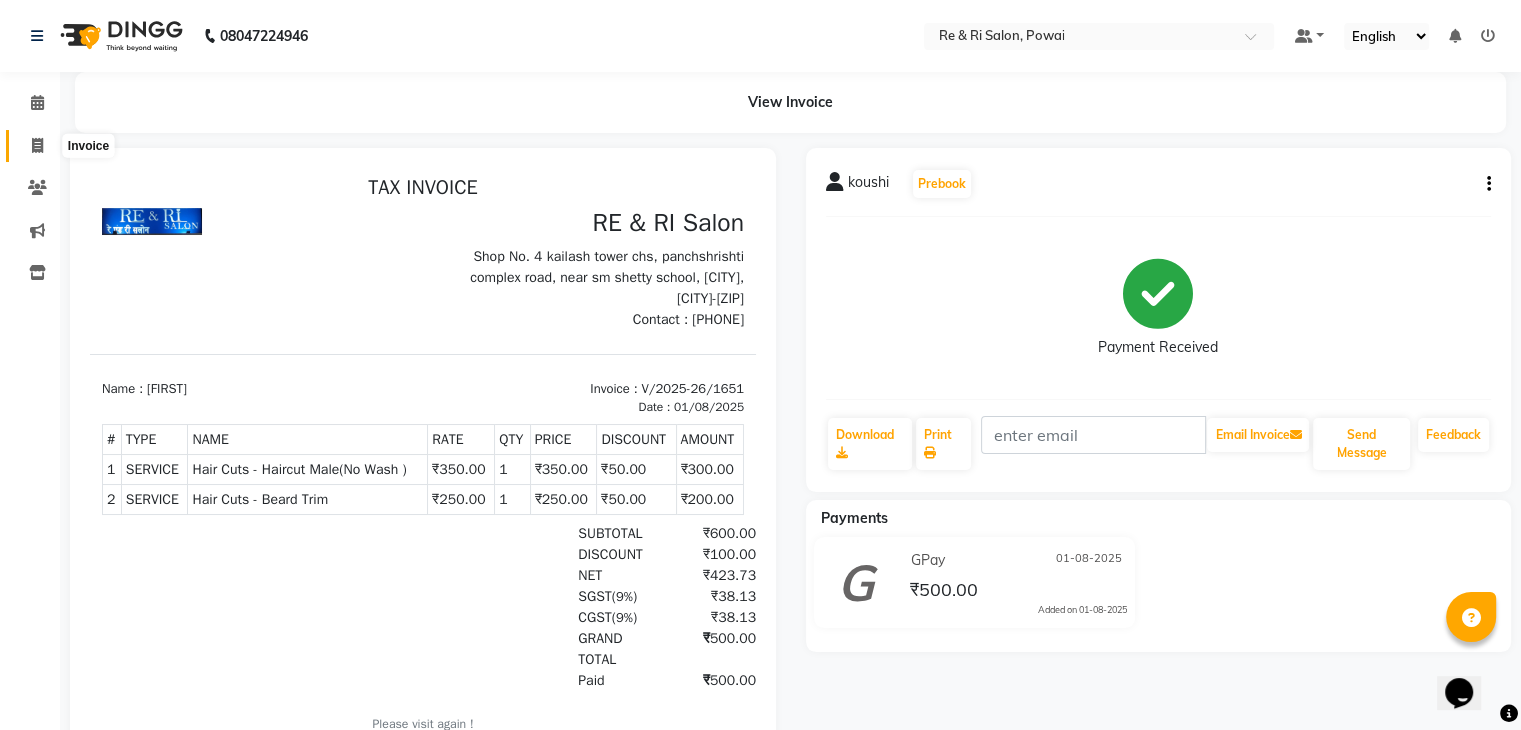 click 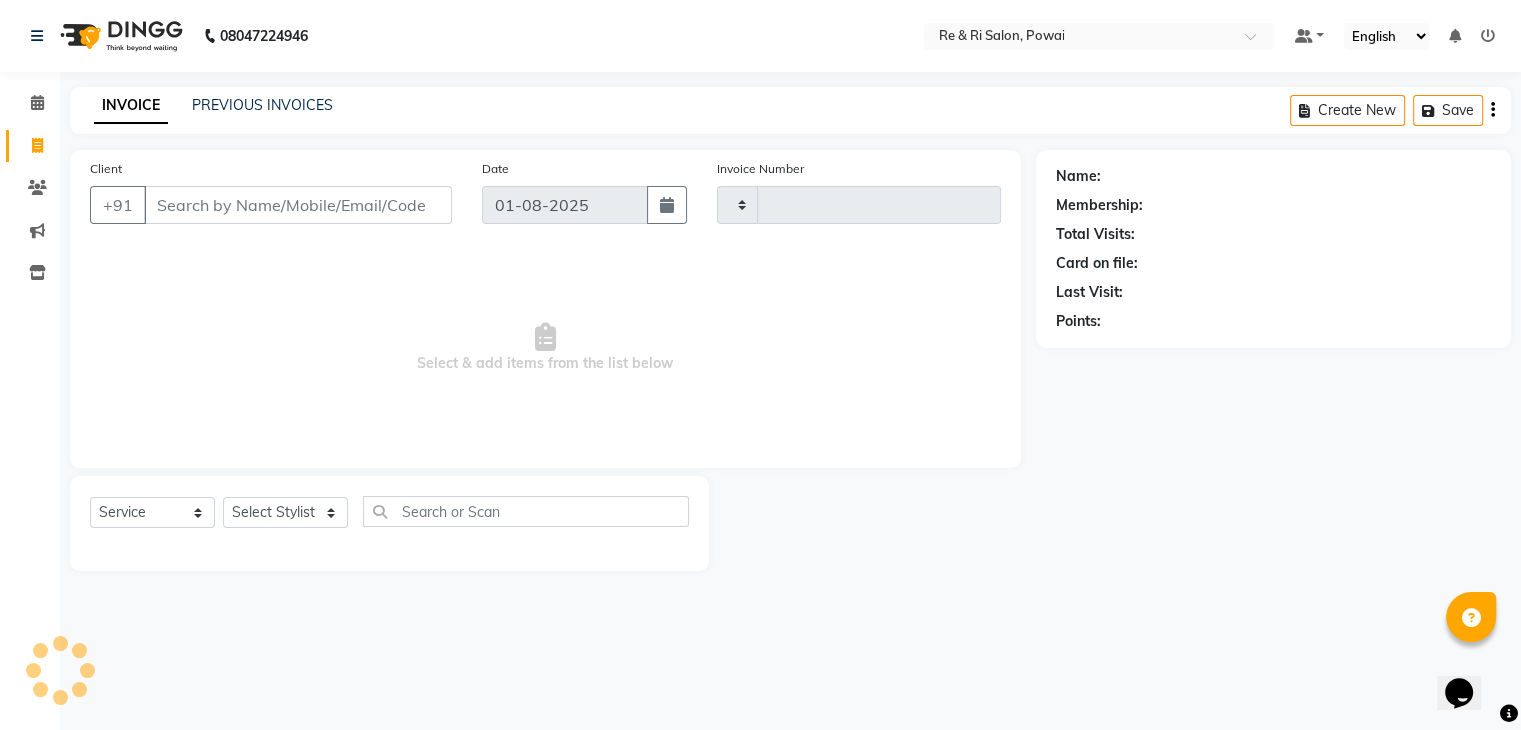 type on "1652" 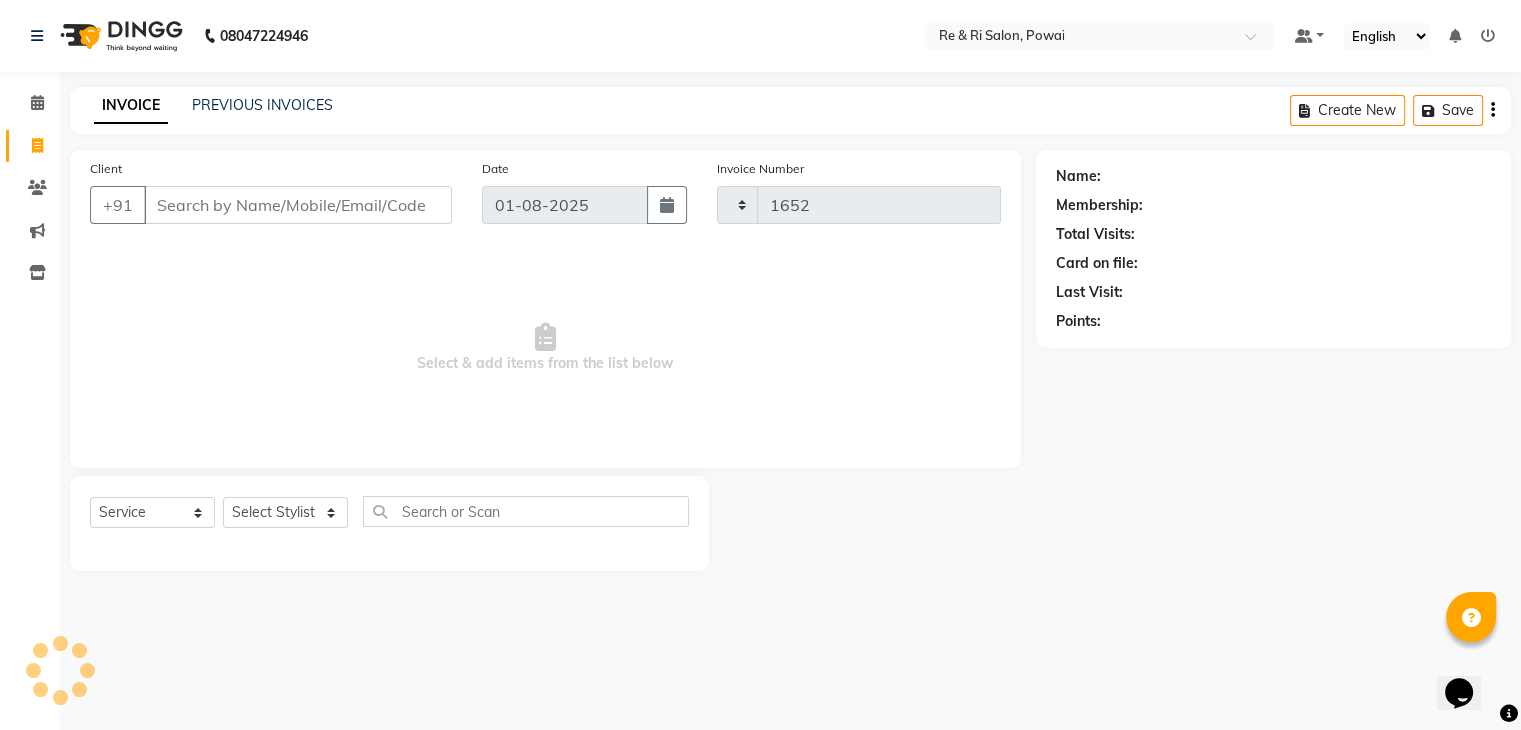 select on "5364" 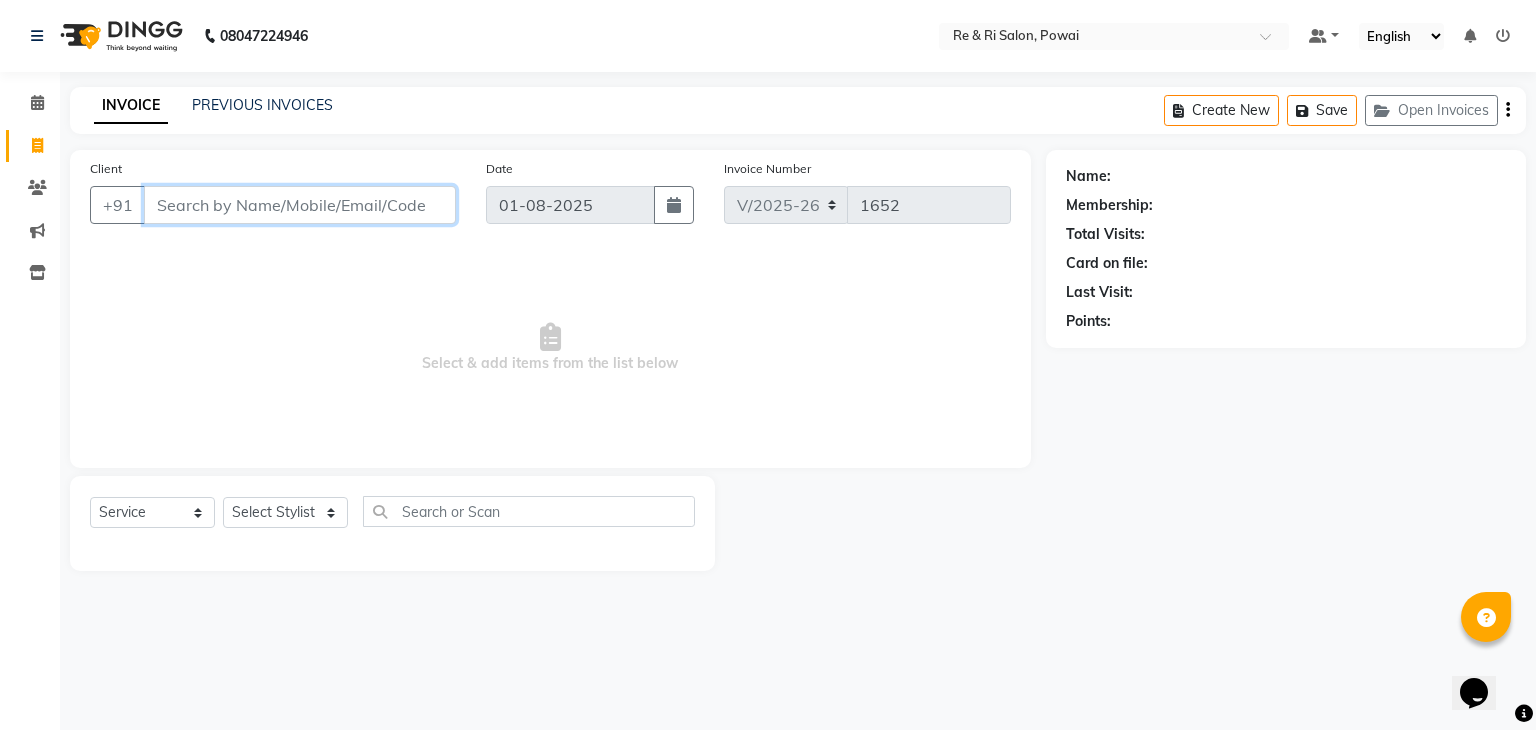 click on "Client" at bounding box center [300, 205] 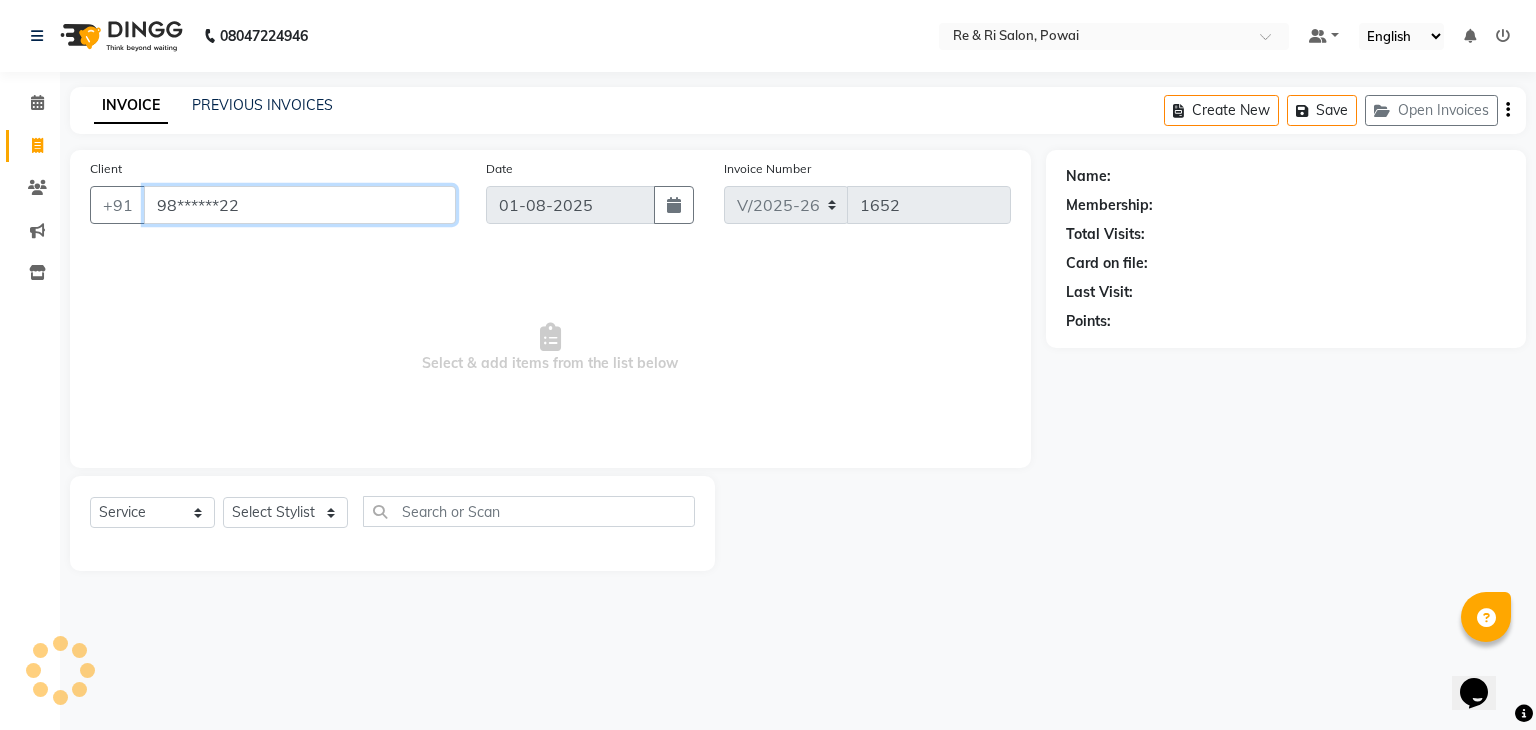 type on "98******22" 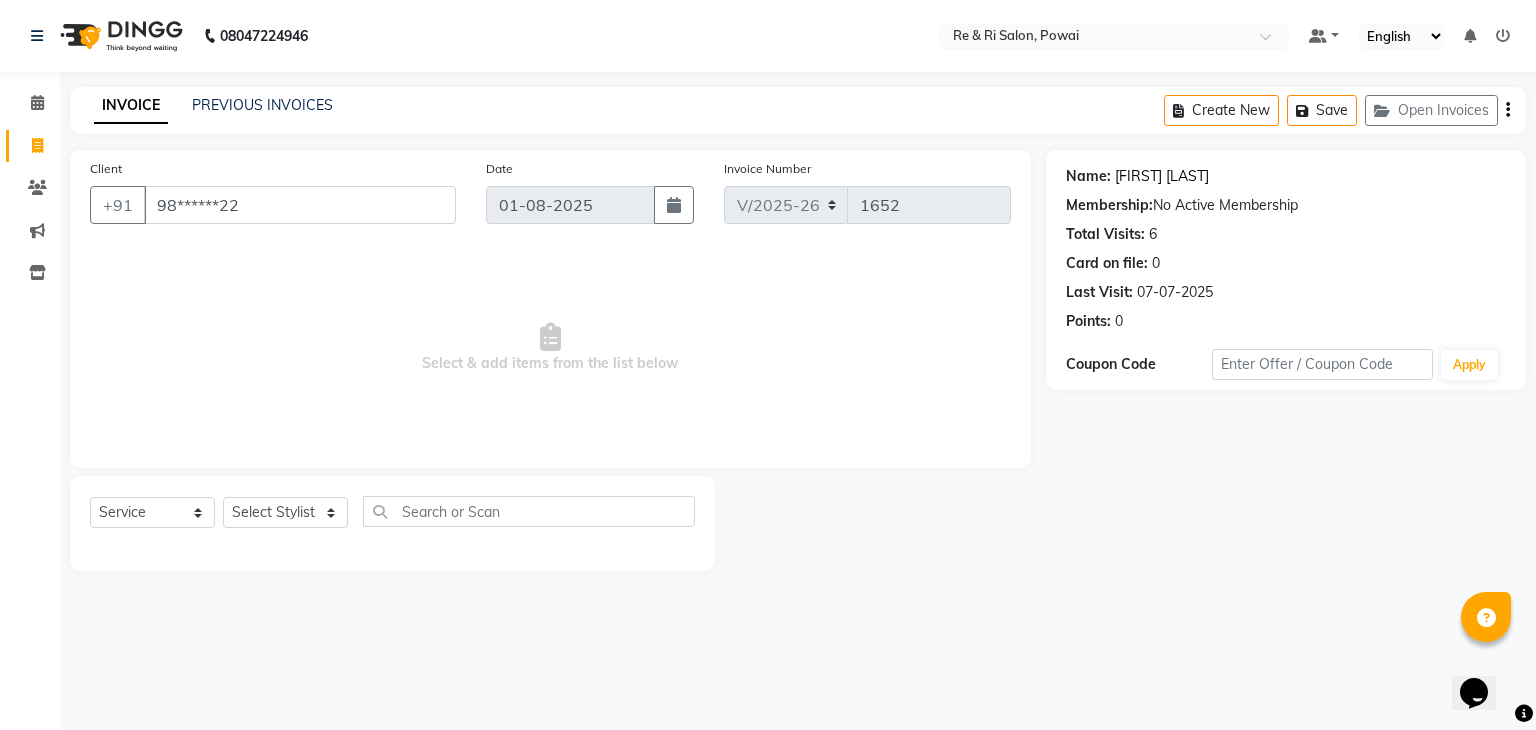 click on "[FIRST] [LAST]" 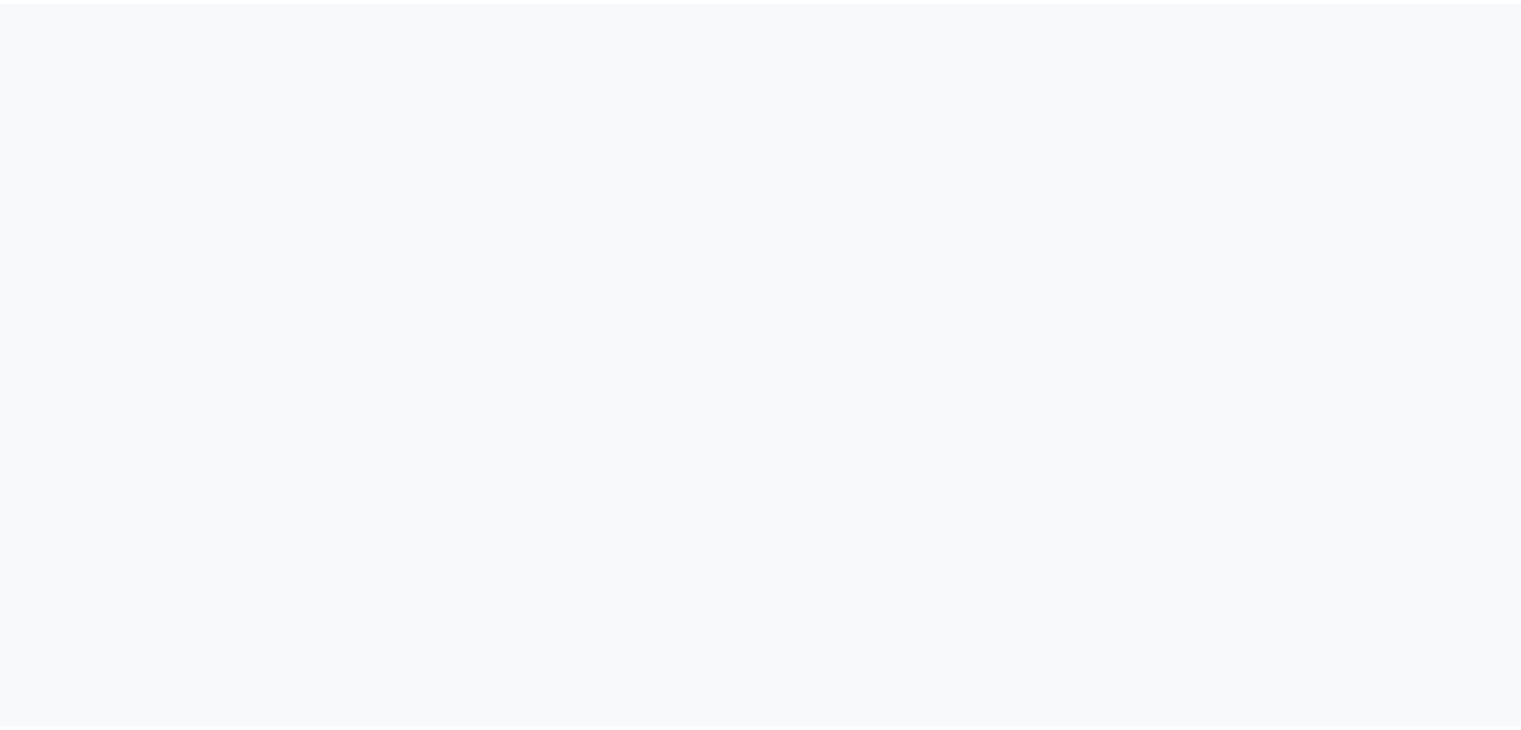 scroll, scrollTop: 0, scrollLeft: 0, axis: both 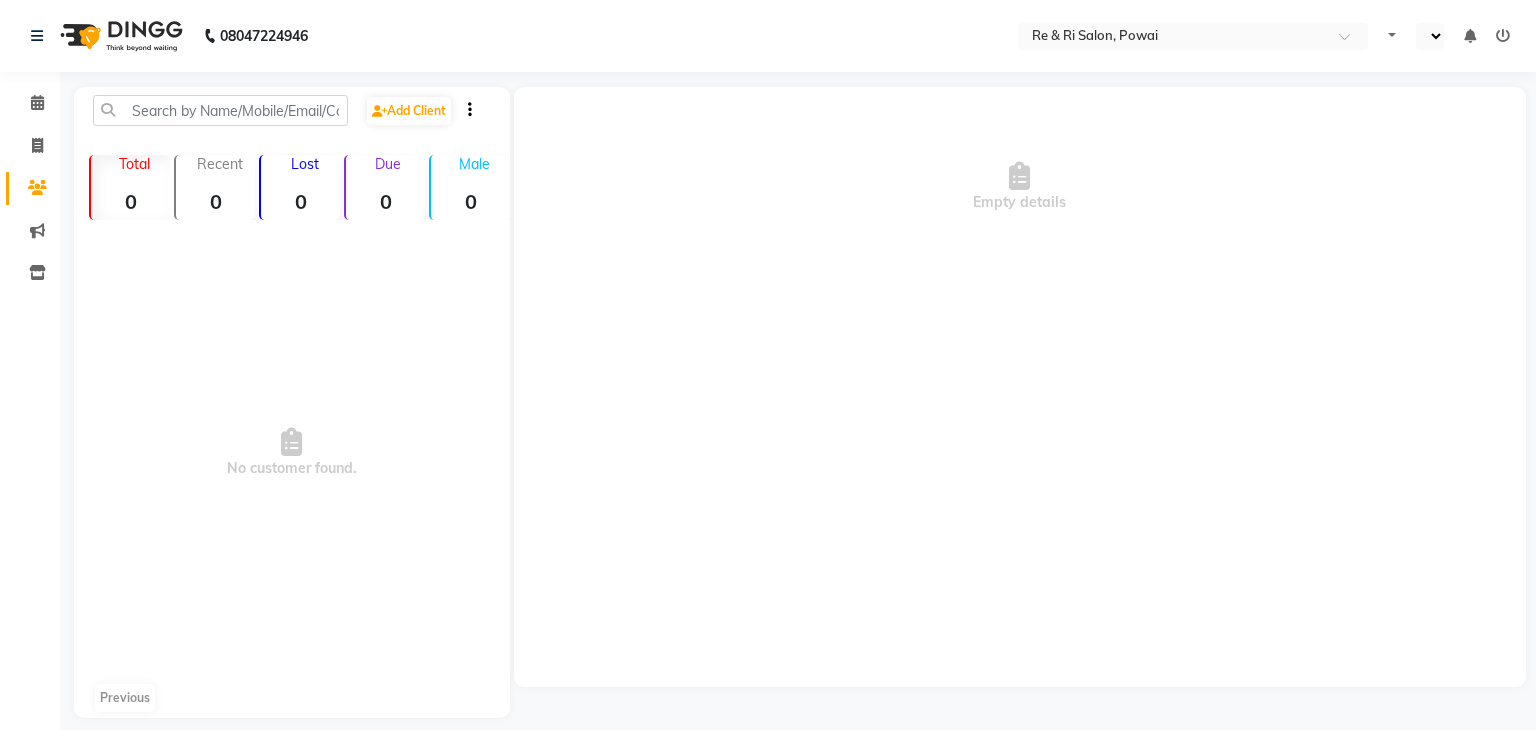 select on "en" 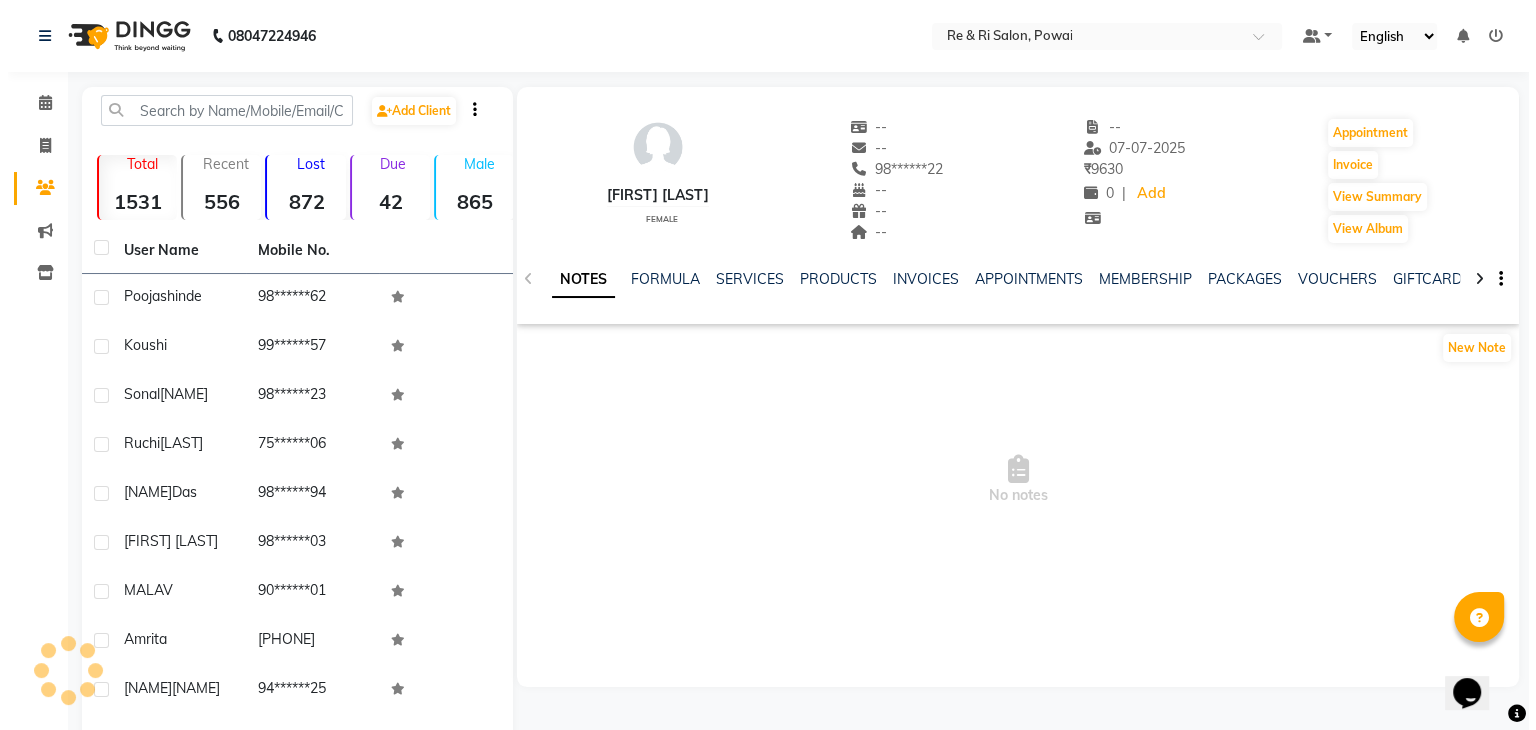 scroll, scrollTop: 0, scrollLeft: 0, axis: both 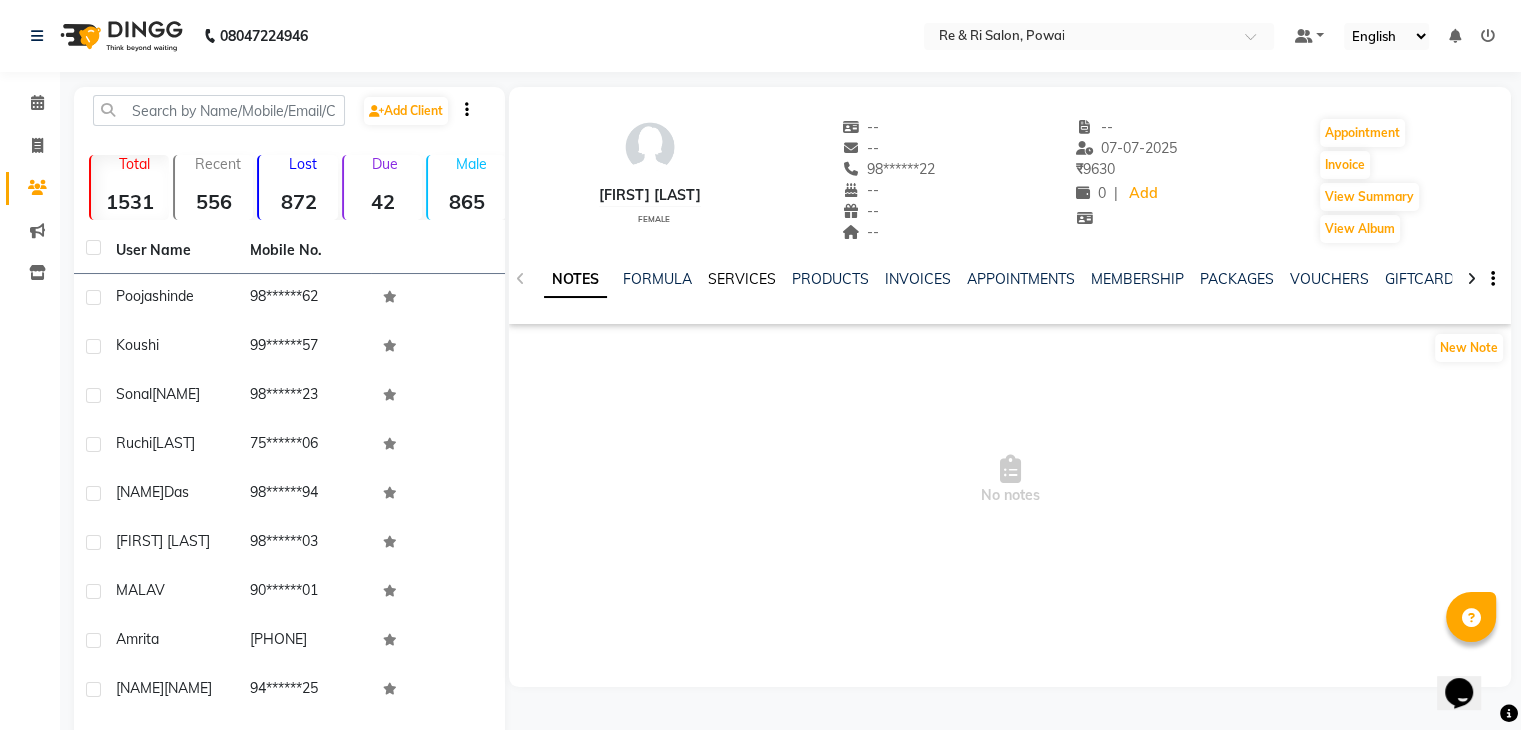 click on "SERVICES" 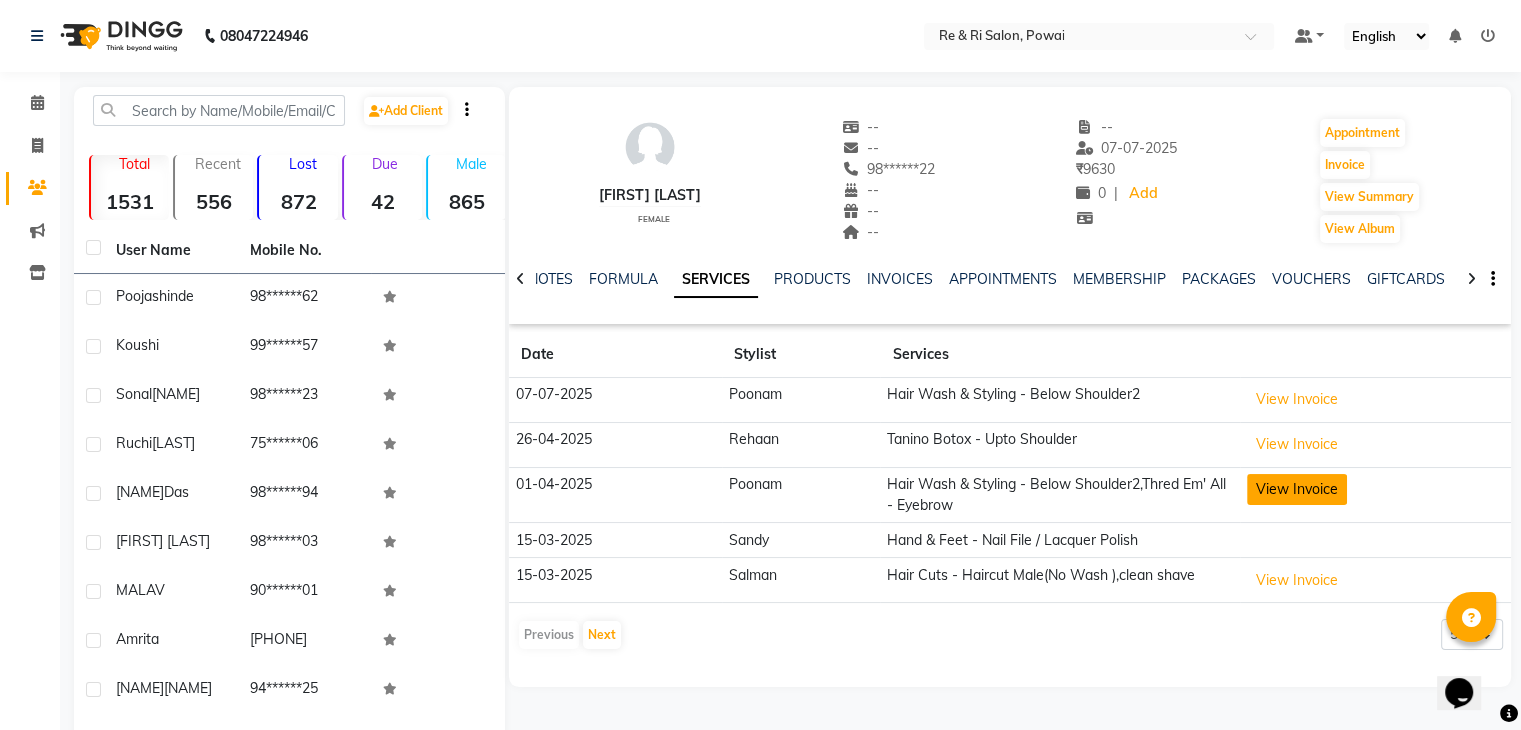 click on "View Invoice" 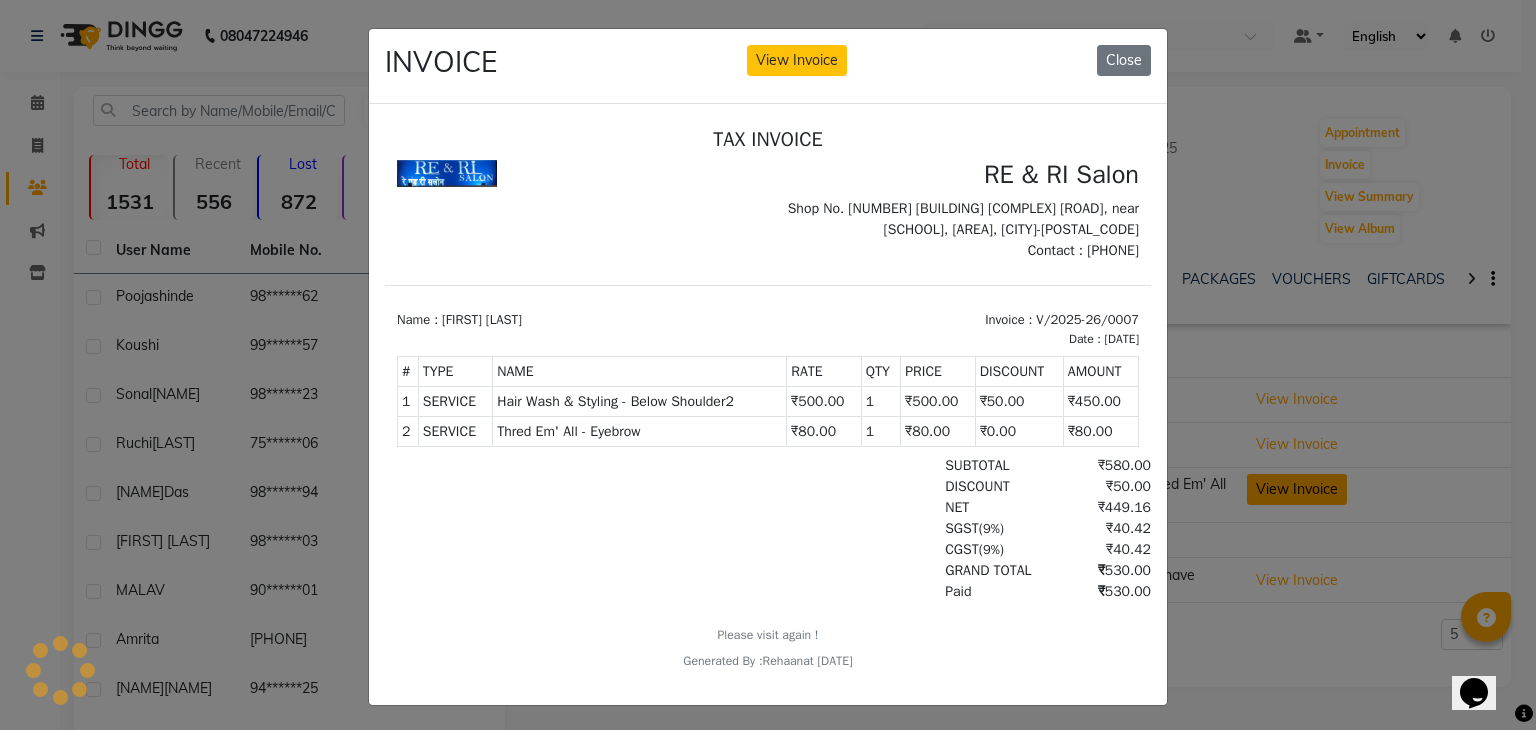 scroll, scrollTop: 0, scrollLeft: 0, axis: both 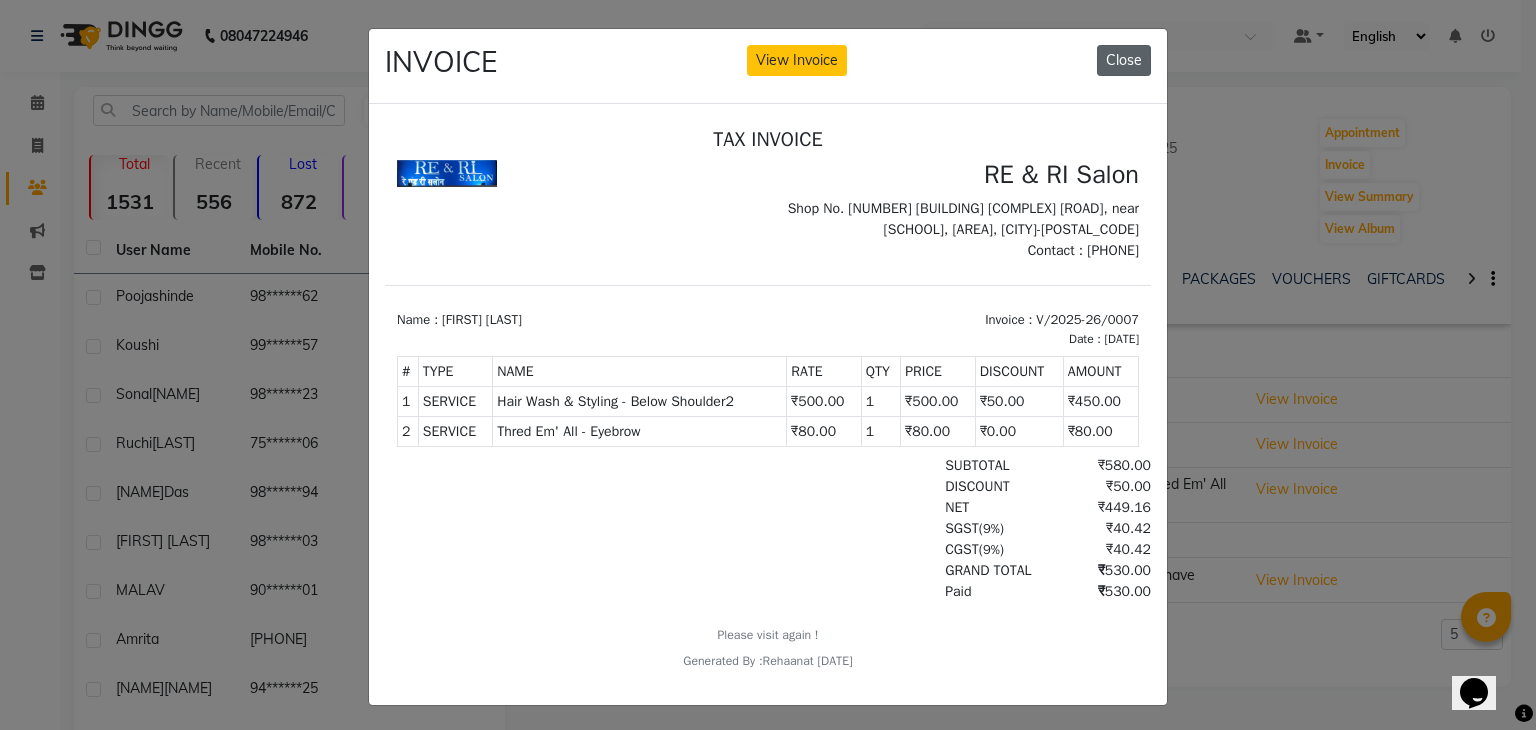 click on "Close" 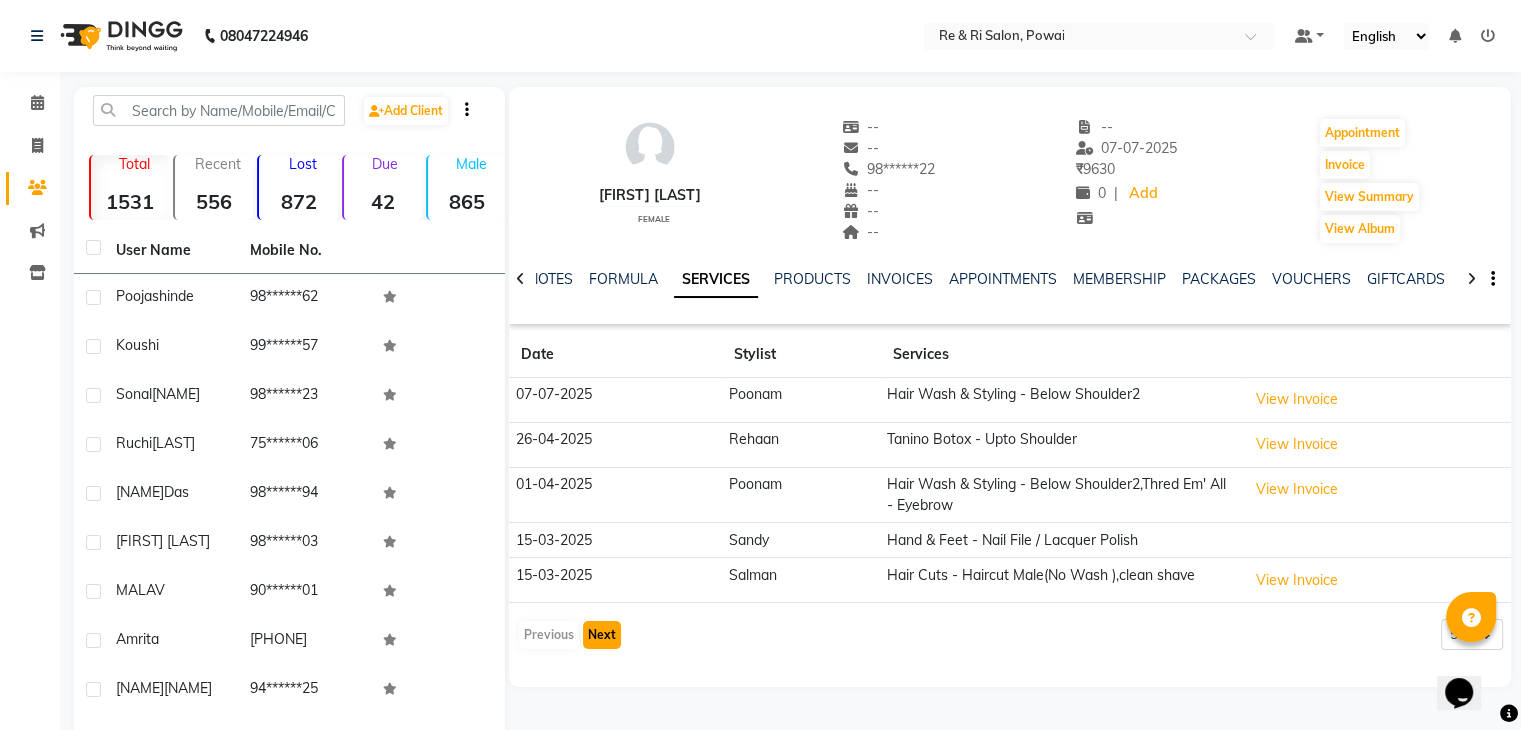 click on "Next" 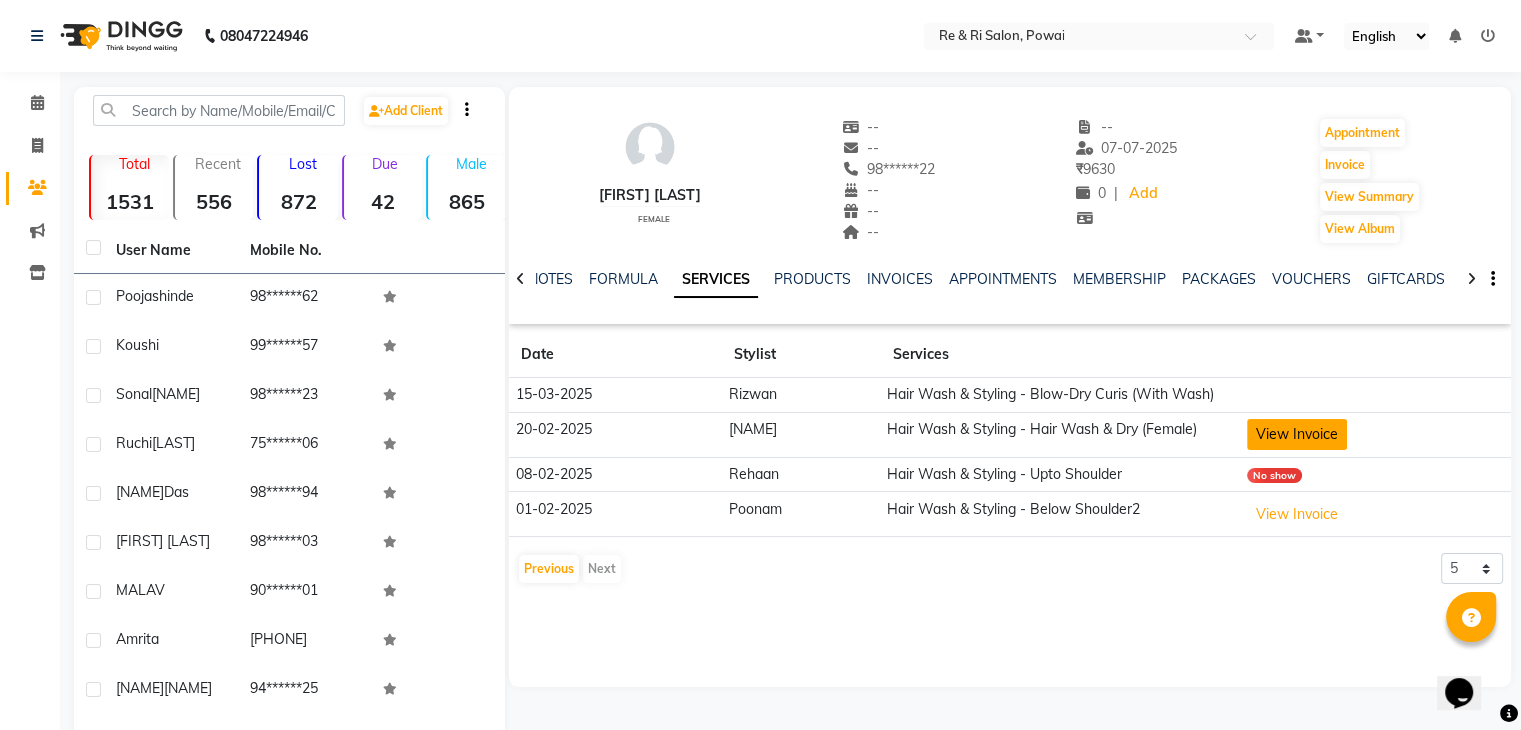 click on "View Invoice" 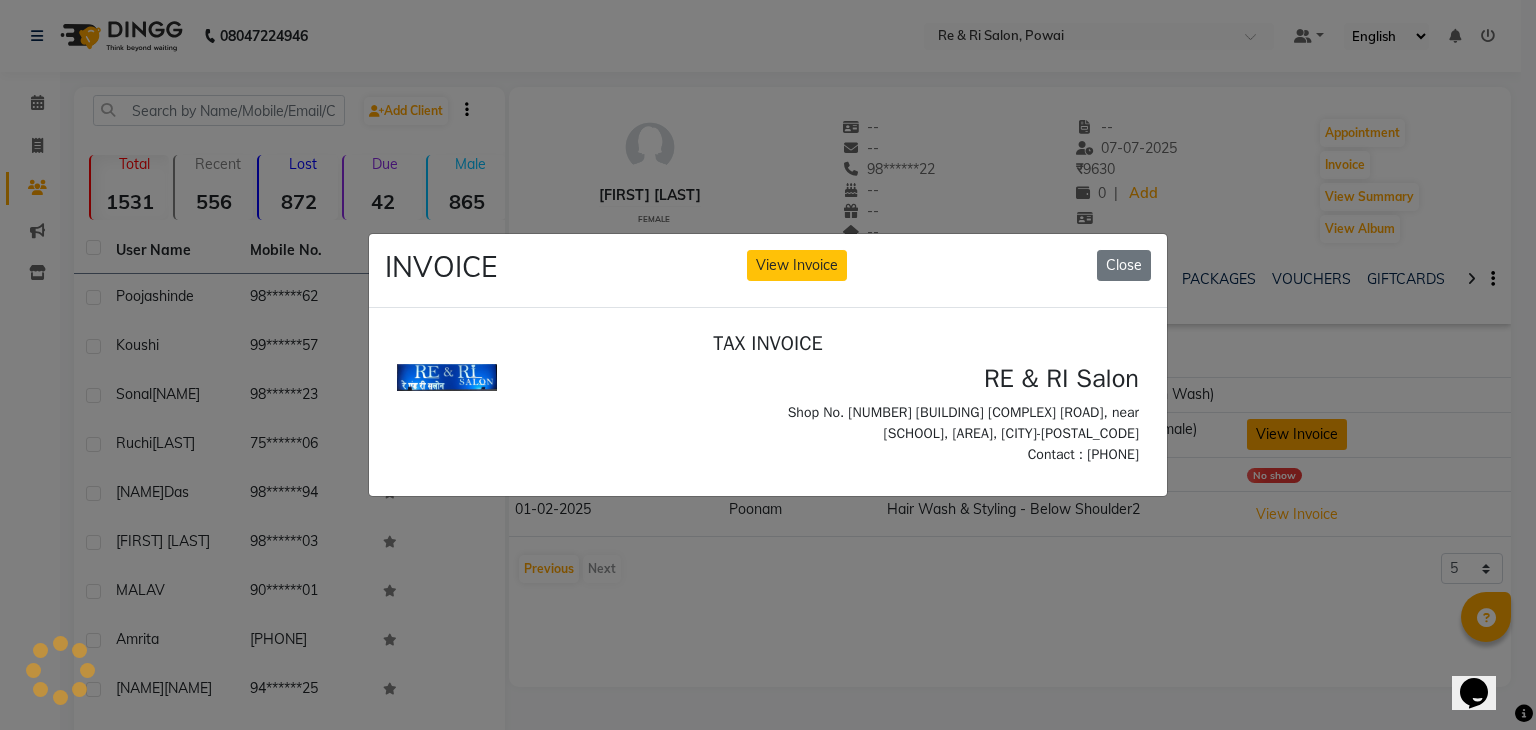 scroll, scrollTop: 0, scrollLeft: 0, axis: both 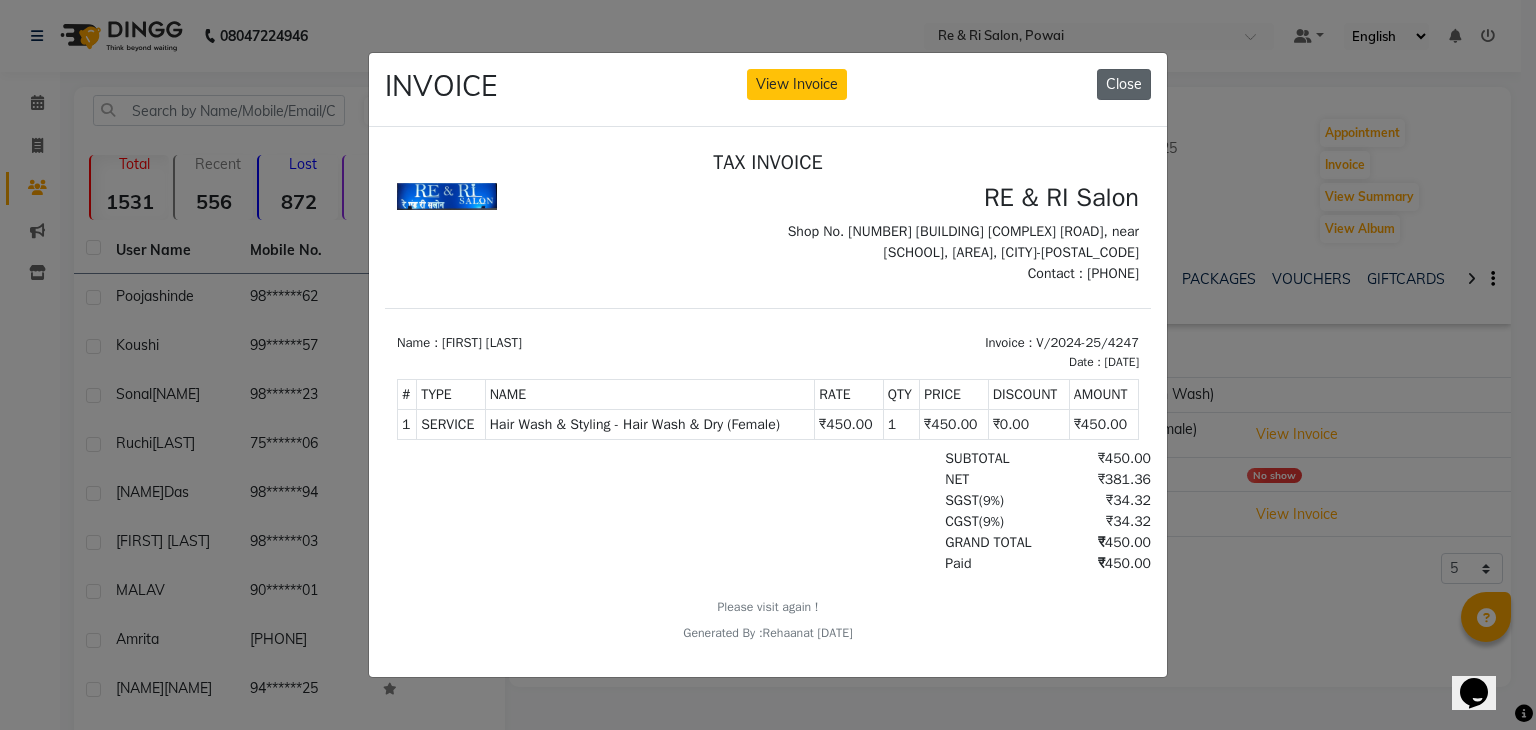 click on "Close" 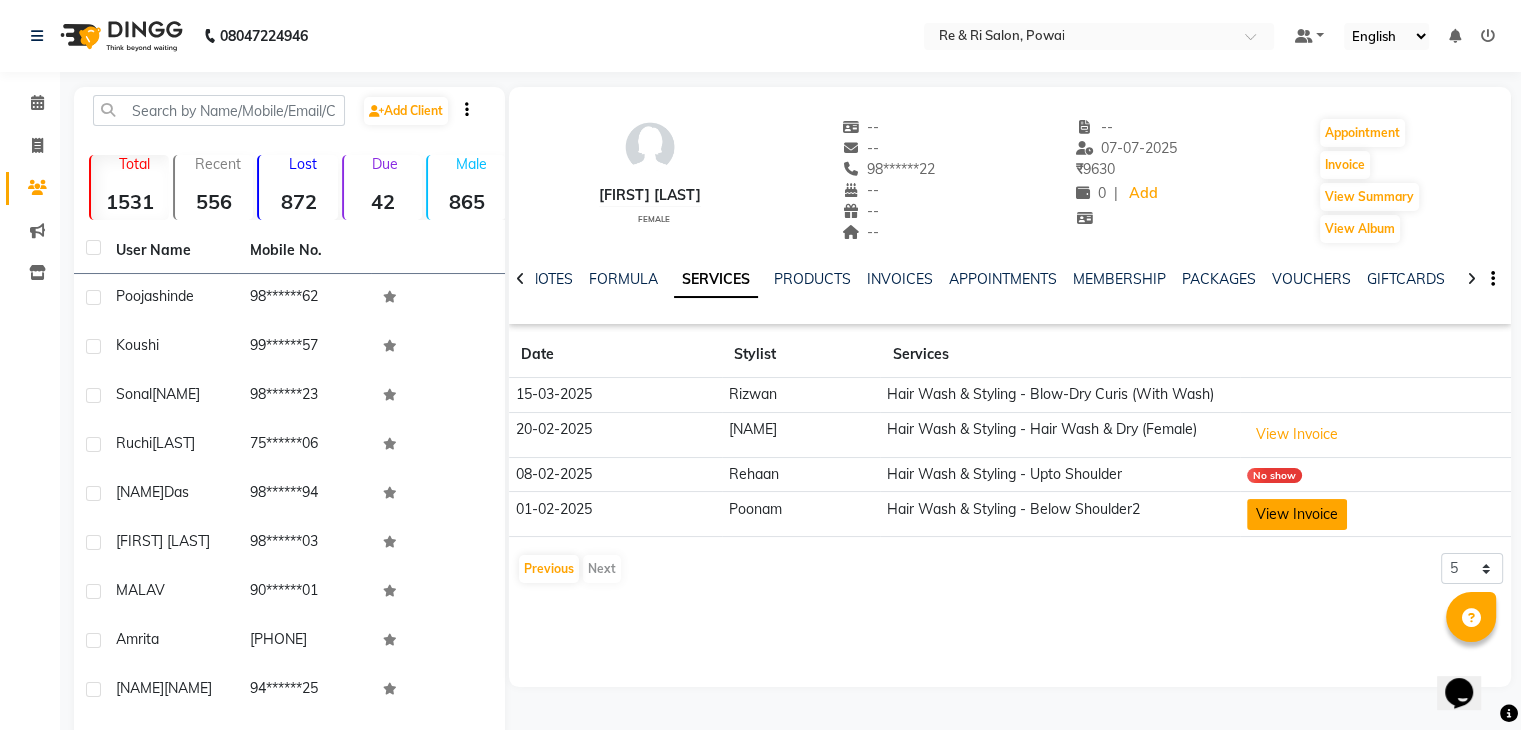click on "View Invoice" 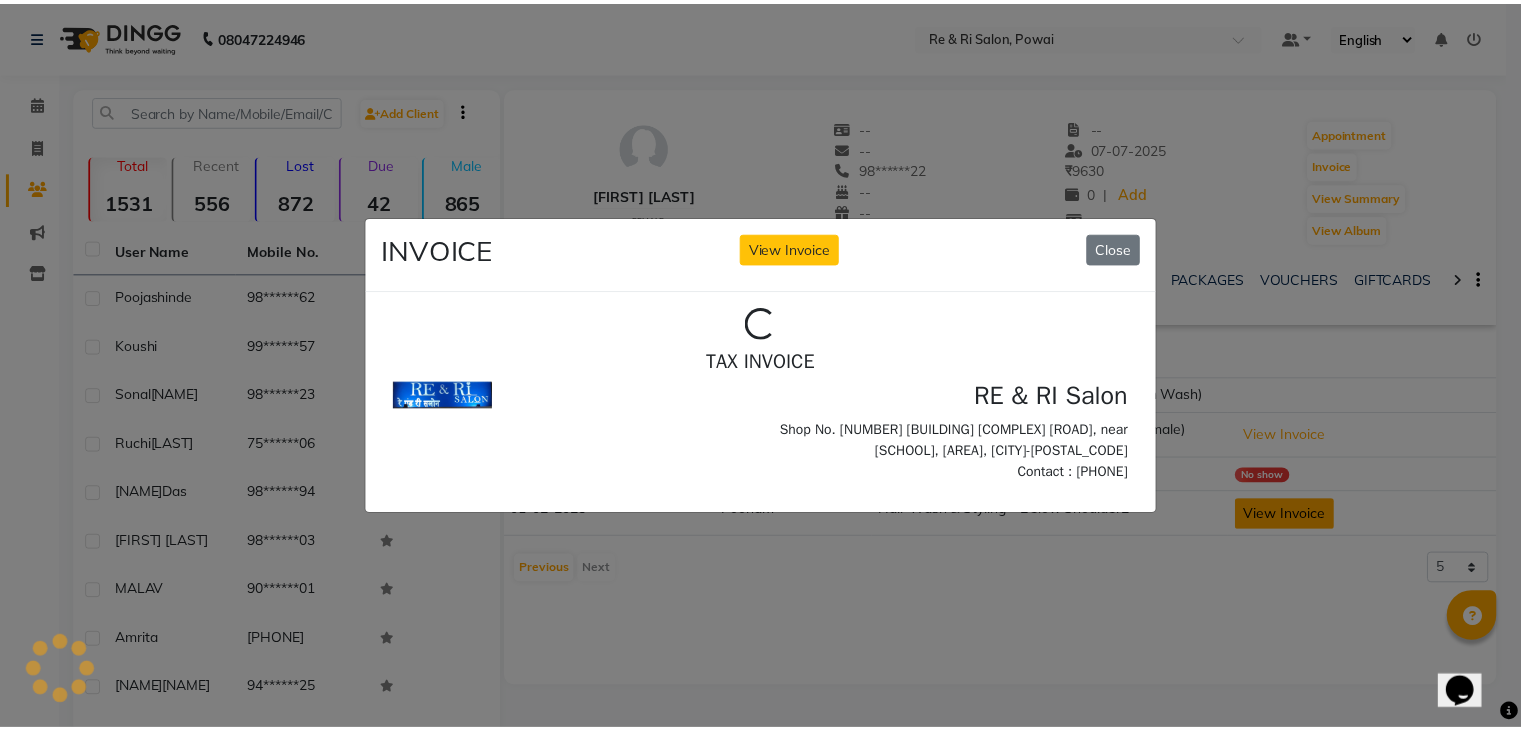 scroll, scrollTop: 0, scrollLeft: 0, axis: both 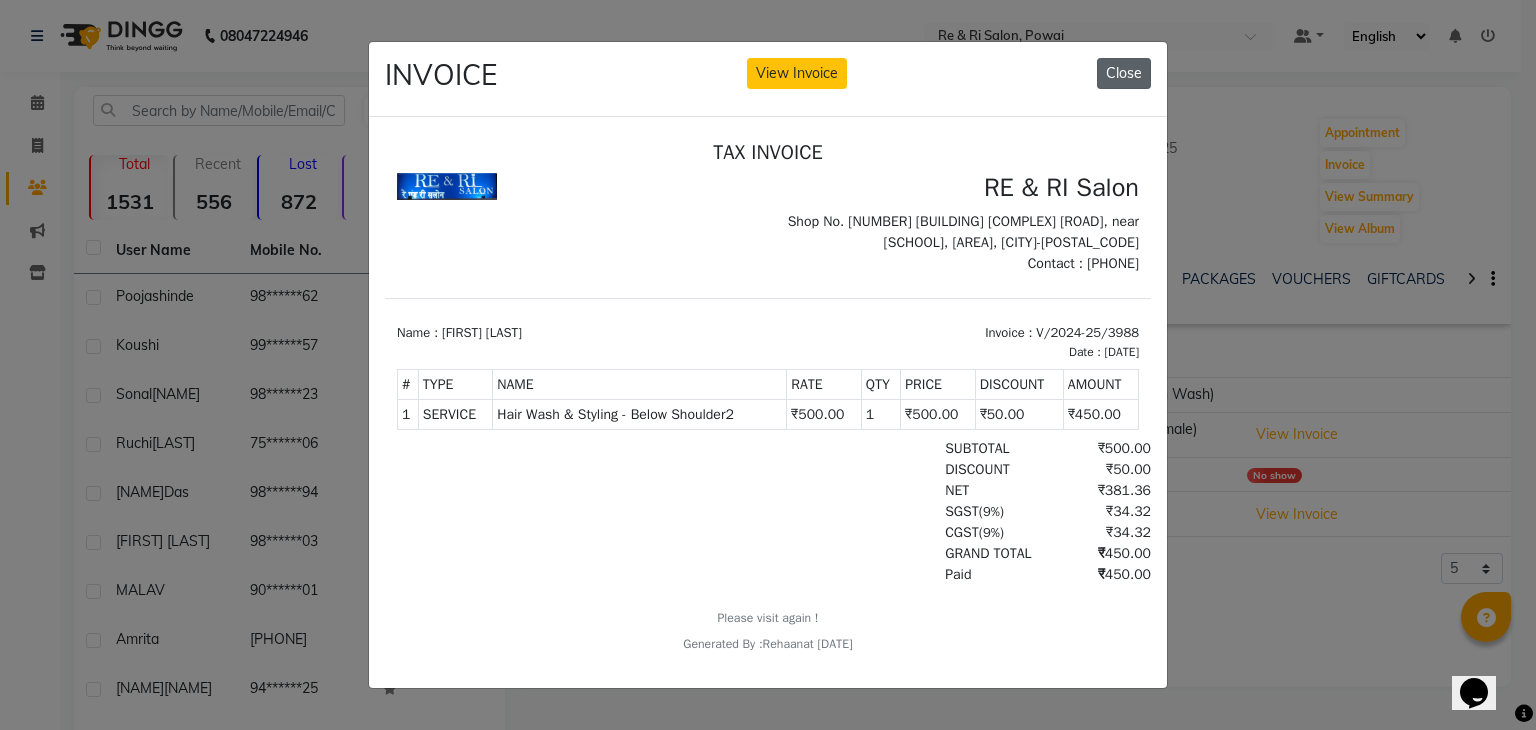 click on "Close" 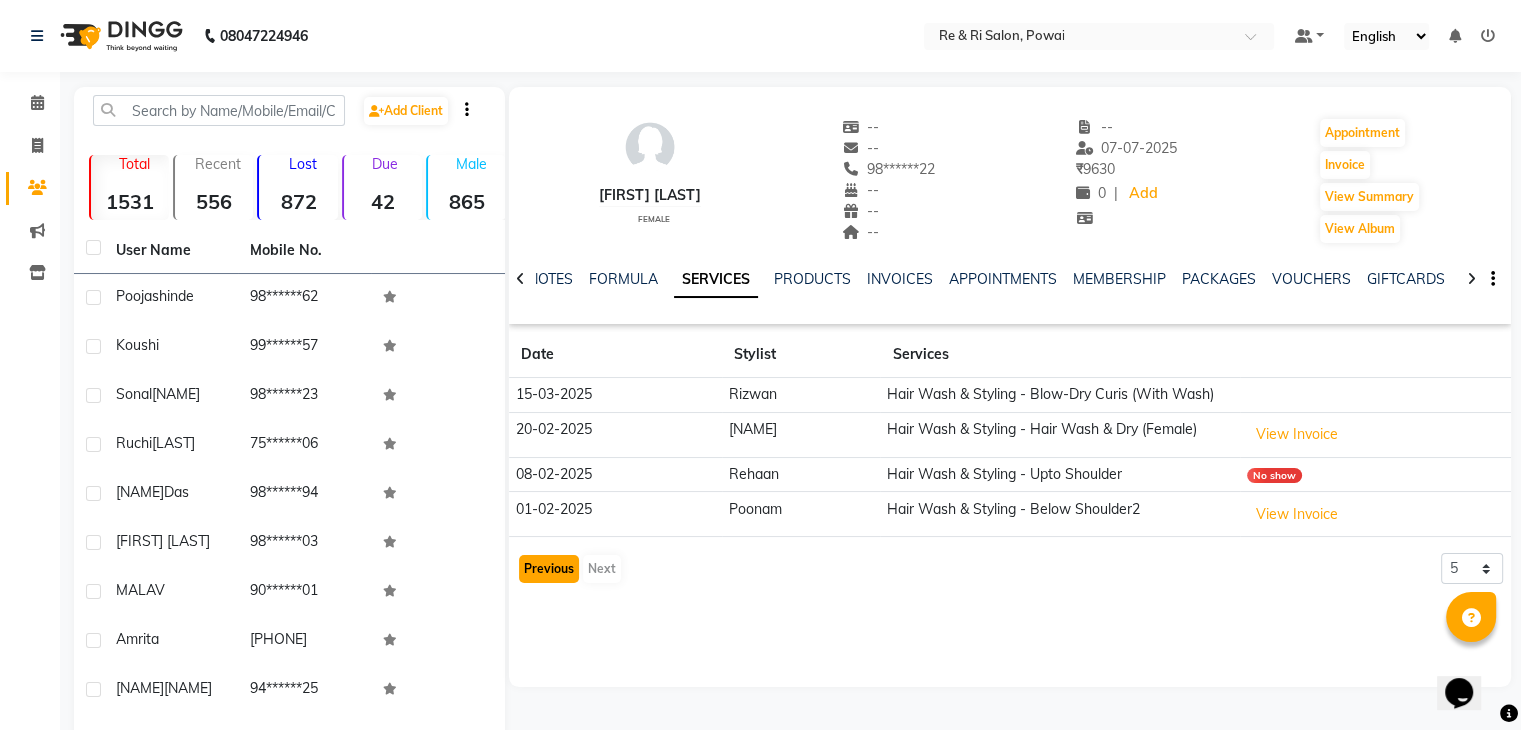 click on "Previous" 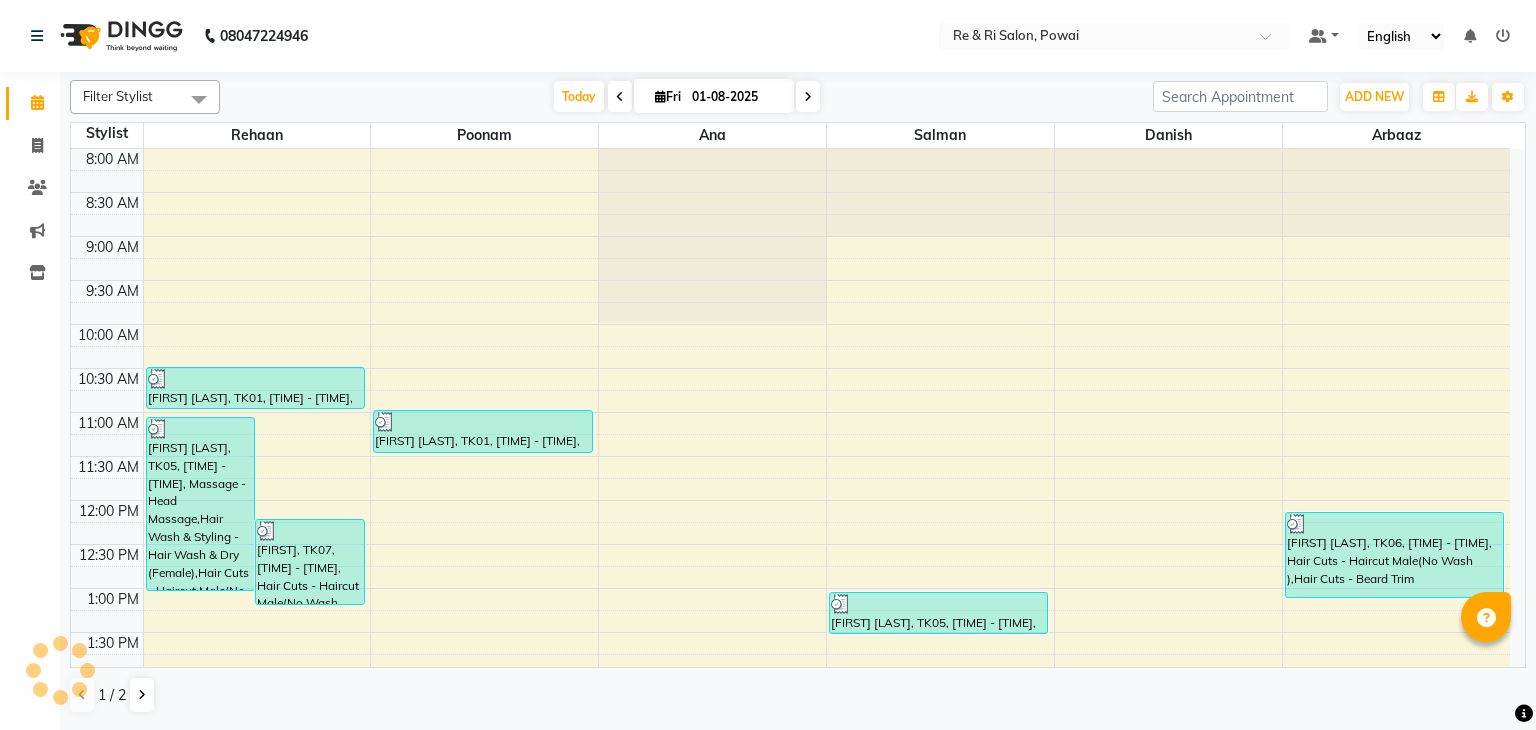 scroll, scrollTop: 0, scrollLeft: 0, axis: both 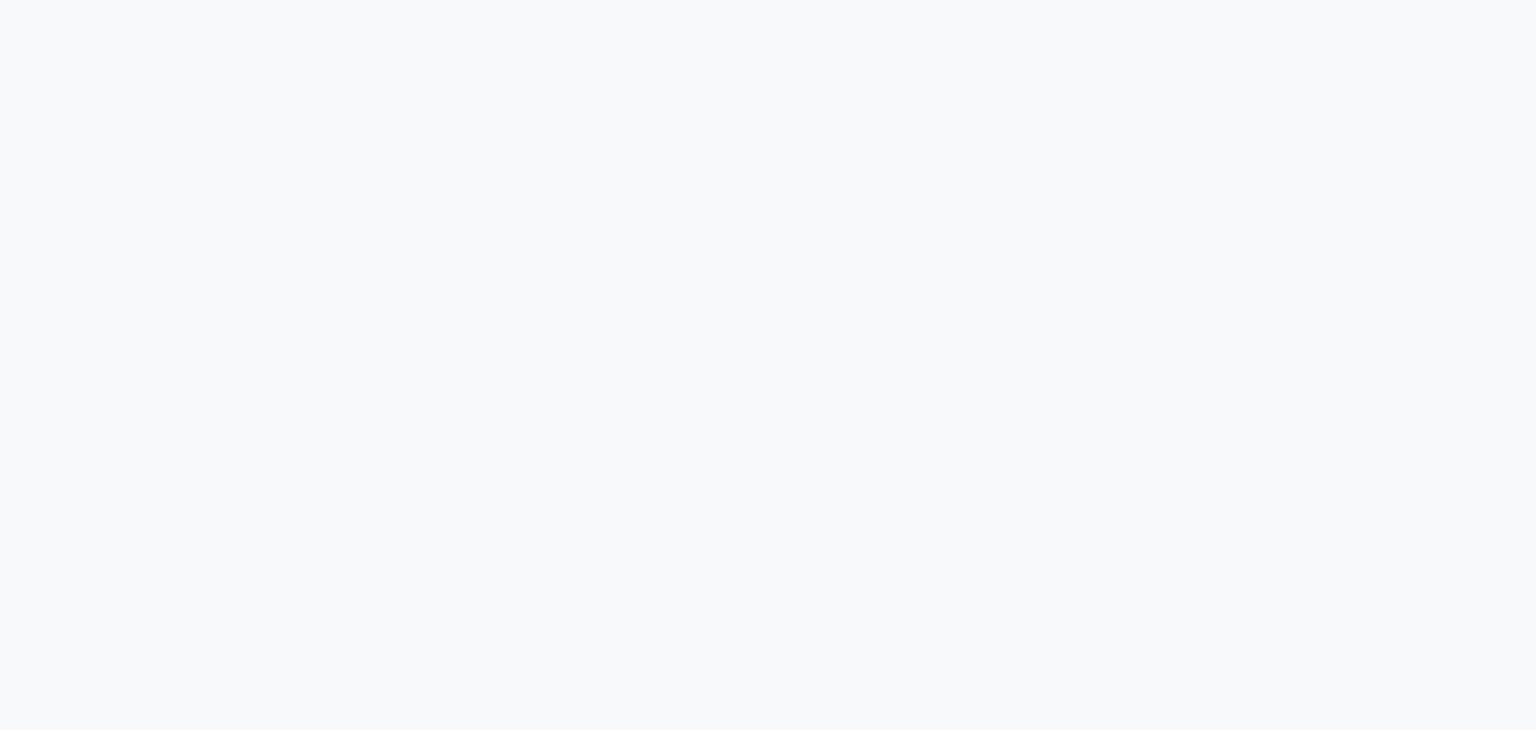 select on "5364" 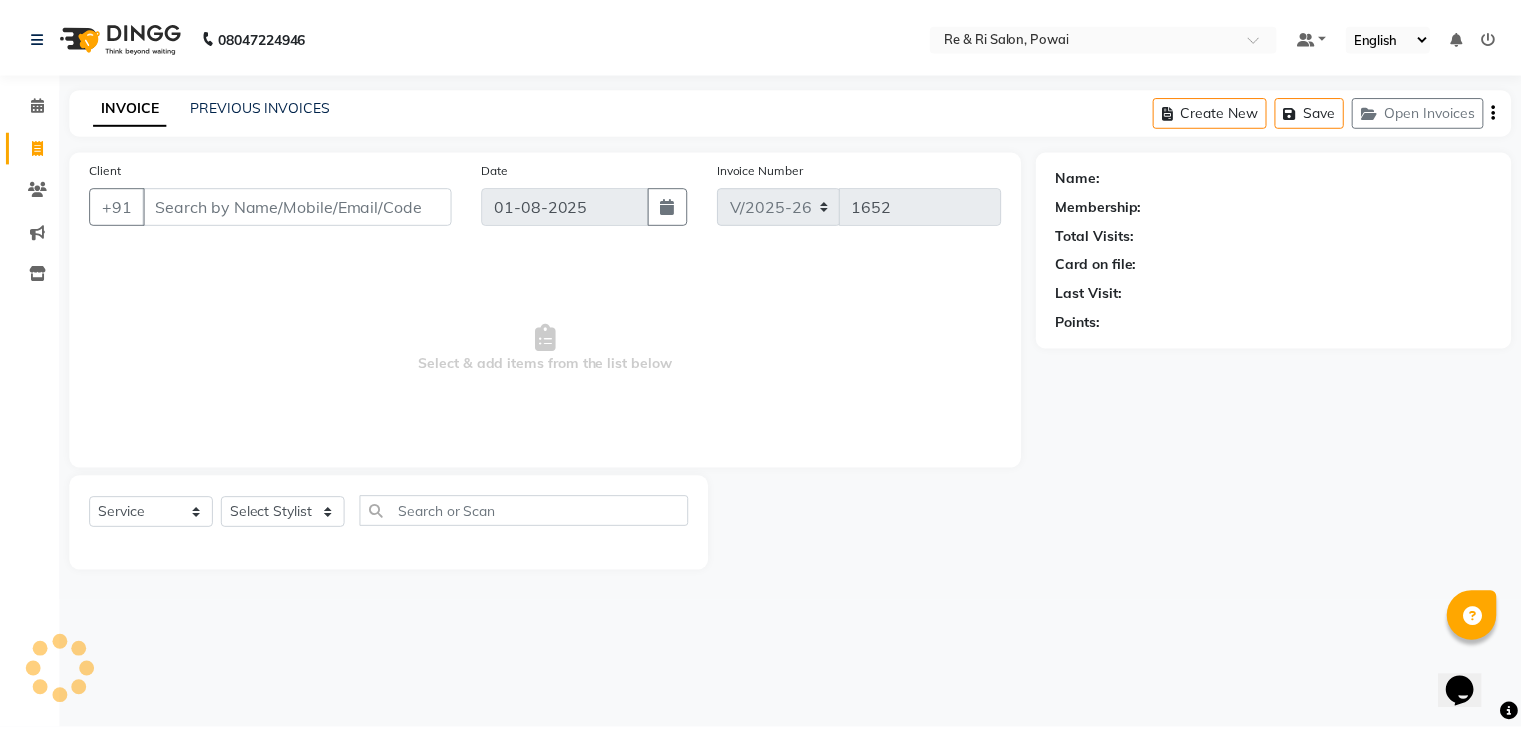 scroll, scrollTop: 0, scrollLeft: 0, axis: both 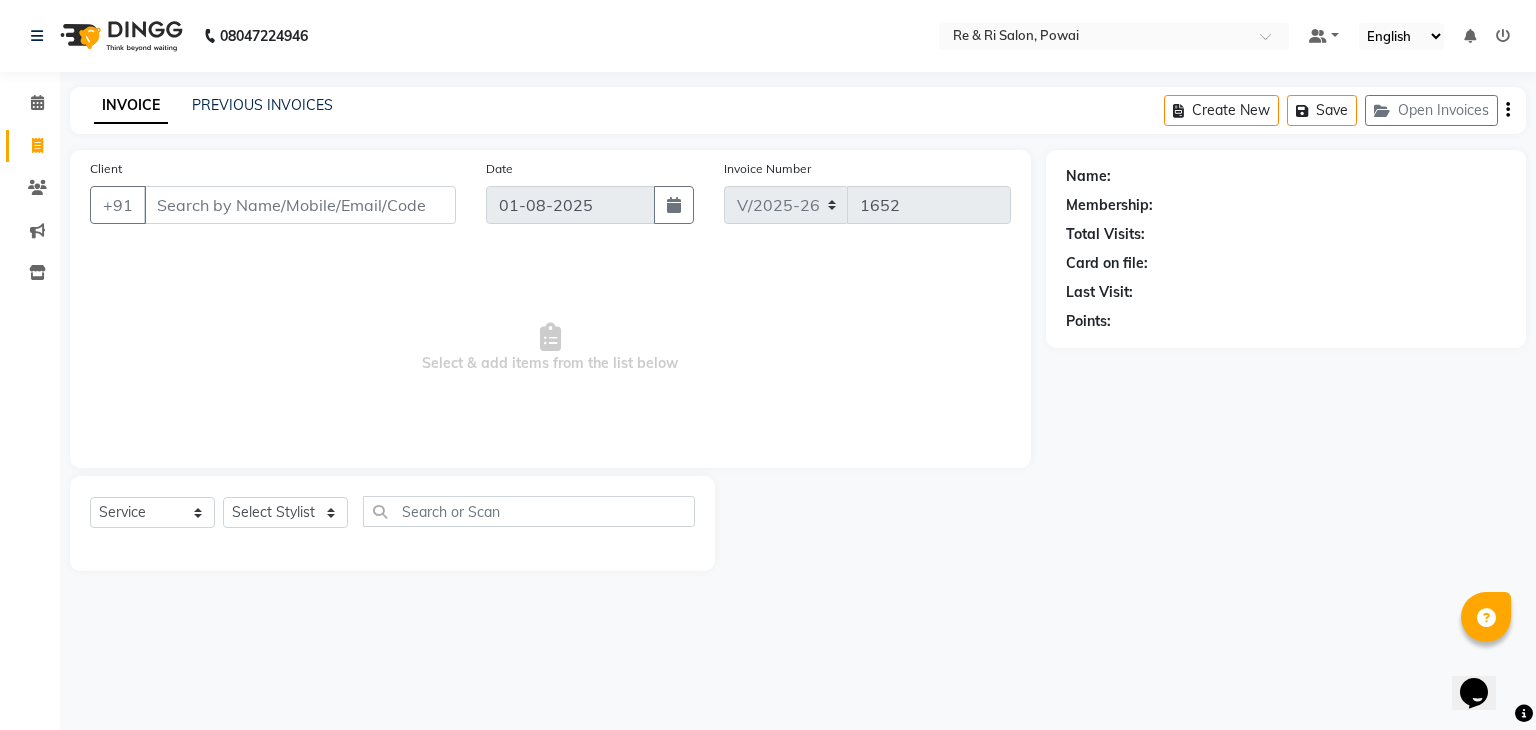 click on "Select & add items from the list below" at bounding box center (550, 348) 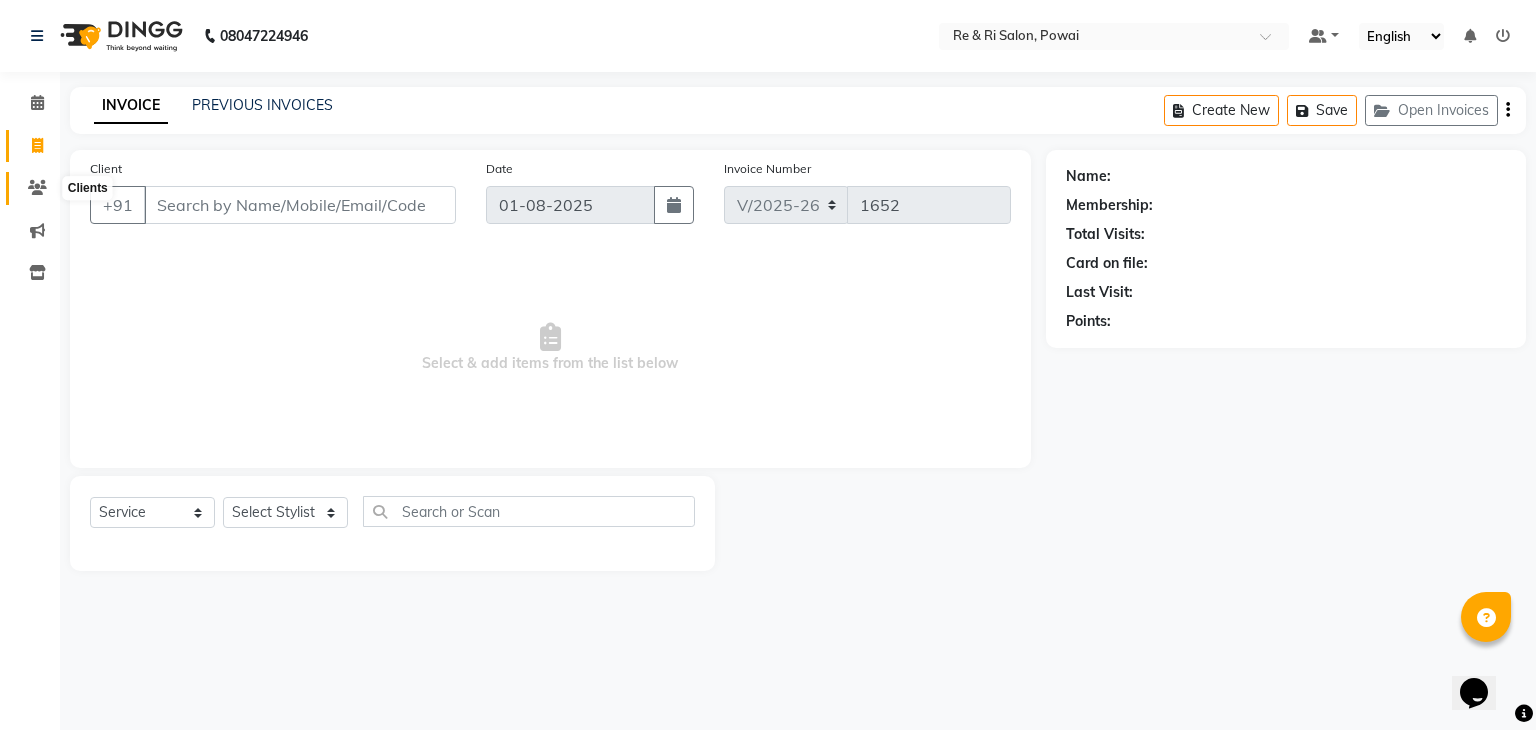 click 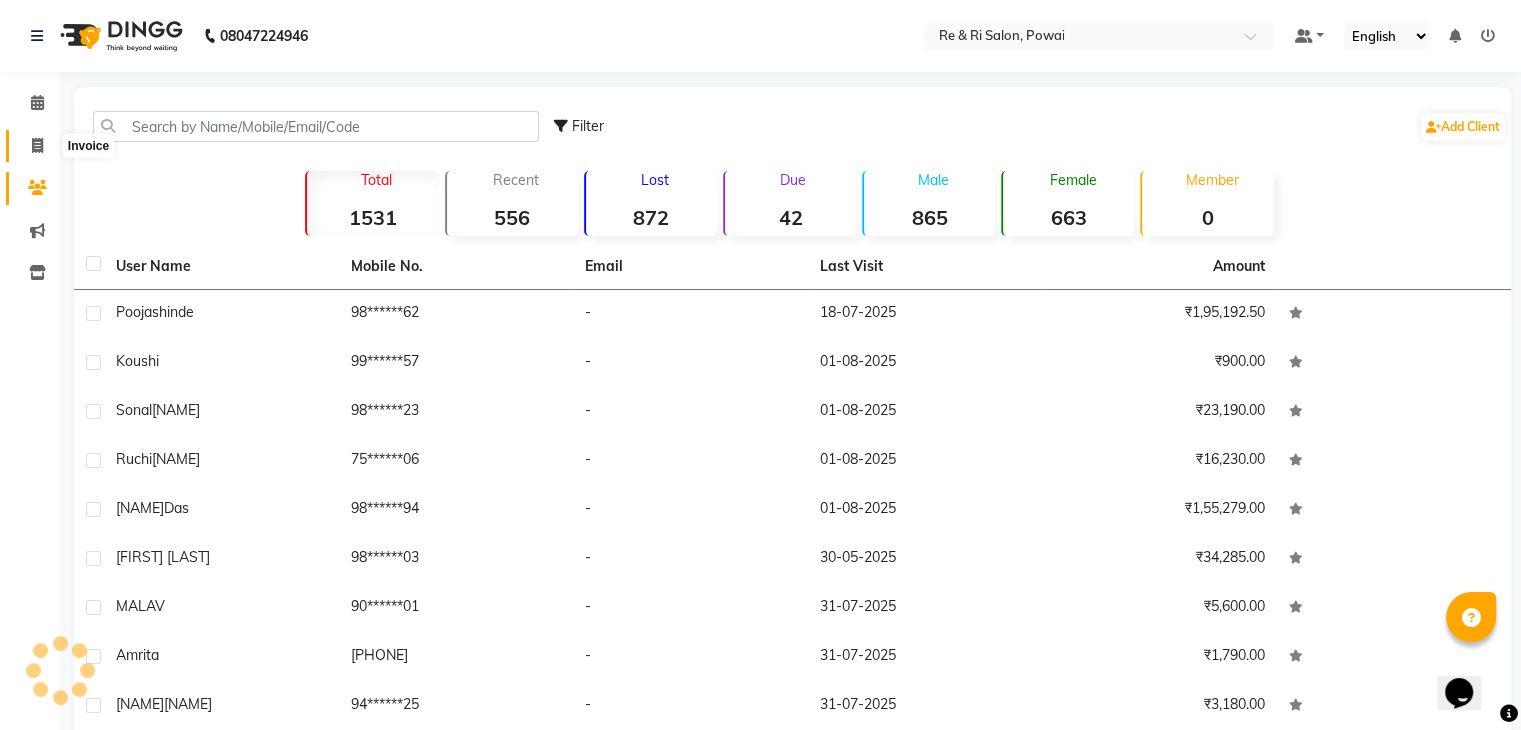 click 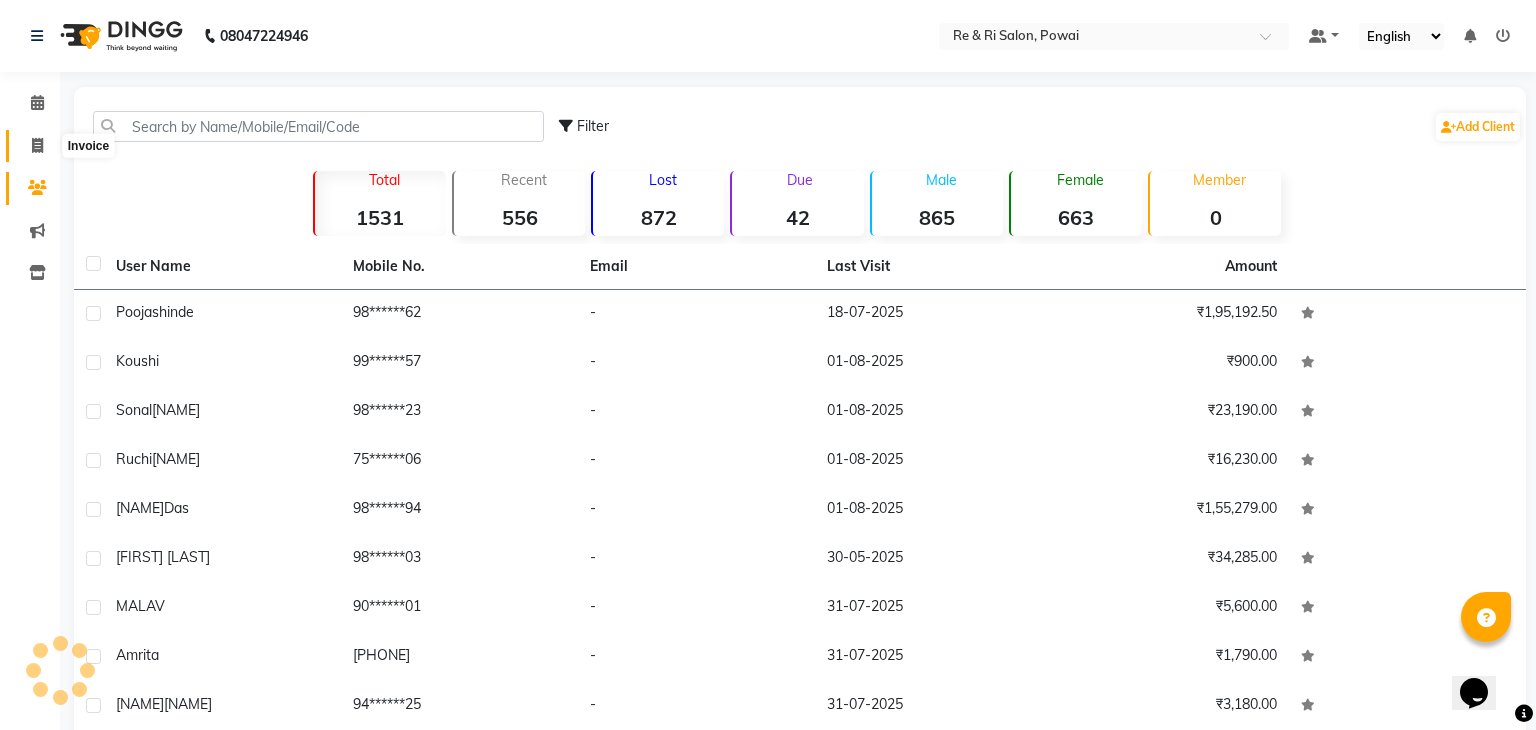 select on "service" 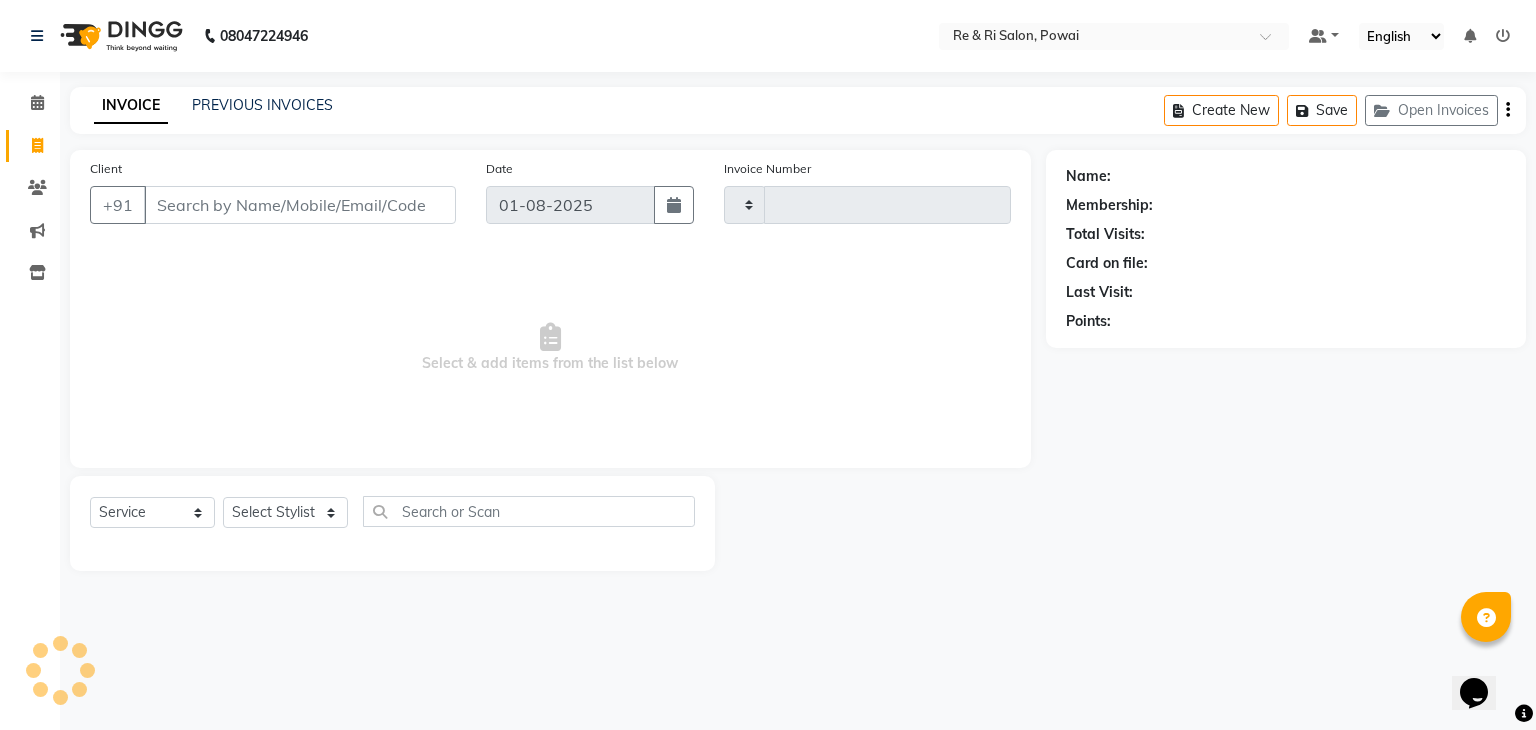 type on "1652" 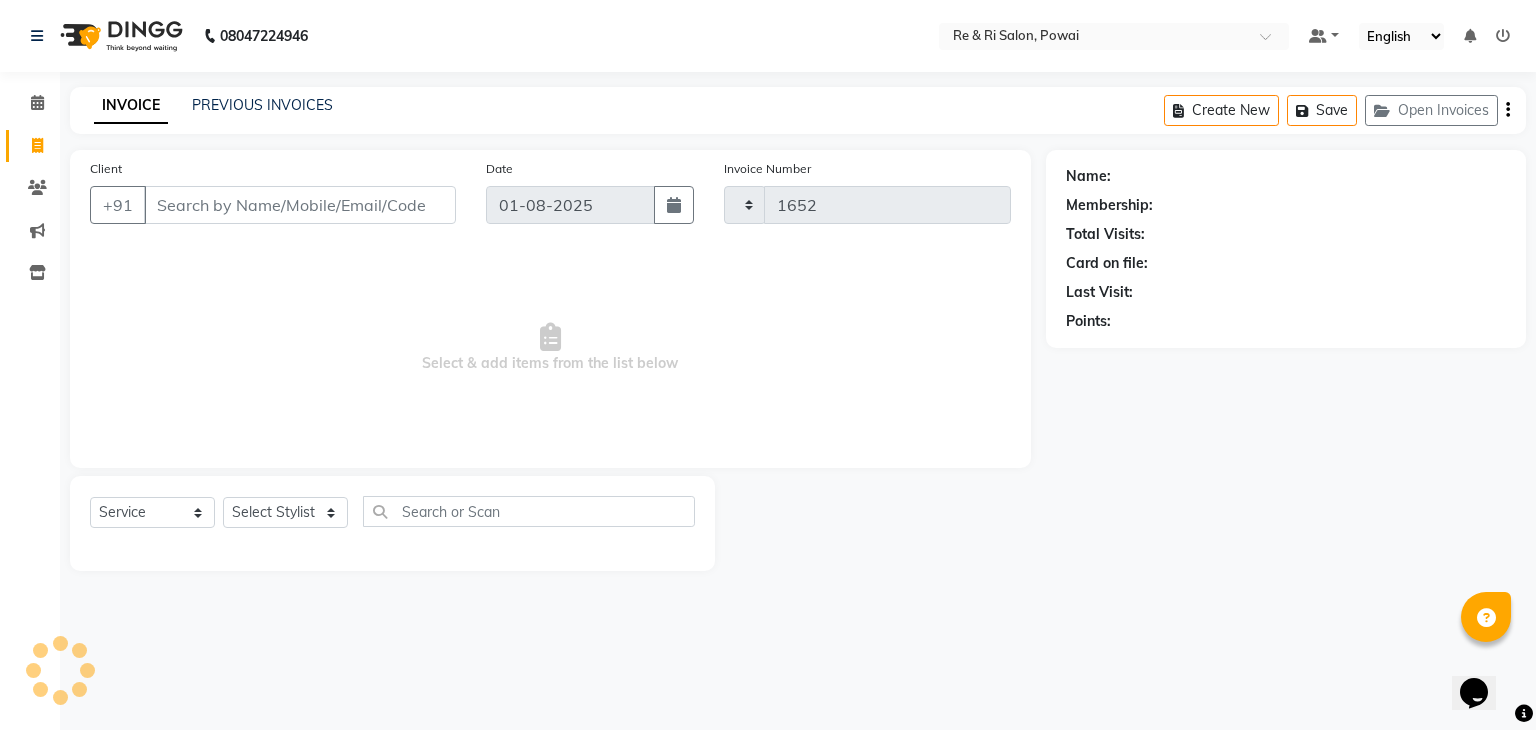 select on "5364" 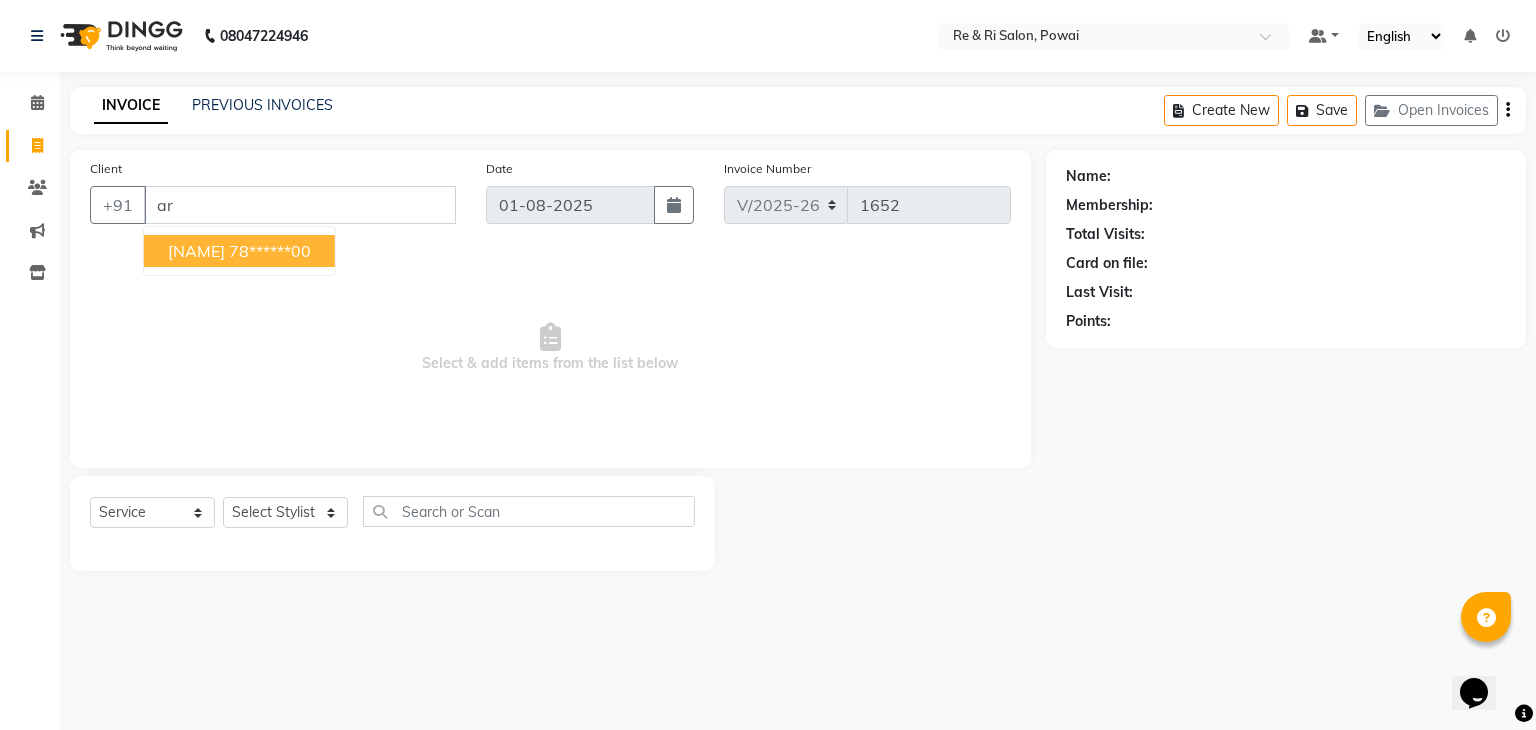 type on "a" 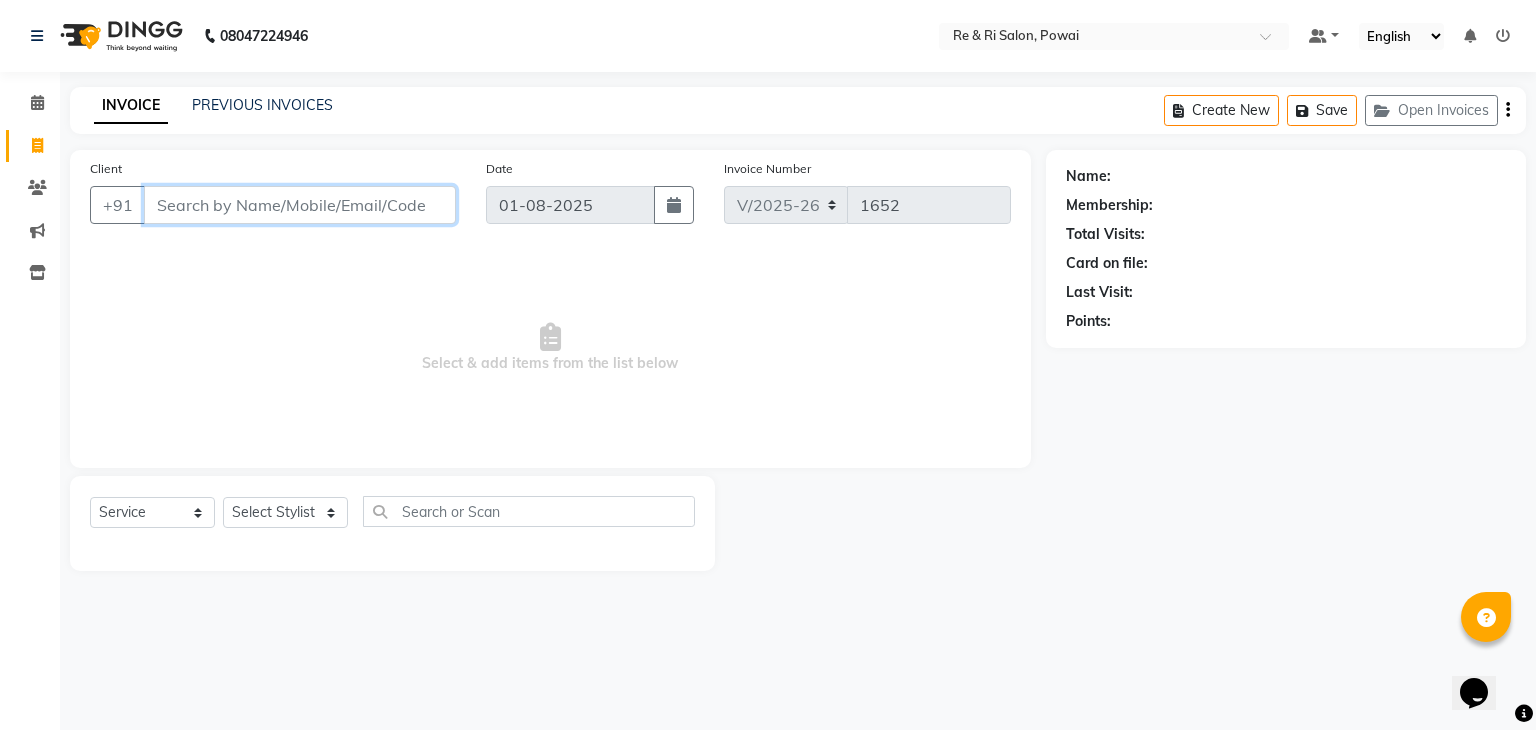click on "Client" at bounding box center (300, 205) 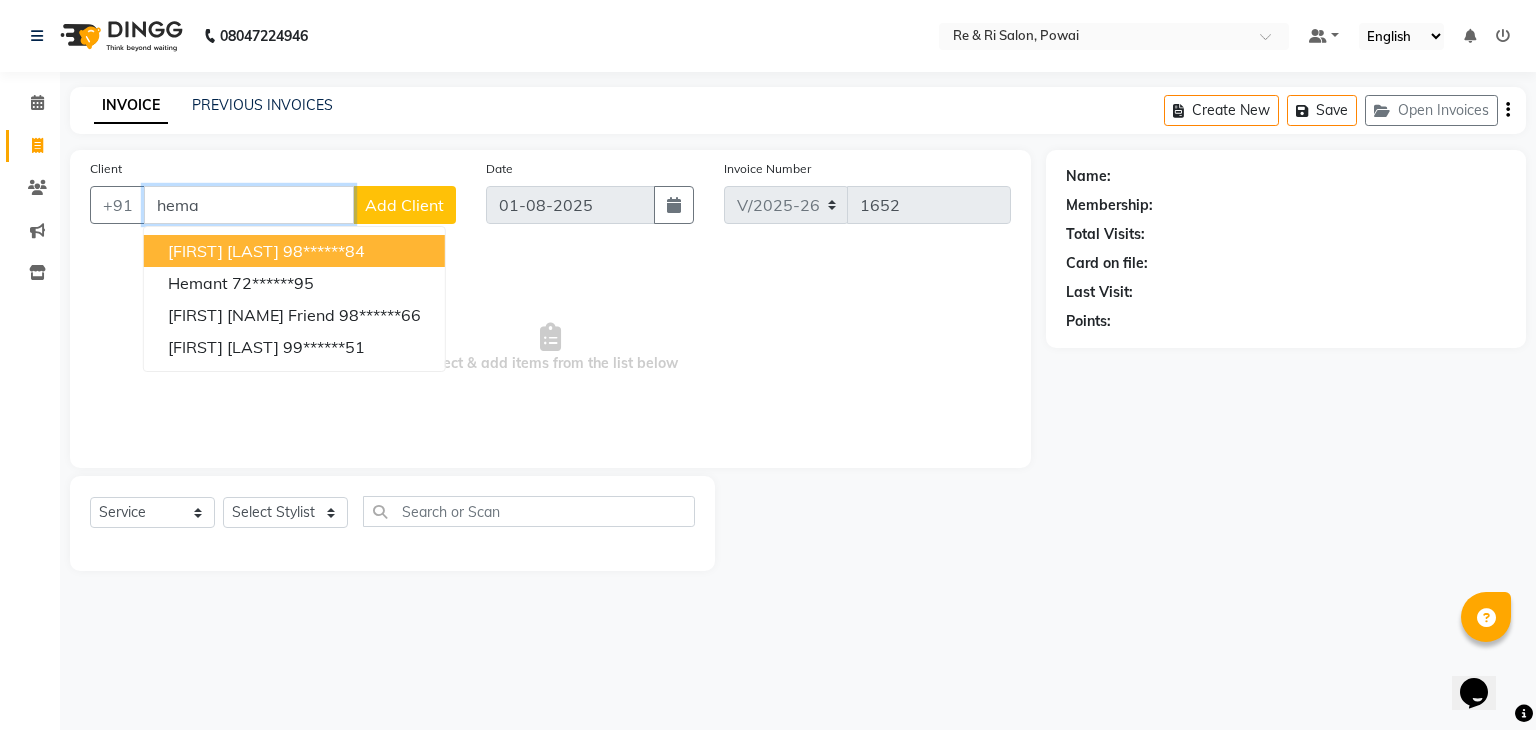 click on "Hemali Chauhan" at bounding box center [223, 251] 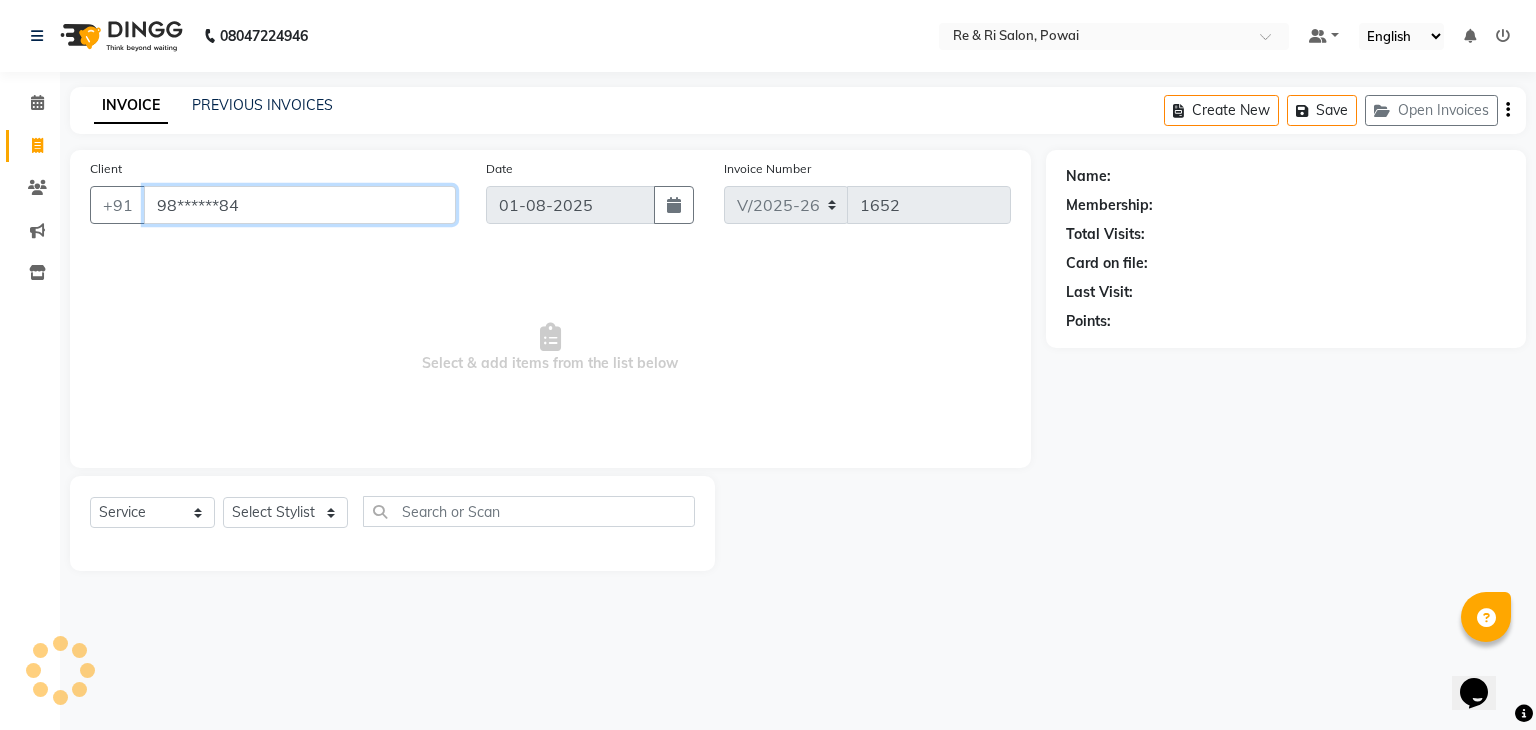 type on "98******84" 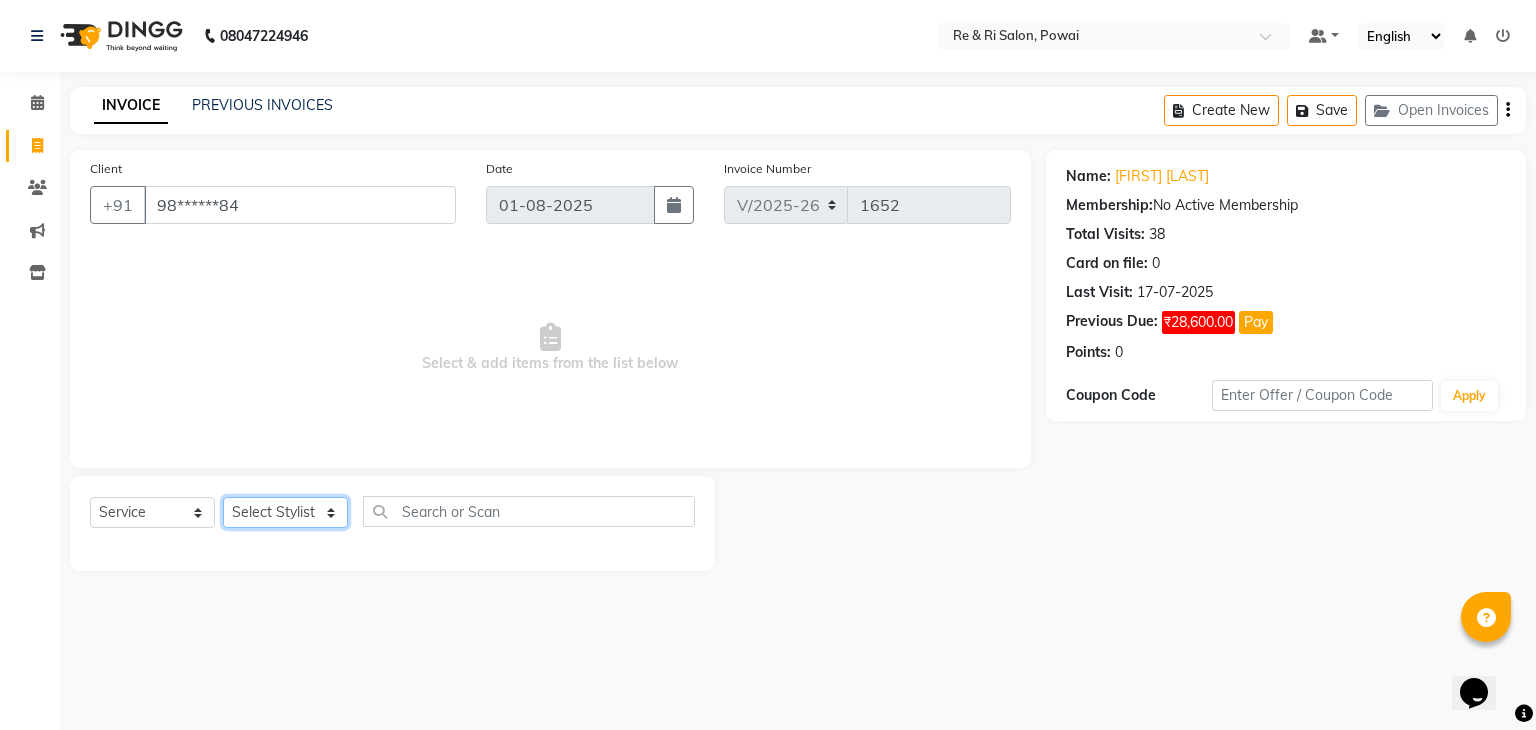 click on "Select Stylist ana Arbaaz  Danish  Poonam Rehaan  Salman  Sandy" 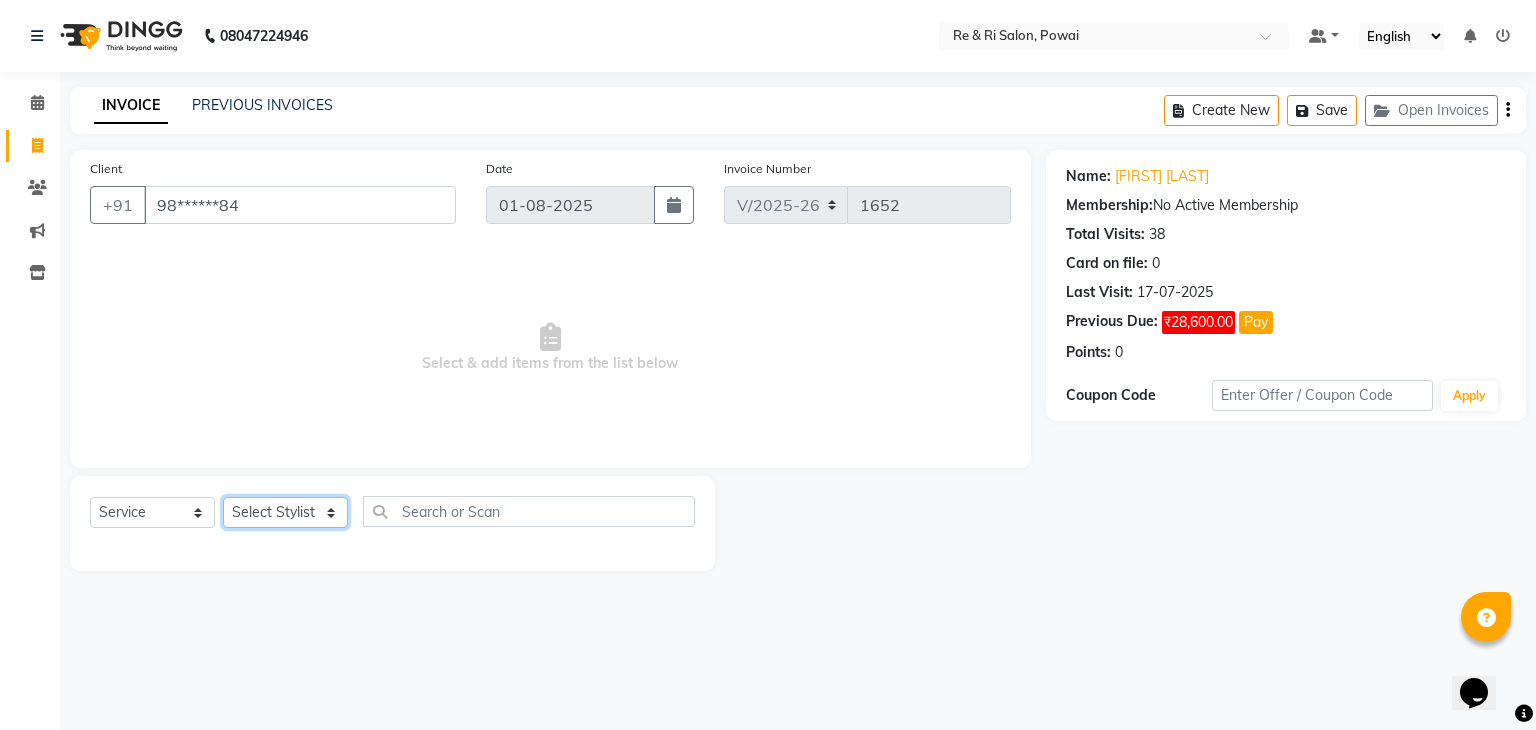 select on "36183" 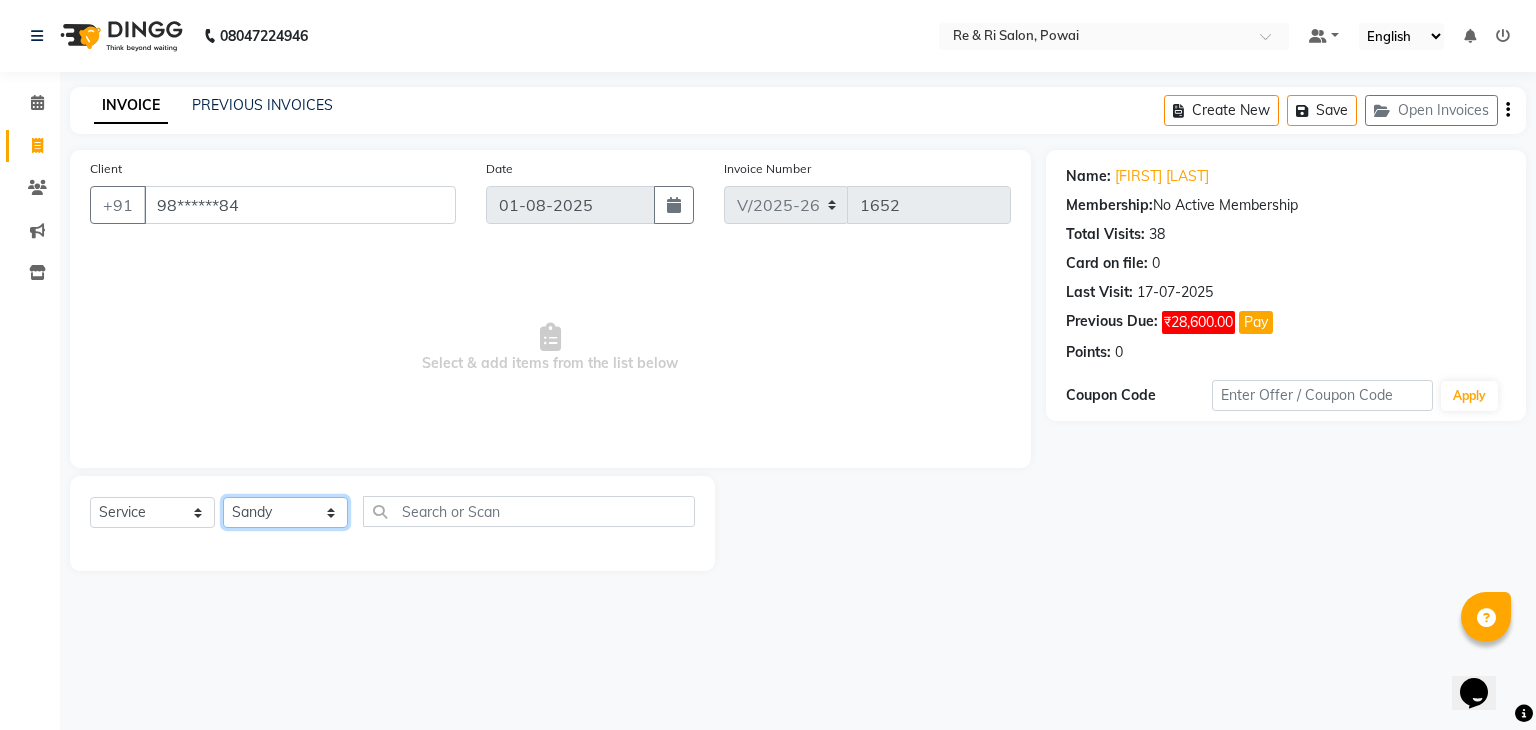 click on "Select Stylist ana Arbaaz  Danish  Poonam Rehaan  Salman  Sandy" 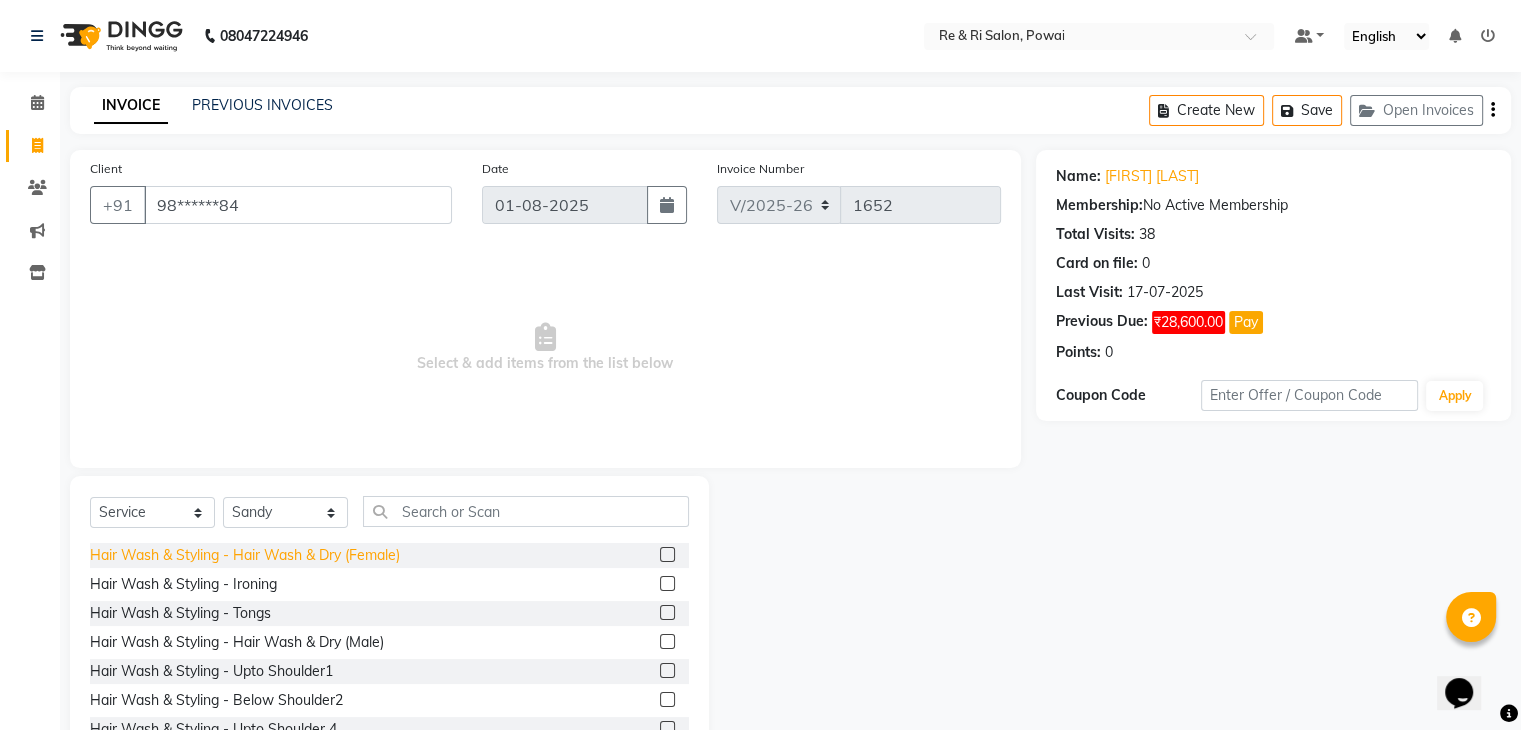 click on "Hair Wash & Styling - Hair Wash & Dry (Female)" 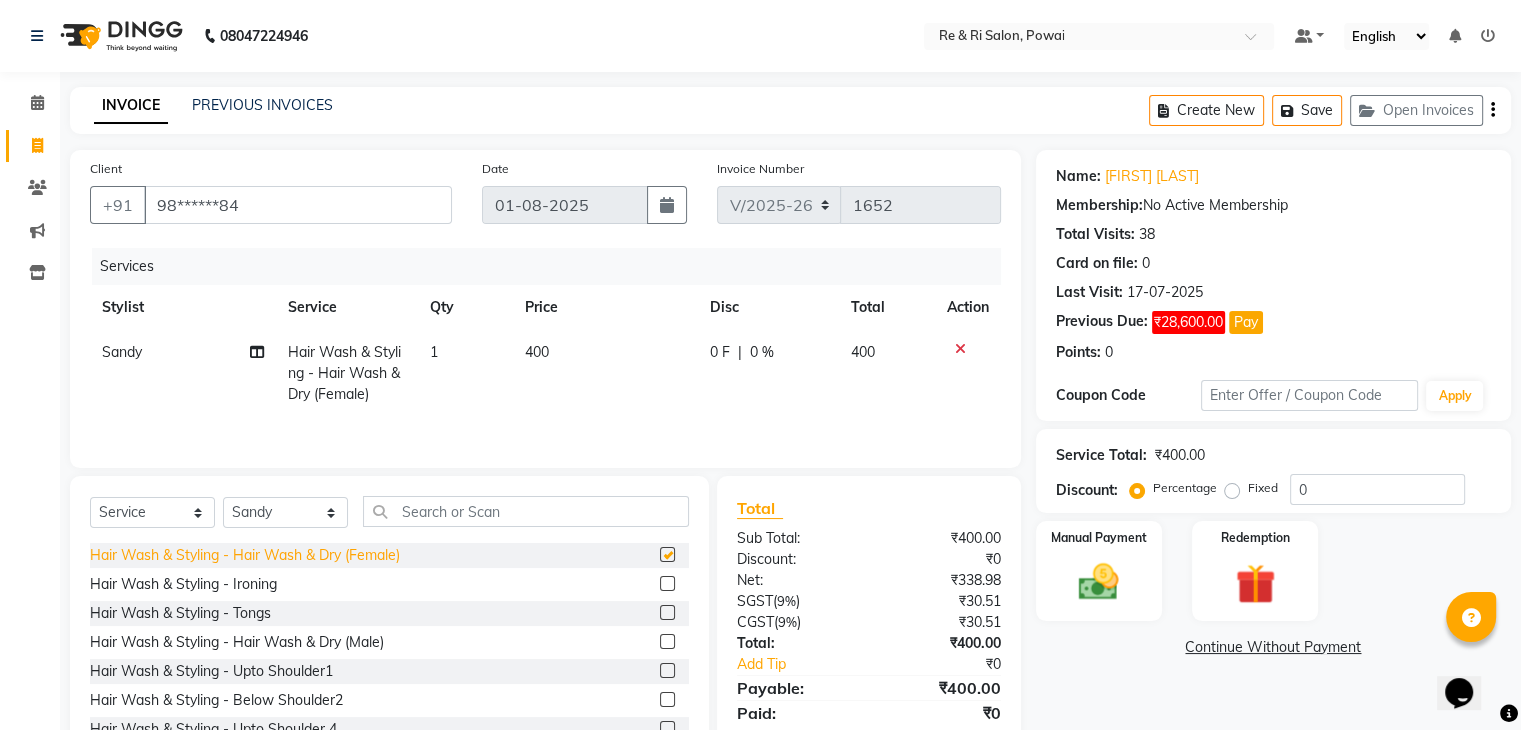 checkbox on "false" 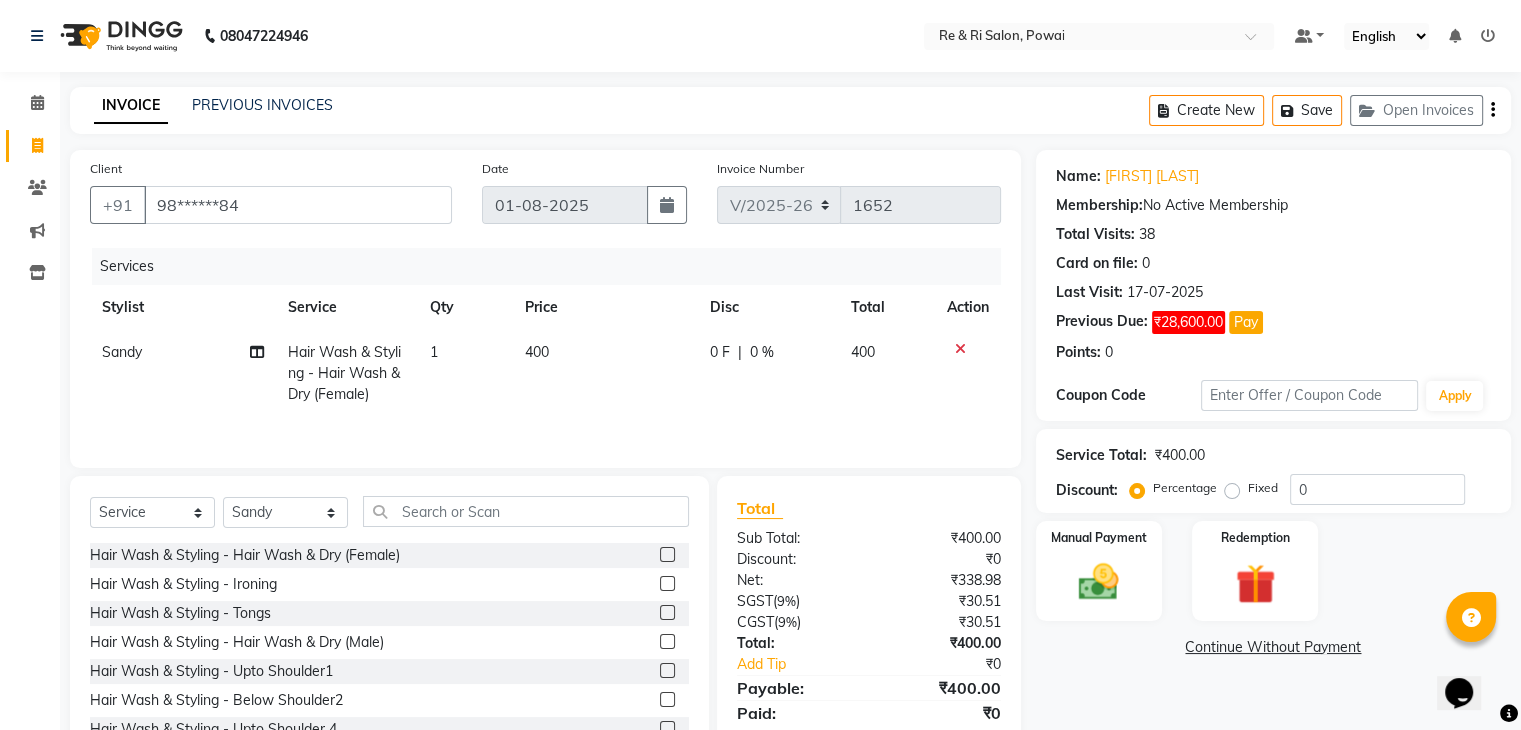click on "0 F" 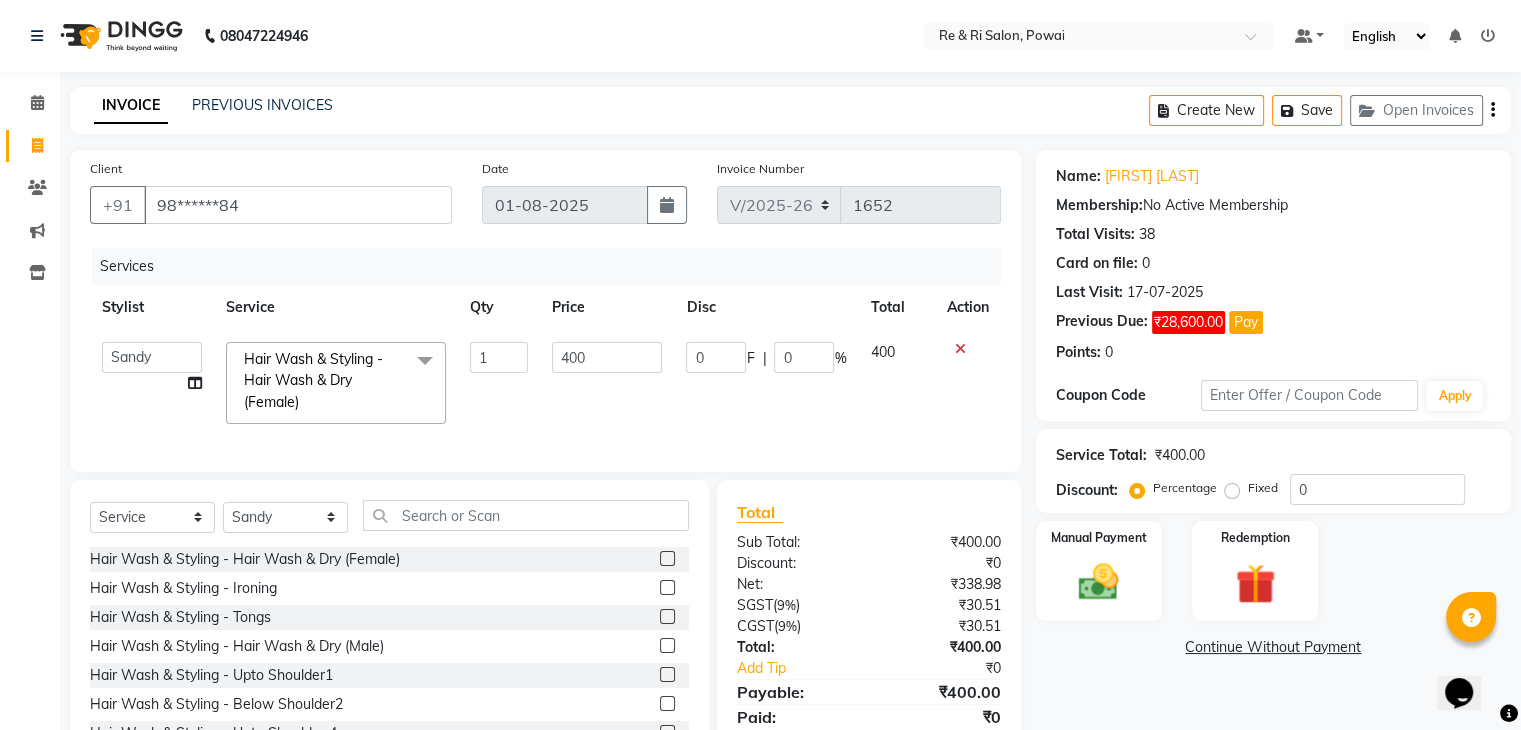 click on "0" 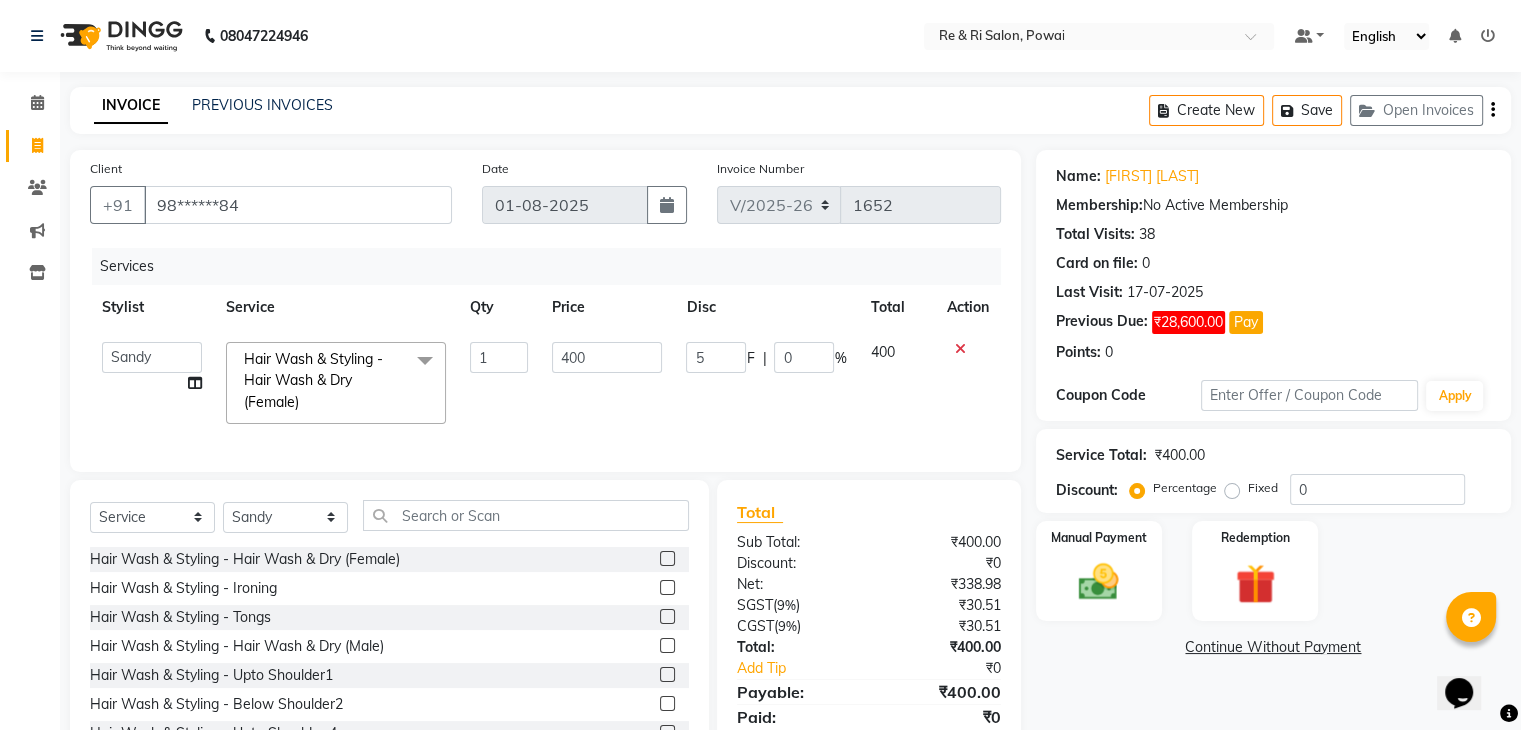 type on "50" 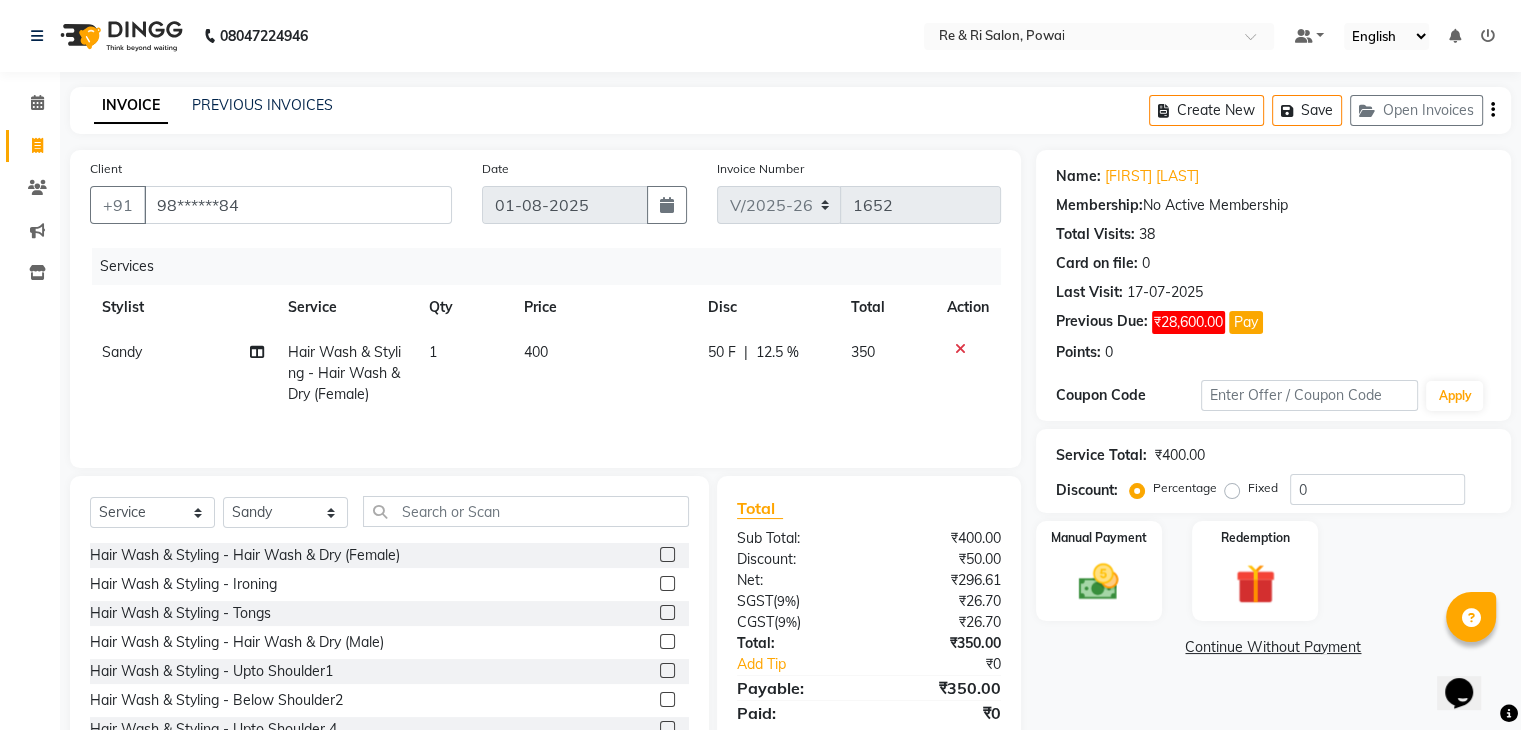 click on "Services Stylist Service Qty Price Disc Total Action Sandy   Hair Wash & Styling - Hair Wash & Dry (Female) 1 400 50 F | 12.5 % 350" 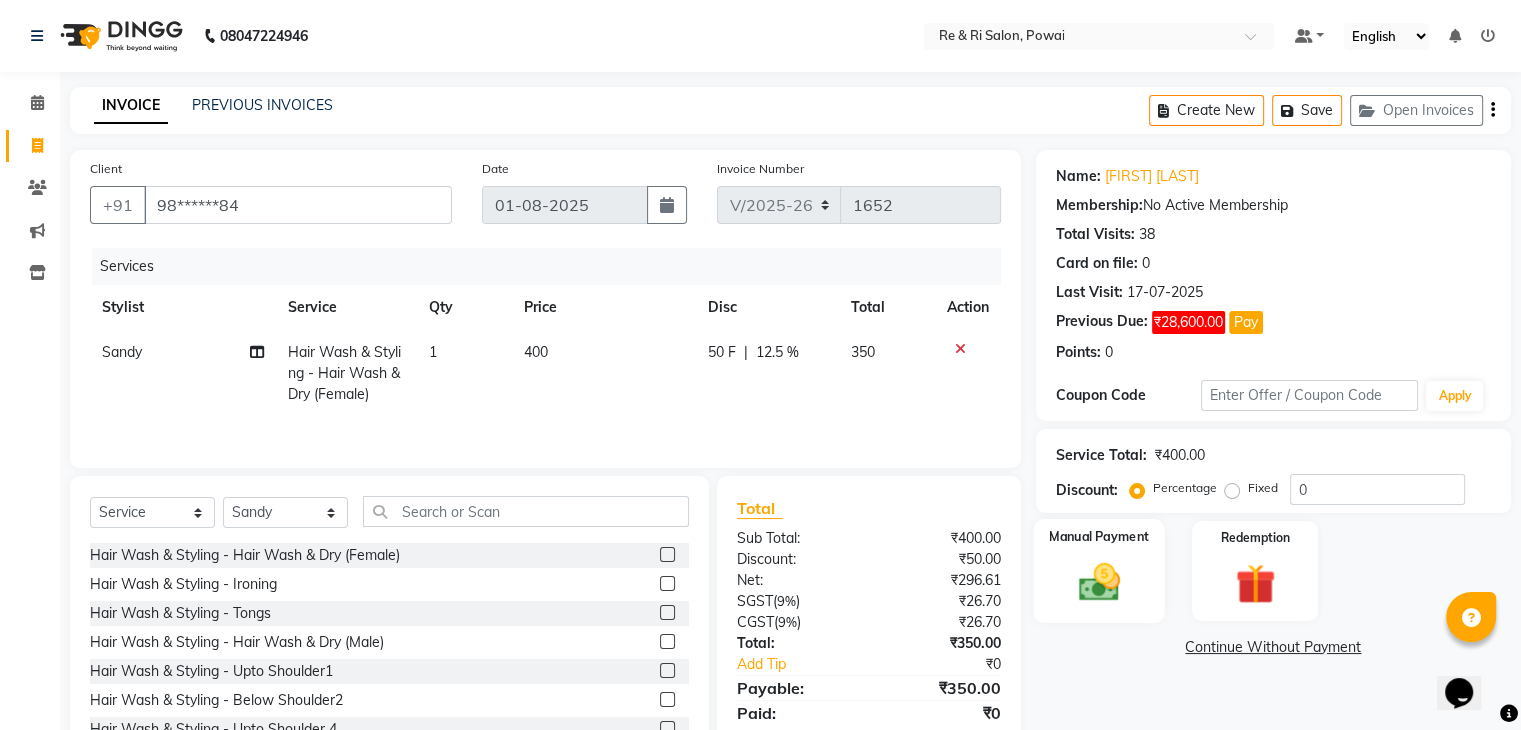 click 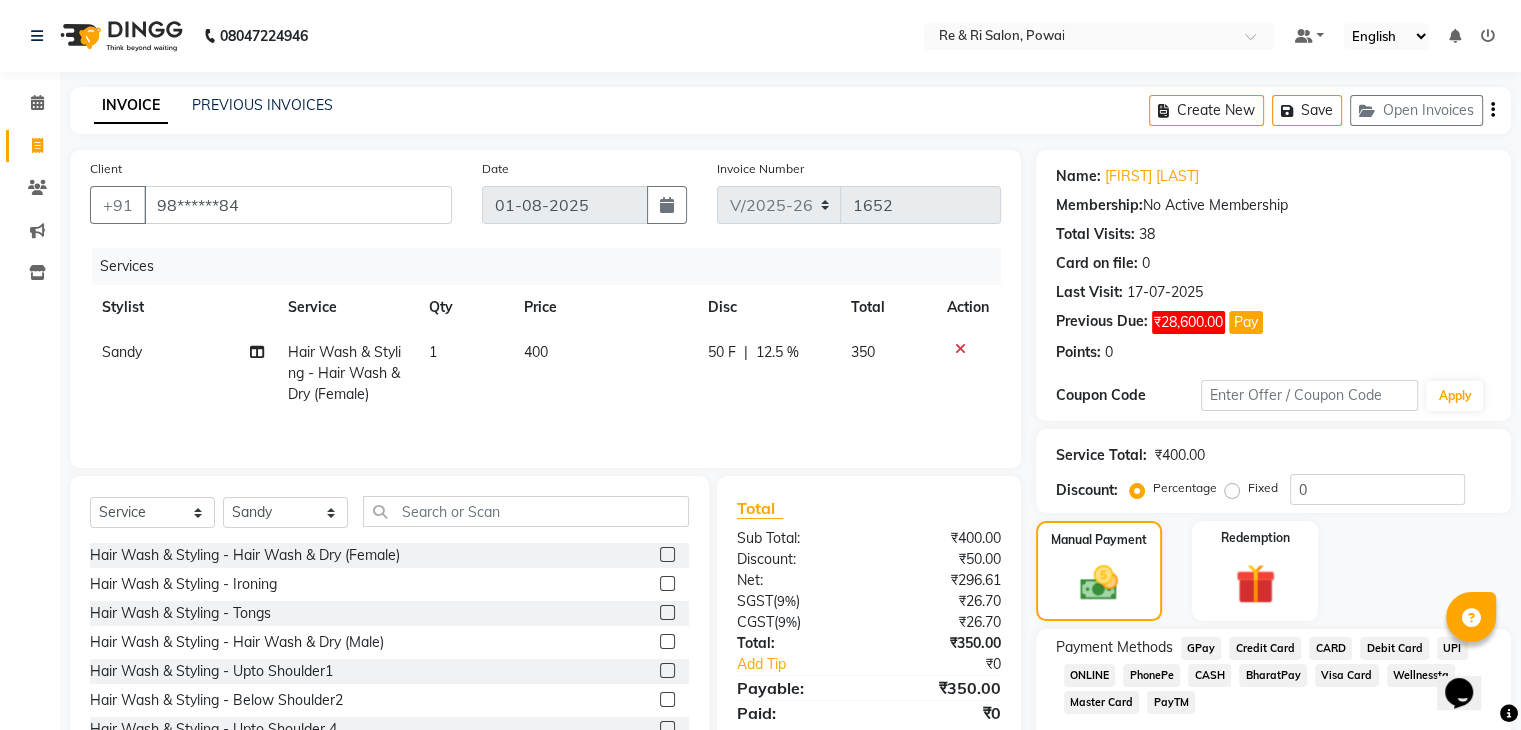 scroll, scrollTop: 89, scrollLeft: 0, axis: vertical 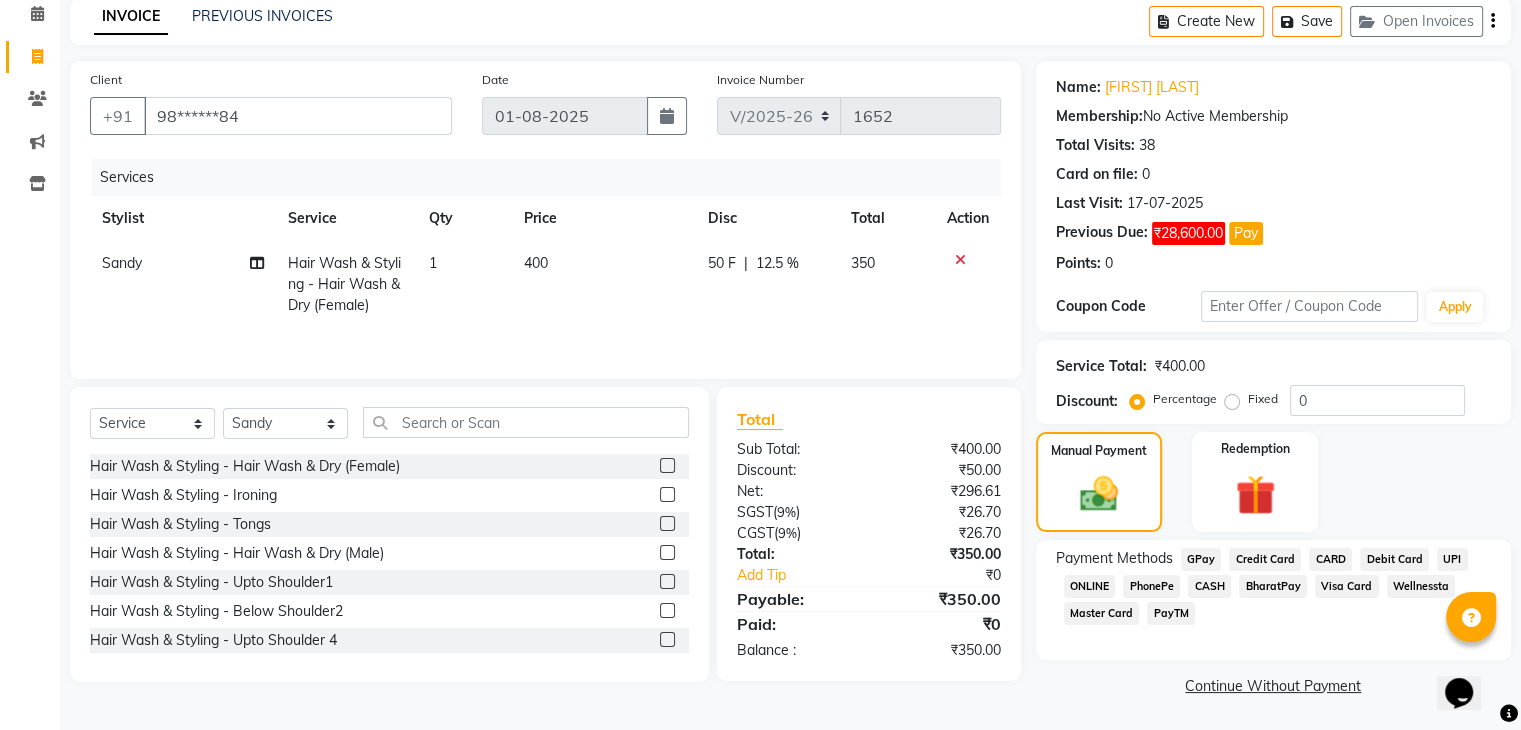 click on "GPay" 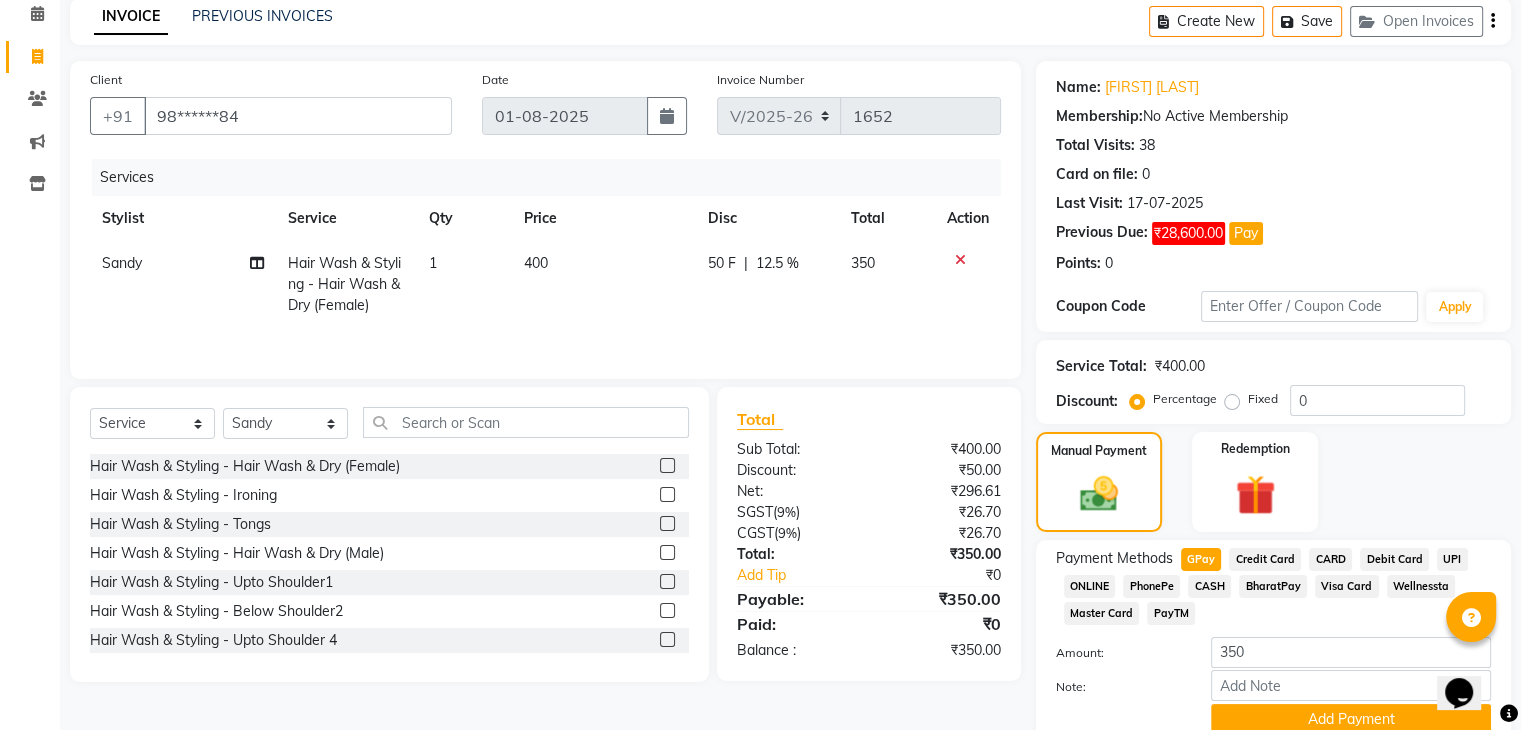scroll, scrollTop: 176, scrollLeft: 0, axis: vertical 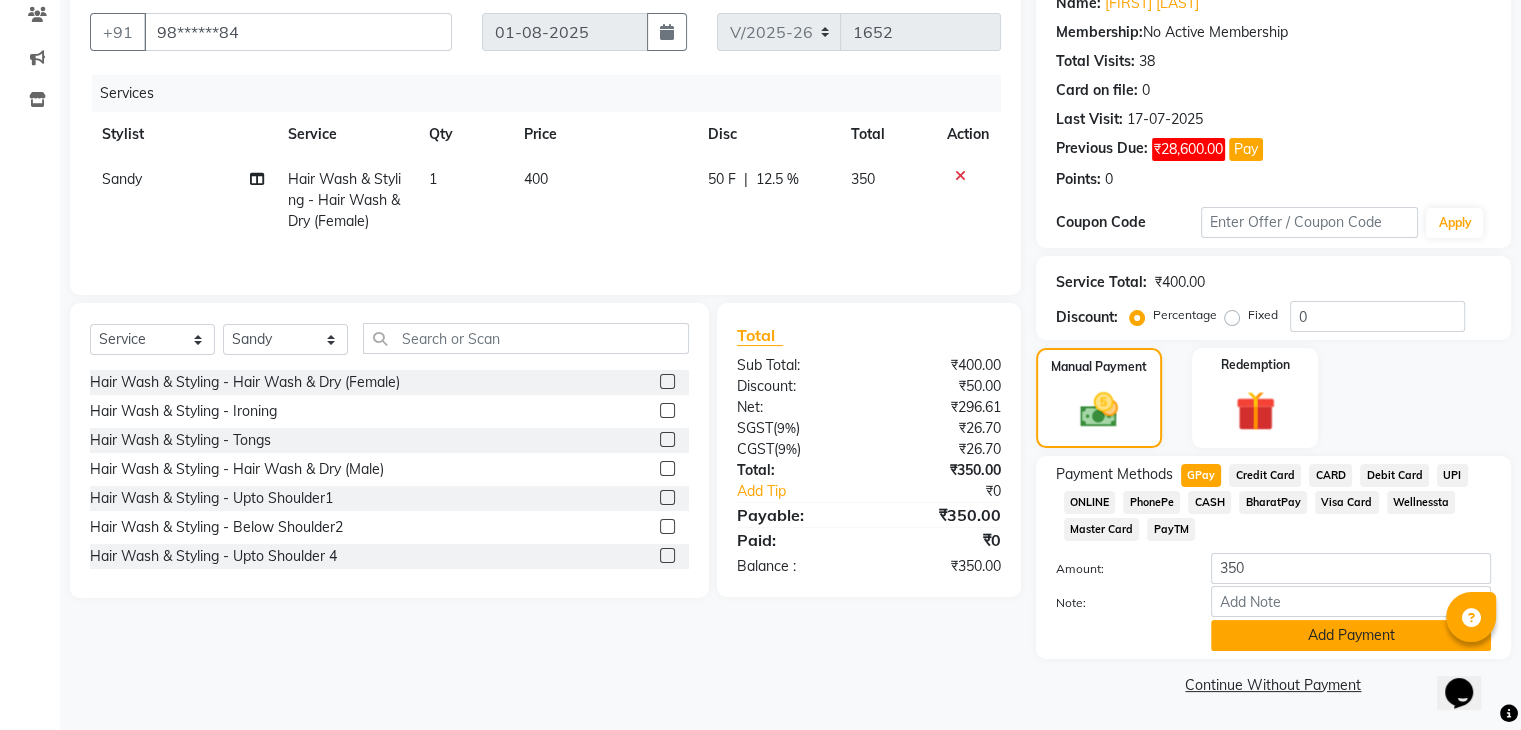 click on "Add Payment" 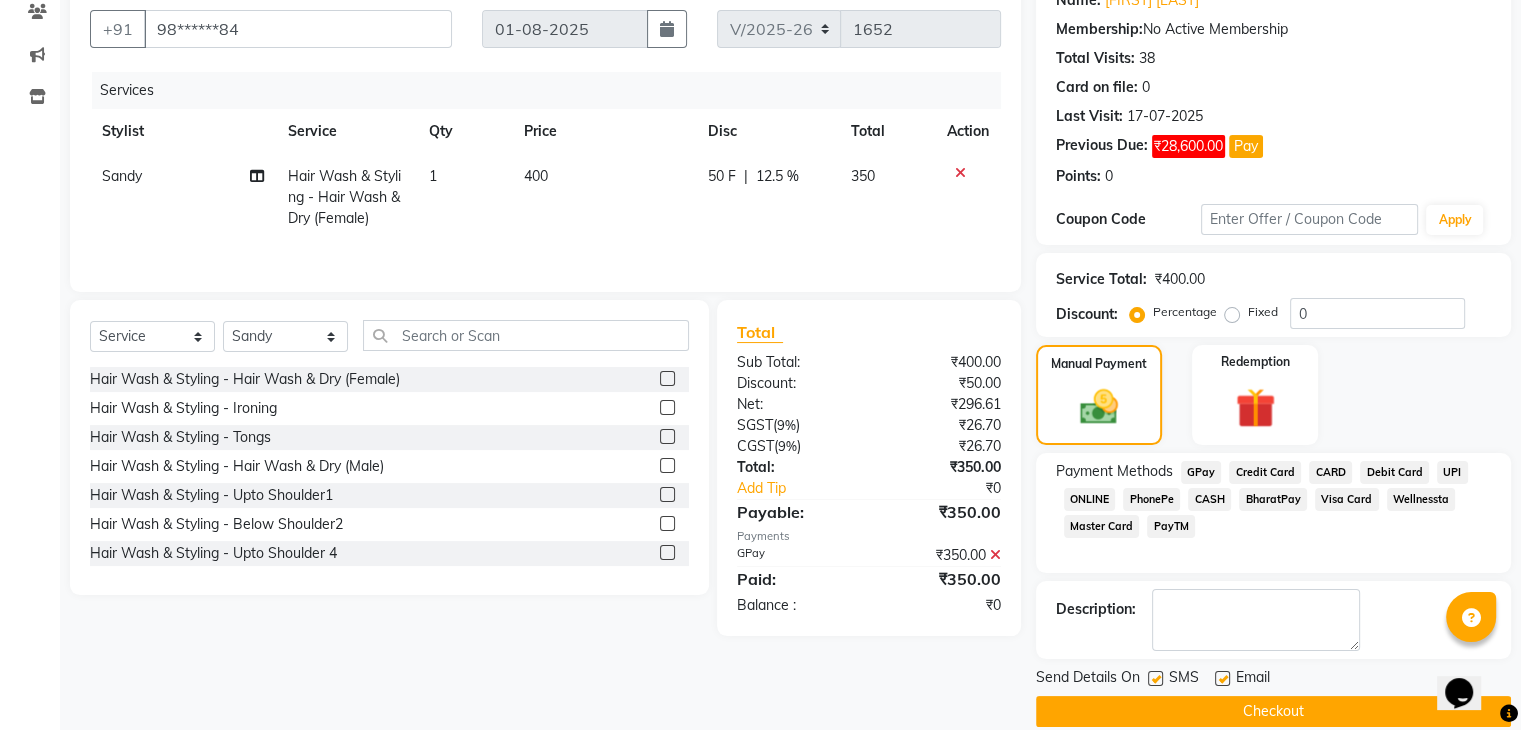 click 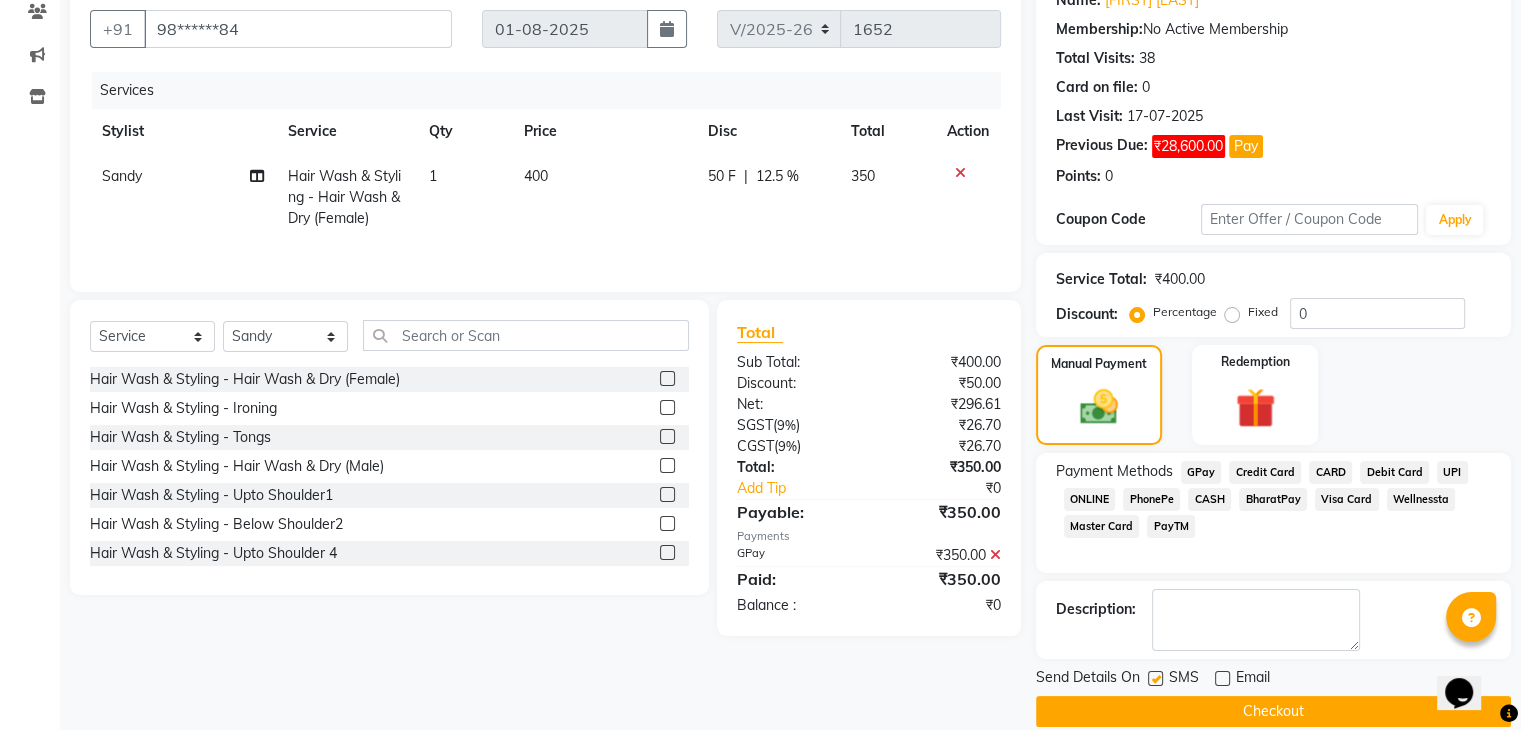 click 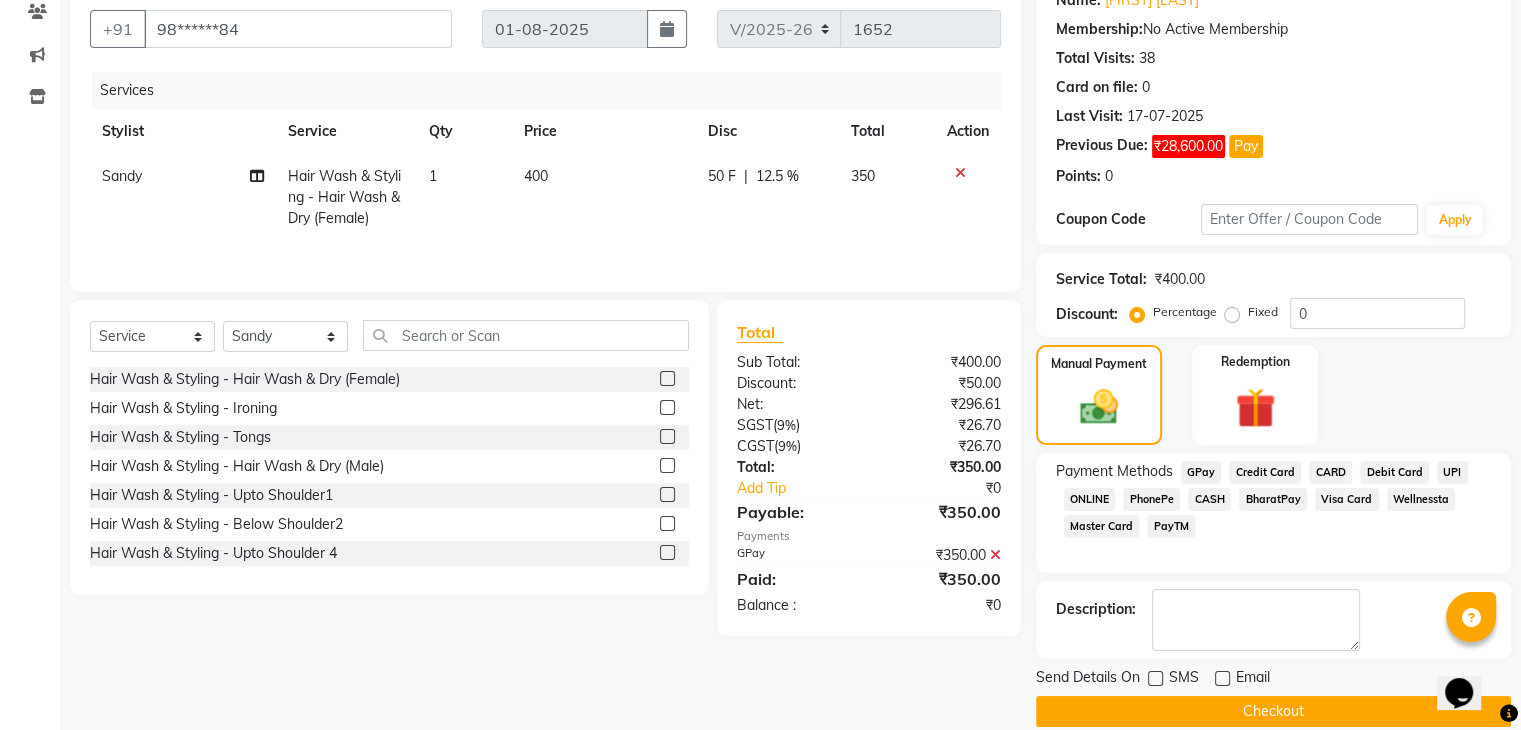 click on "Checkout" 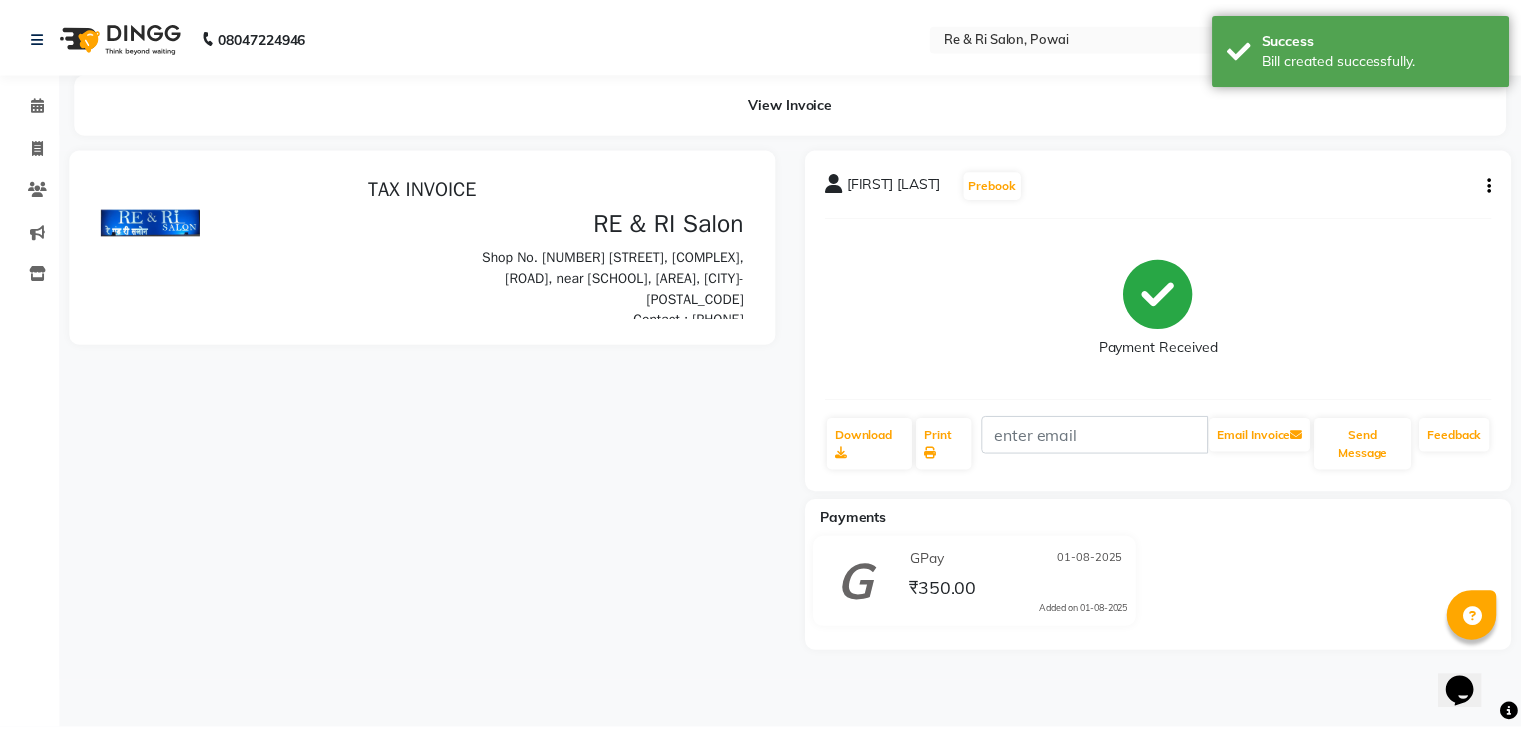 scroll, scrollTop: 0, scrollLeft: 0, axis: both 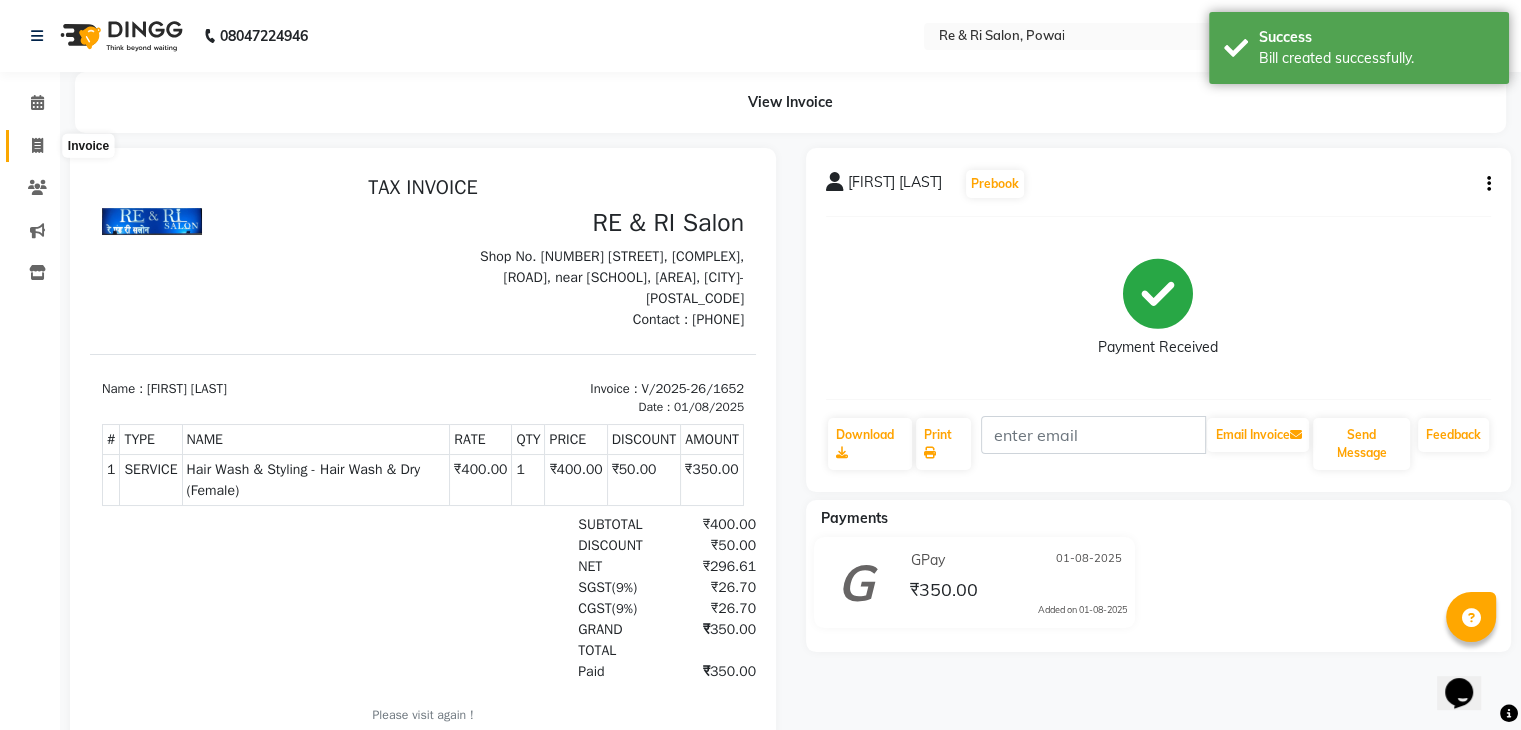 click 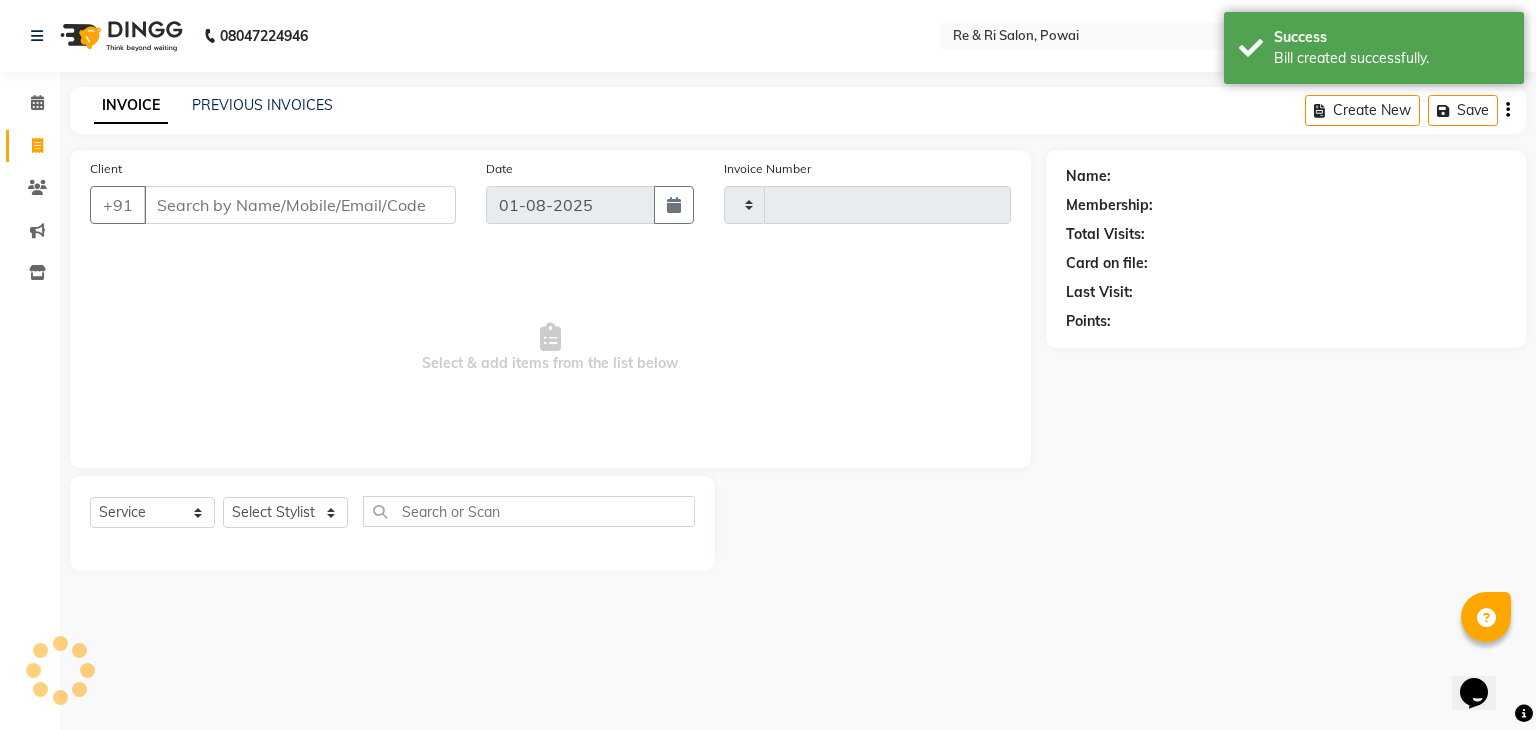 type on "1653" 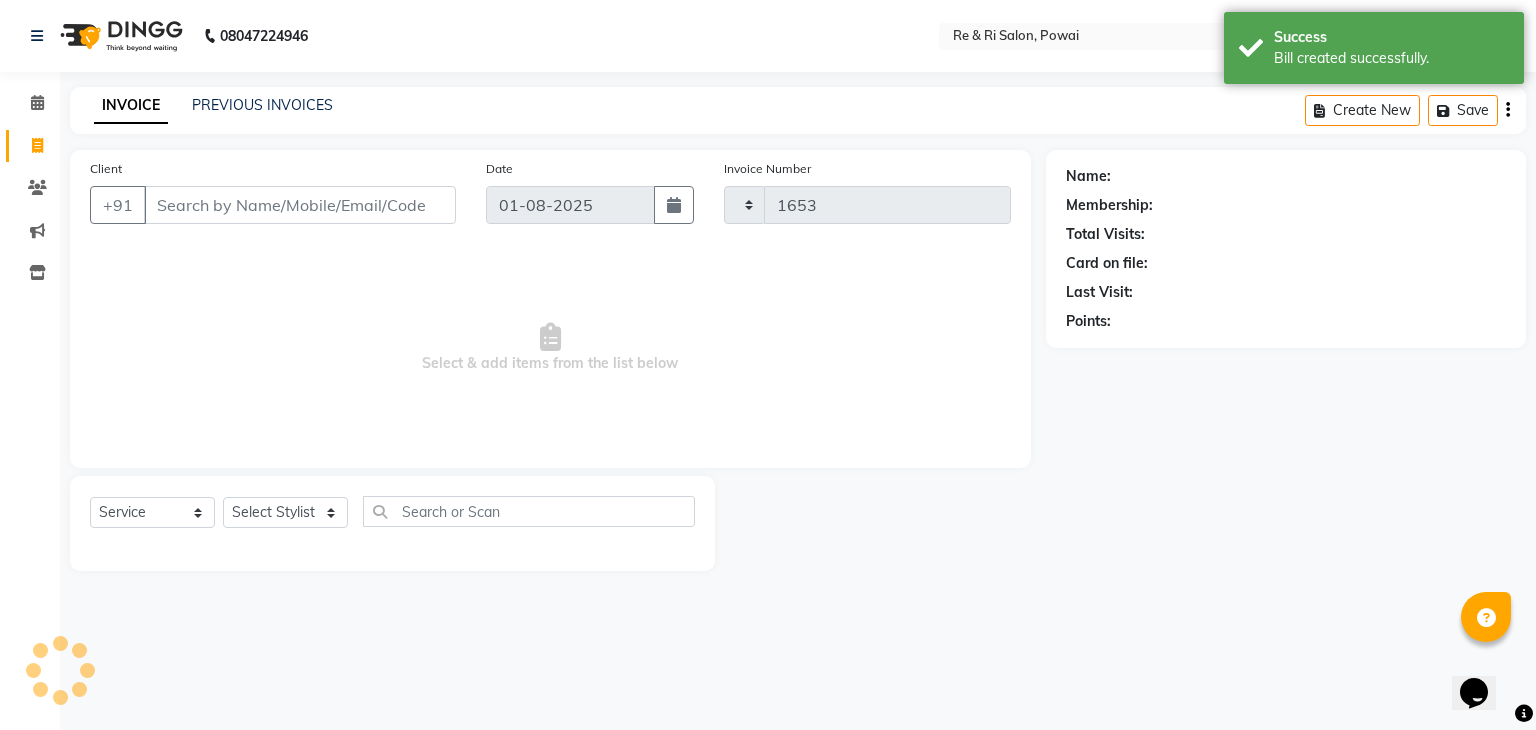 select on "5364" 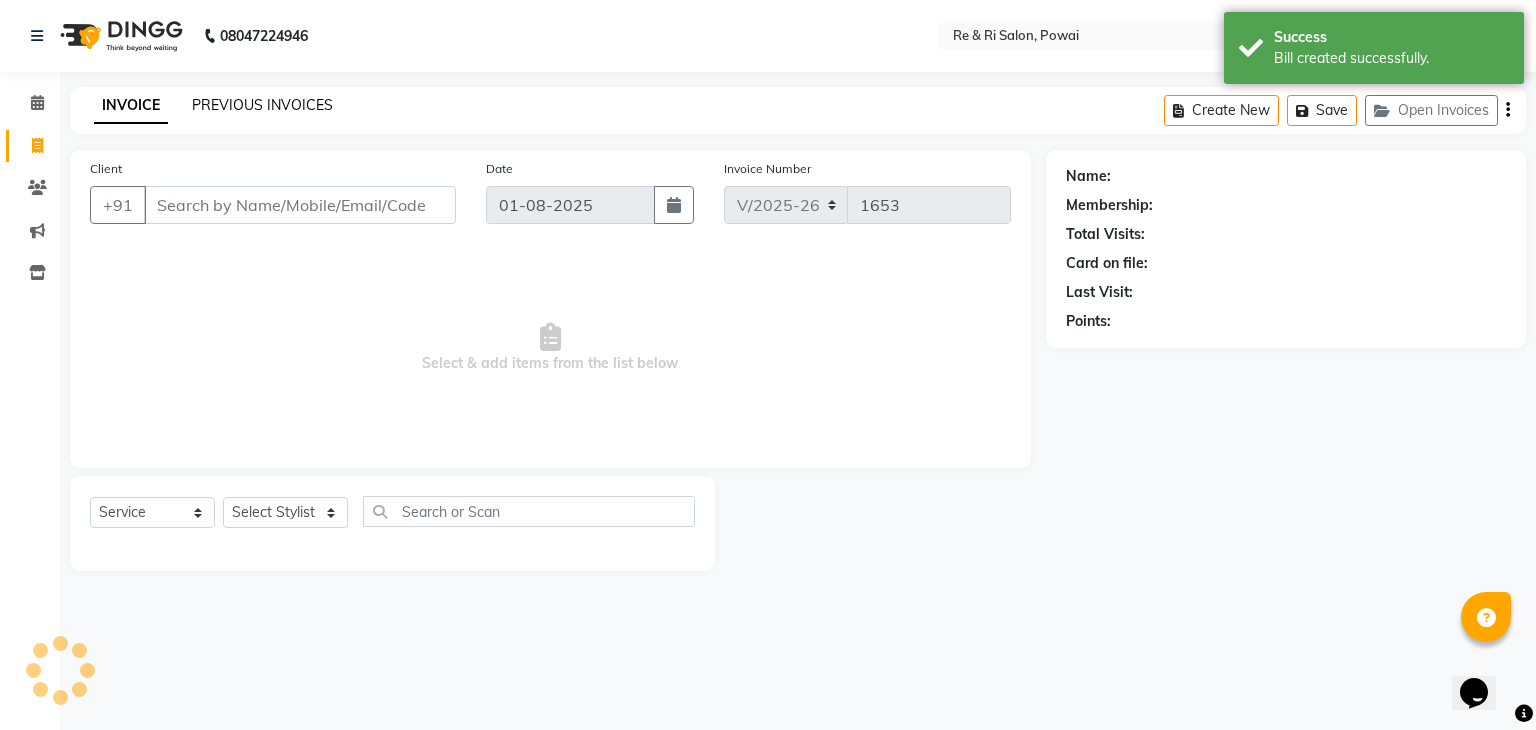click on "PREVIOUS INVOICES" 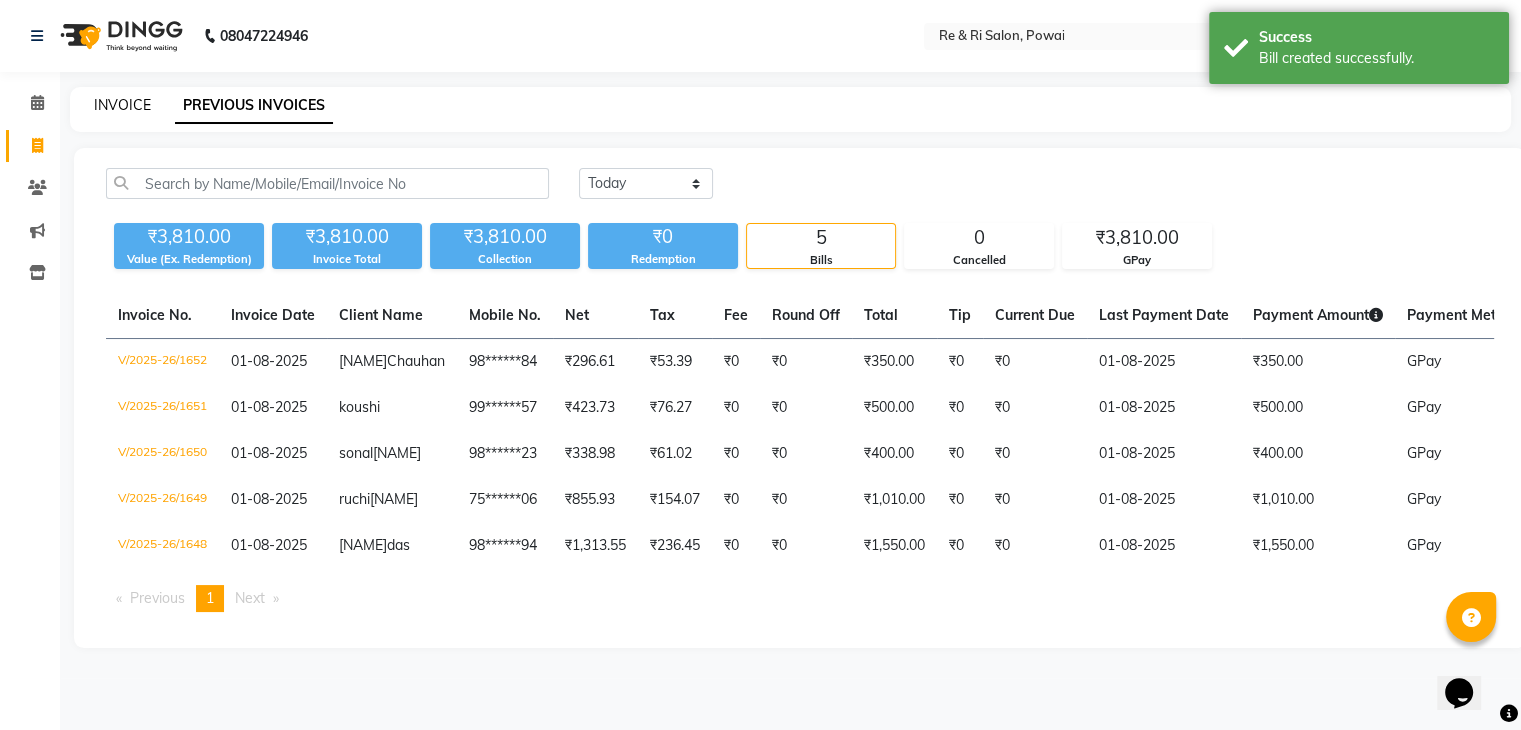 click on "INVOICE" 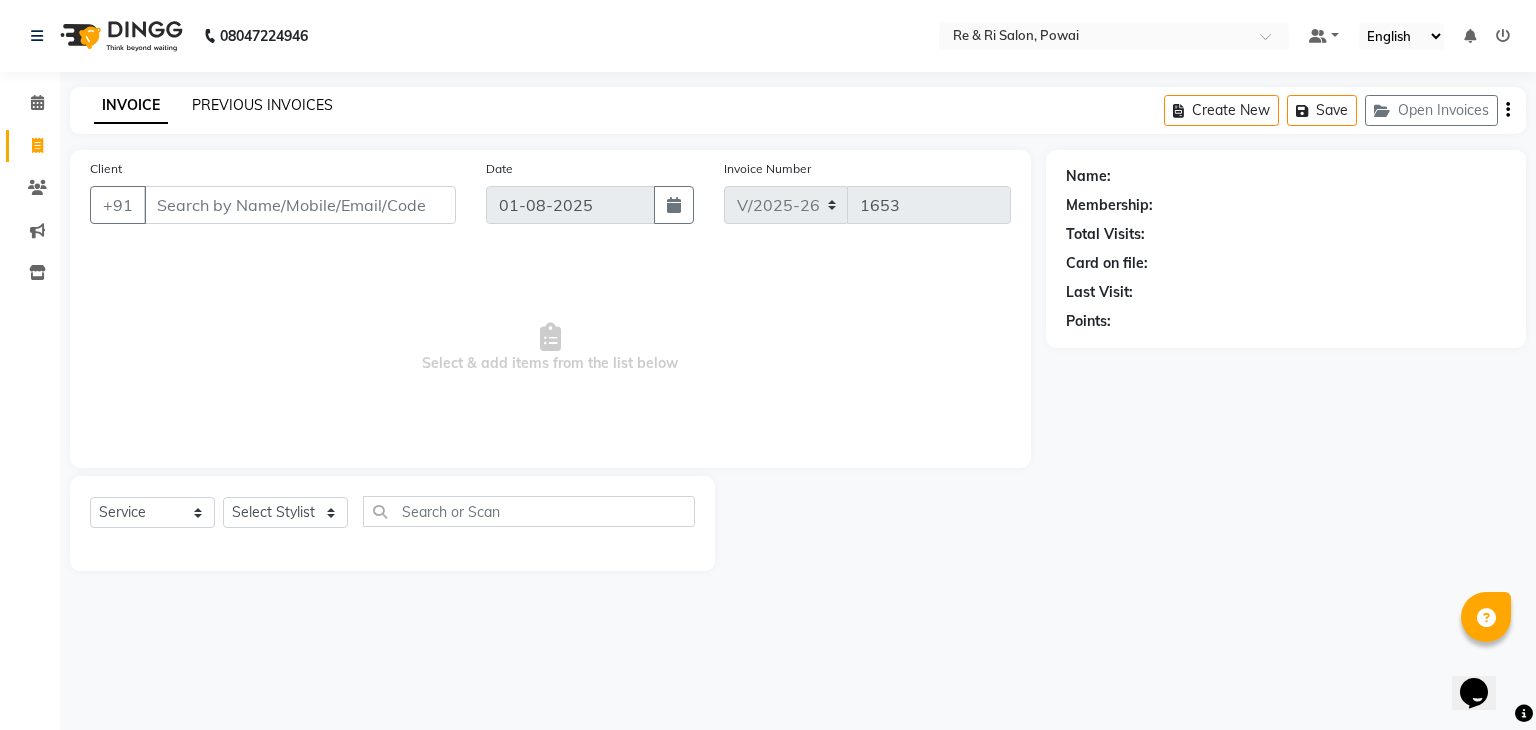 click on "PREVIOUS INVOICES" 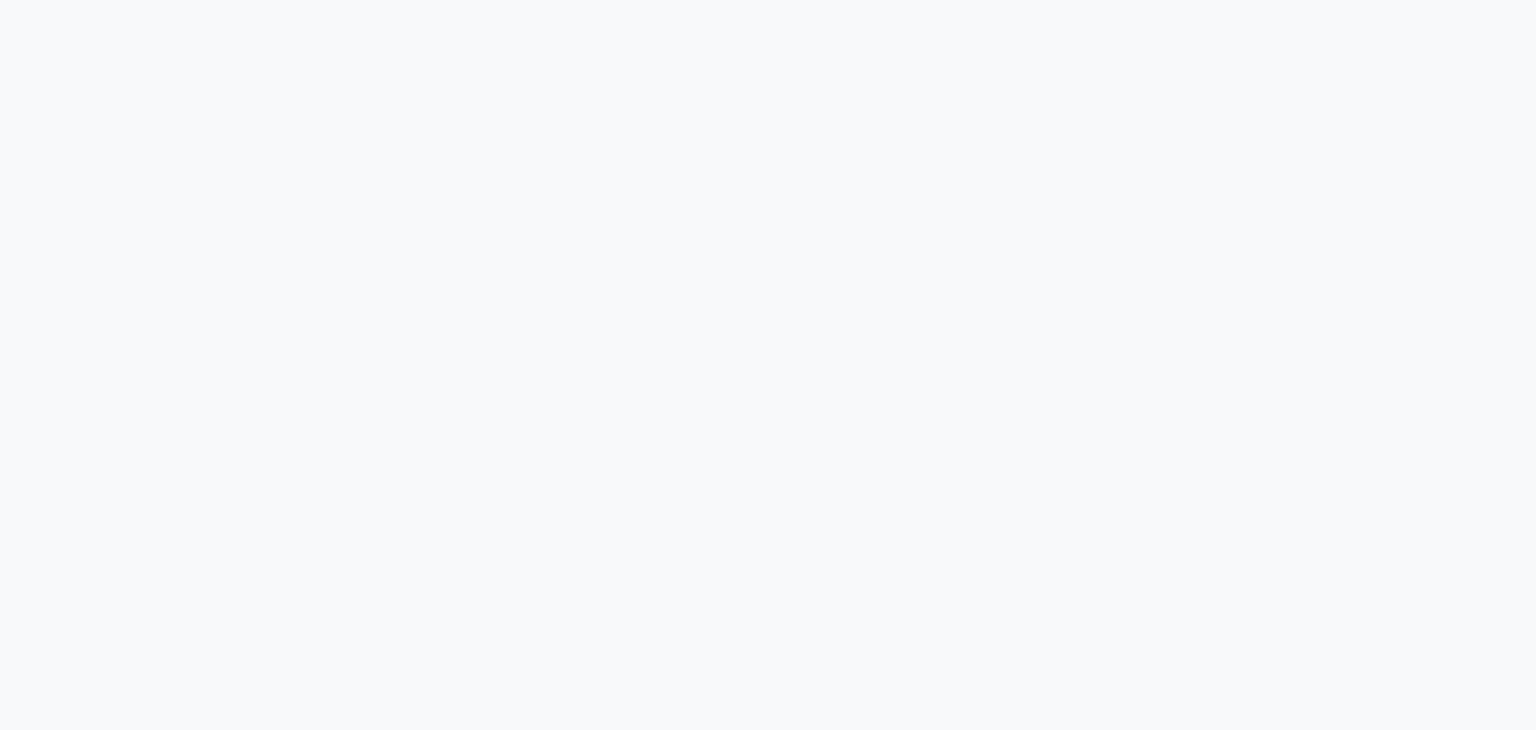 scroll, scrollTop: 0, scrollLeft: 0, axis: both 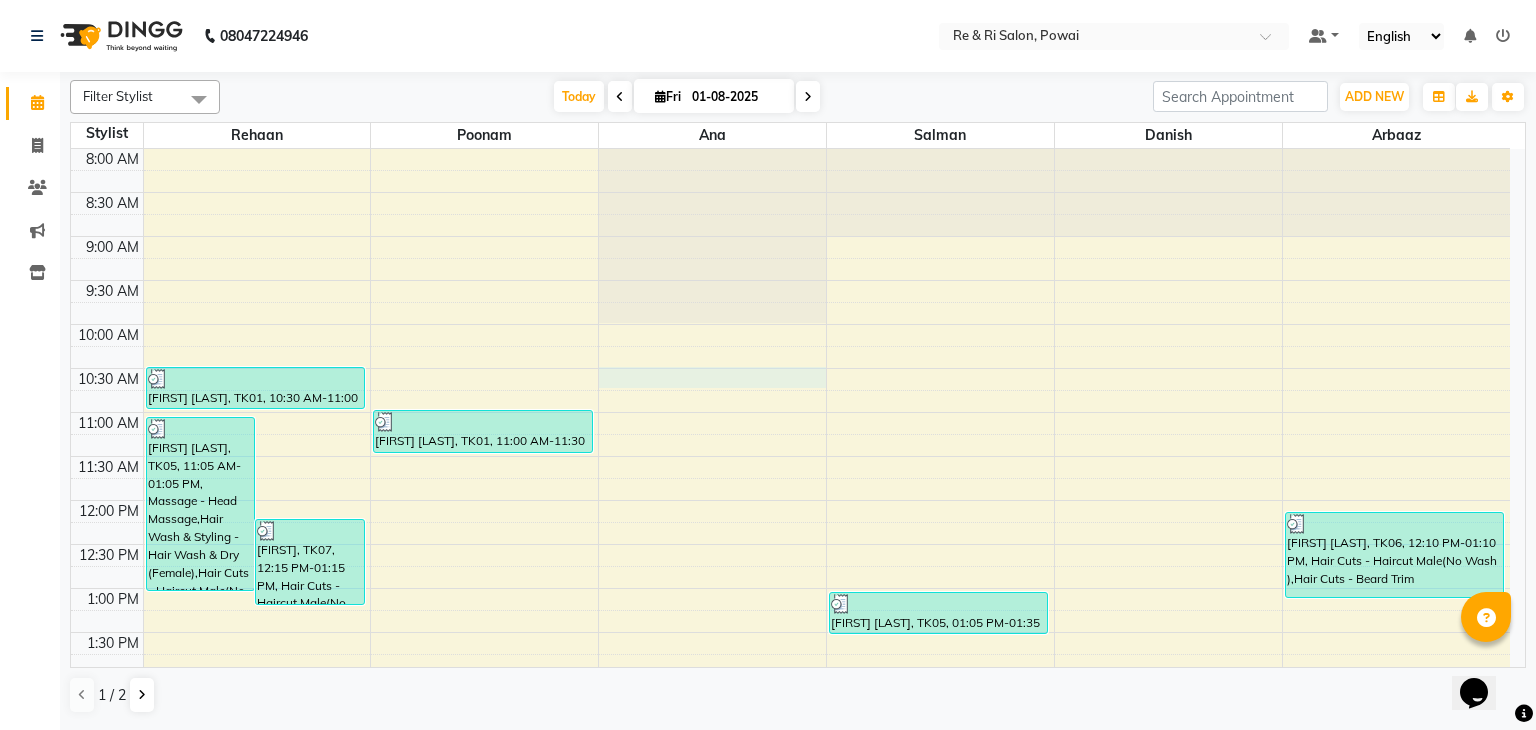click on "8:00 AM 8:30 AM 9:00 AM 9:30 AM 10:00 AM 10:30 AM 11:00 AM 11:30 AM 12:00 PM 12:30 PM 1:00 PM 1:30 PM 2:00 PM 2:30 PM 3:00 PM 3:30 PM 4:00 PM 4:30 PM 5:00 PM 5:30 PM 6:00 PM 6:30 PM 7:00 PM 7:30 PM 8:00 PM 8:30 PM 9:00 PM 9:30 PM 10:00 PM 10:30 PM 11:00 PM 11:30 PM     [FIRST] [LAST], TK05, 11:05 AM-01:05 PM, Massage - Head Massage,Hair Wash & Styling - Hair Wash & Dry (Female),Hair Cuts - Haircut Male(No Wash ),Hair Cuts - Beard Trim     [FIRST], TK07, 12:15 PM-01:15 PM, Hair Cuts - Haircut Male(No Wash ),Hair Cuts - Beard Trim     [FIRST] [LAST], TK01, 10:30 AM-11:00 AM, Hair Cuts - Haircut Female (Including Wash)             [FIRST] [LAST], TK02, 03:00 PM-04:15 PM, Colour Women - Global             [FIRST] [LAST], TK02, 04:15 PM-04:45 PM, Hair Cuts - Haircut Female (Including Wash)             [FIRST] [LAST], TK03, 06:30 PM-07:00 PM, Hair Cuts - Haircut Male(No Wash )             [FIRST] [LAST], TK03, 07:00 PM-07:30 PM, Hair Cuts - Beard Trim" at bounding box center (790, 852) 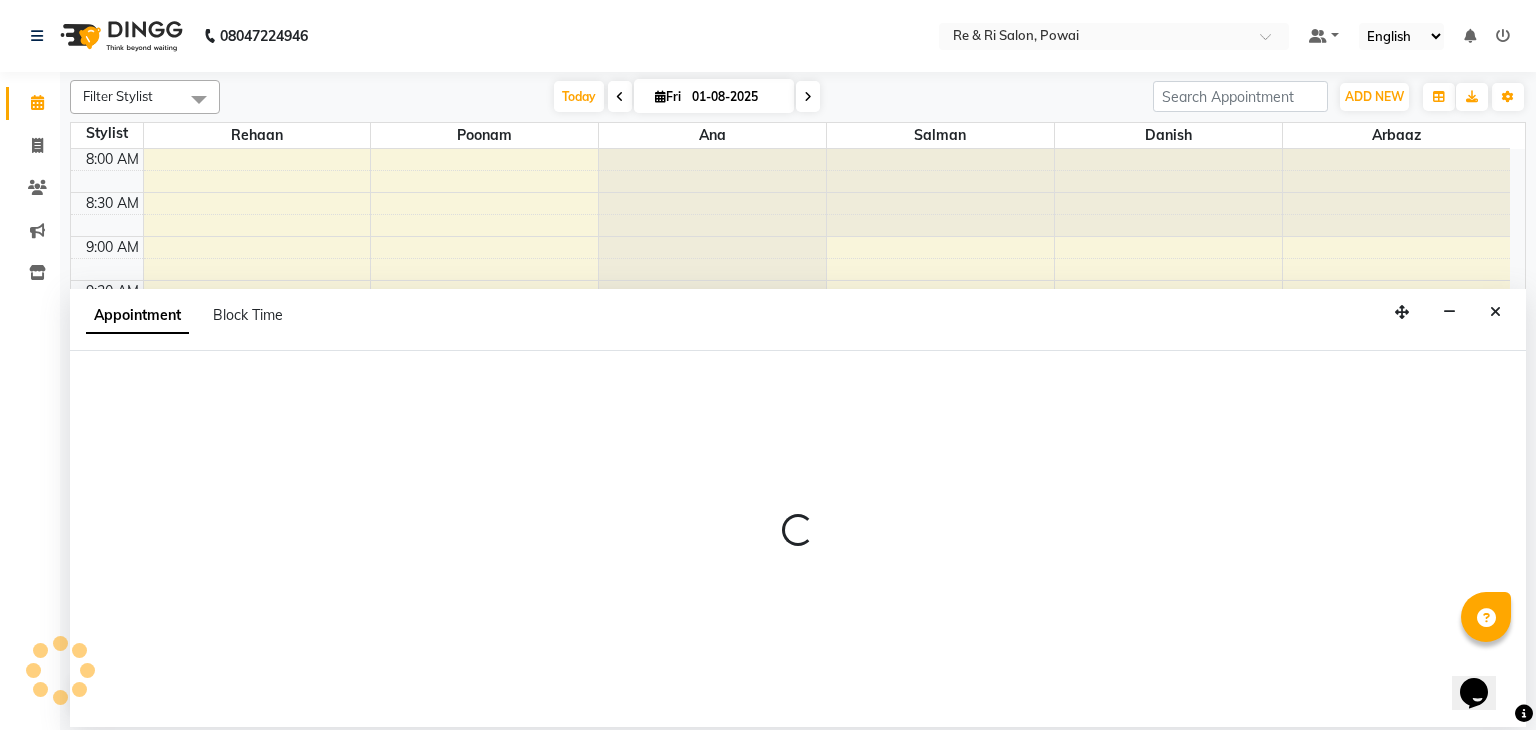 select on "40484" 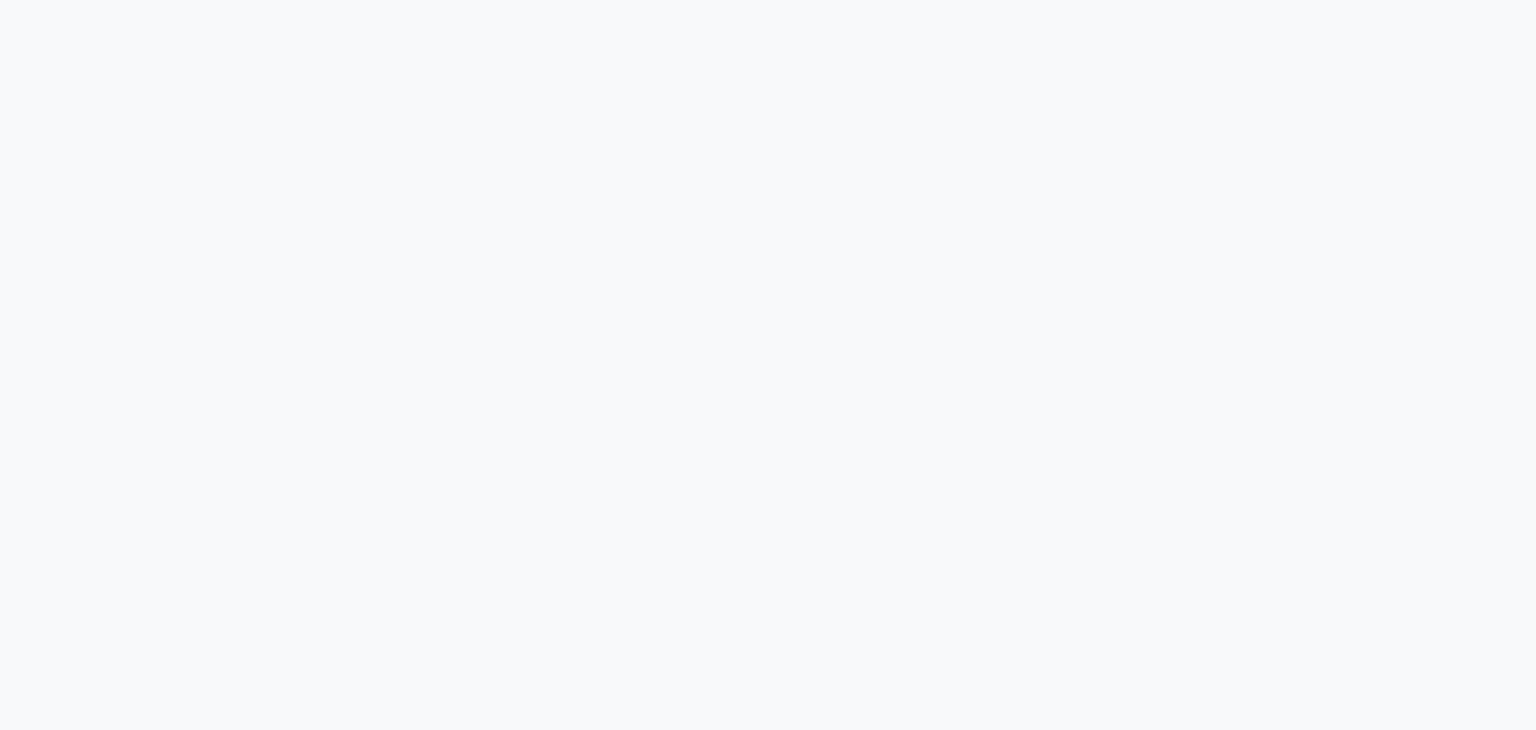 scroll, scrollTop: 0, scrollLeft: 0, axis: both 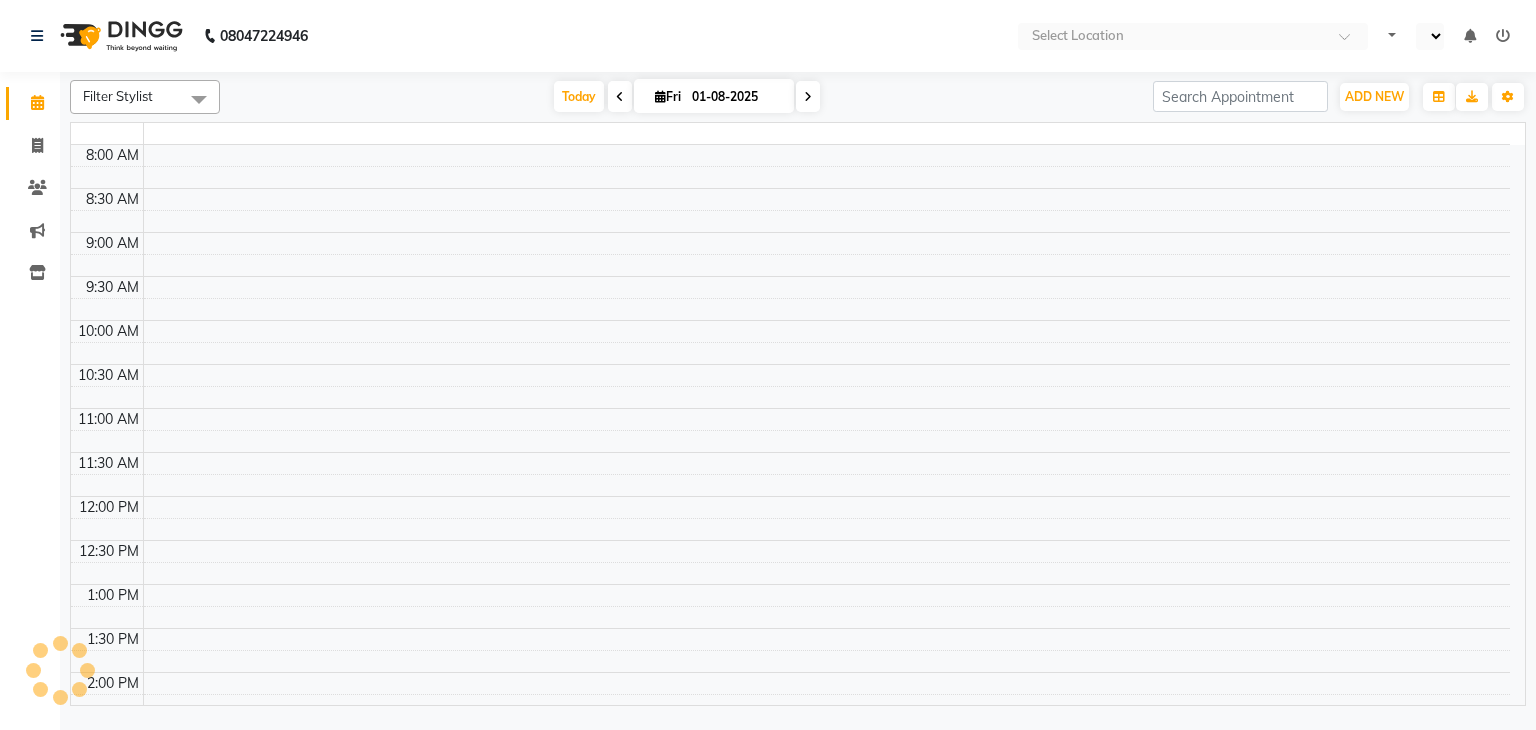 select on "en" 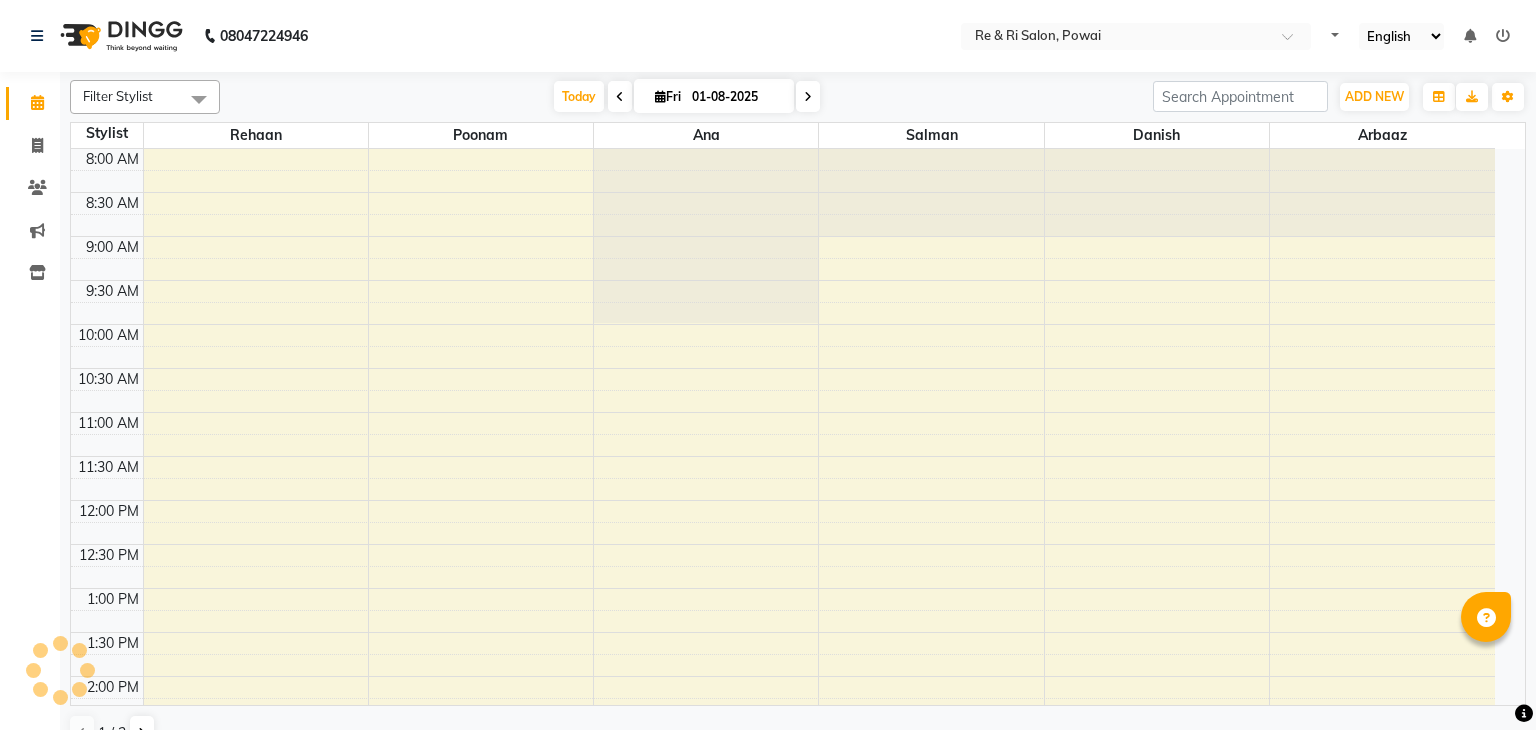 scroll, scrollTop: 0, scrollLeft: 0, axis: both 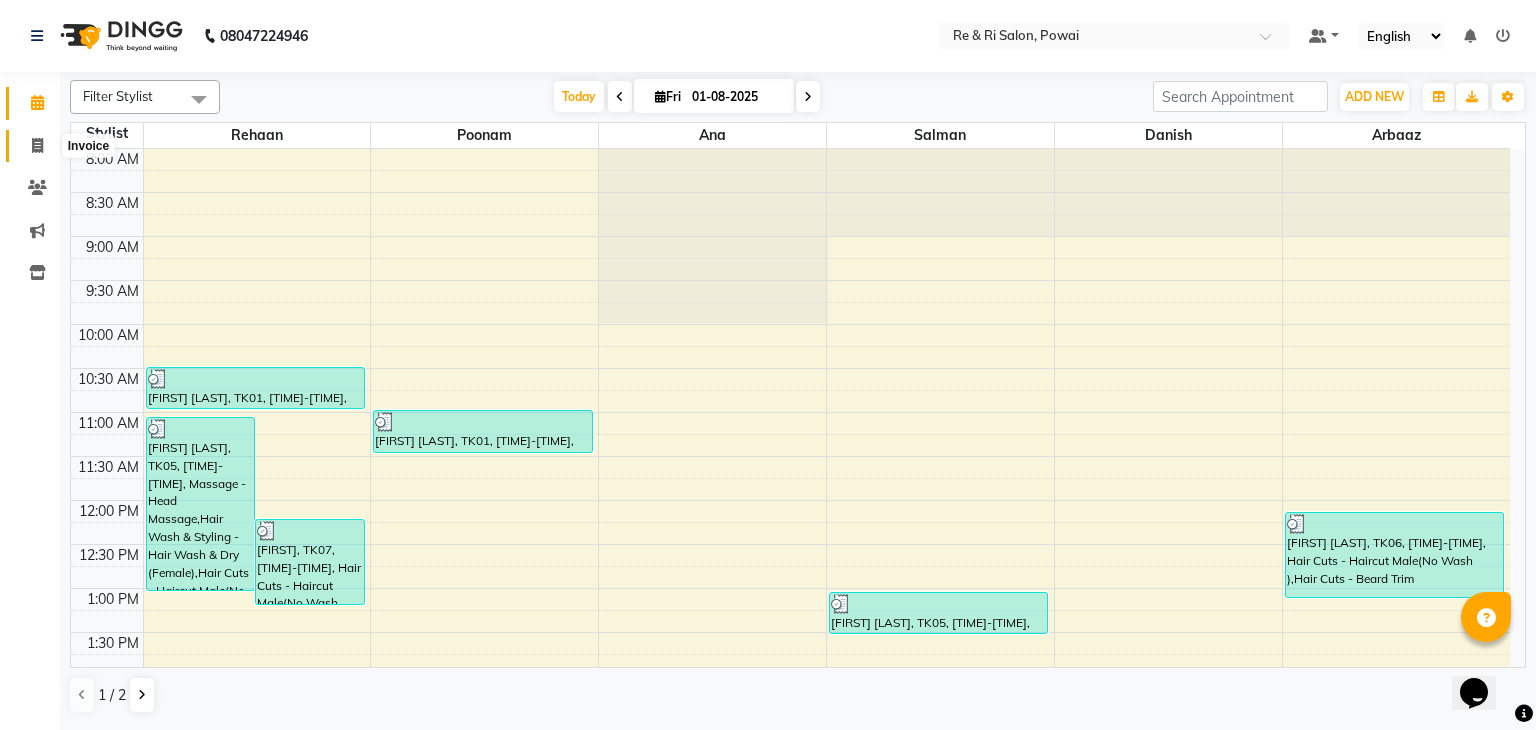click 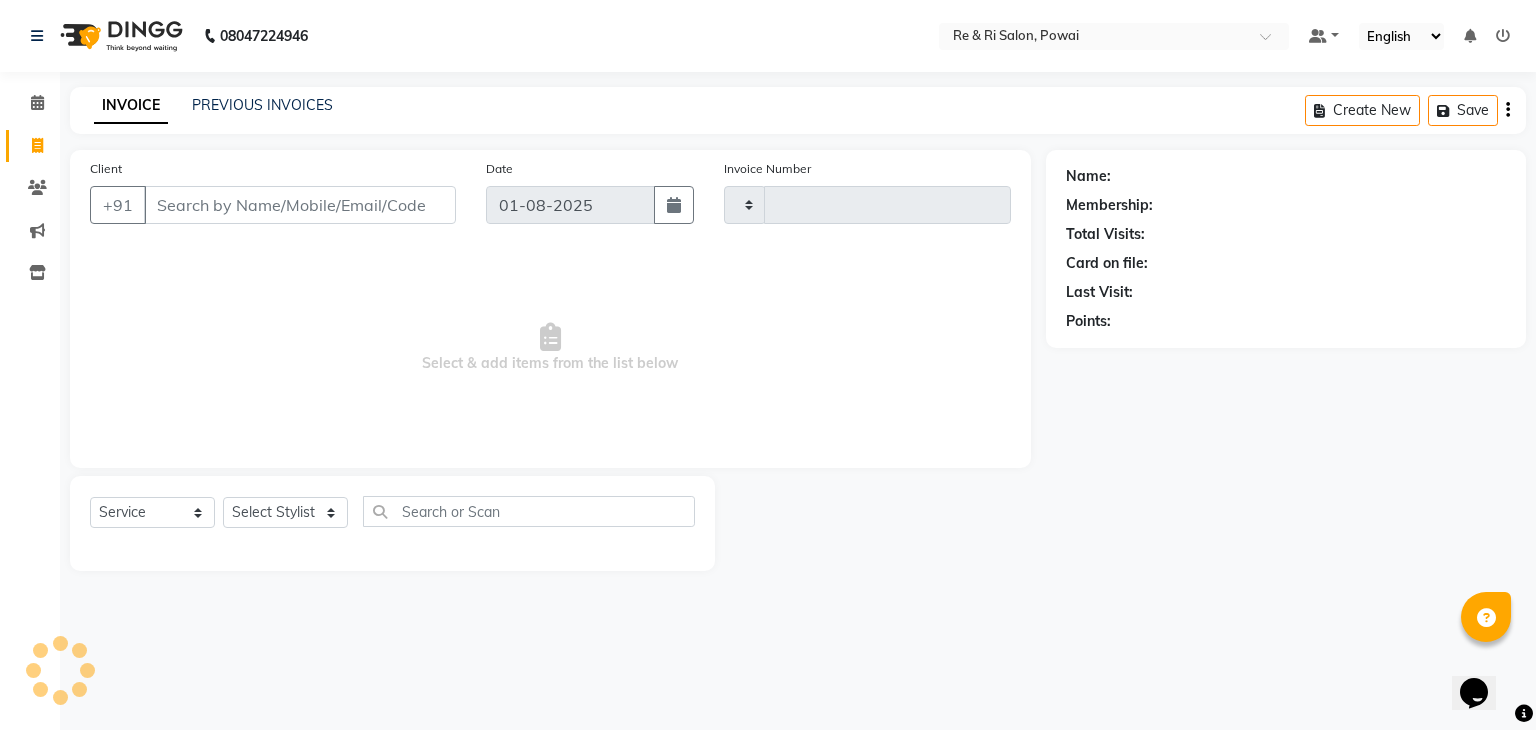 type on "1652" 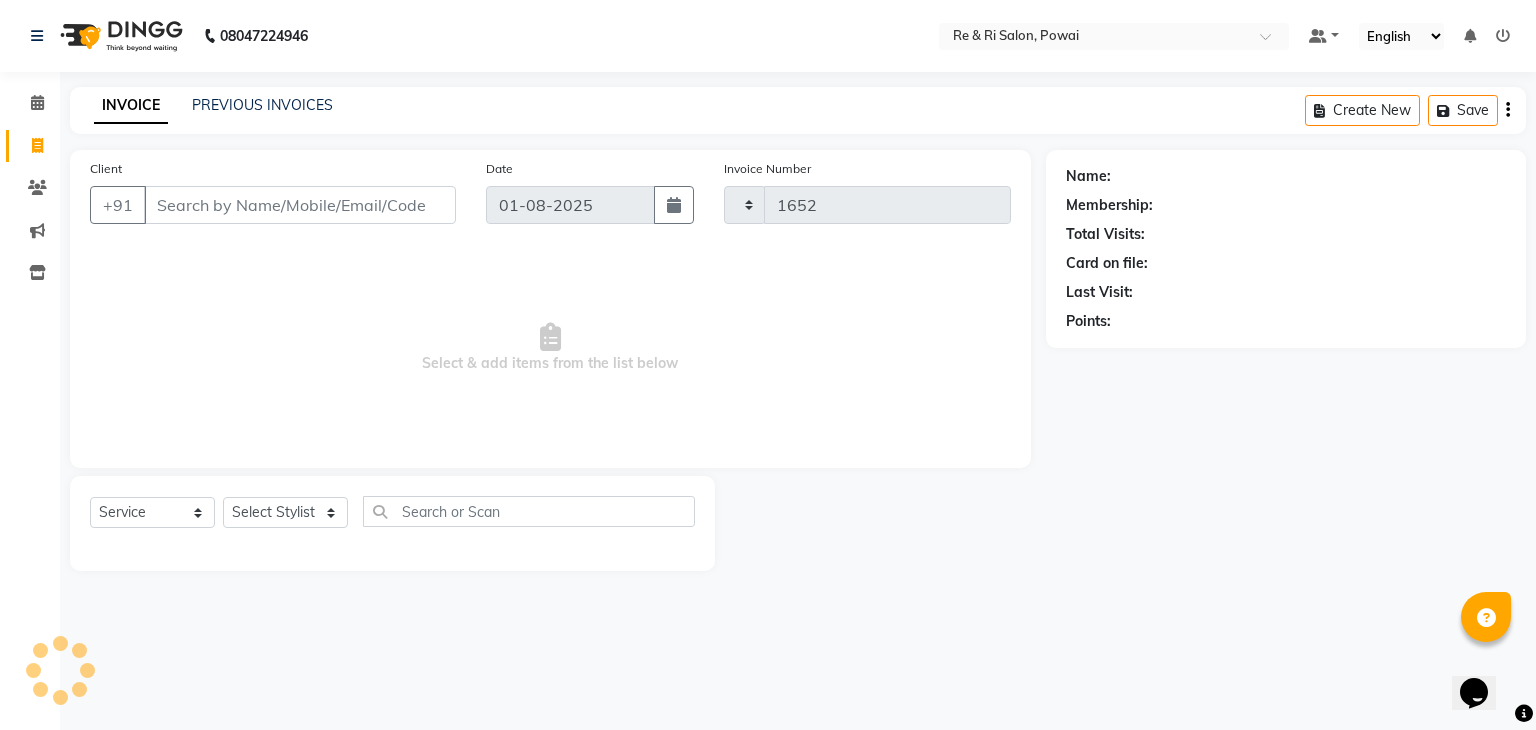 select on "5364" 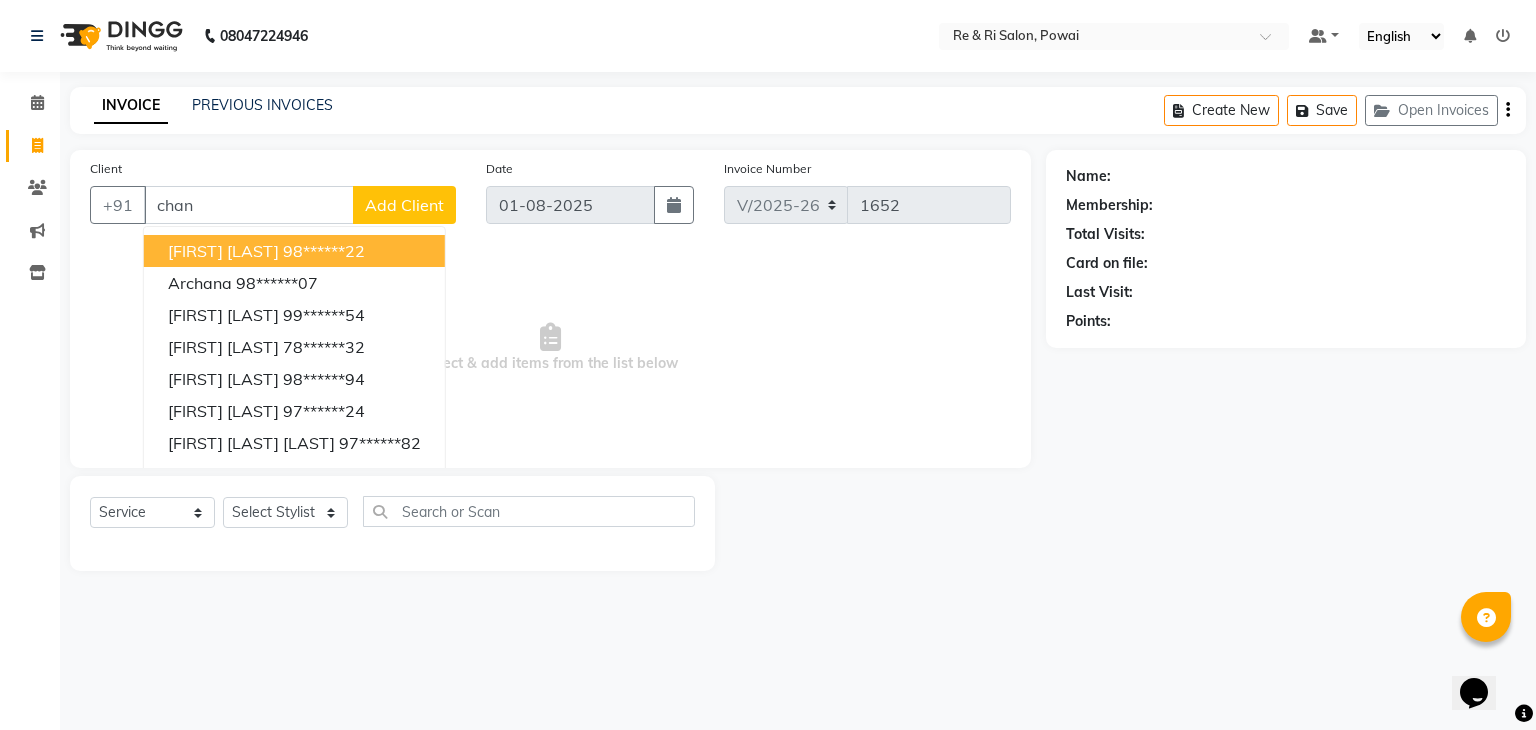 click on "[FIRST] [LAST]" at bounding box center (223, 251) 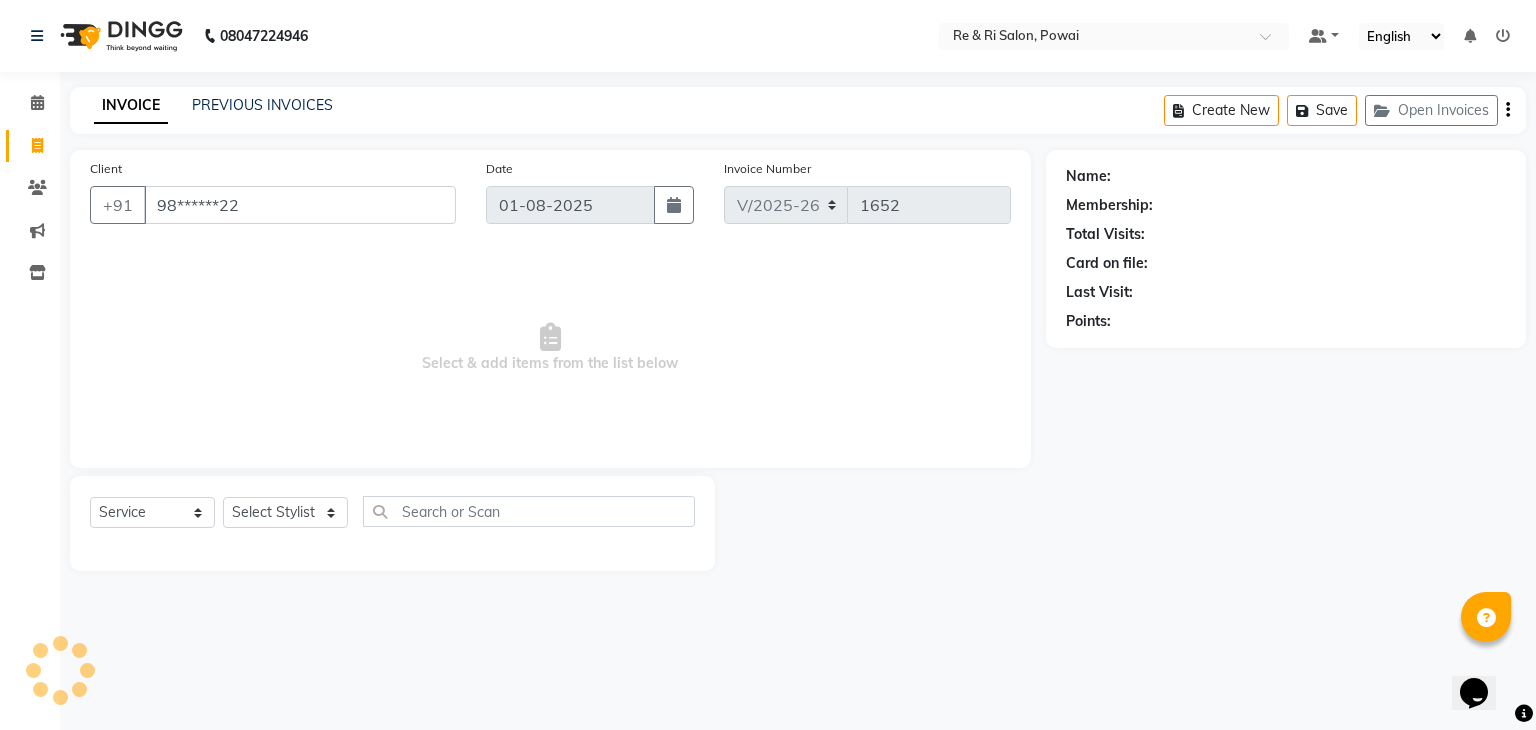 type on "98******22" 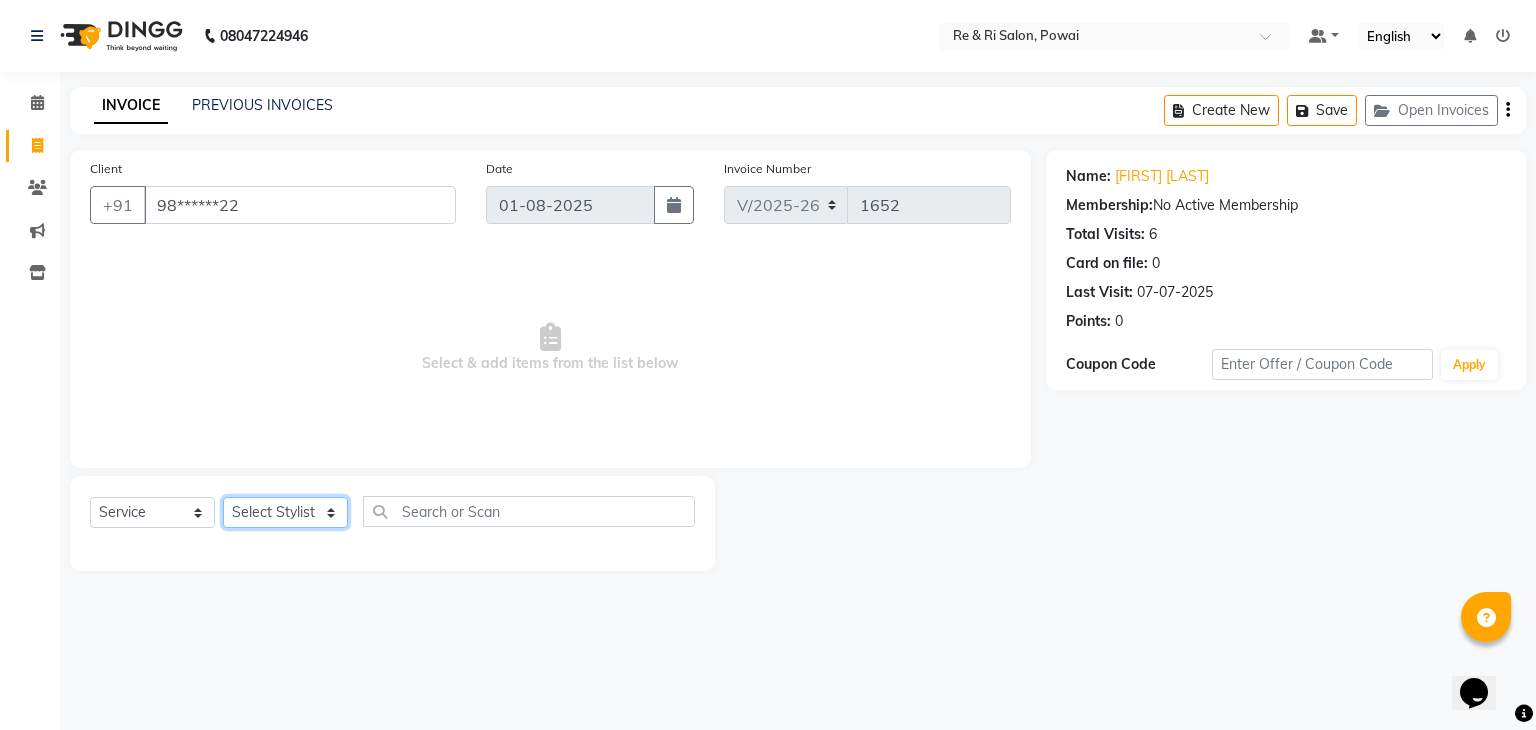 click on "Select Stylist ana Arbaaz  Danish  Poonam Rehaan  Salman  Sandy" 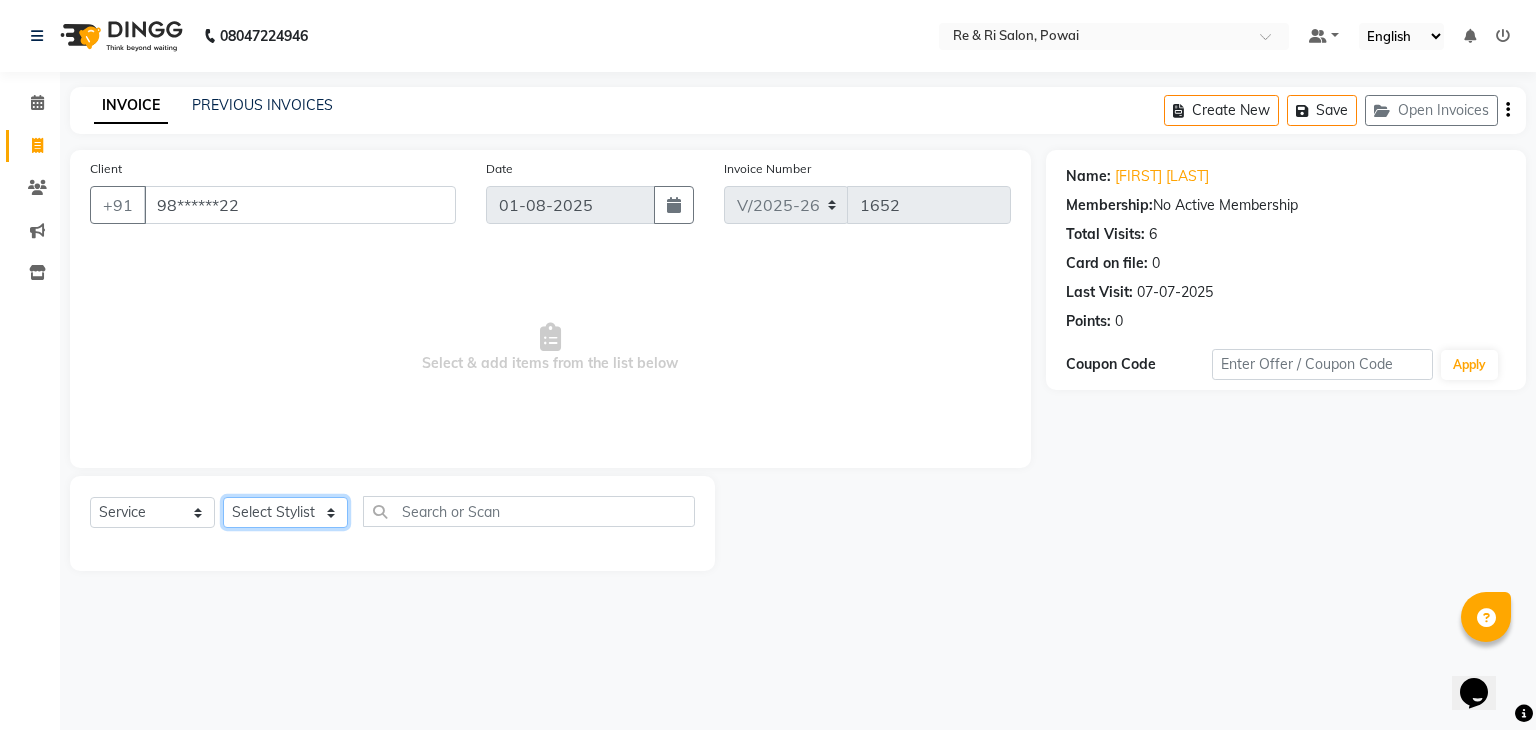 select on "36183" 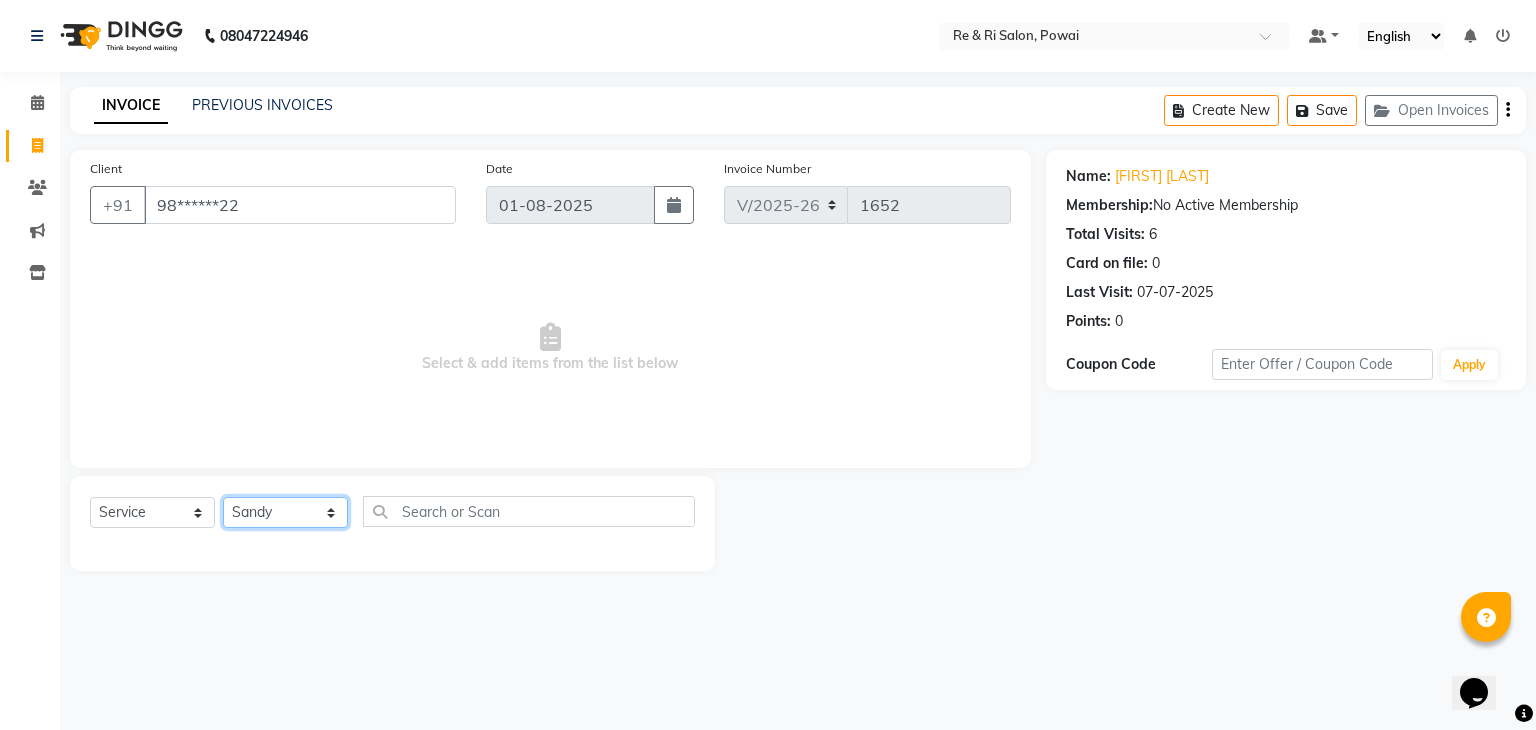 click on "Select Stylist ana Arbaaz  Danish  Poonam Rehaan  Salman  Sandy" 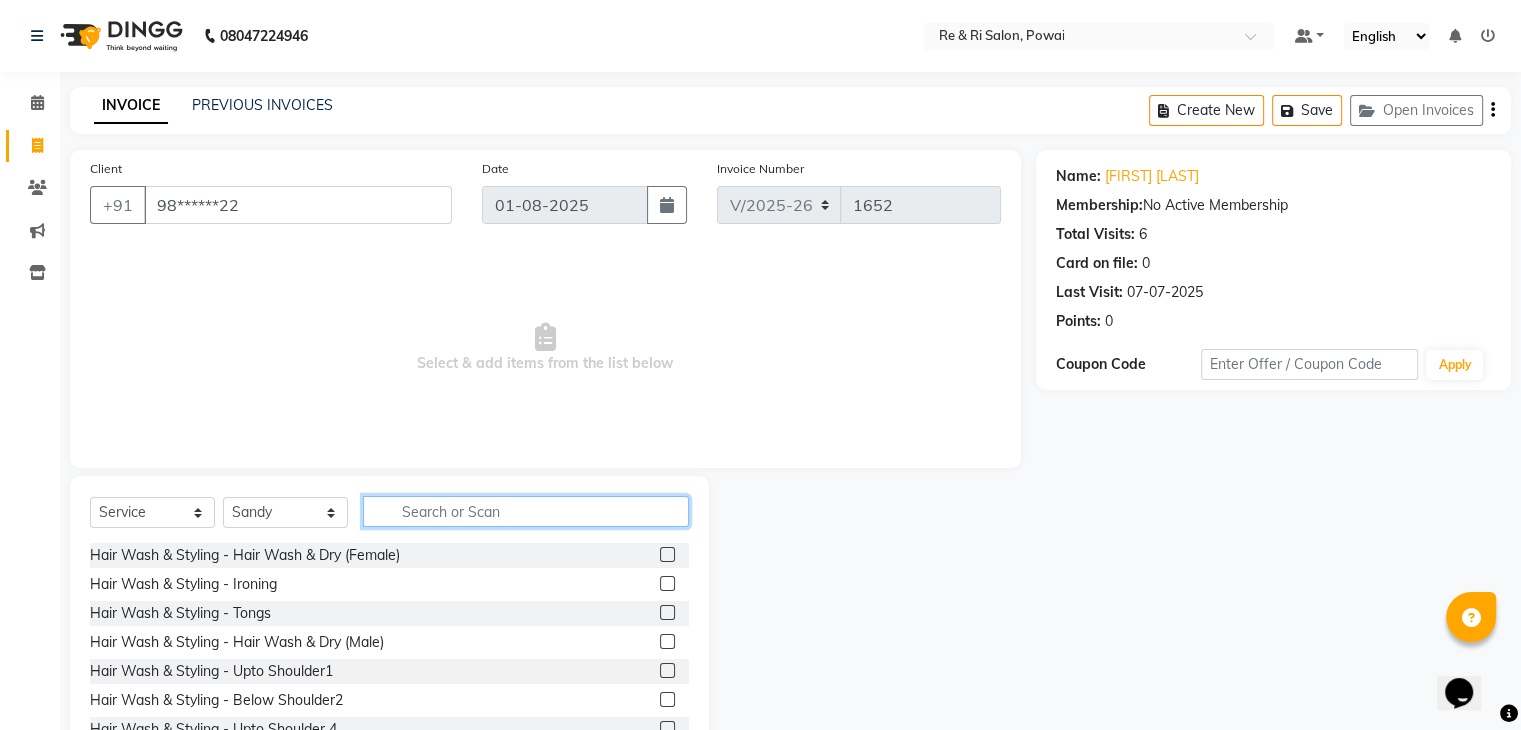 click 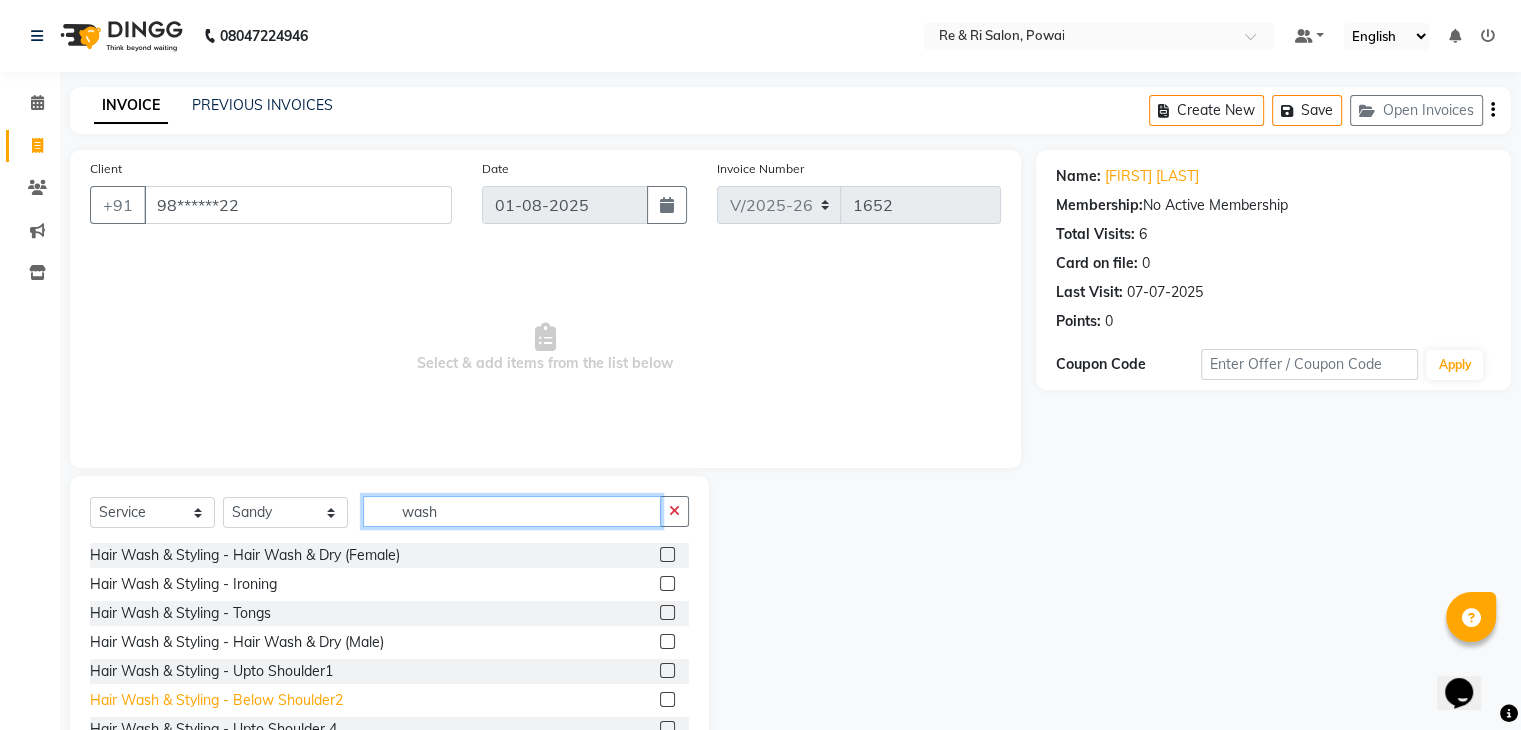 type on "wash" 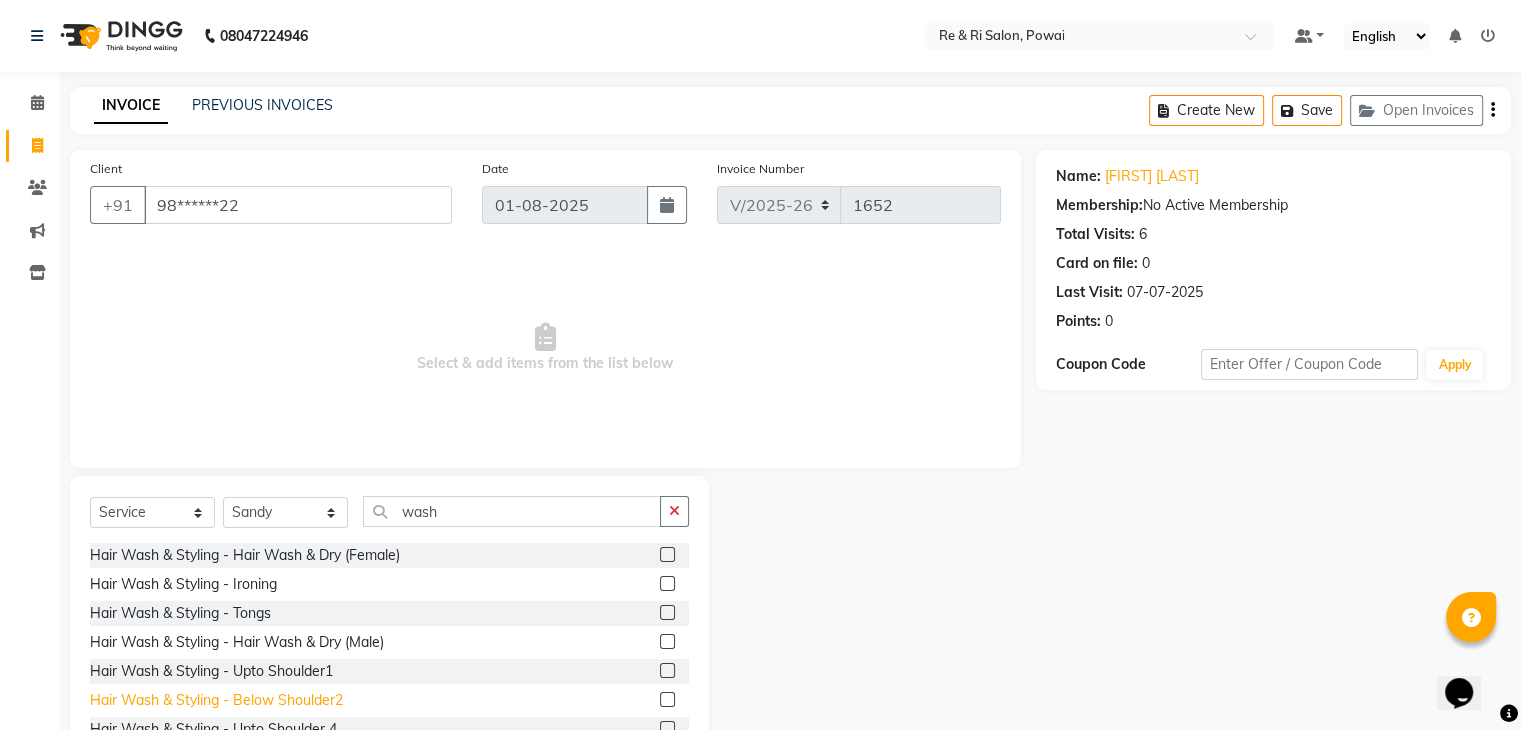 click on "Hair Wash & Styling - Below Shoulder2" 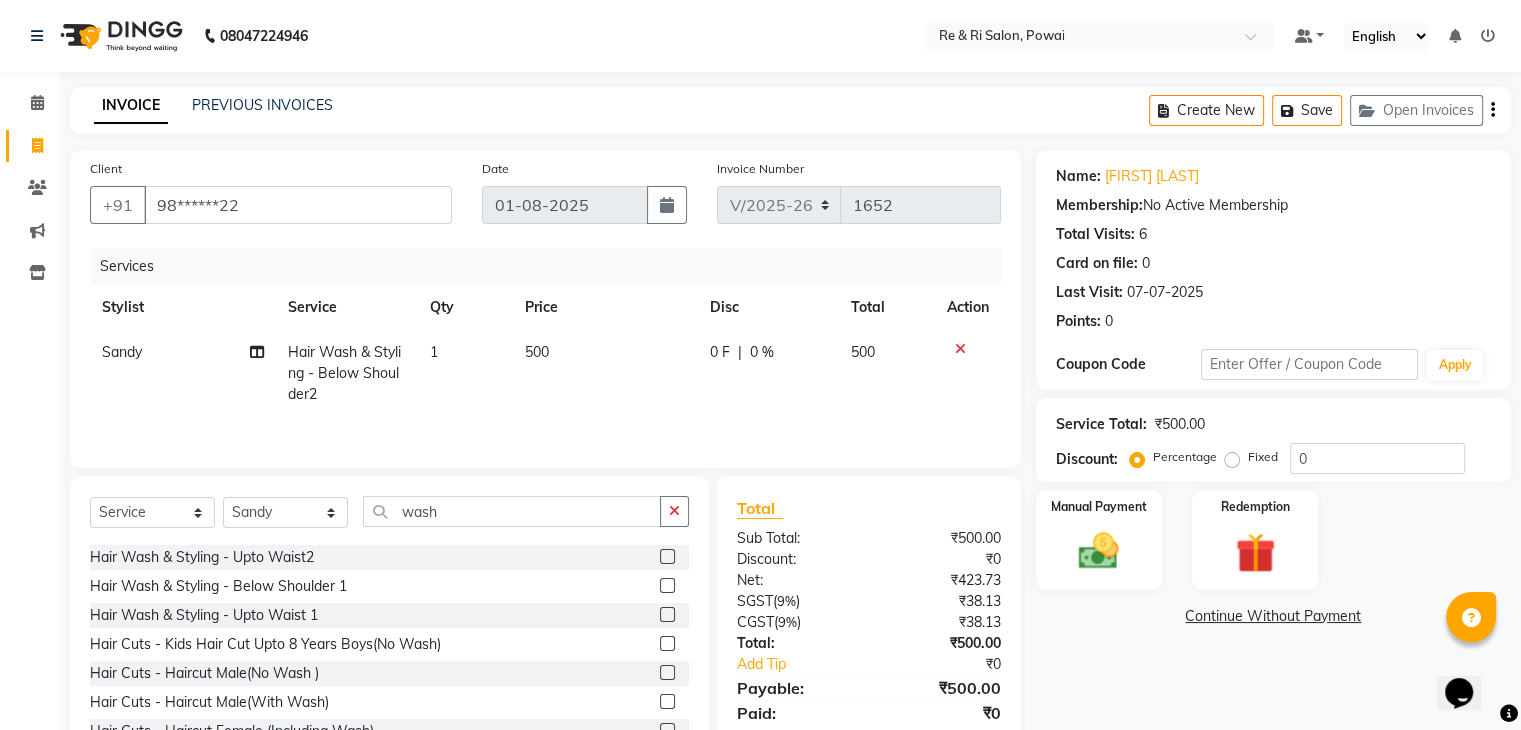 checkbox on "false" 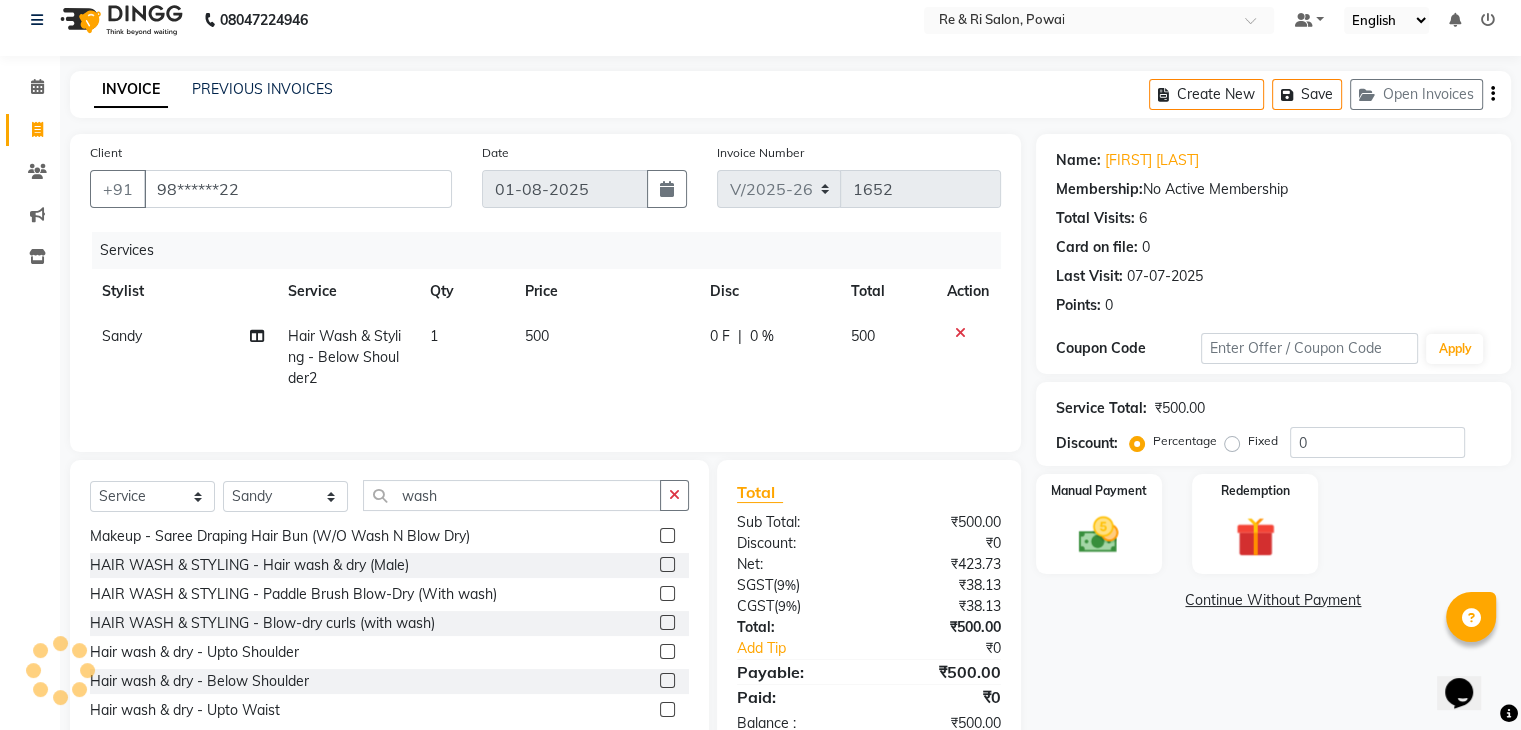 scroll, scrollTop: 16, scrollLeft: 0, axis: vertical 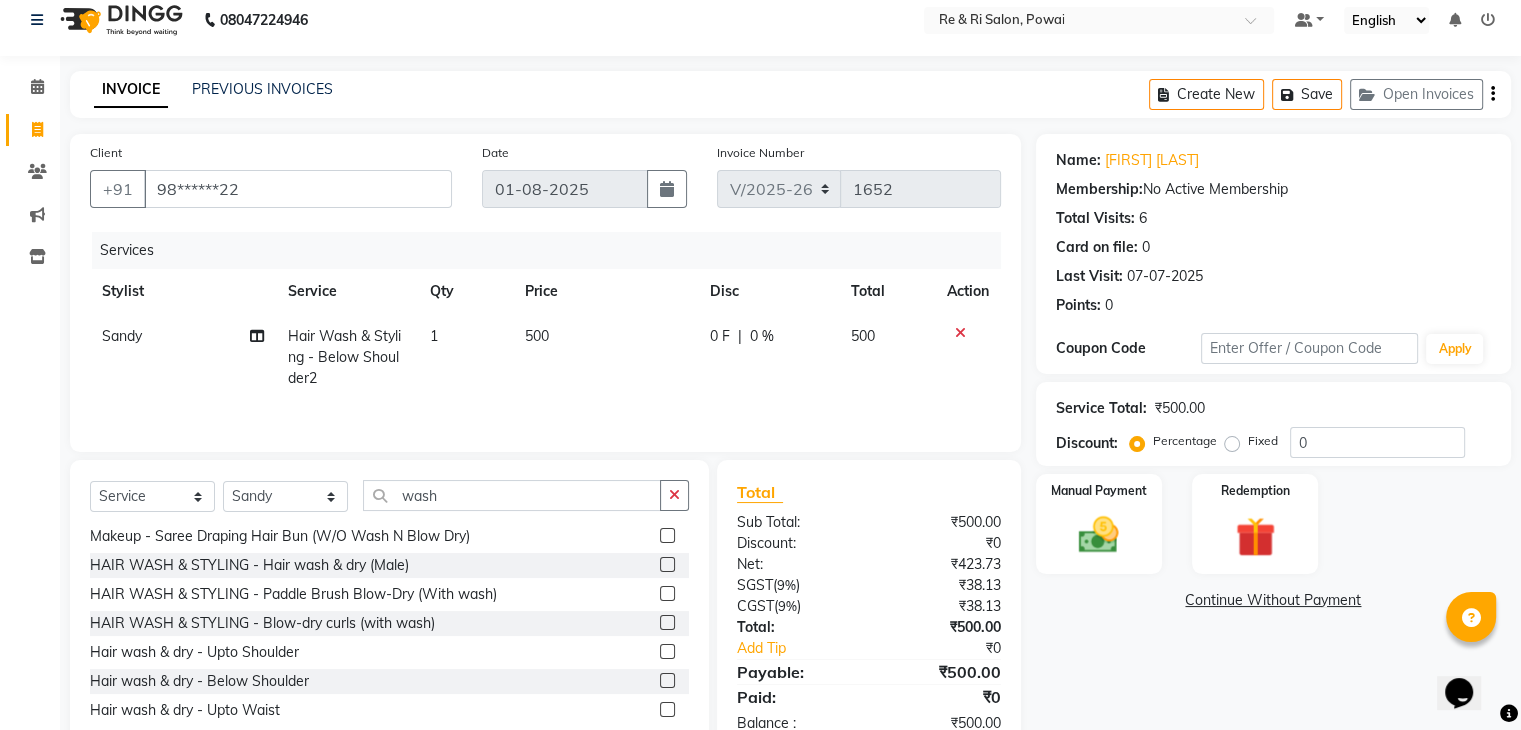 click on "Hair wash & dry - Upto Waist" 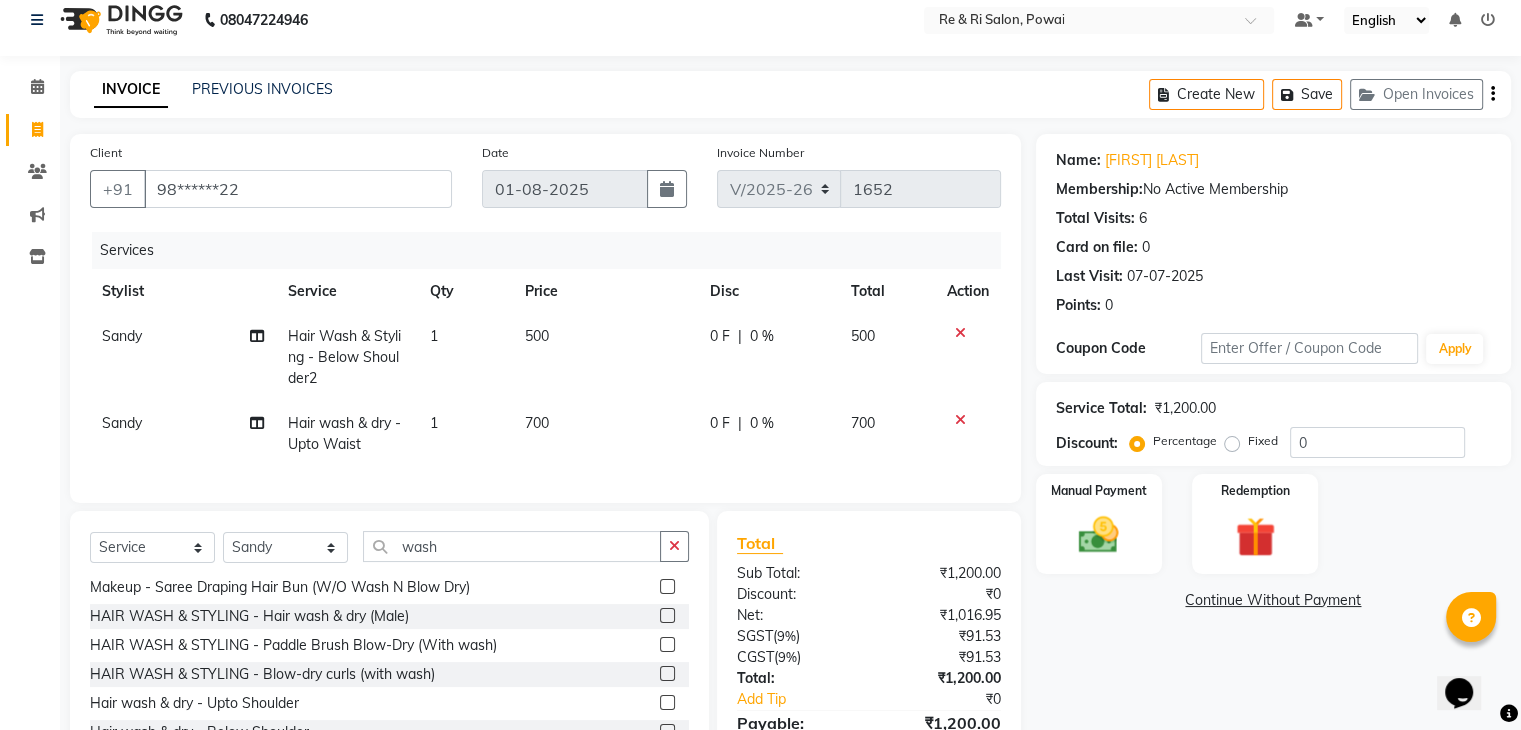checkbox on "false" 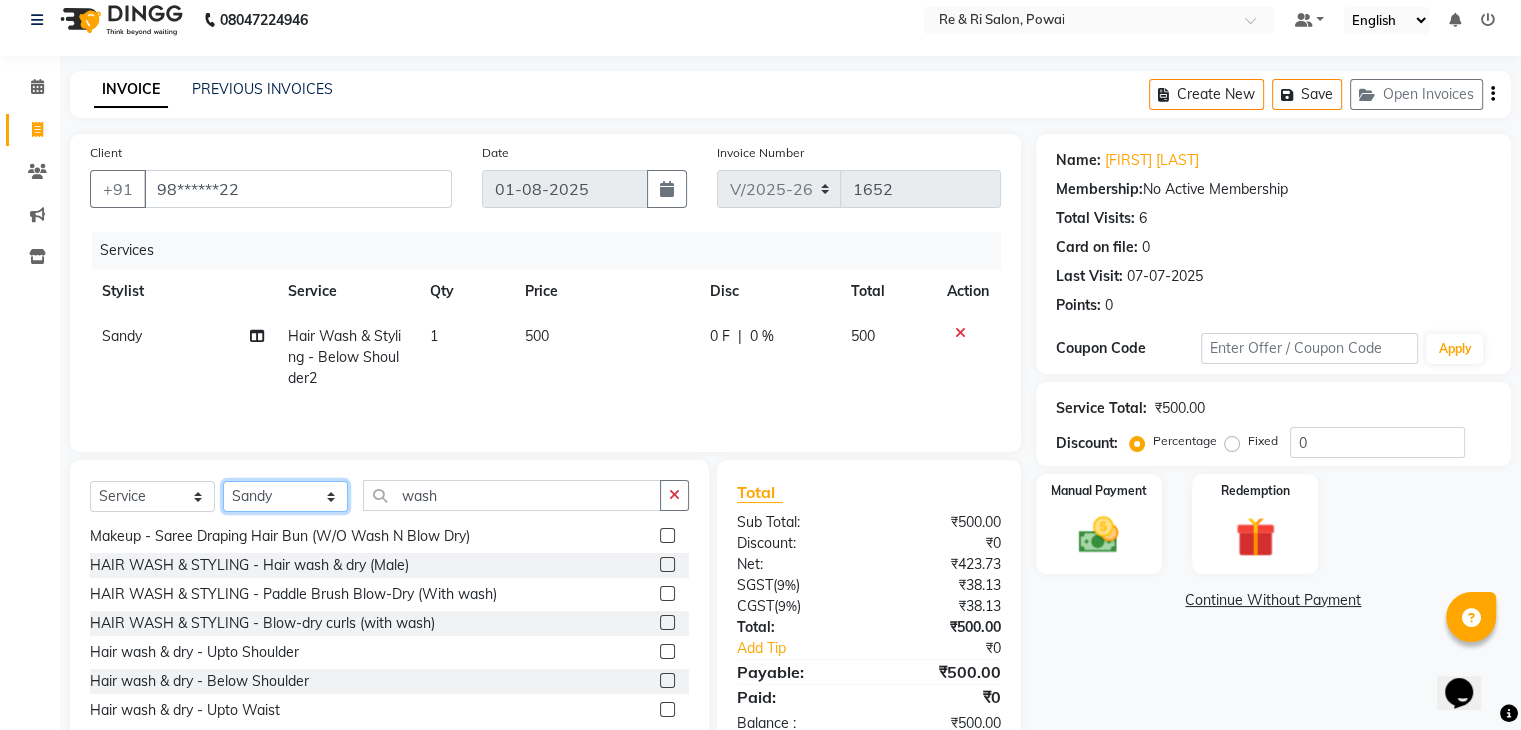 click on "Select Stylist ana Arbaaz  Danish  Poonam Rehaan  Salman  Sandy" 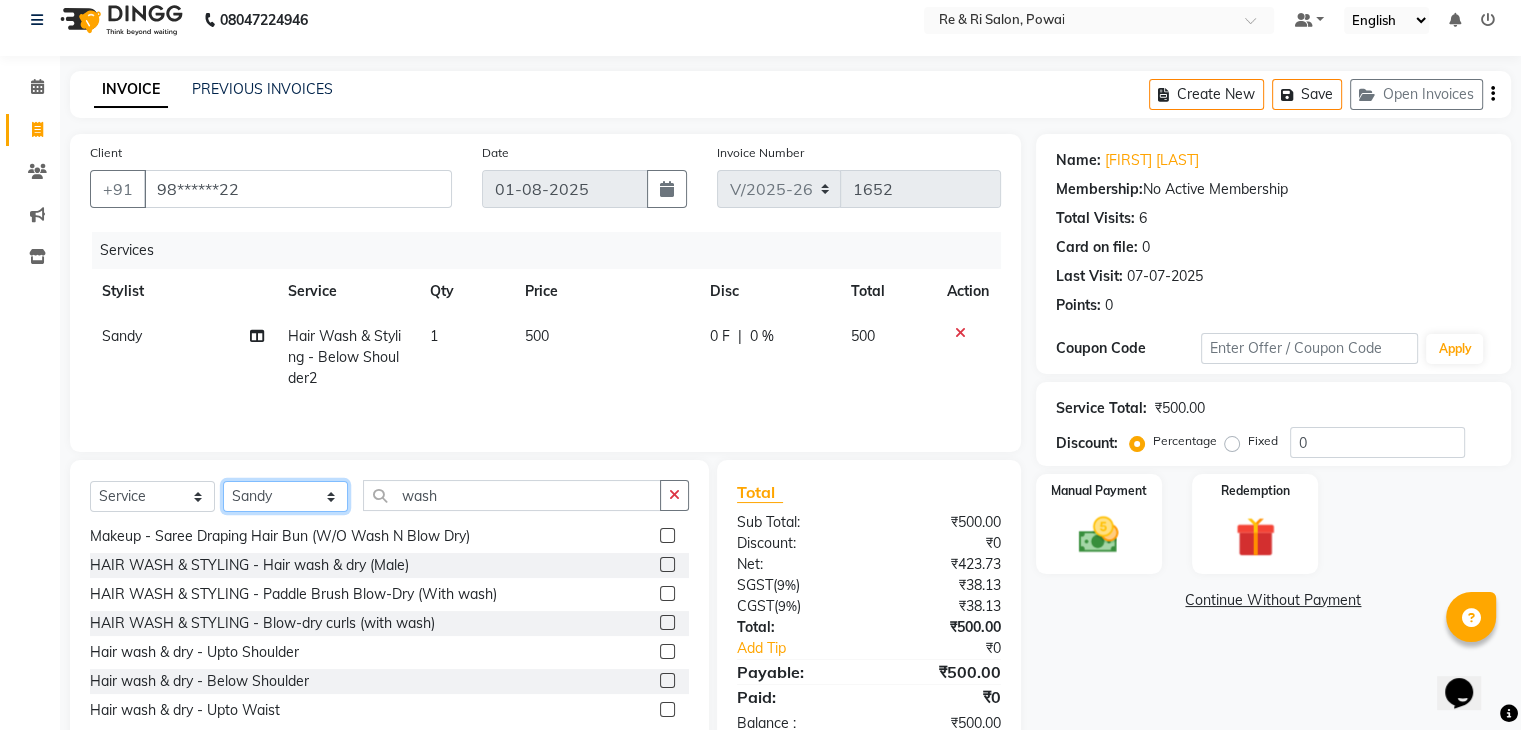select on "36184" 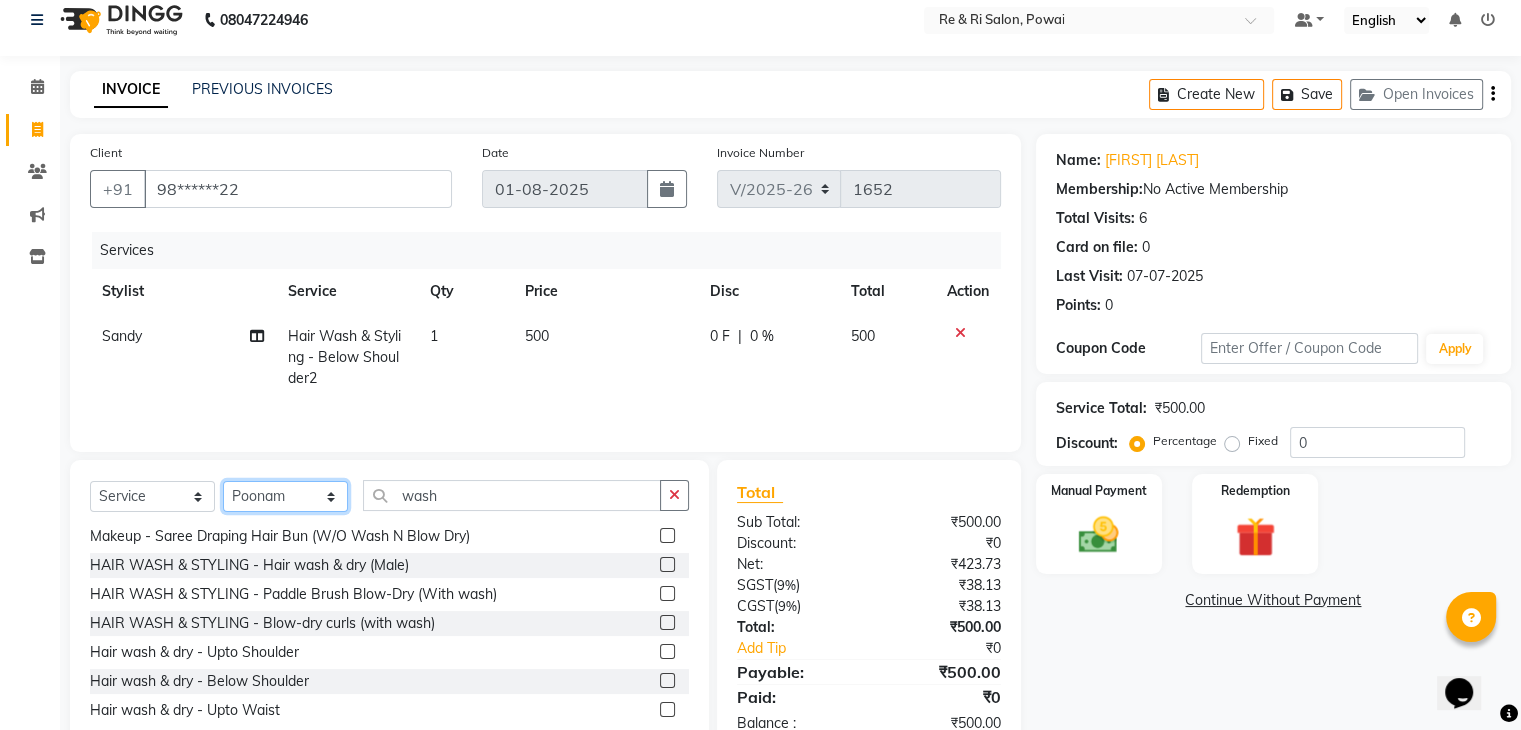 click on "Select Stylist ana Arbaaz  Danish  Poonam Rehaan  Salman  Sandy" 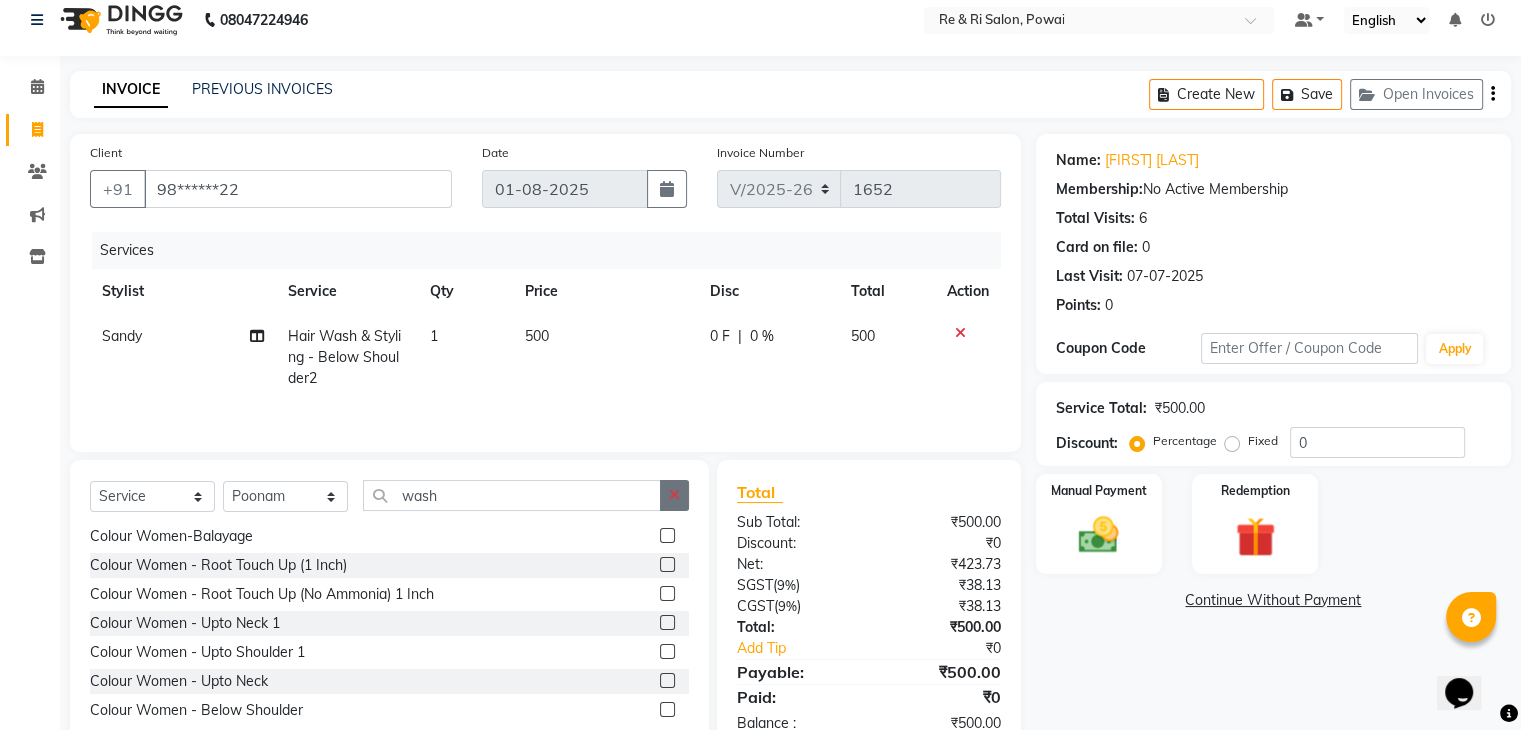 click 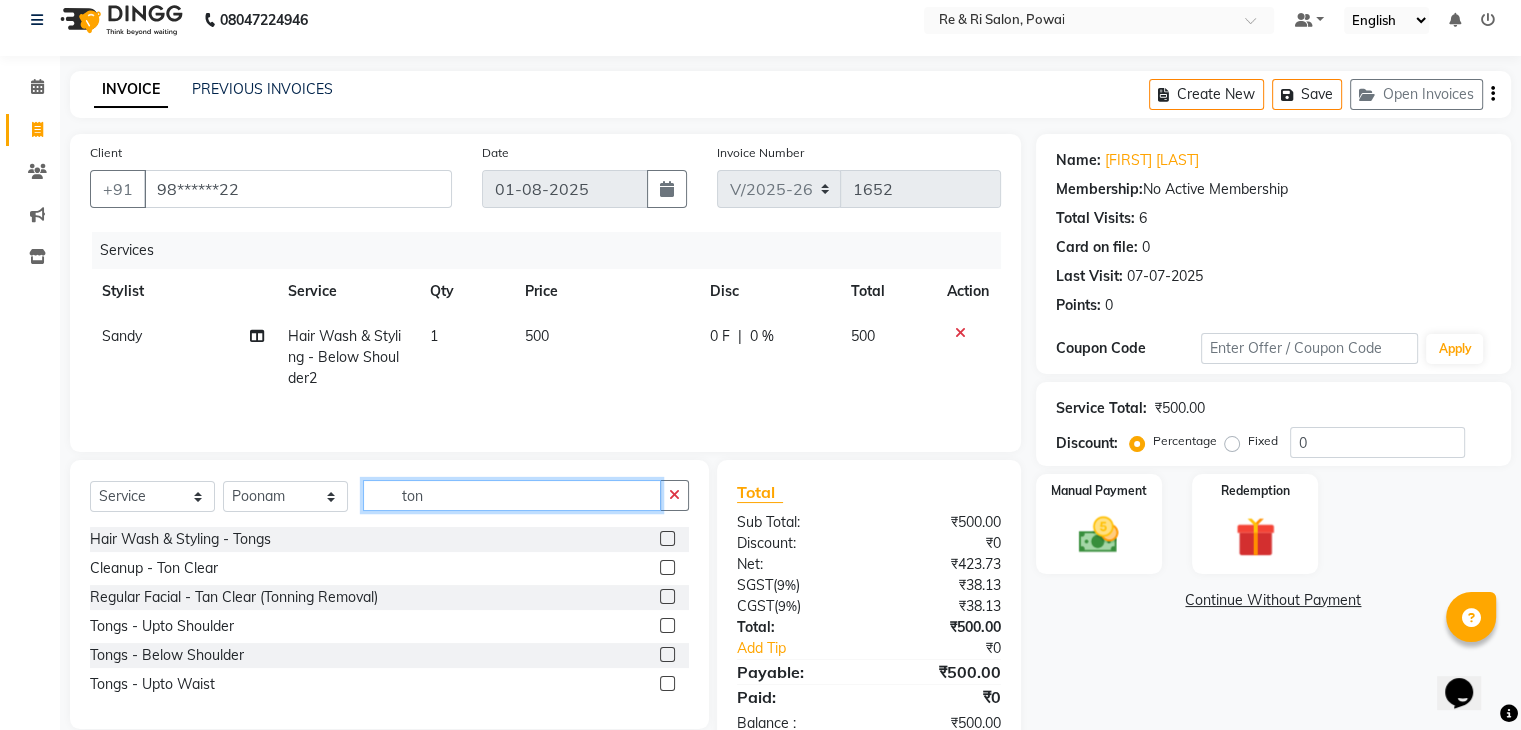 scroll, scrollTop: 0, scrollLeft: 0, axis: both 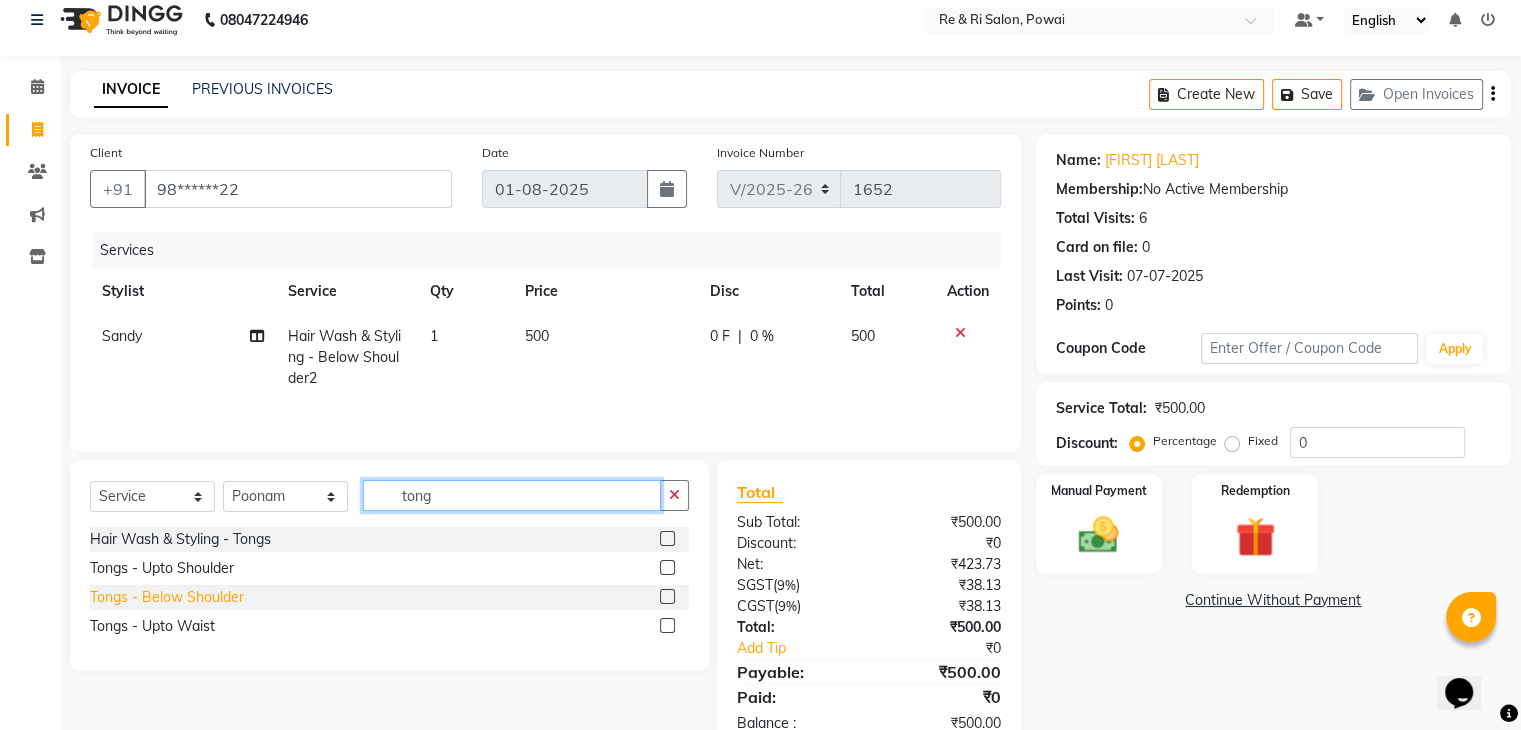 type on "tong" 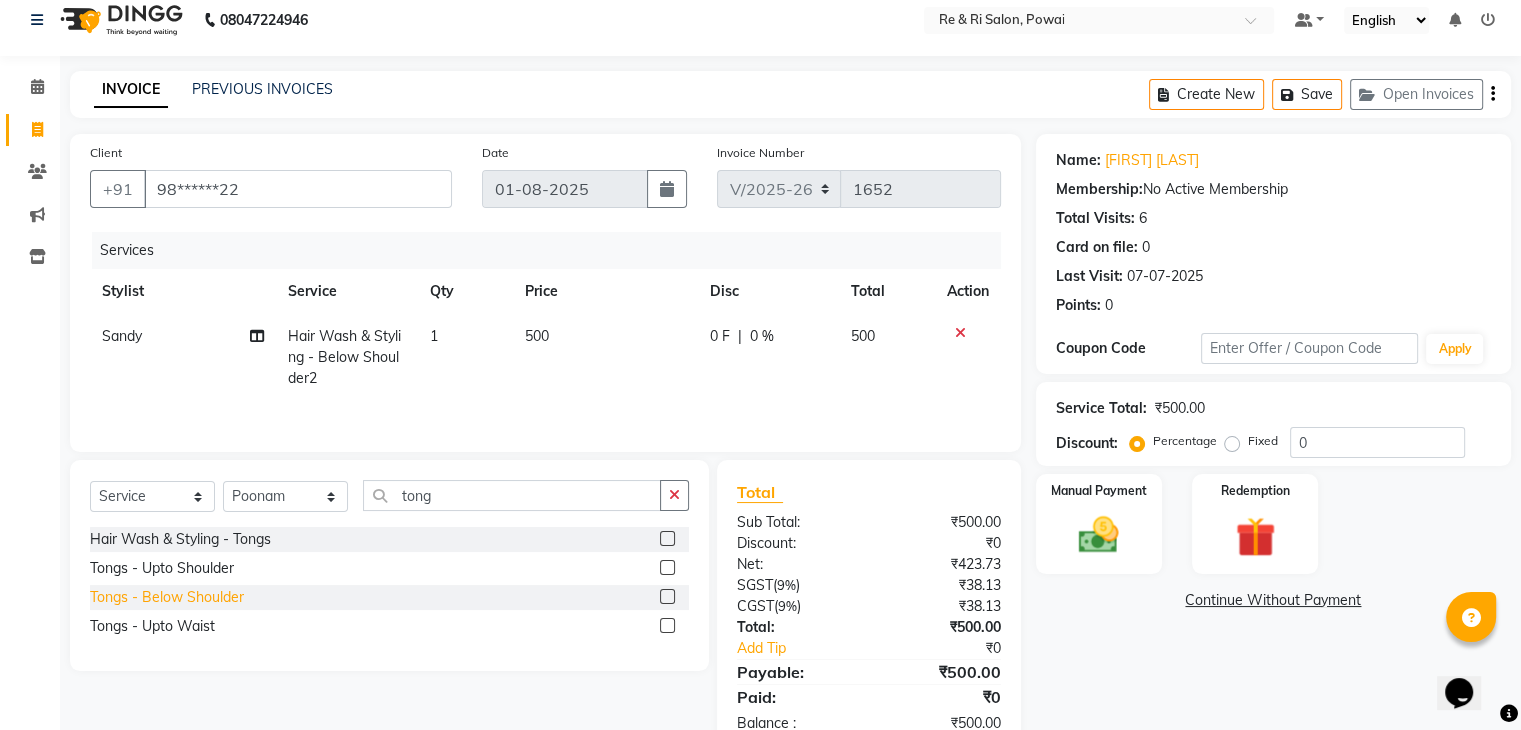 click on "Tongs - Below Shoulder" 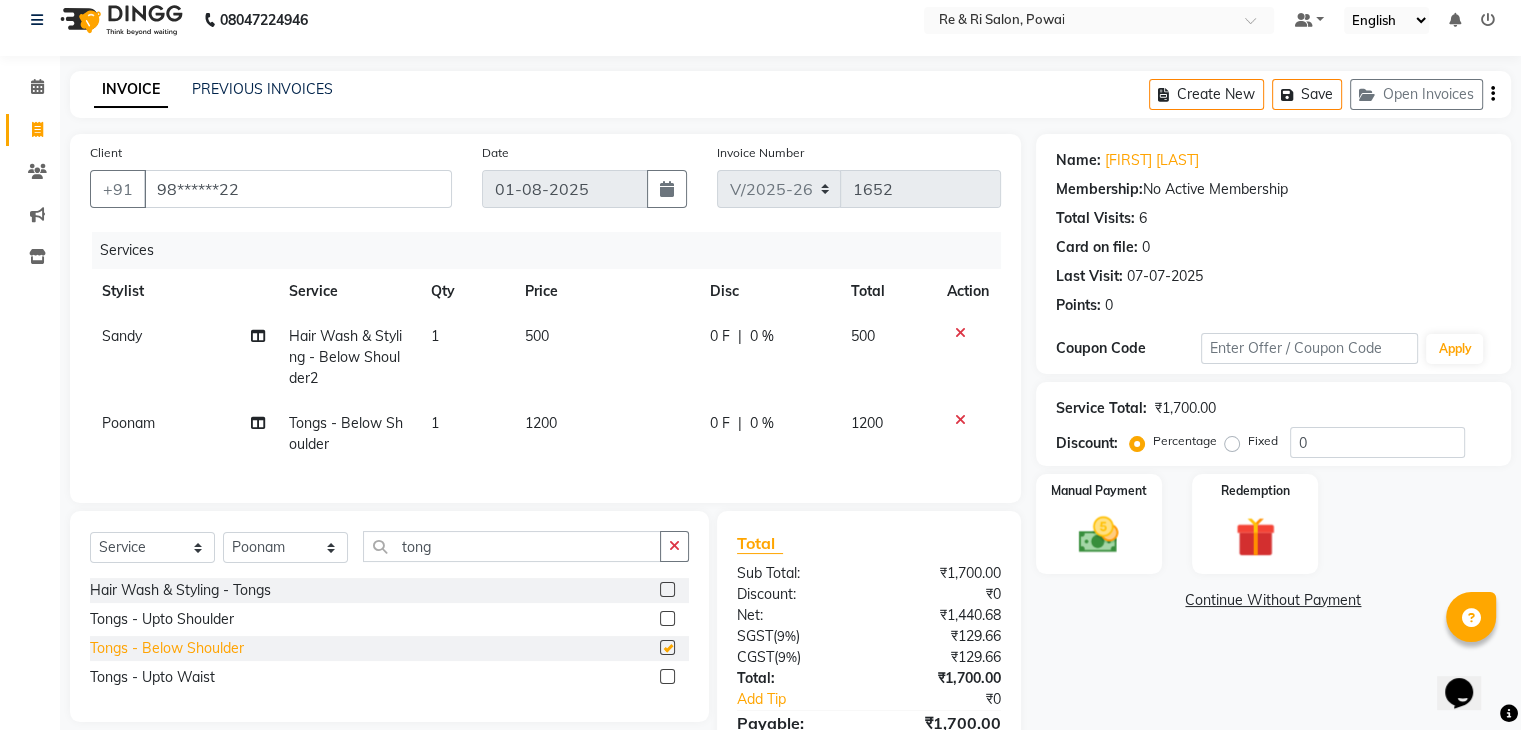 checkbox on "false" 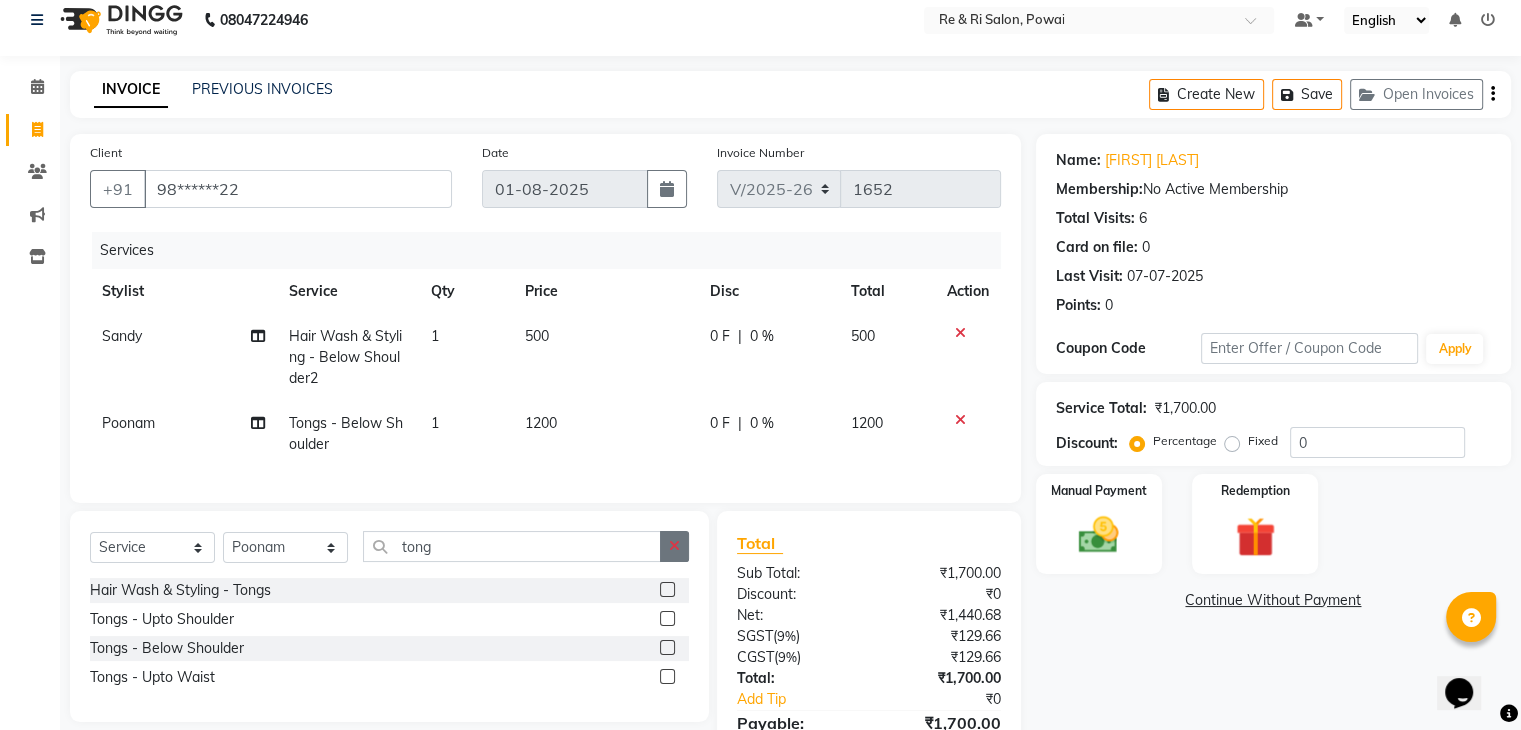type 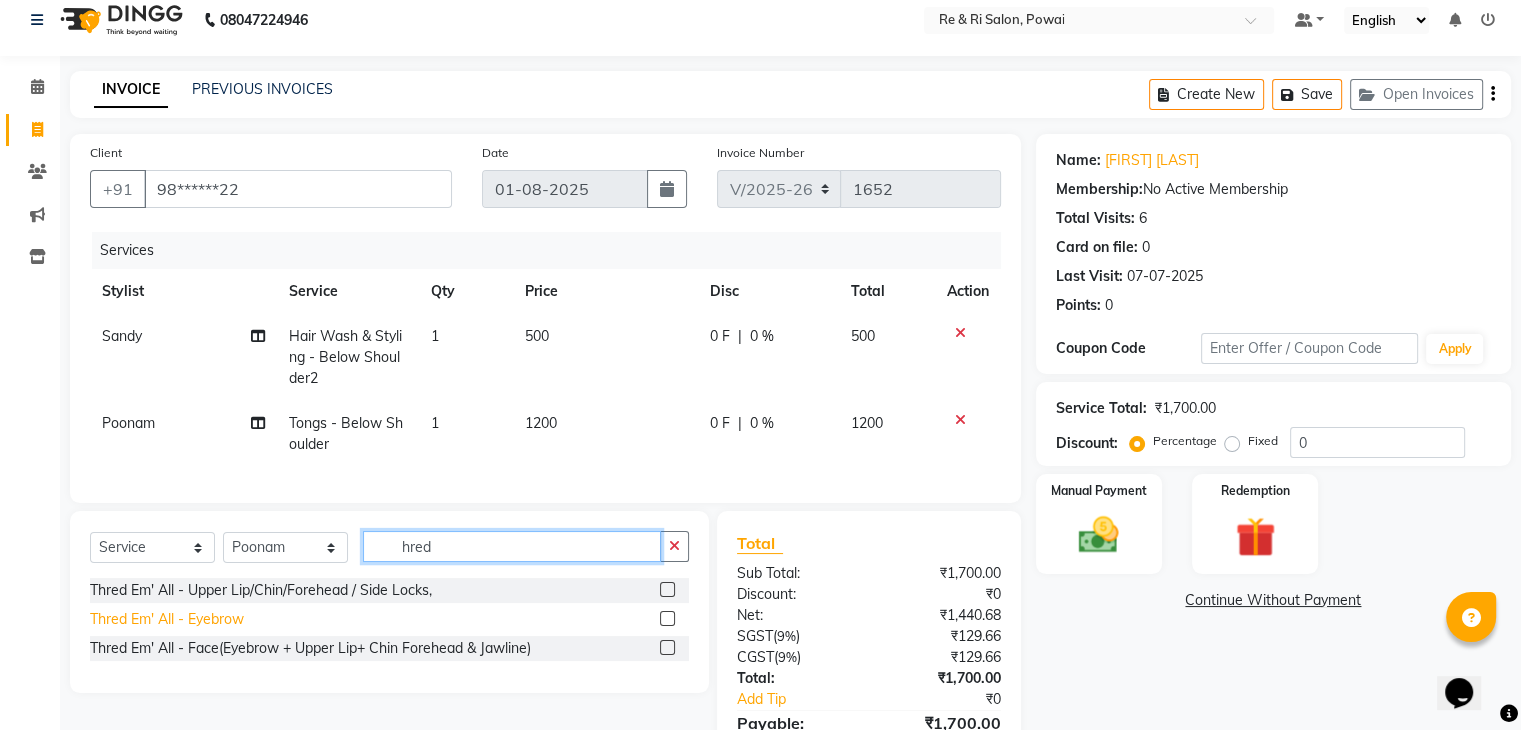 type on "hred" 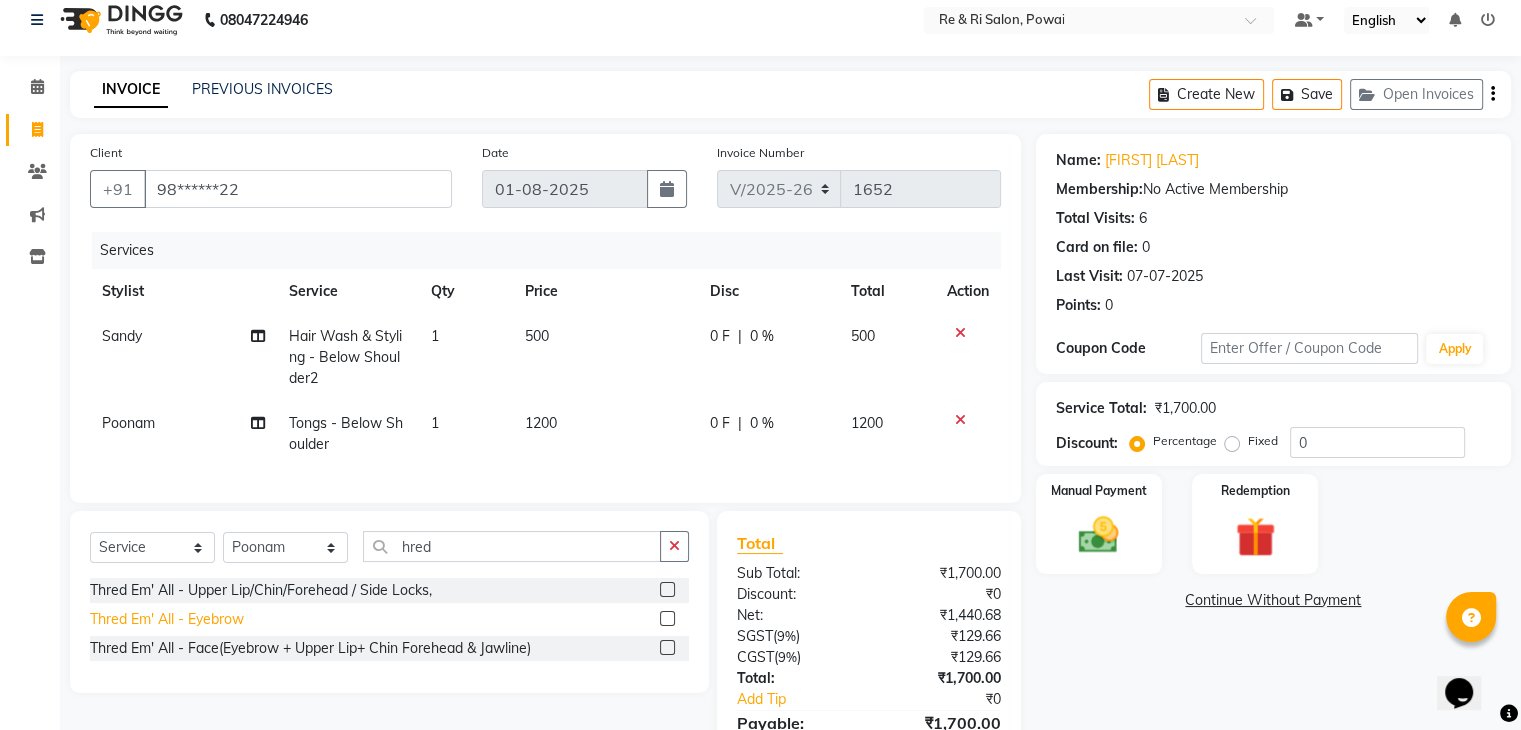 click on "Thred Em' All - Eyebrow" 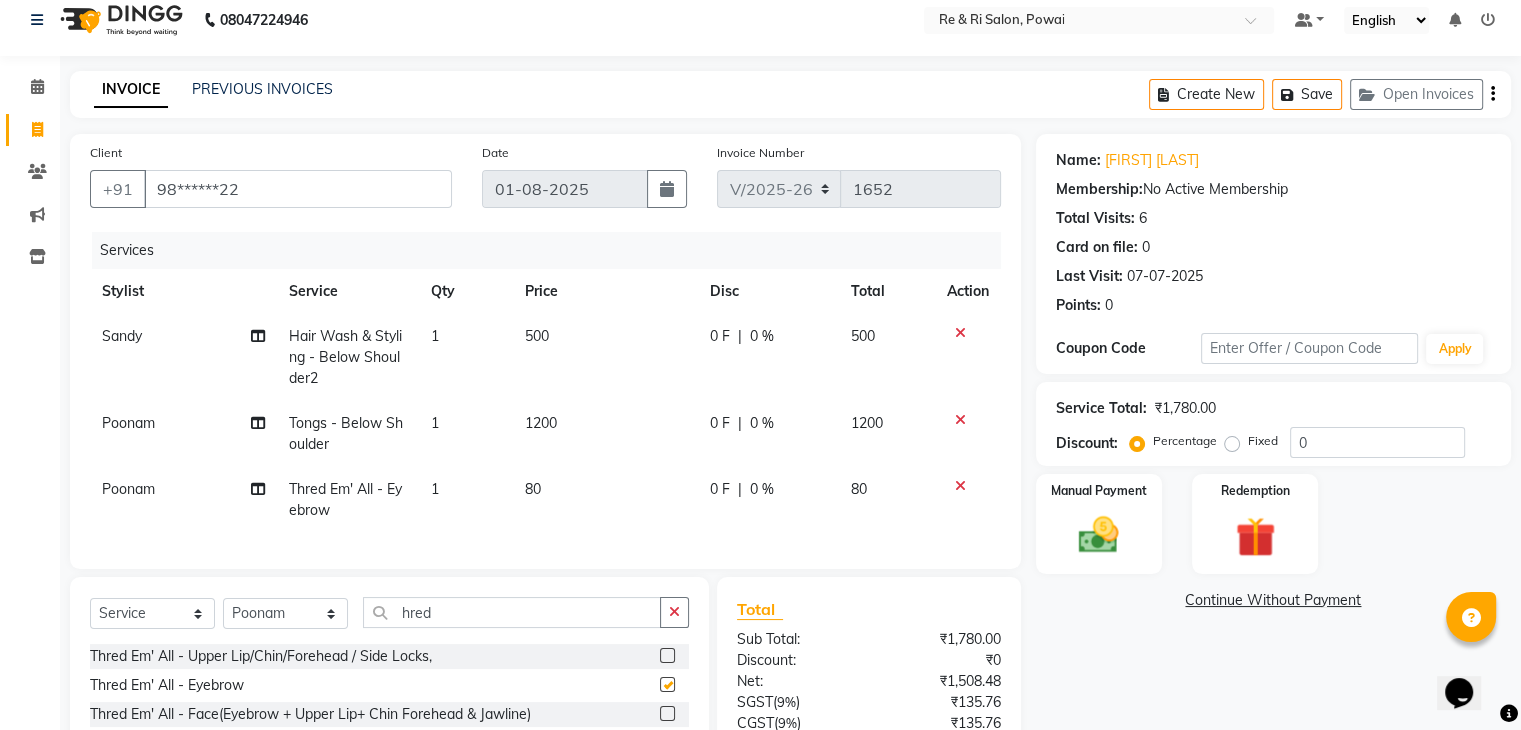 checkbox on "false" 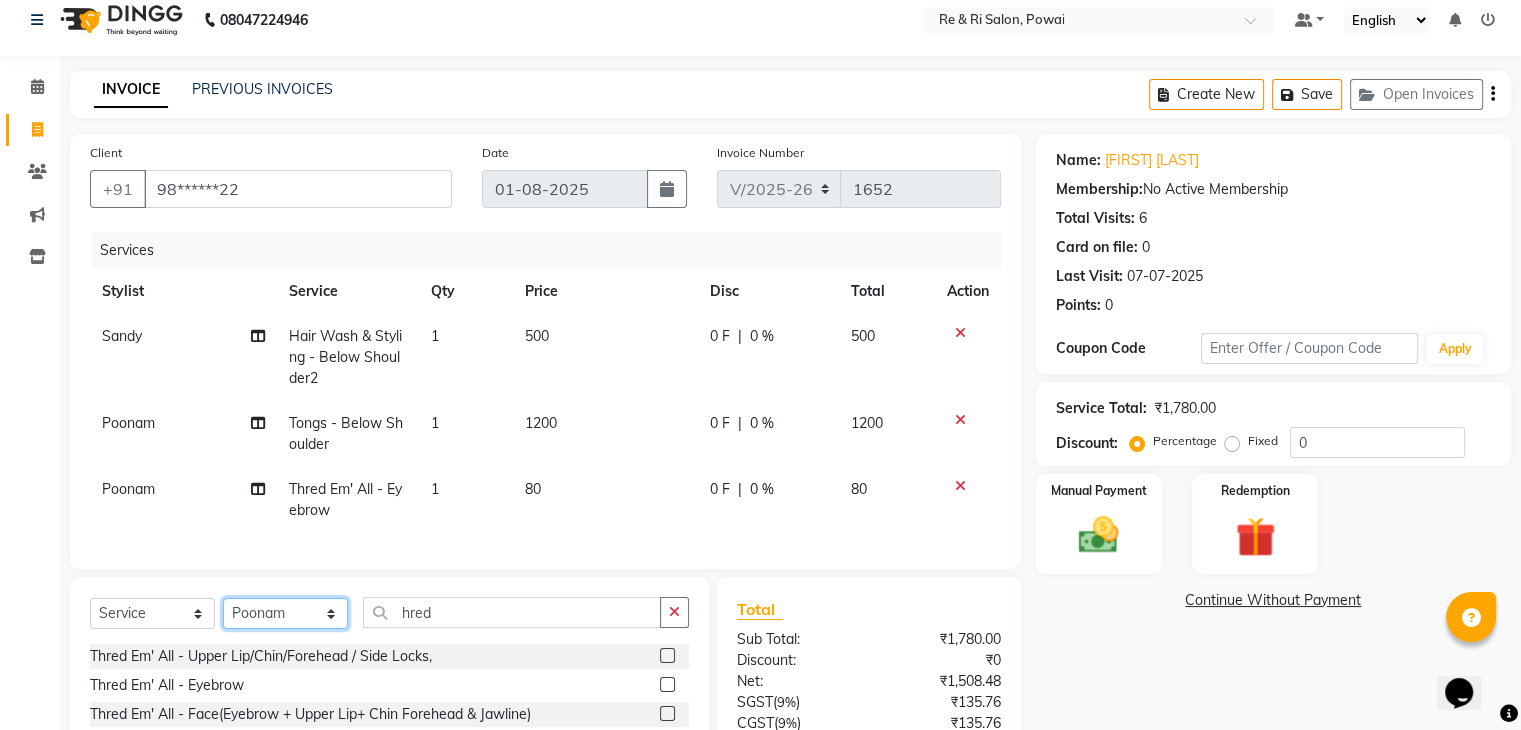 click on "Select Stylist ana Arbaaz  Danish  Poonam Rehaan  Salman  Sandy" 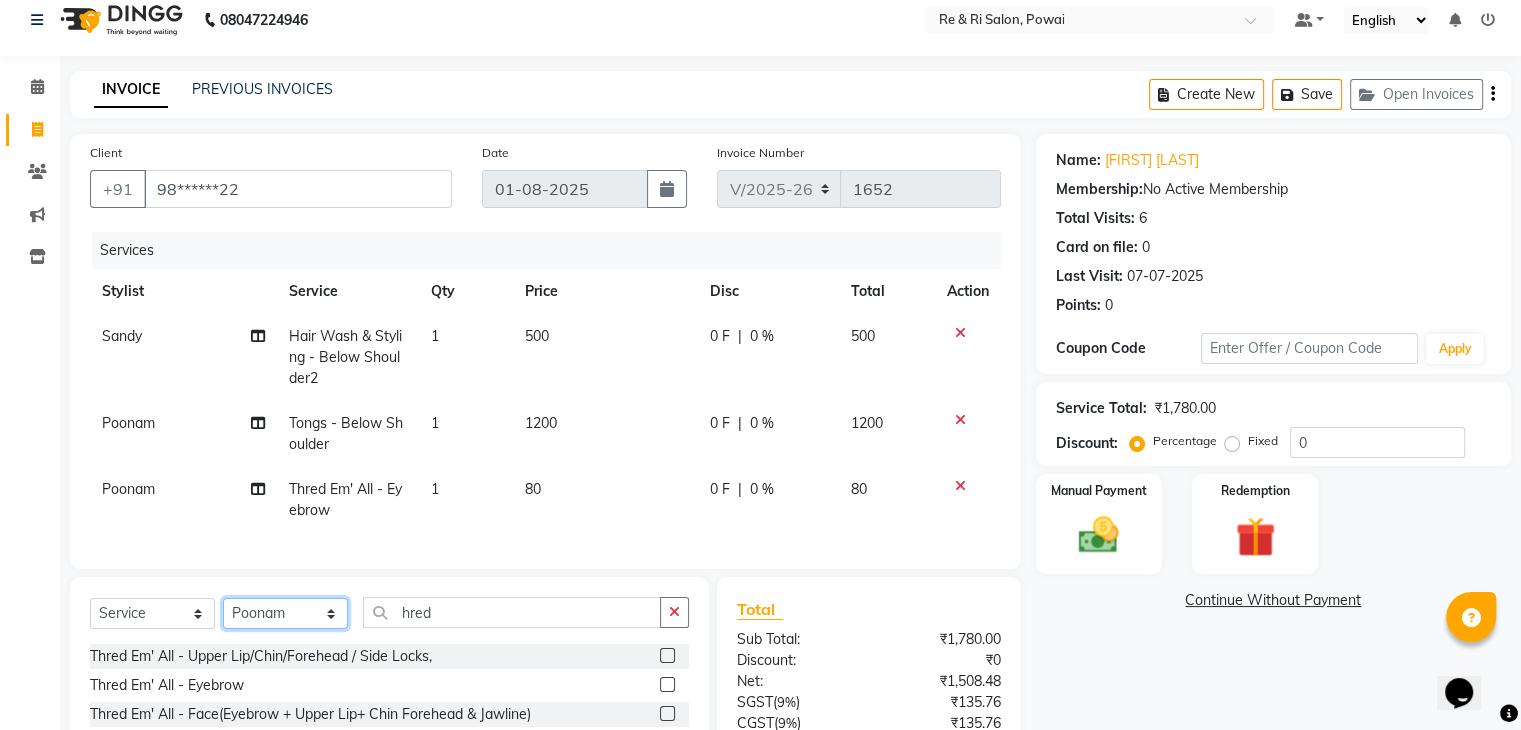 select on "36183" 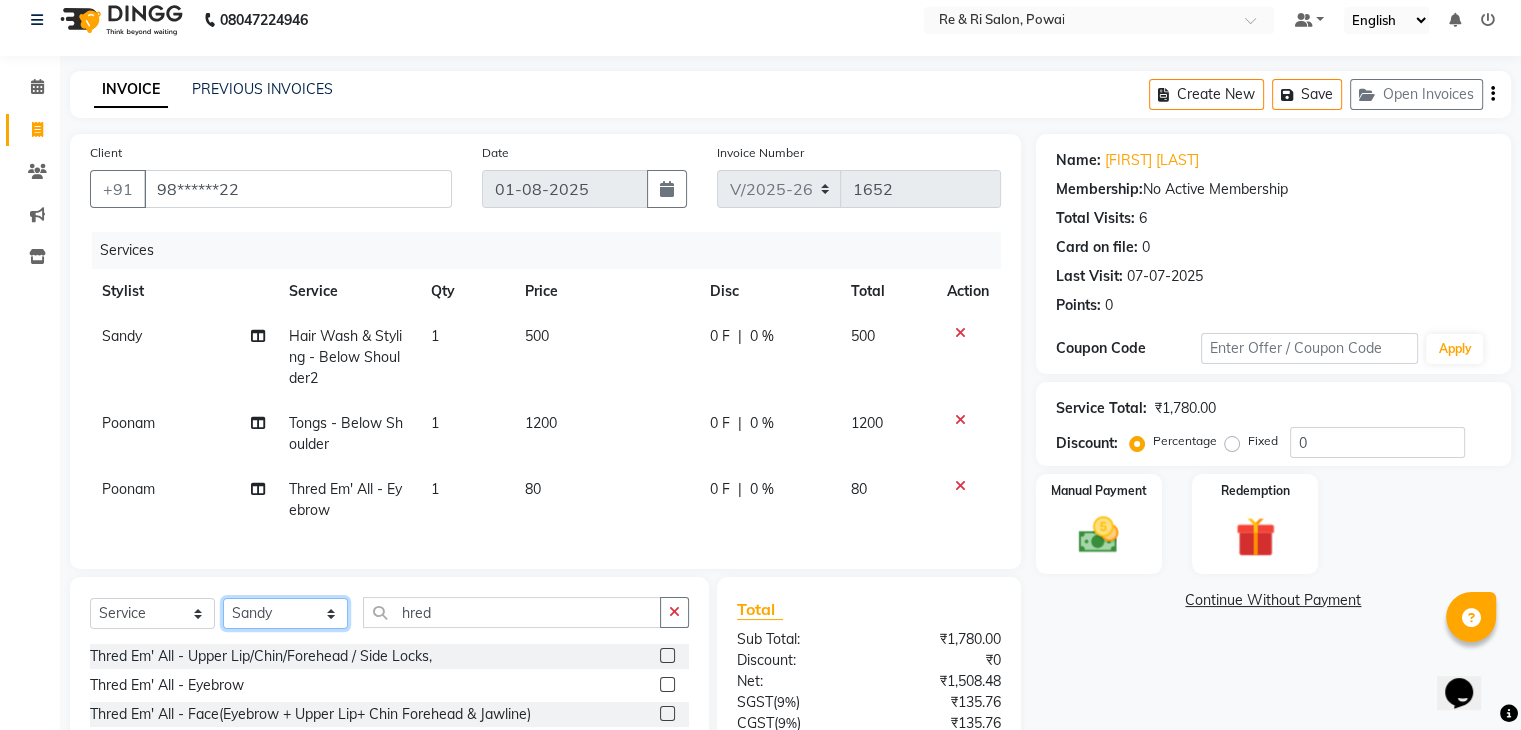 click on "Select Stylist ana Arbaaz  Danish  Poonam Rehaan  Salman  Sandy" 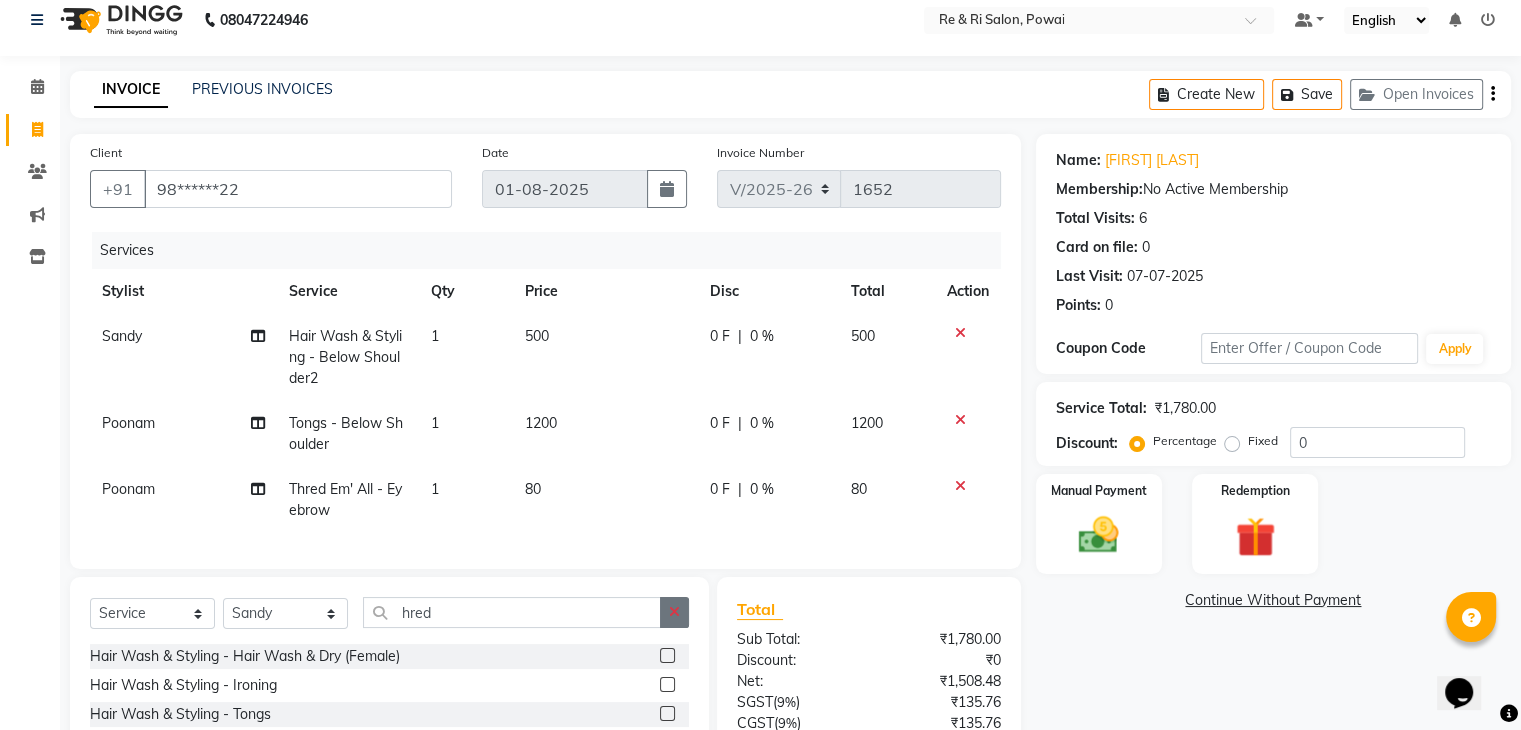 click 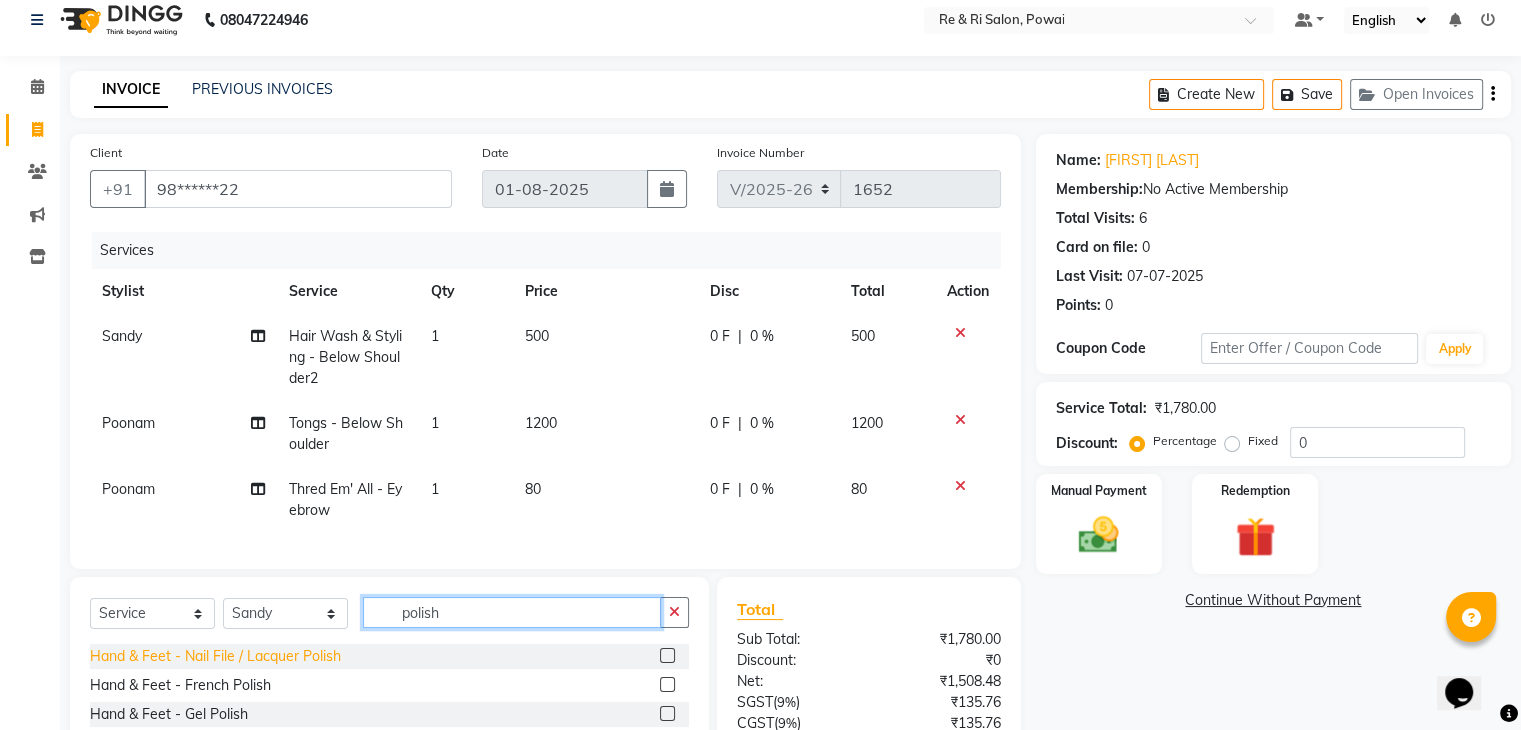 type on "polish" 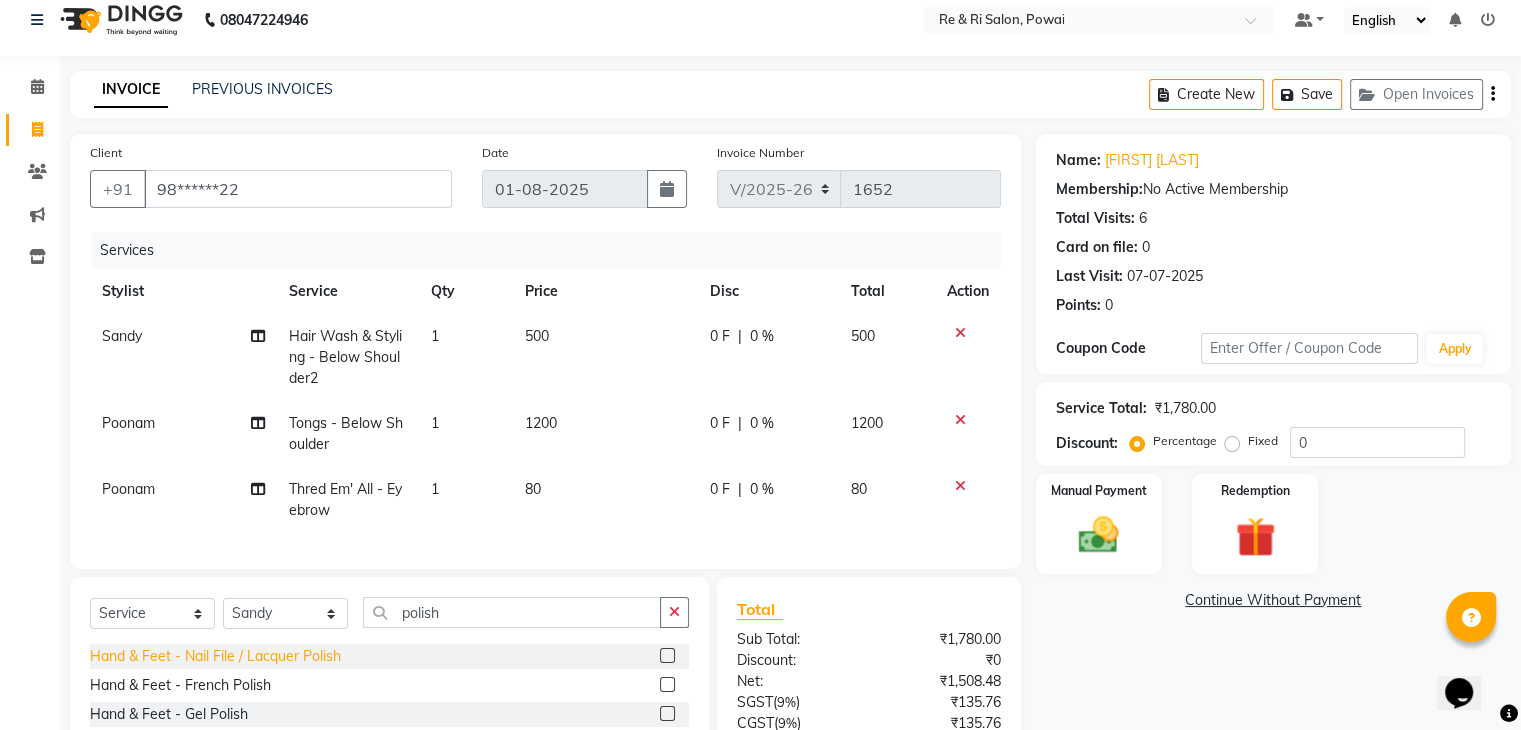click on "Hand & Feet - Nail File / Lacquer Polish" 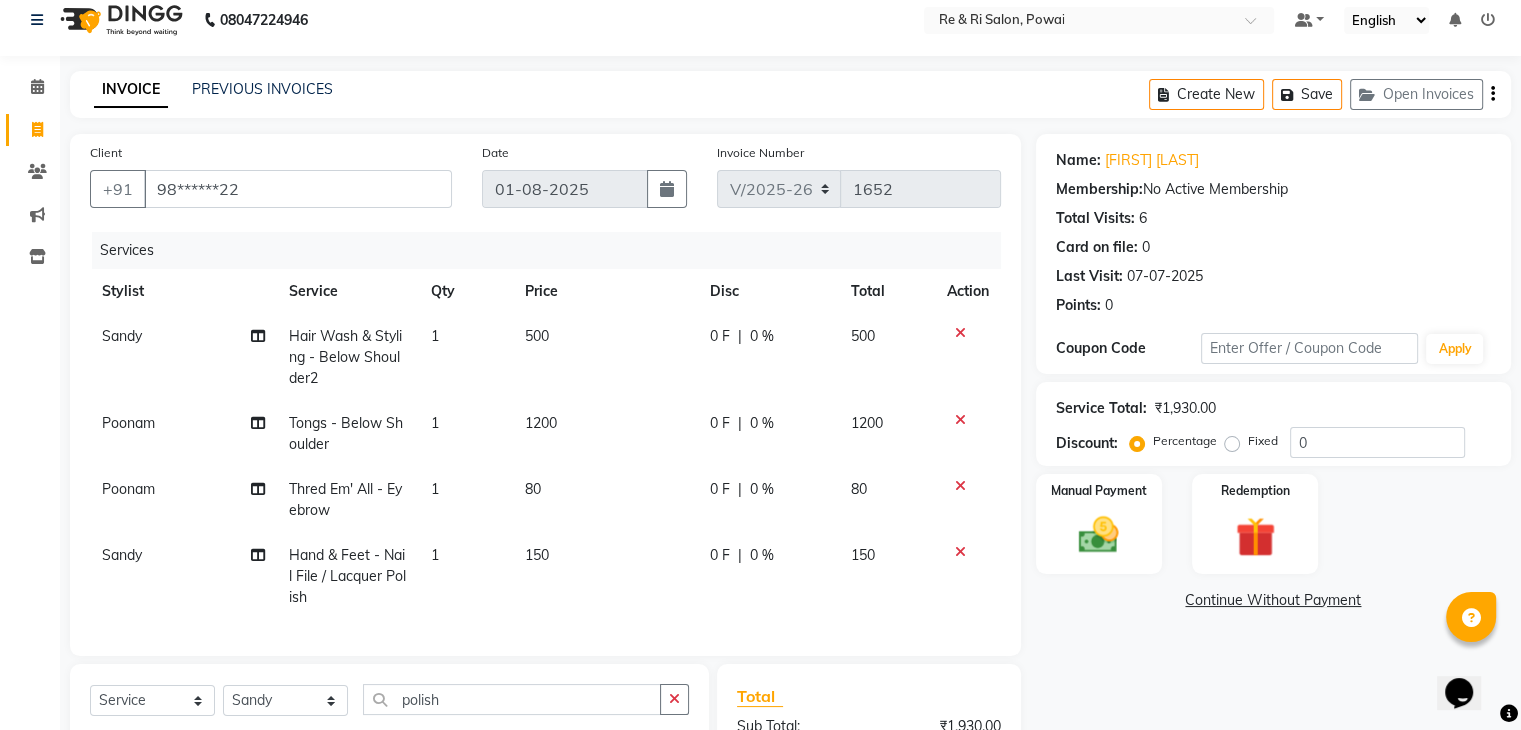 checkbox on "false" 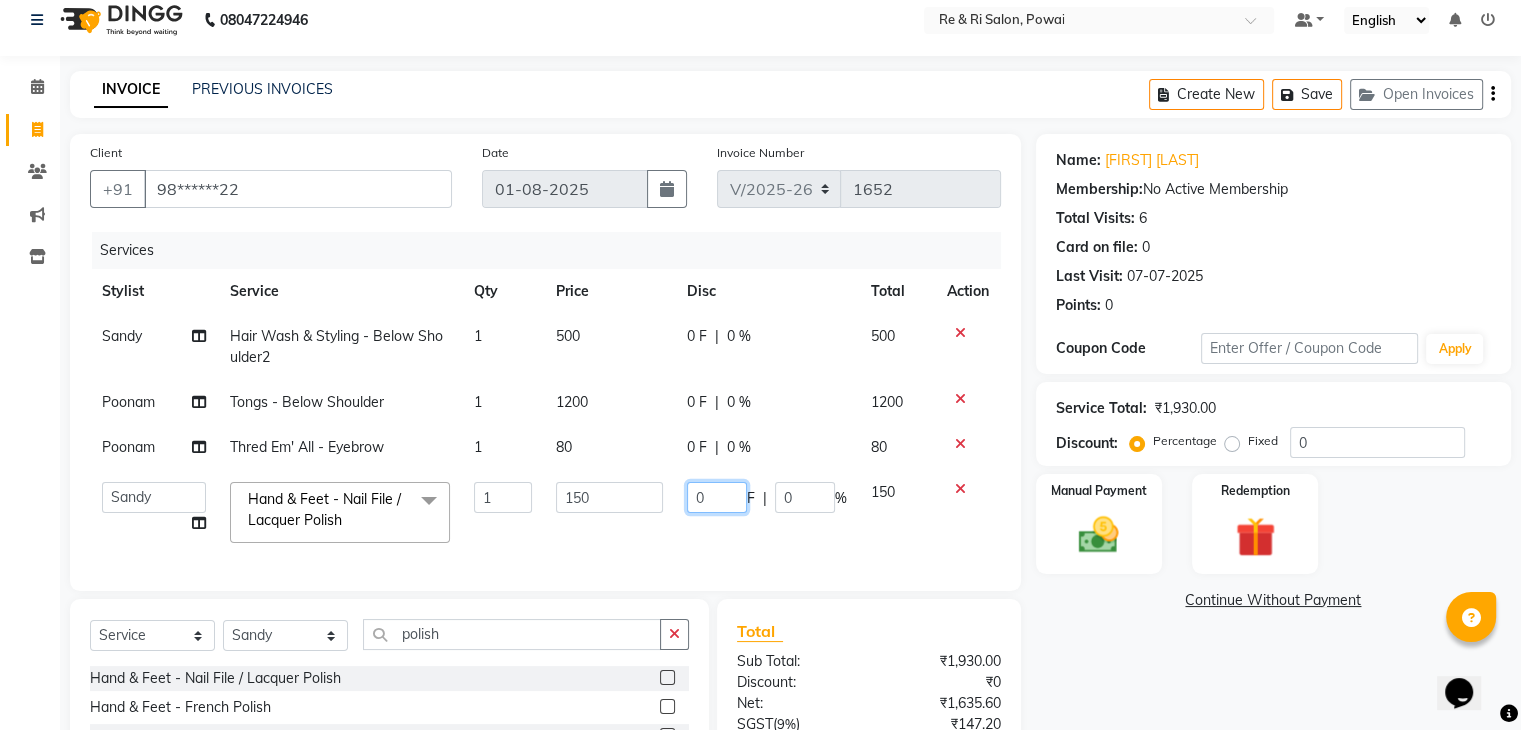 click on "0" 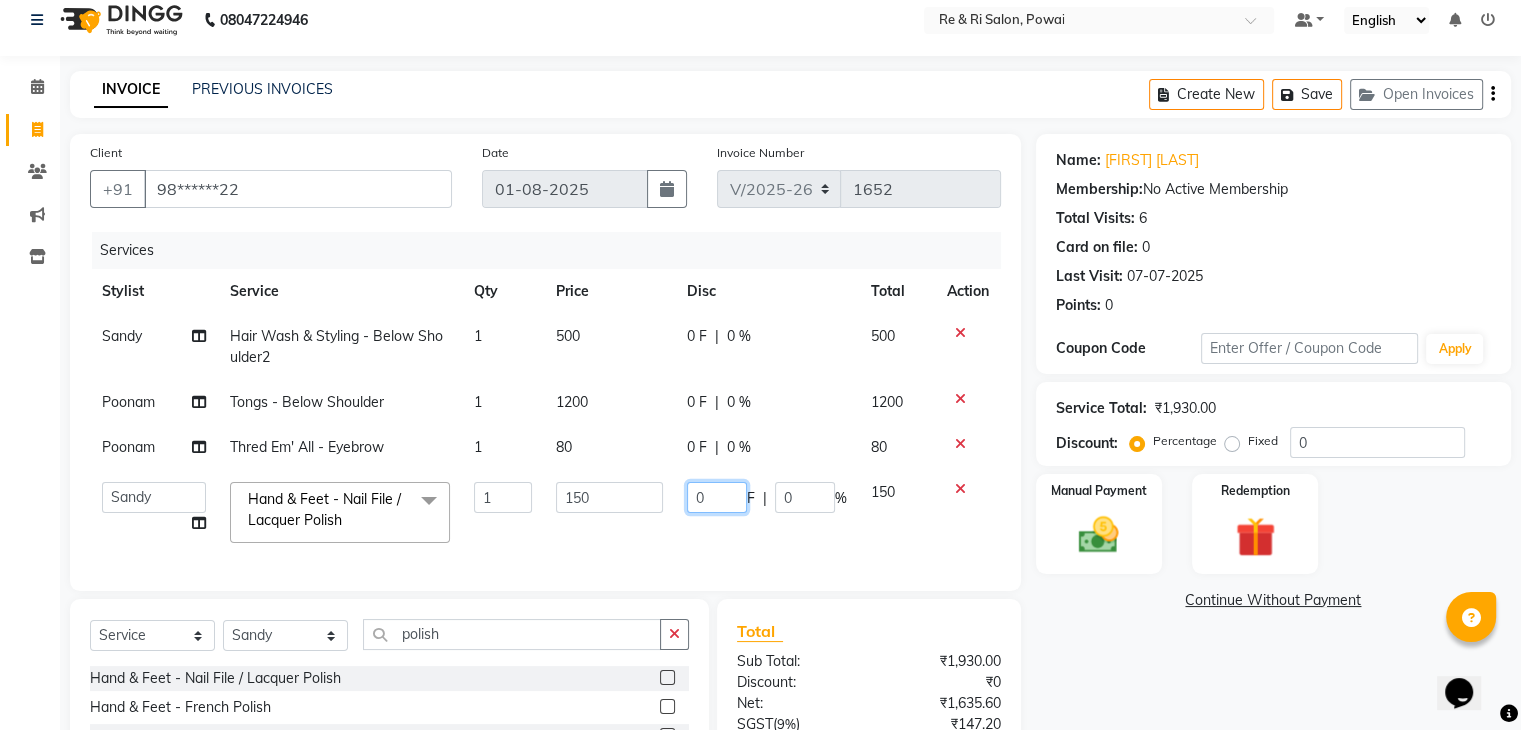 type on "50" 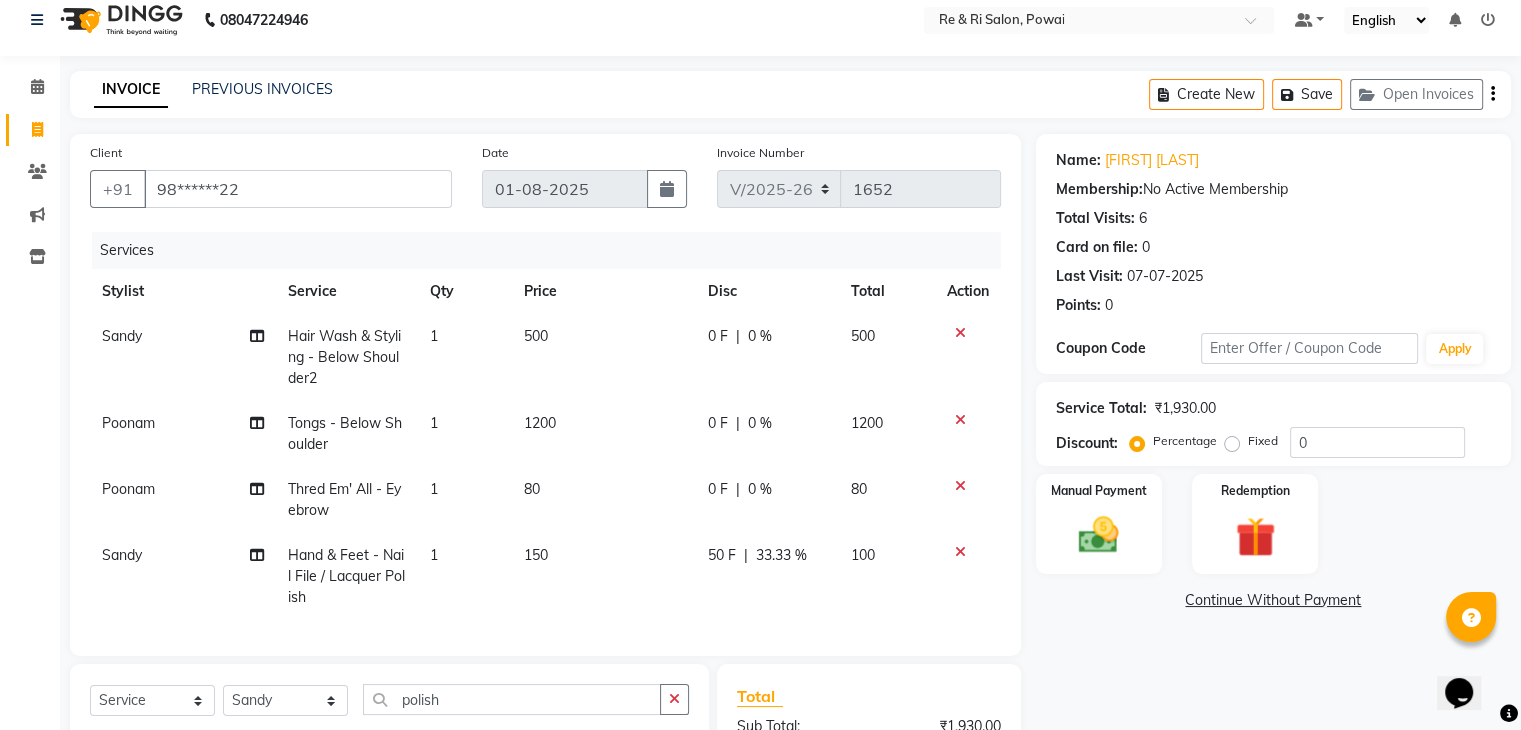 click on "50 F | 33.33 %" 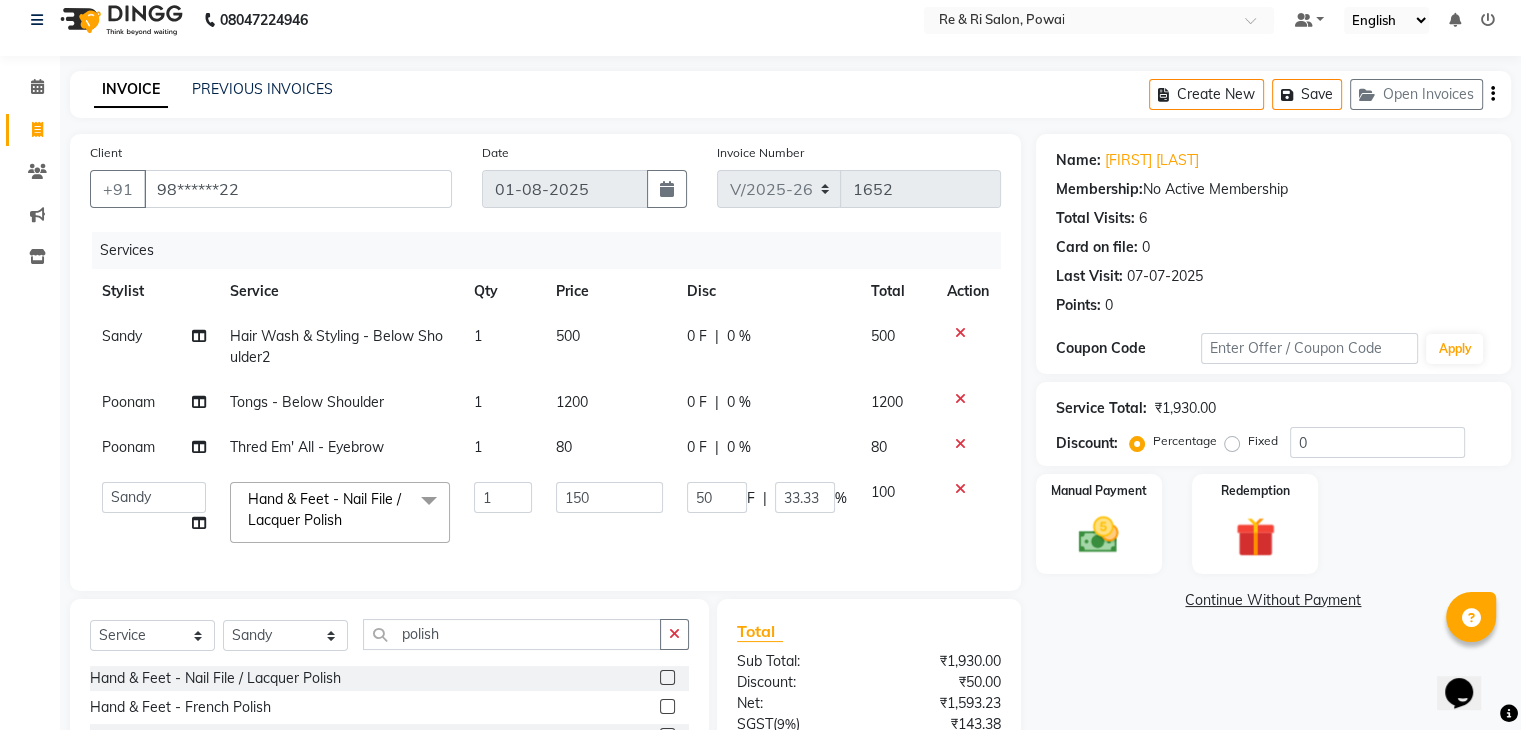 scroll, scrollTop: 0, scrollLeft: 0, axis: both 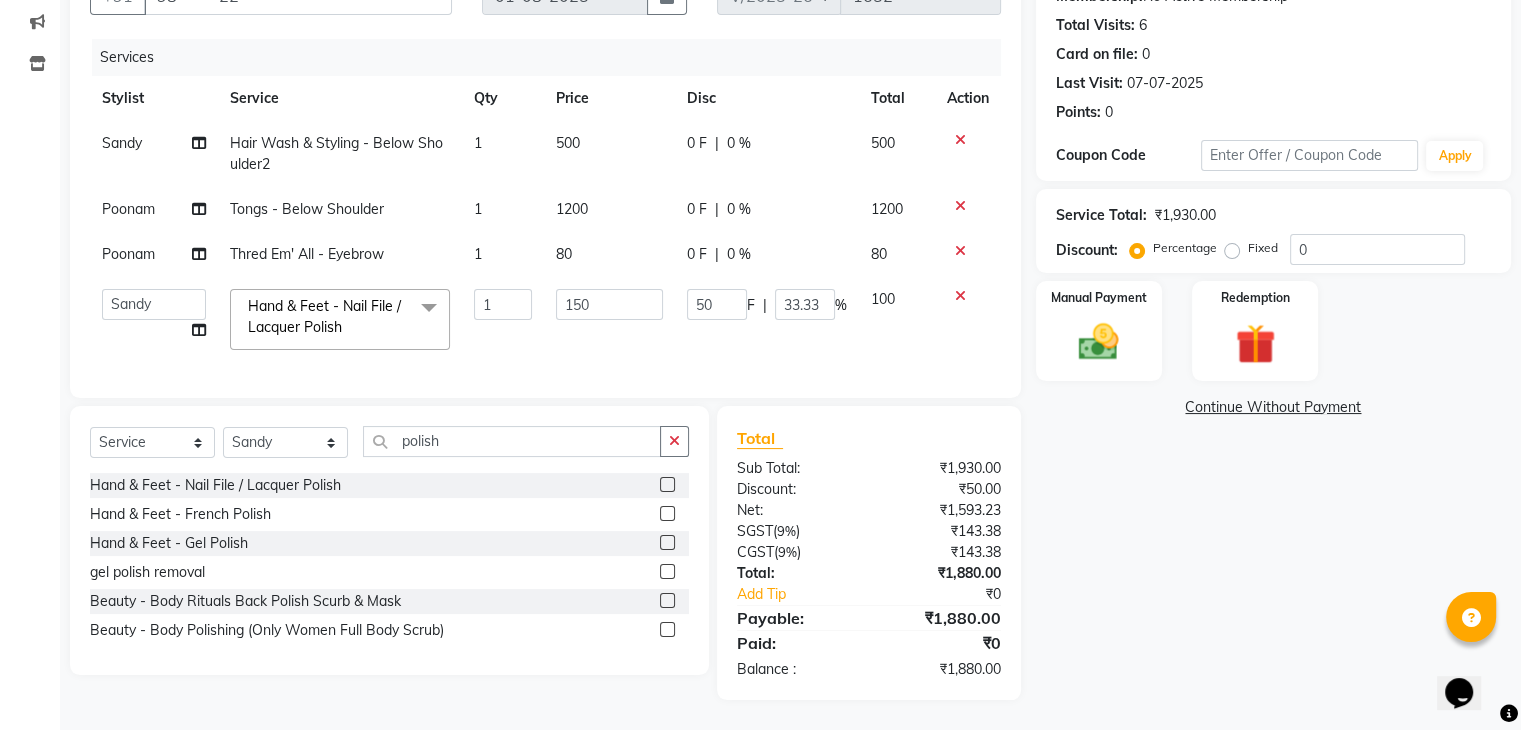 drag, startPoint x: 671, startPoint y: 127, endPoint x: 681, endPoint y: 126, distance: 10.049875 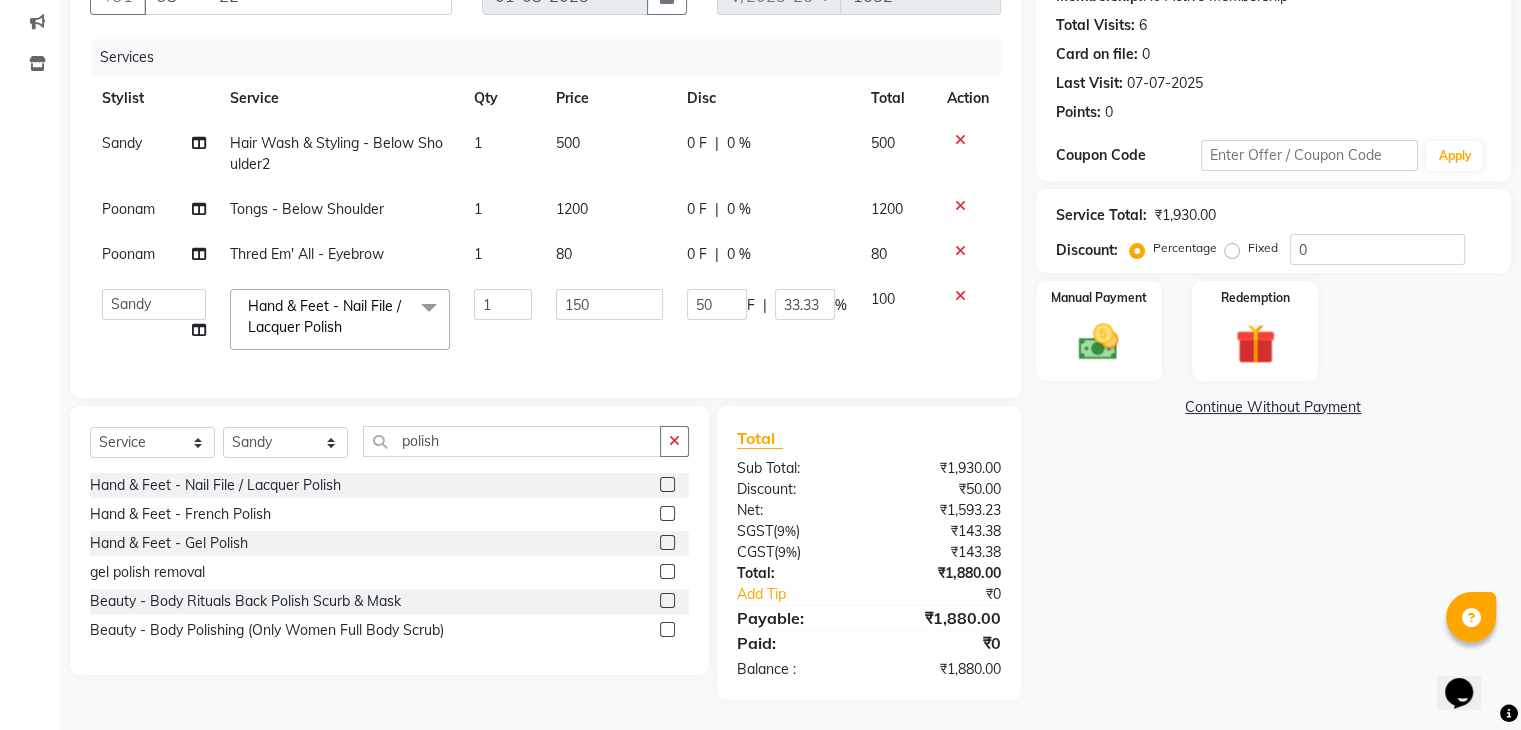 click on "[FIRST]   Hair Wash & Styling - Below Shoulder2 1 500 0 F | 0 % 500" 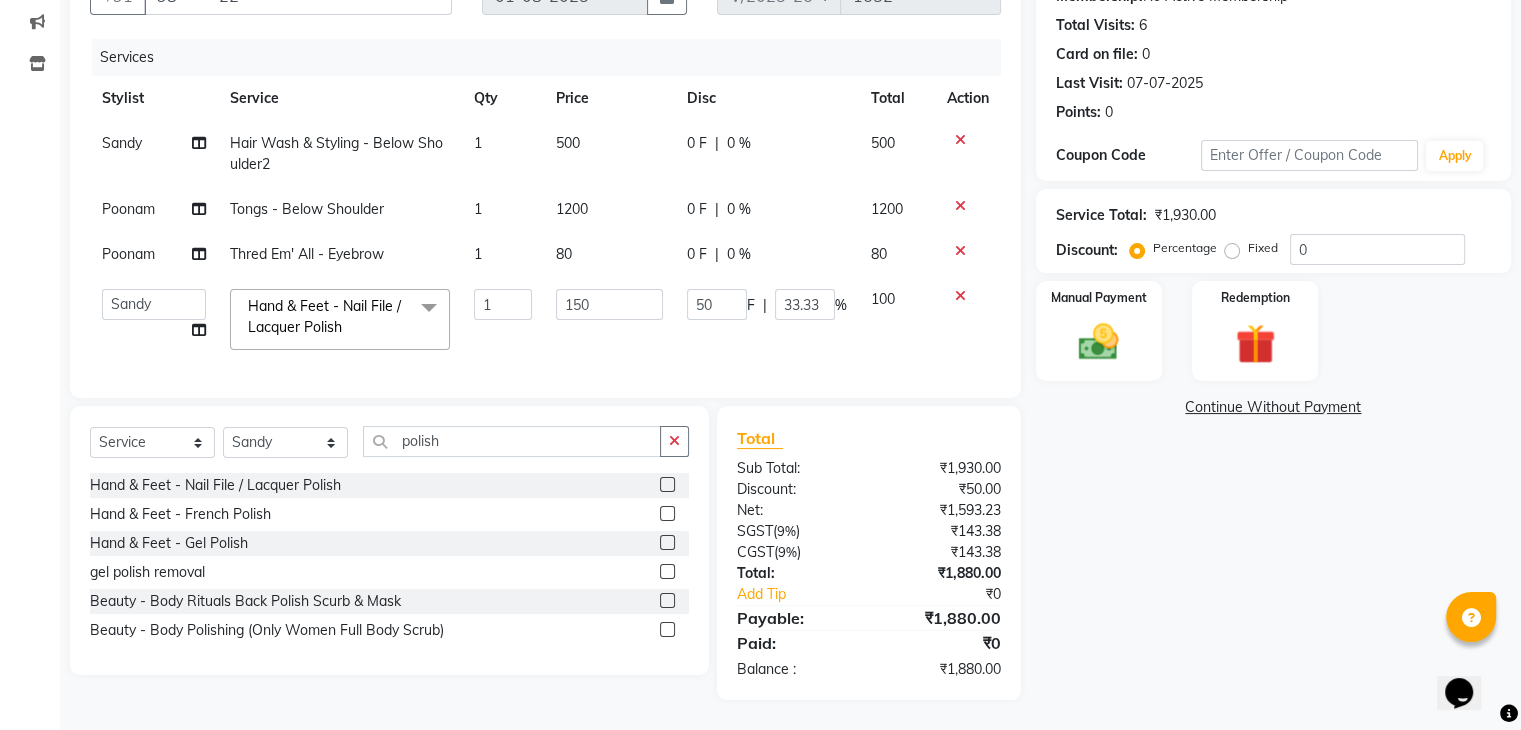 click on "0 F | 0 %" 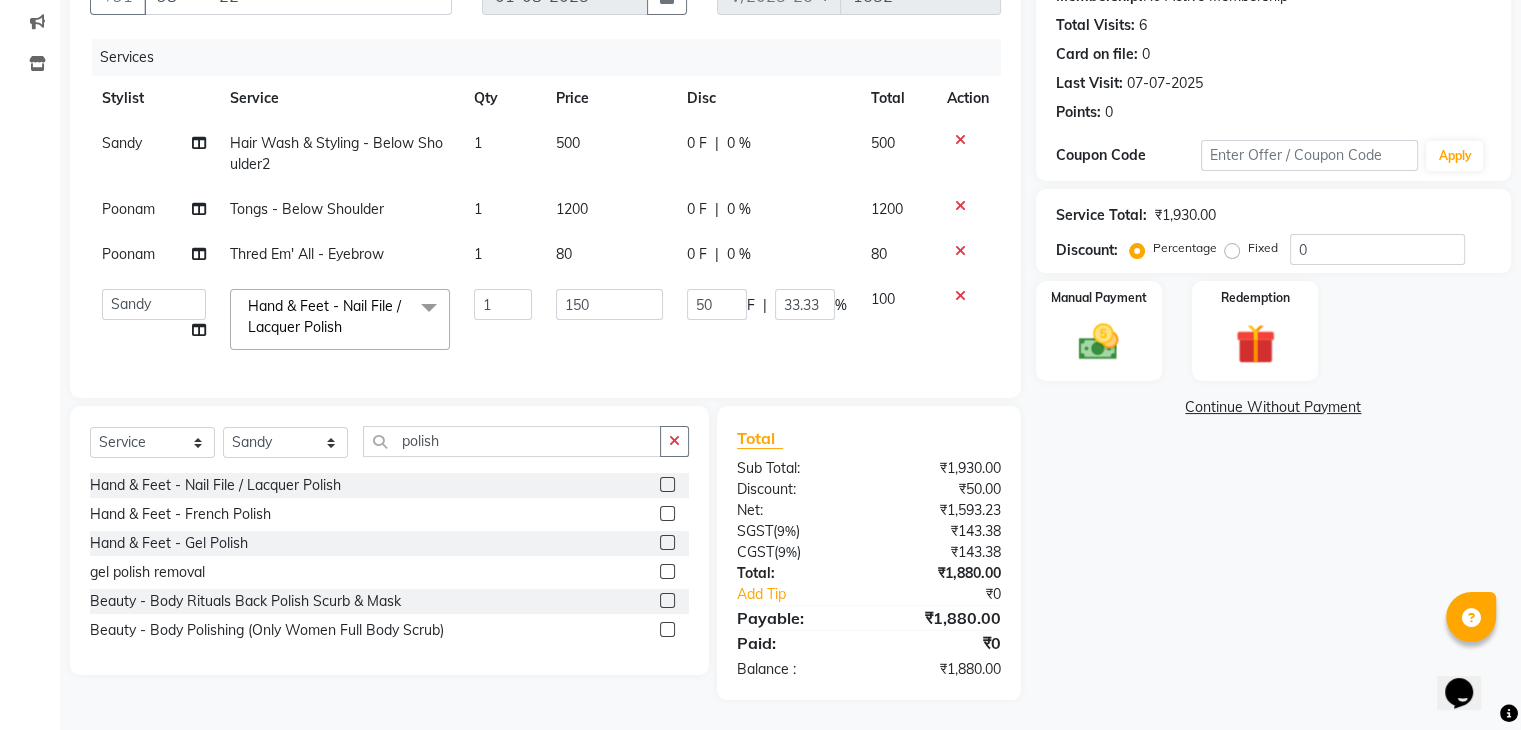 select on "36183" 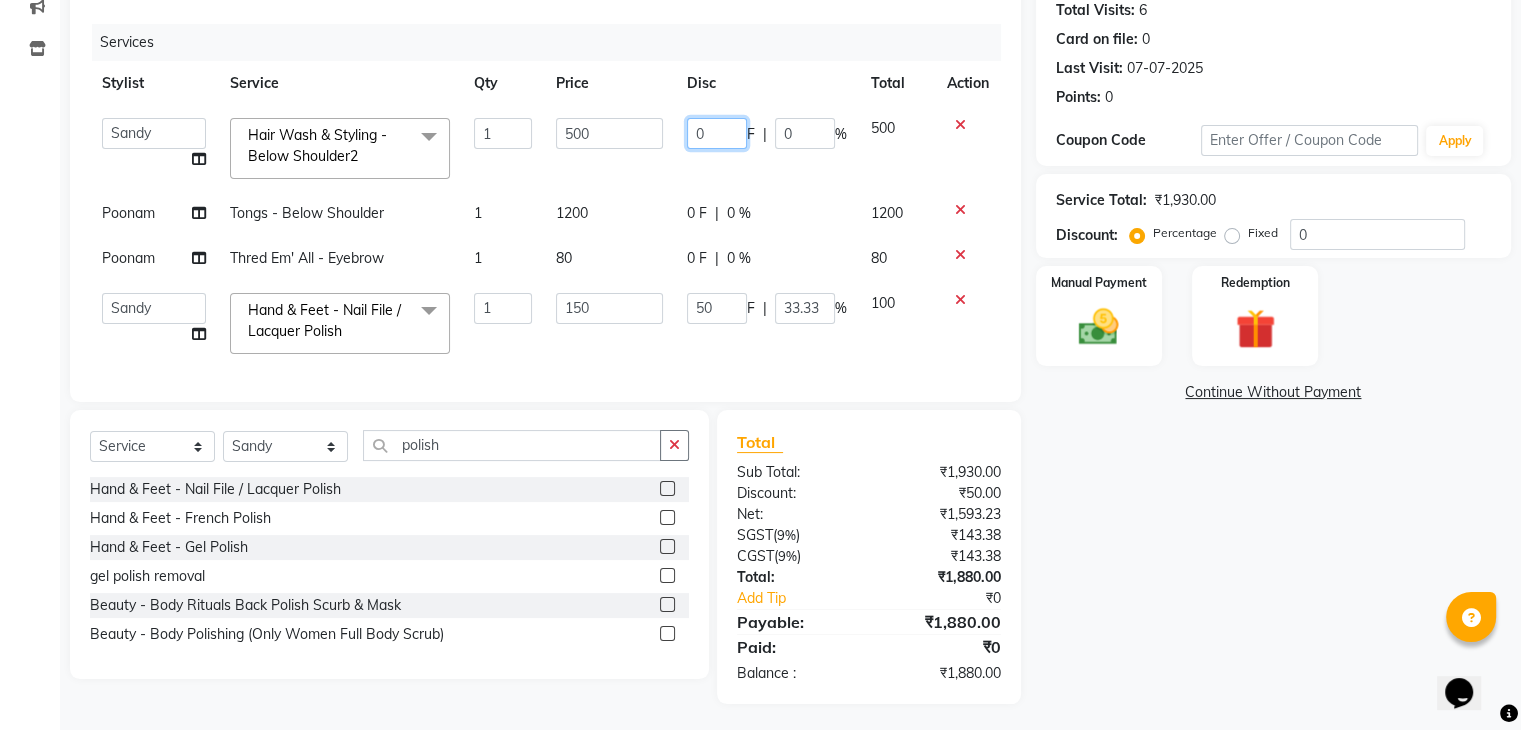 drag, startPoint x: 684, startPoint y: 129, endPoint x: 698, endPoint y: 141, distance: 18.439089 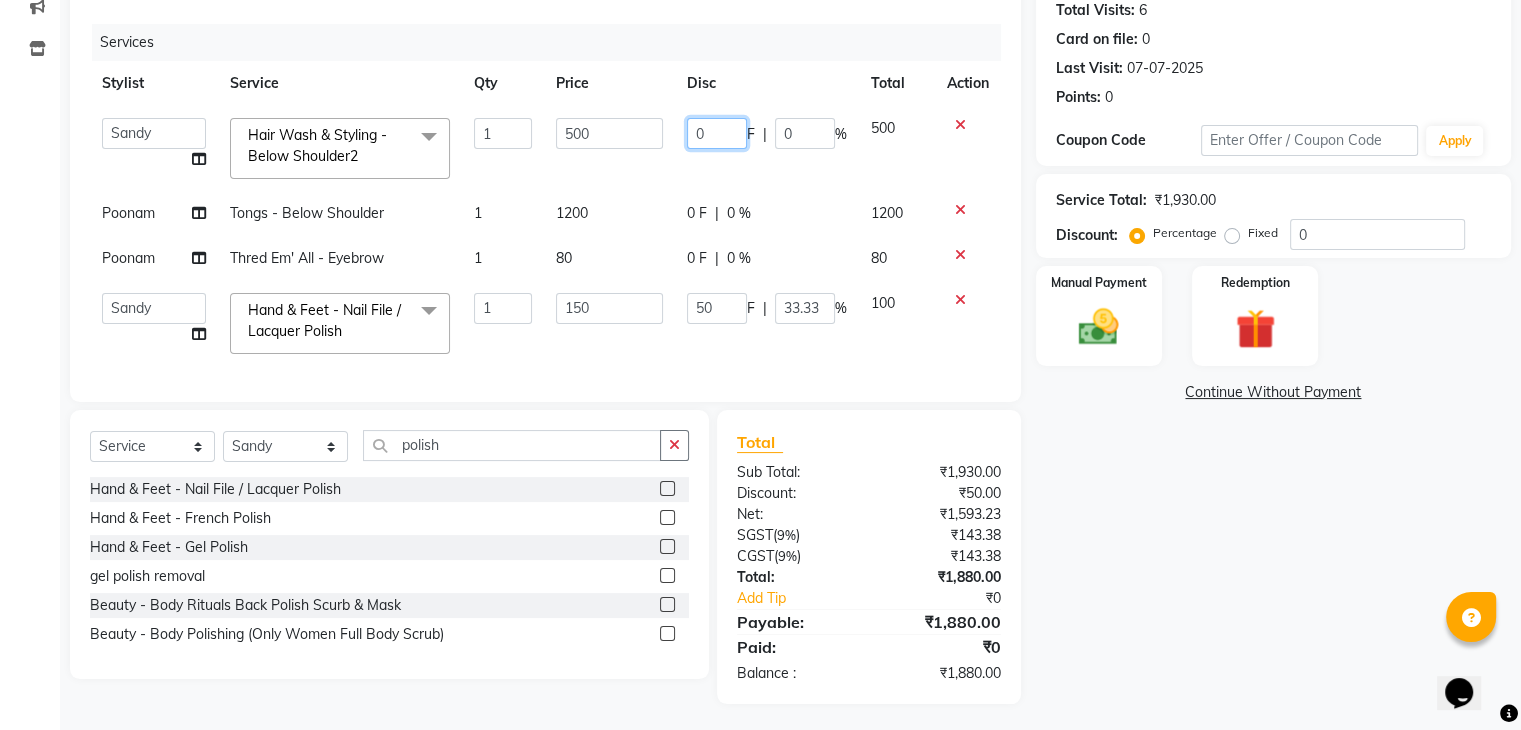 click on "0 F | 0 %" 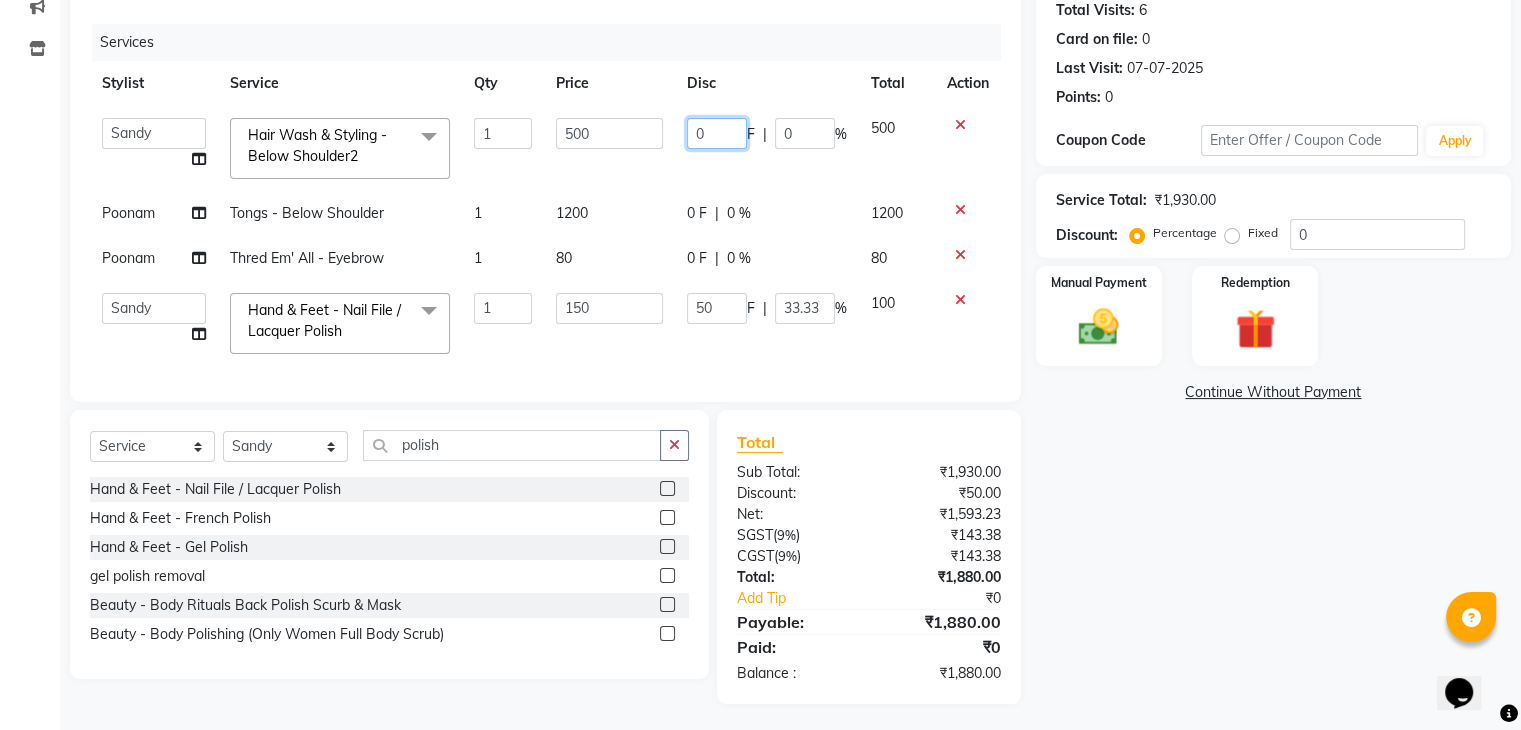 type on "50" 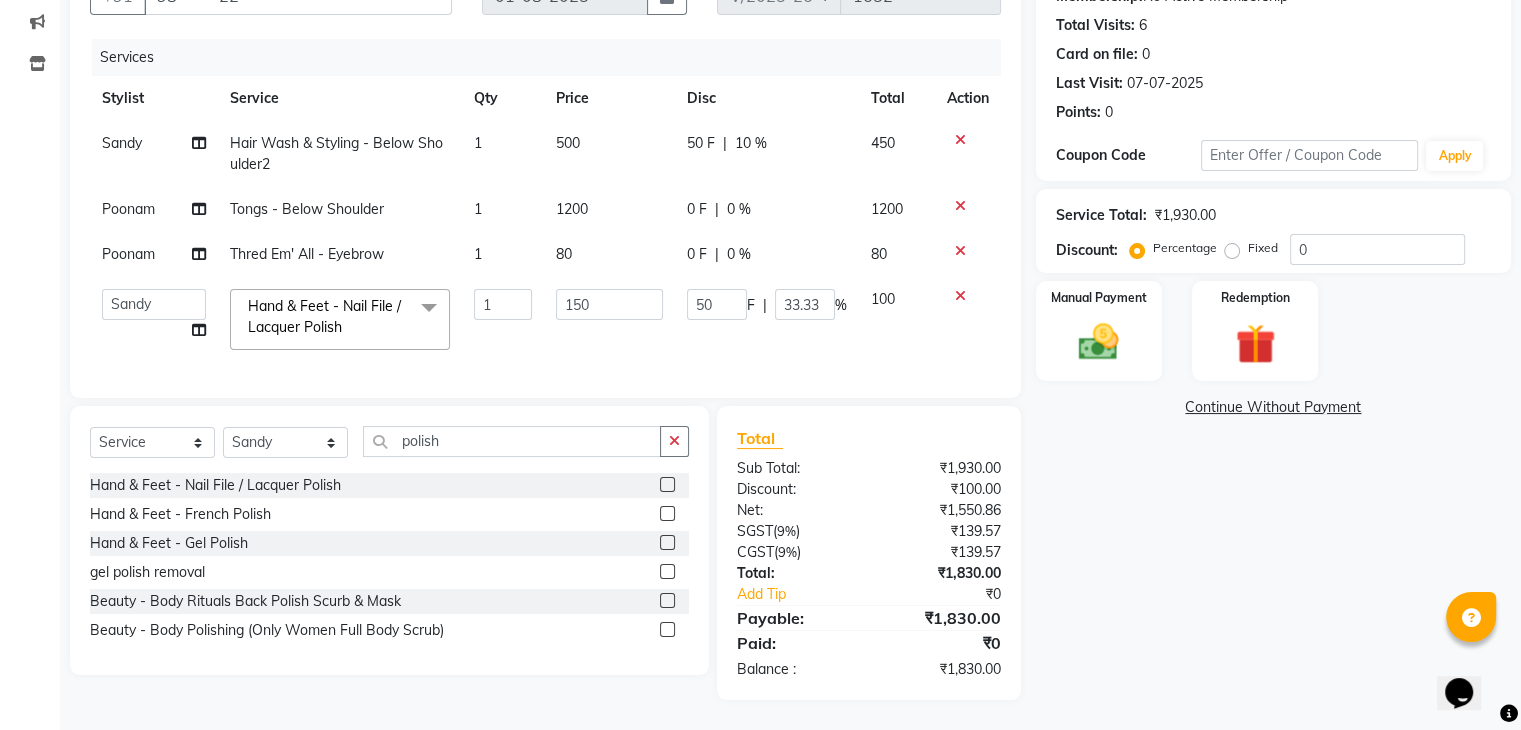 click on "[FIRST]   Hair Wash & Styling - Below Shoulder2 1 500 50 F | 10 % 450 Poonam Tongs - Below Shoulder 1 1200 0 F | 0 % 1200 Poonam Thred Em' All - Eyebrow 1 80 0 F | 0 % 80  ana   Arbaaz    Danish    Poonam   Rehaan    Salman    Sandy    Hand & Feet - Nail File / Lacquer Polish  x Hair Wash & Styling - Hair Wash & Dry (Female) Hair Wash & Styling - Ironing Hair Wash & Styling - Tongs Hair Wash & Styling - Hair Wash & Dry (Male) Hair Wash & Styling - Upto Shoulder1 Hair Wash & Styling - Below Shoulder2 Hair Wash & Styling - Upto Shoulder 4 Hair Wash & Styling - Upto Waist Hair Wash & Styling - Paddle Brush Blow-Dry (With Wash). Hair Wash & Styling - Blow-Dry Curis (With Wash) Hair Wash & Styling - Below Shoulder Hair Wash & Styling - Upto Shoulder Hair Wash & Styling - Upto Waist2 Hair Wash & Styling - Below Shoulder 1 Hair Wash & Styling - Upto Waist 1 Hair Triming Women chest trimming Colour Women - Global Colour Women - High-Light Colour Women-Balayage Colour Women - Root Touch Up (1 Inch) colour application 1" 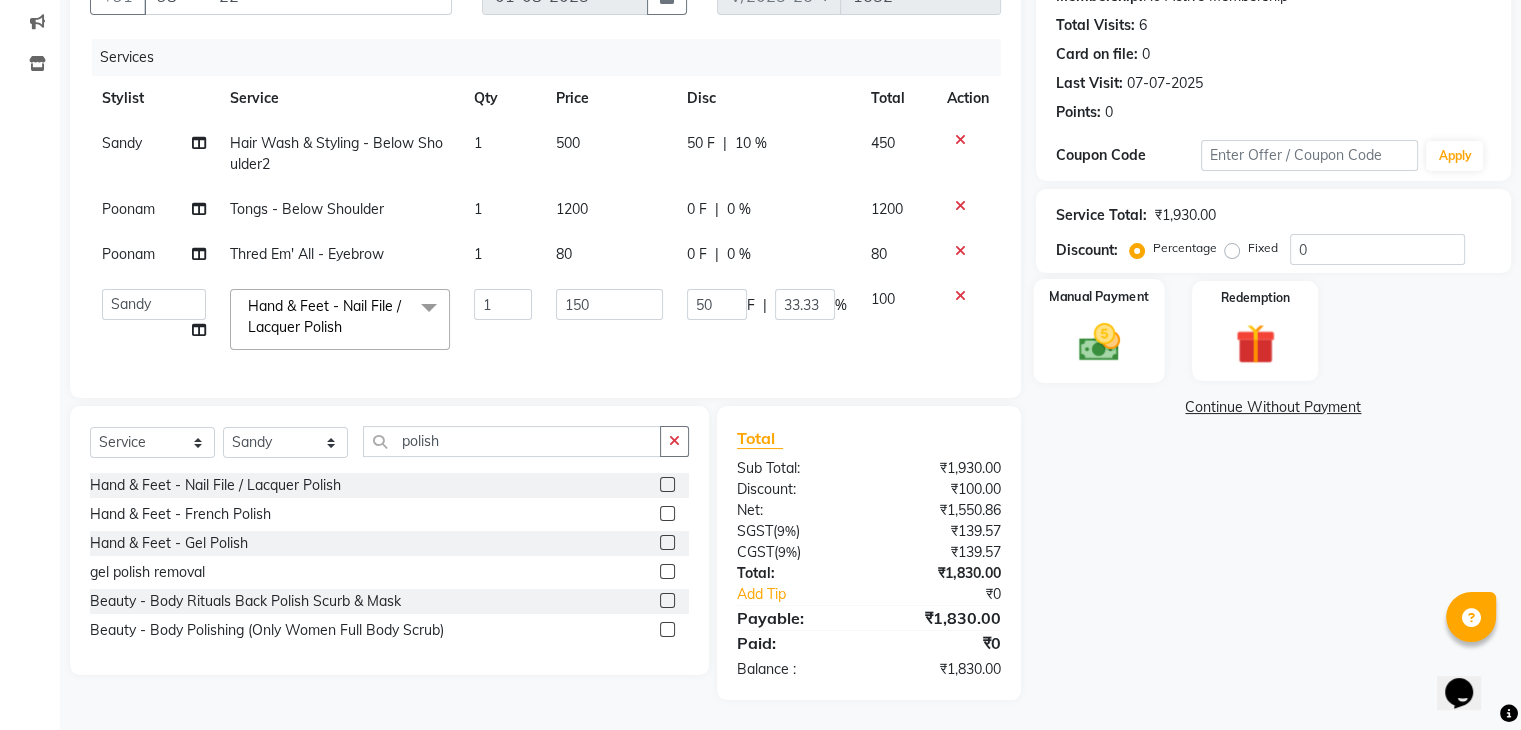 click 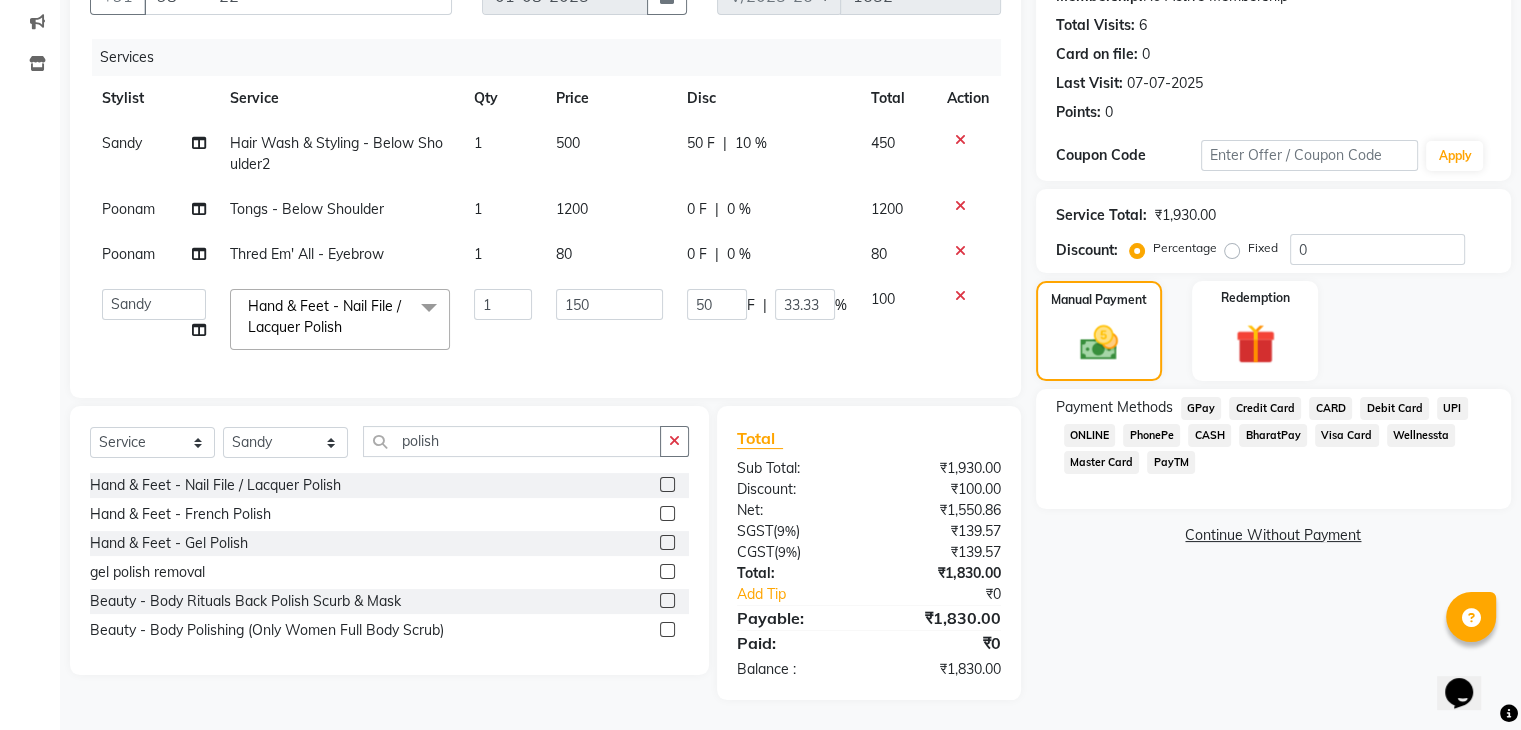 click on "GPay" 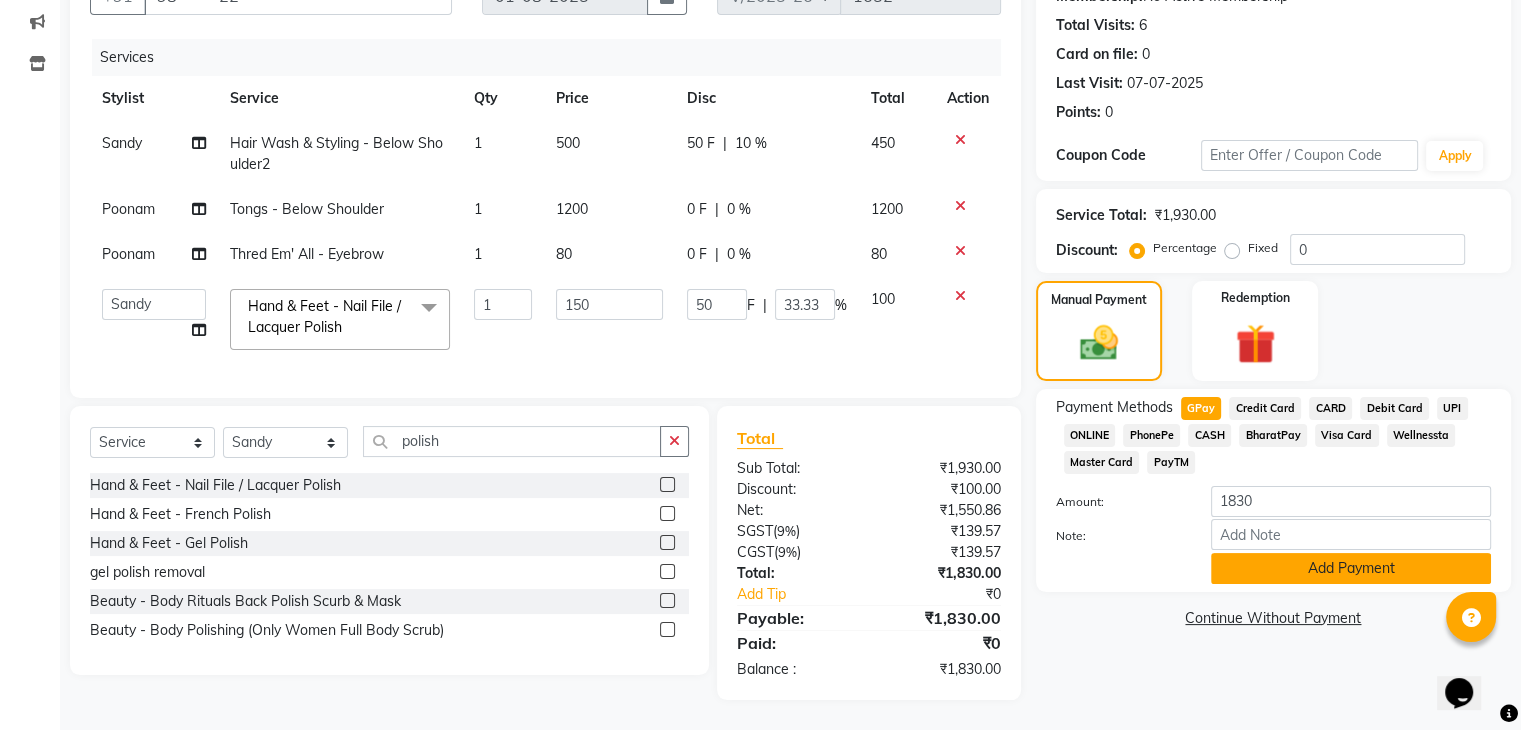 click on "Add Payment" 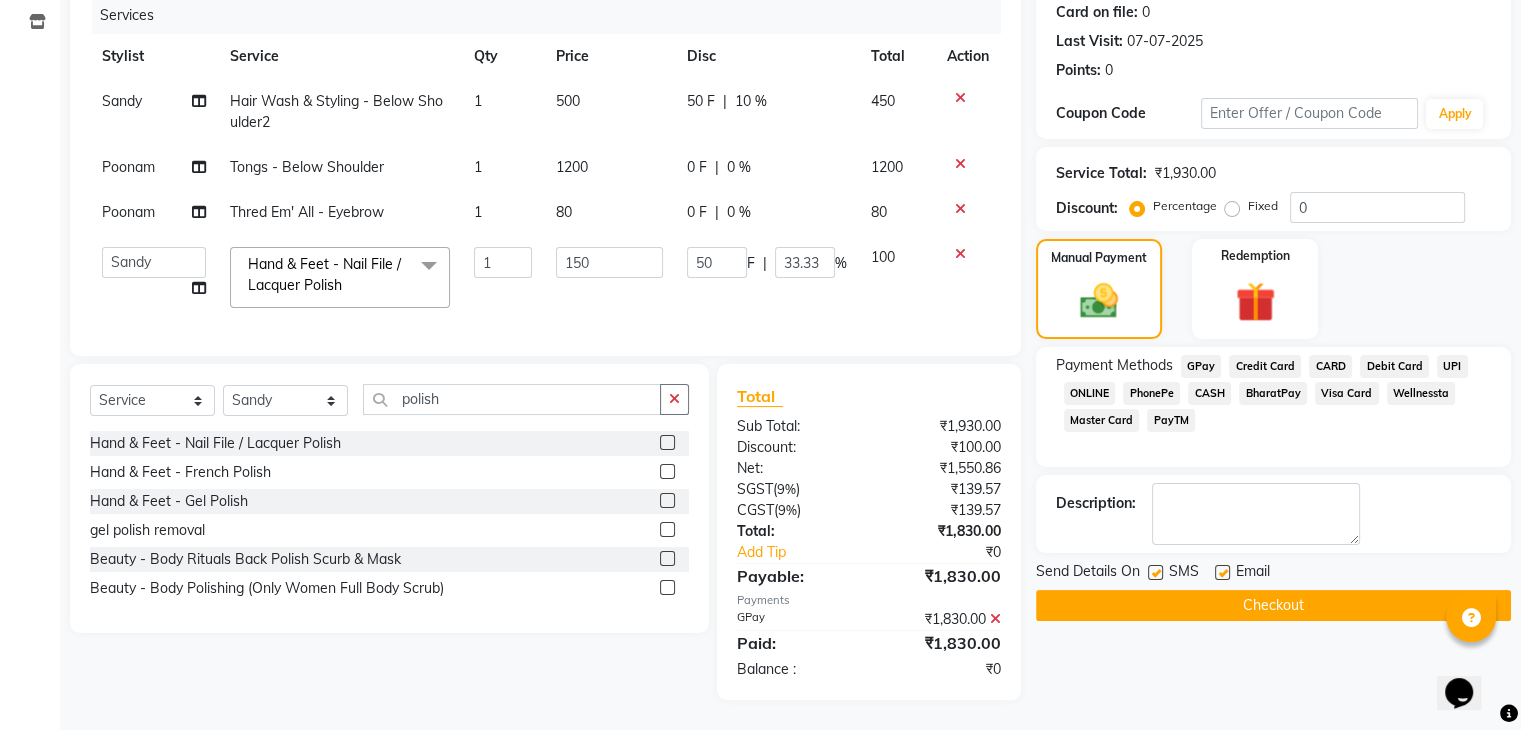 click 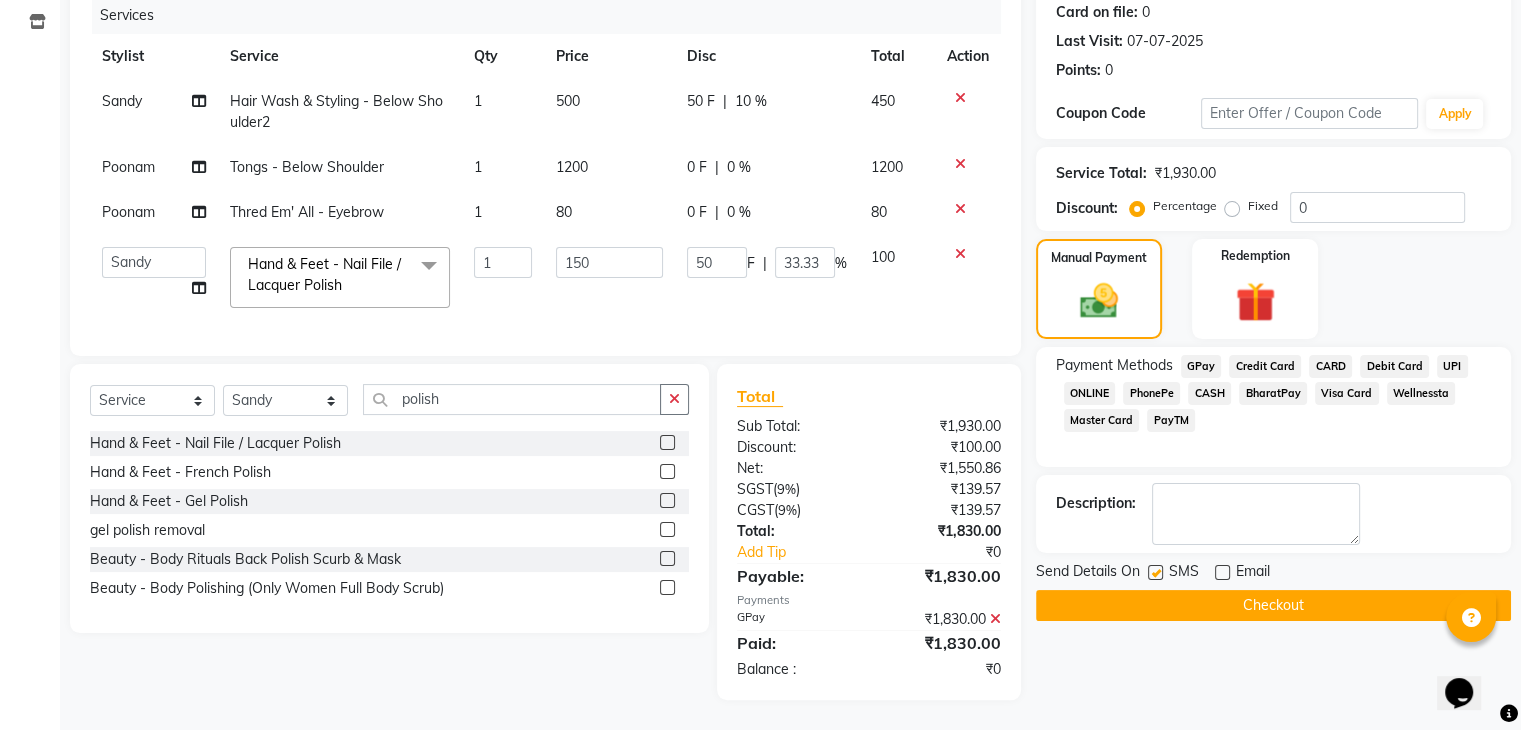 click on "Checkout" 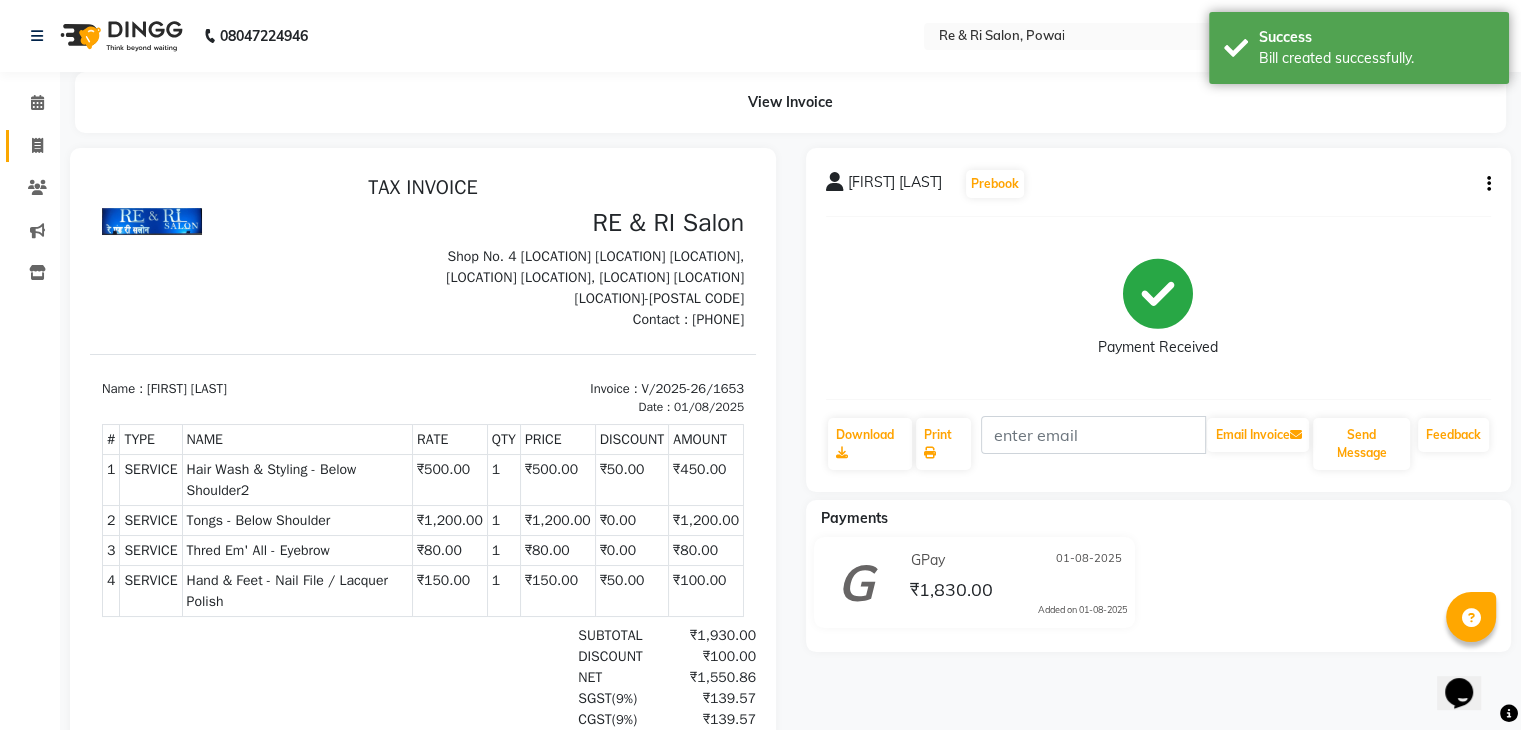 scroll, scrollTop: 0, scrollLeft: 0, axis: both 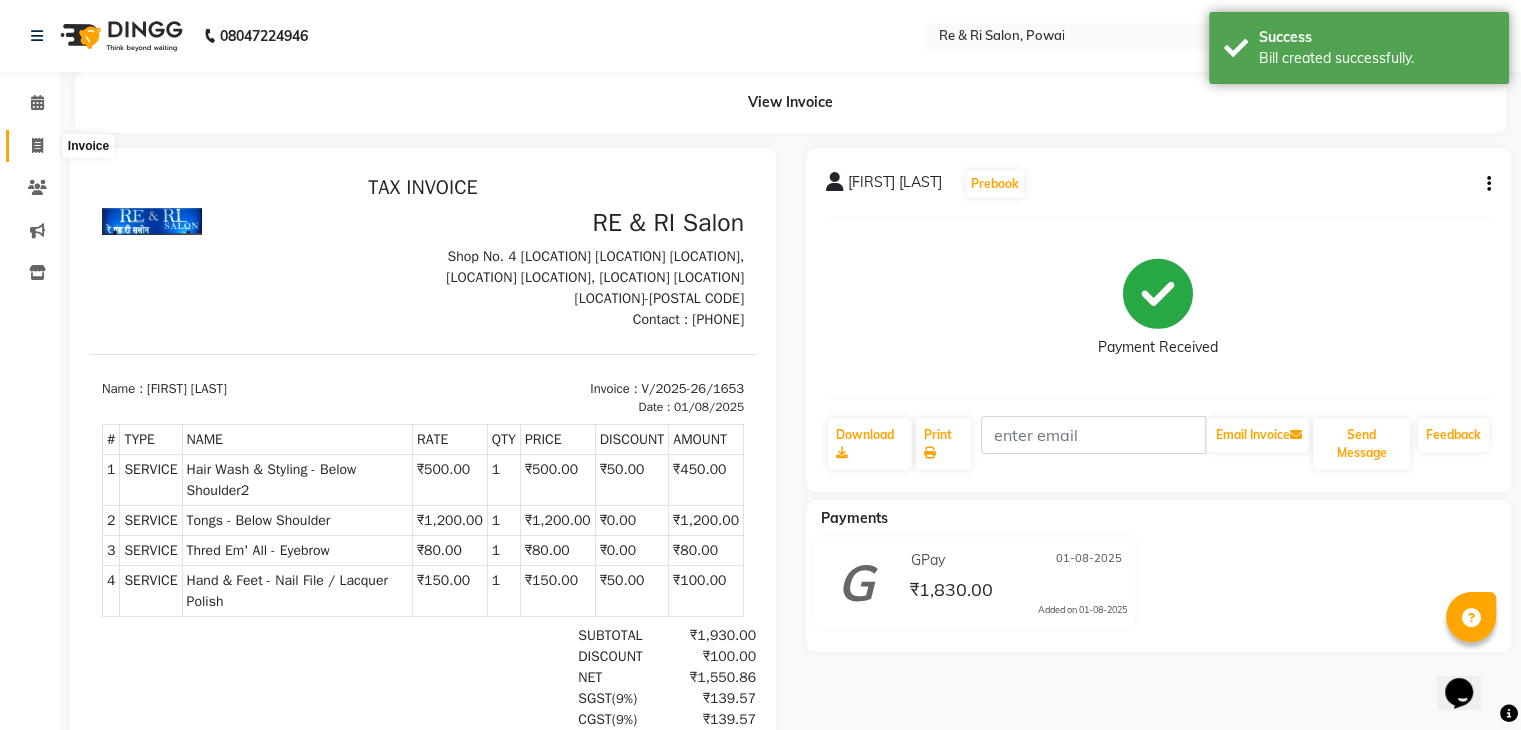 click 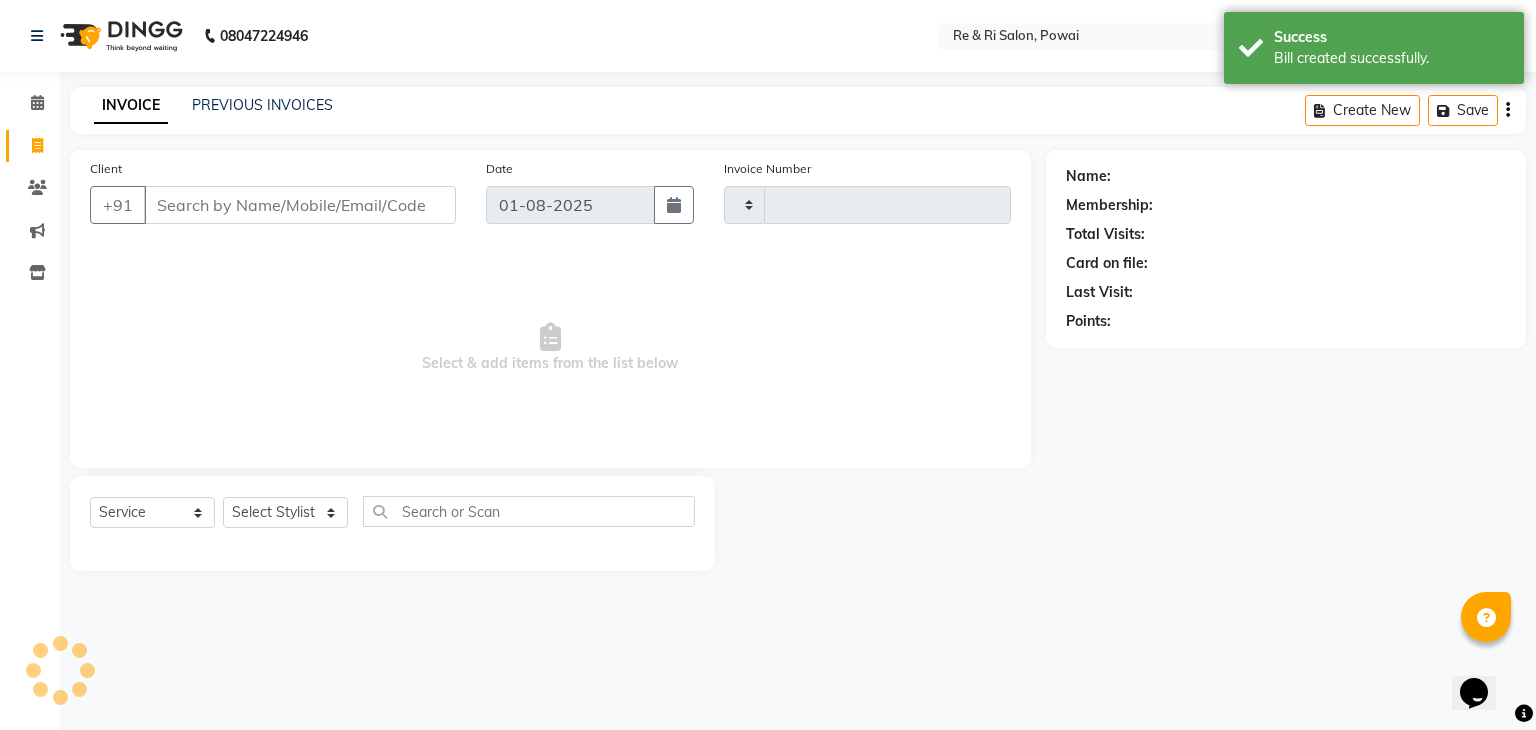 type on "1654" 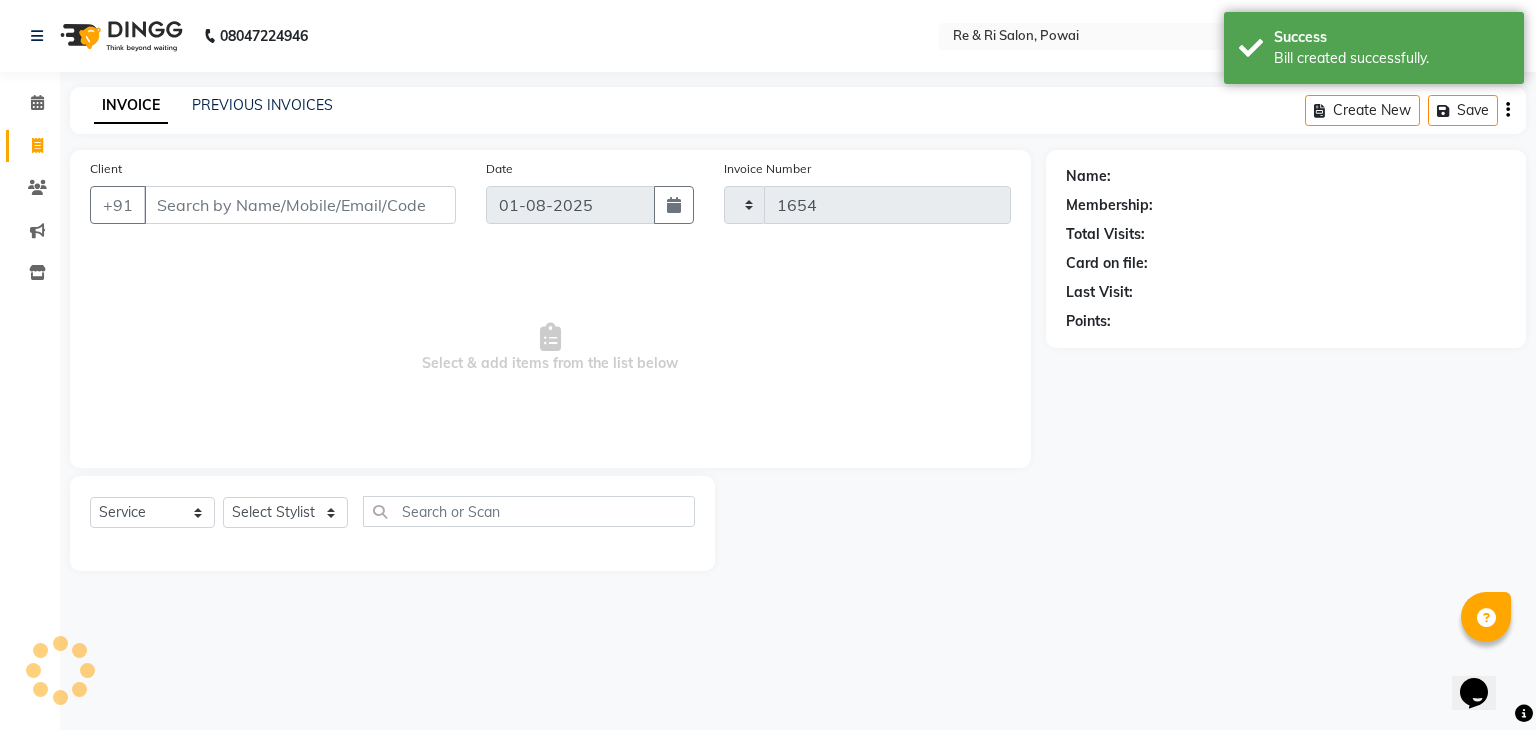 select on "5364" 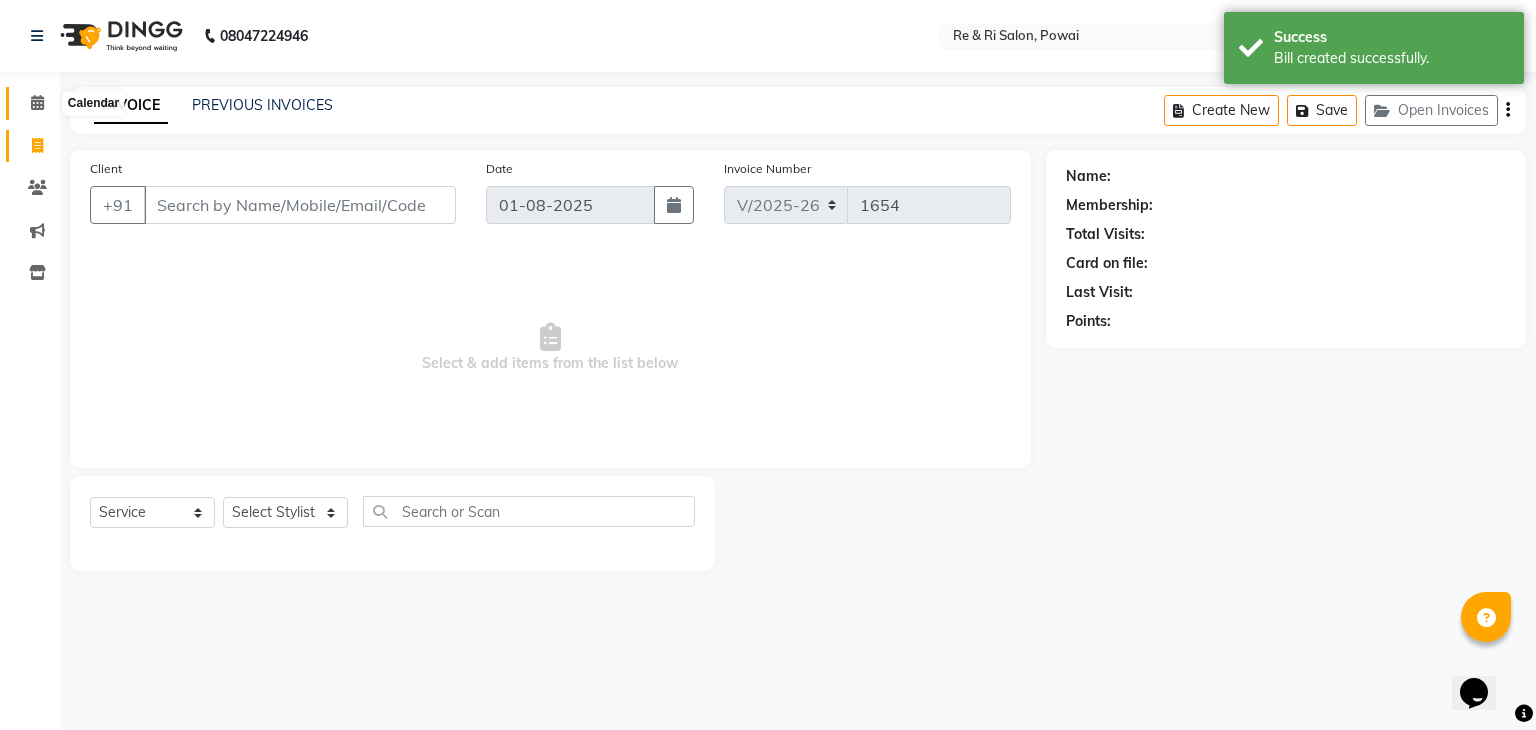 click 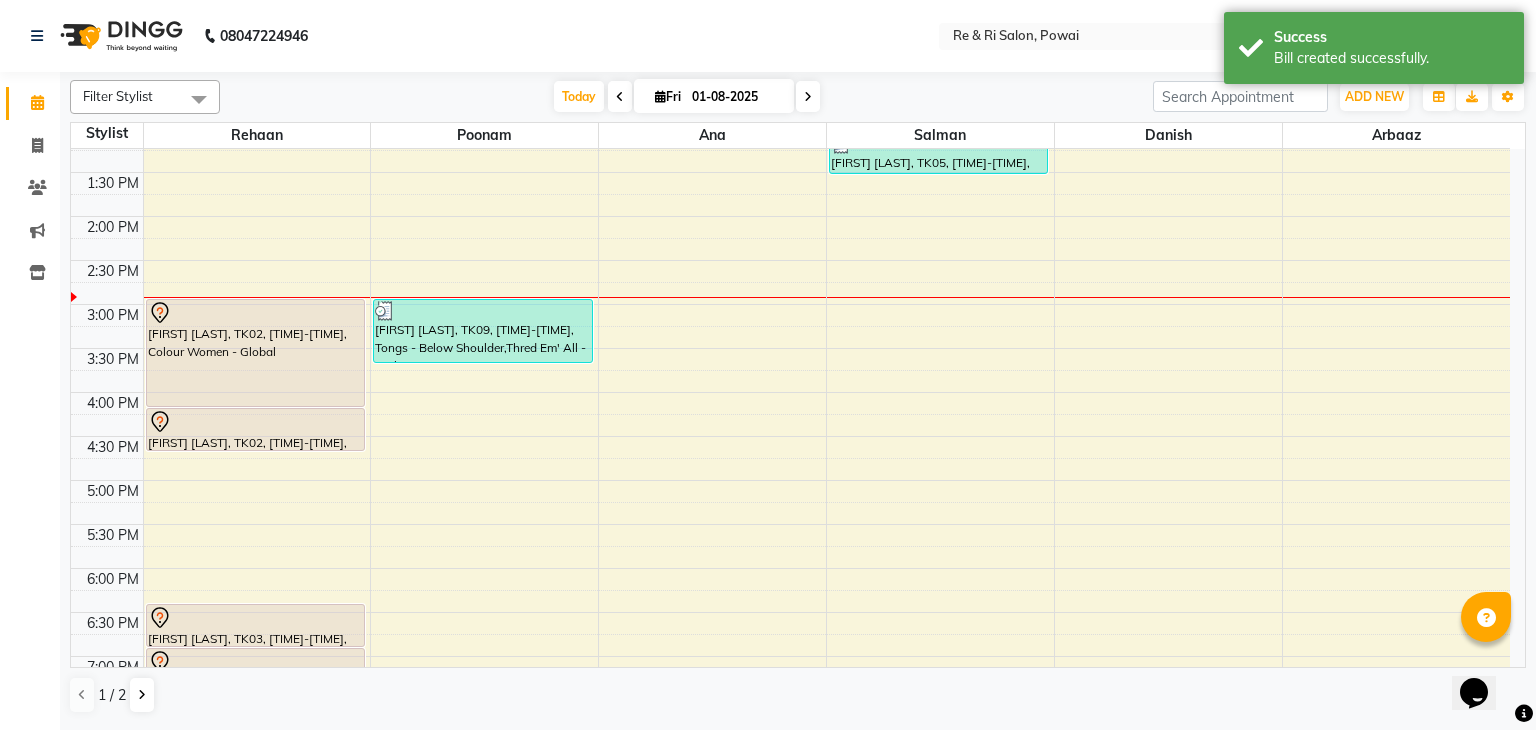 scroll, scrollTop: 462, scrollLeft: 0, axis: vertical 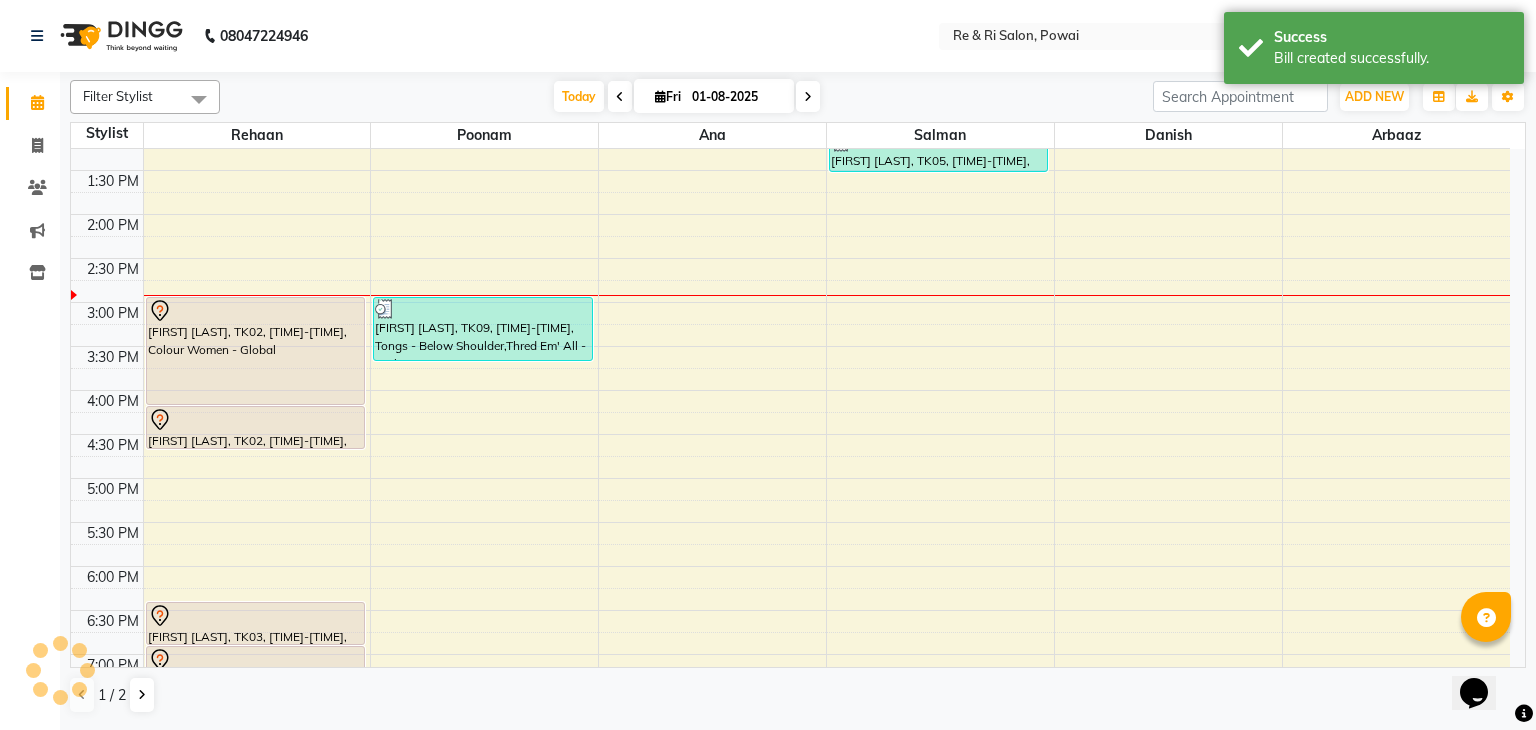 click on "[TIME] [TIME] [TIME] [TIME] [TIME] [TIME] [TIME] [TIME] [TIME] [TIME] [TIME] [TIME] [TIME] [TIME] [TIME] [TIME] [TIME] [TIME] [TIME] [TIME] [TIME] [TIME] [TIME] [TIME] [TIME] [TIME] [TIME] [TIME] [TIME] [TIME] [TIME]     [FIRST] [LAST], TK05, [TIME]-[TIME], Massage - Head Massage,Hair Wash & Styling - Hair Wash & Dry (Female),Hair Cuts - Haircut Male(No Wash ),Hair Cuts - Beard Trim     [FIRST], TK07, [TIME]-[TIME], Hair Cuts - Haircut Male(No Wash ),Hair Cuts - Beard Trim     [FIRST] [LAST], TK01, [TIME]-[TIME], Hair Cuts - Haircut Female (Including Wash)             [FIRST] [LAST], TK02, [TIME]-[TIME], Colour Women - Global             [FIRST] [LAST], TK02, [TIME]-[TIME], Hair Cuts - Haircut Female (Including Wash)             [FIRST] [LAST], TK03, [TIME]-[TIME], Hair Cuts - Haircut Male(No Wash )             [FIRST] [LAST], TK03, [TIME]-[TIME], Hair Cuts - Beard Trim" at bounding box center (790, 390) 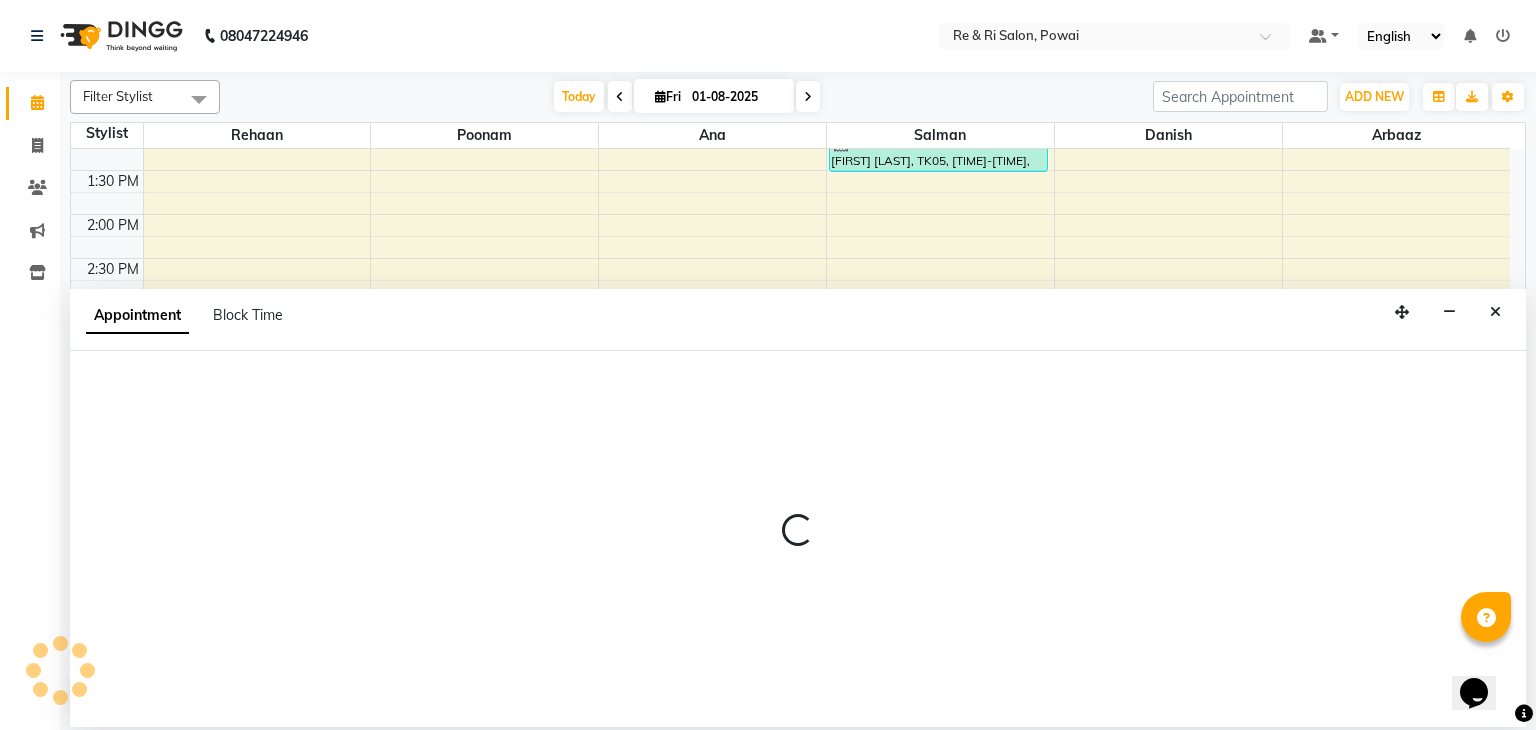 select on "40484" 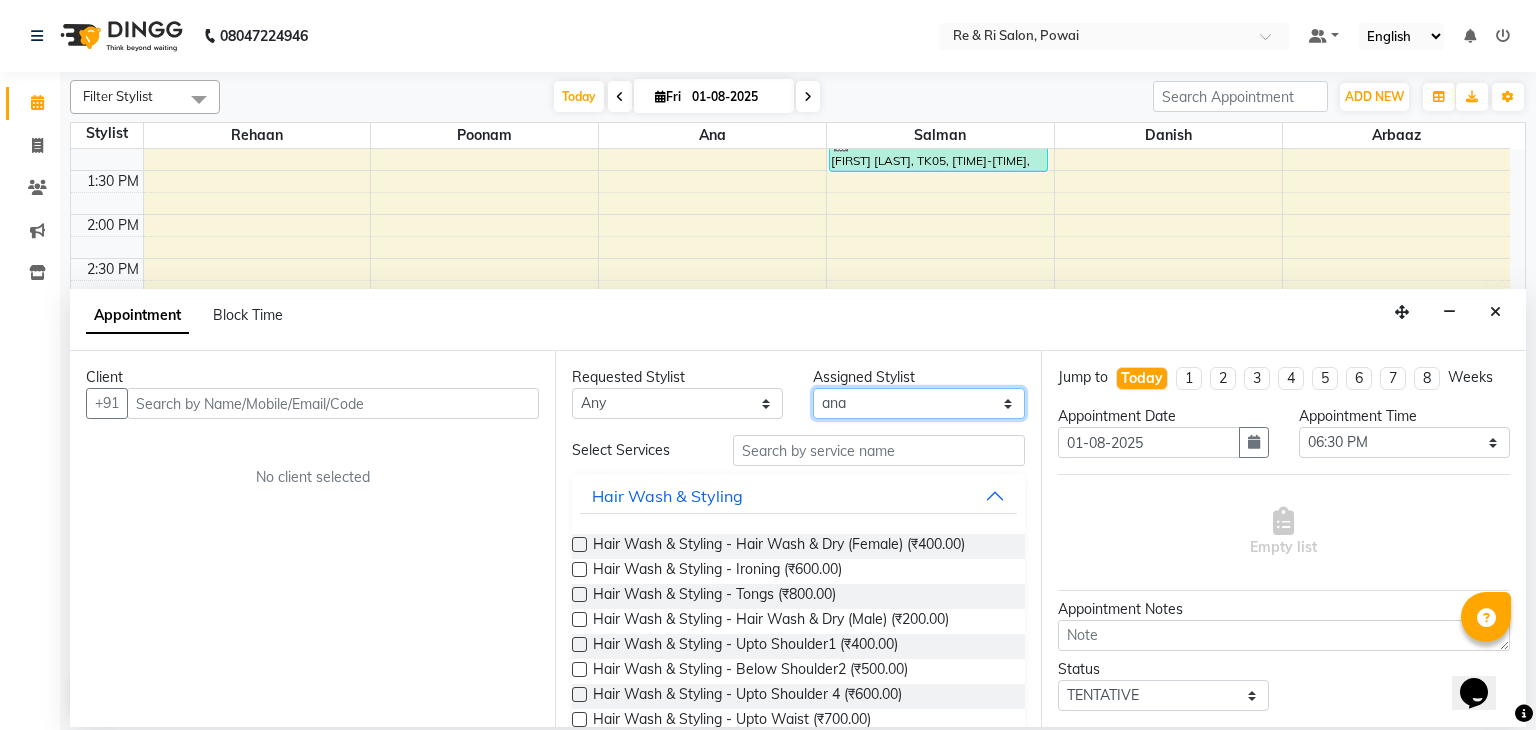 click on "Select ana Arbaaz  Danish  Poonam Rehaan  Salman  Sandy" at bounding box center [918, 403] 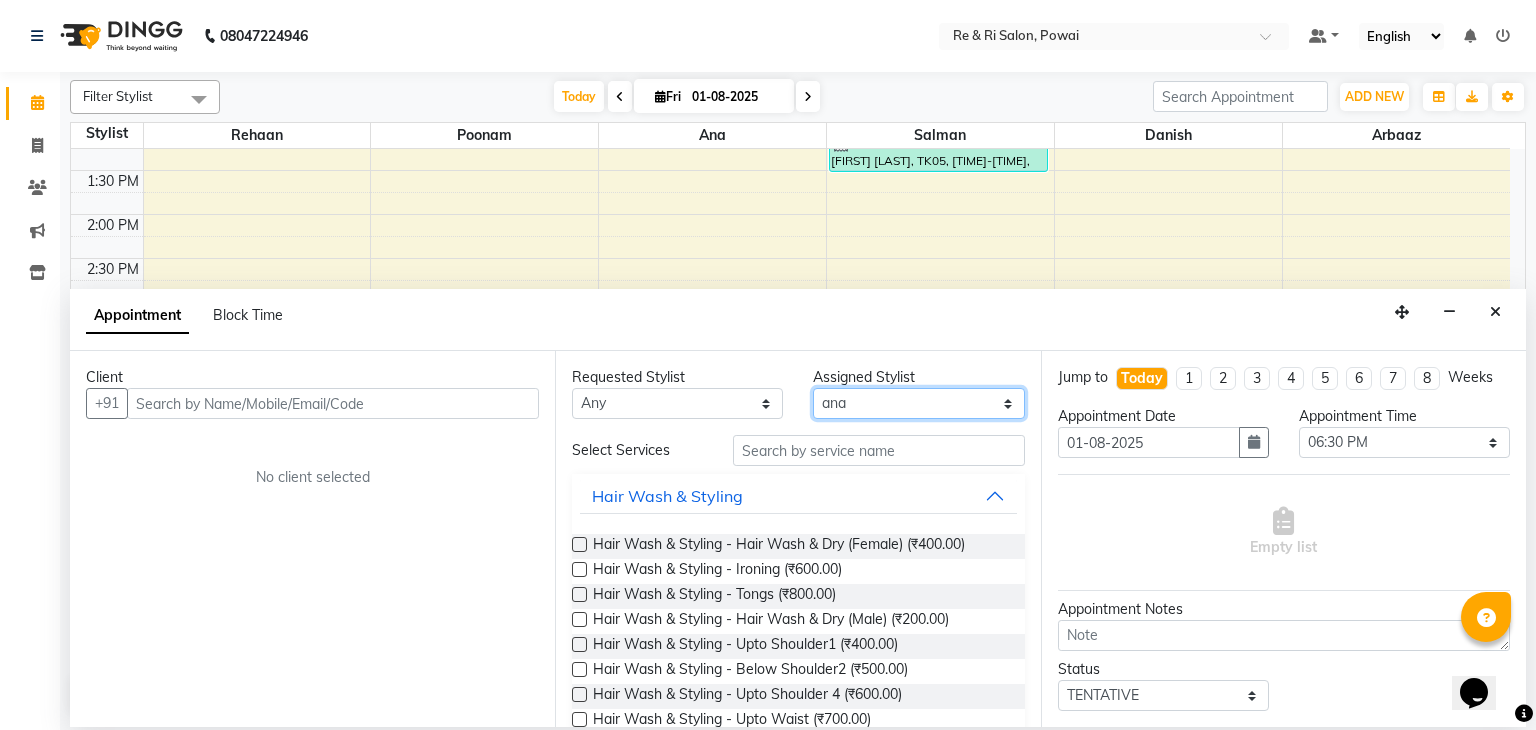 select on "36184" 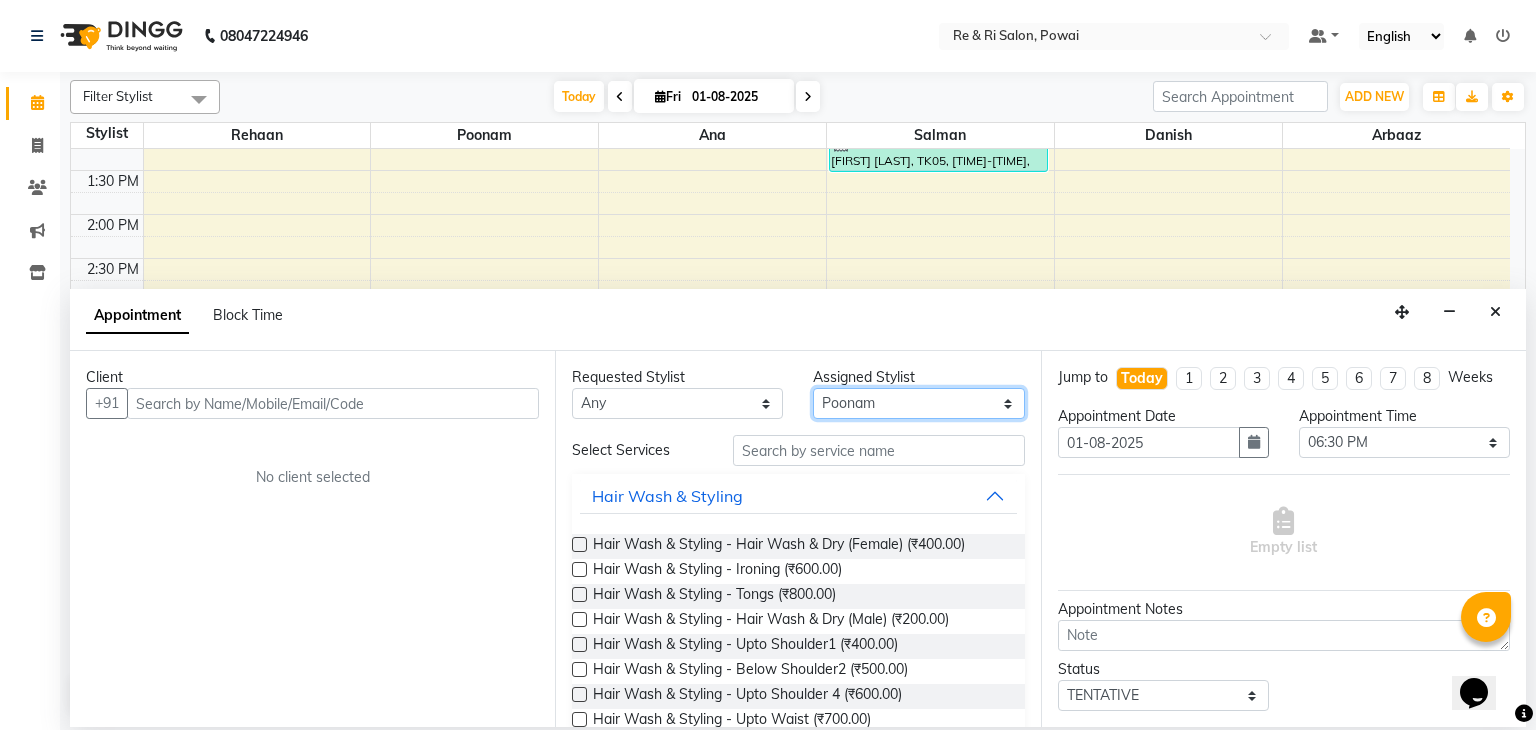 click on "Select ana Arbaaz  Danish  Poonam Rehaan  Salman  Sandy" at bounding box center [918, 403] 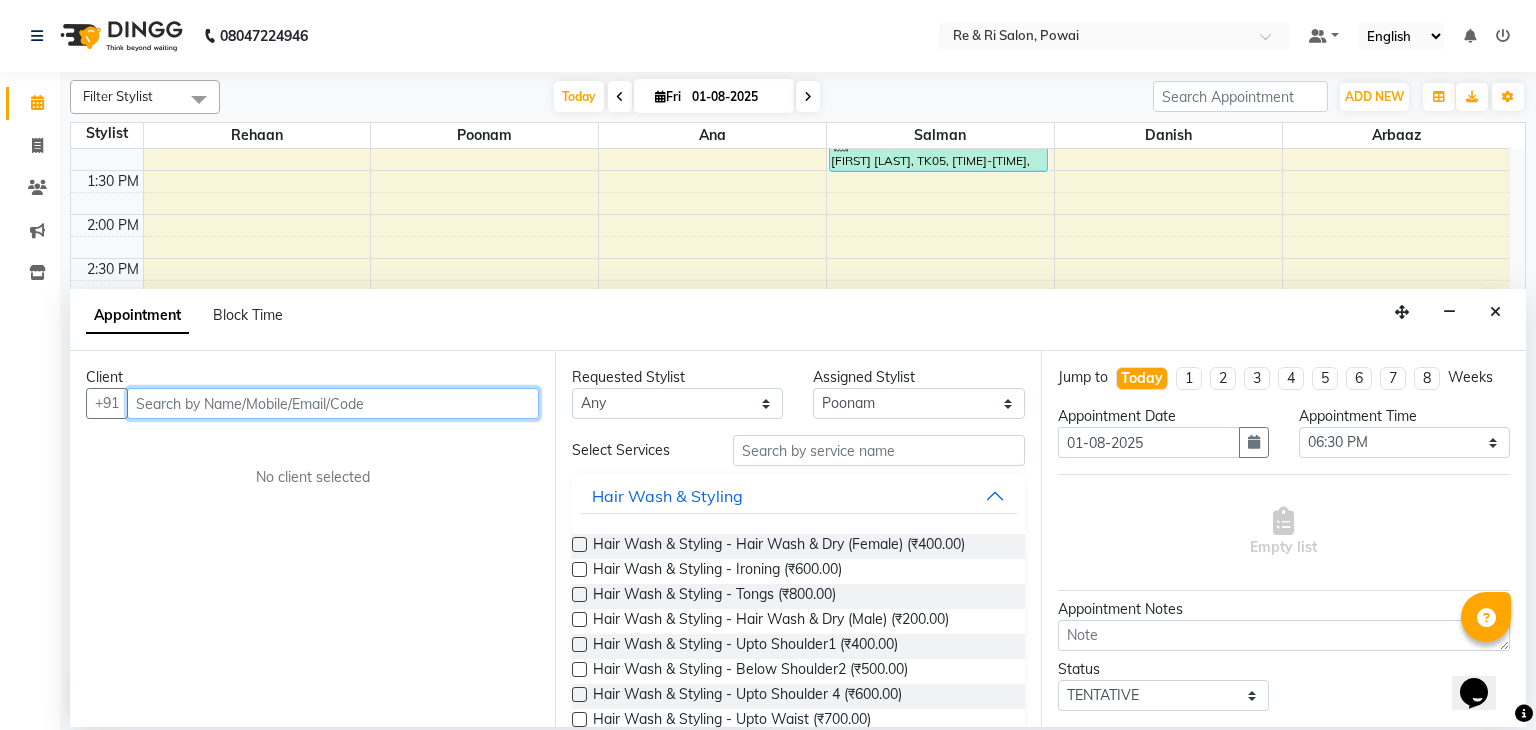 click at bounding box center (333, 403) 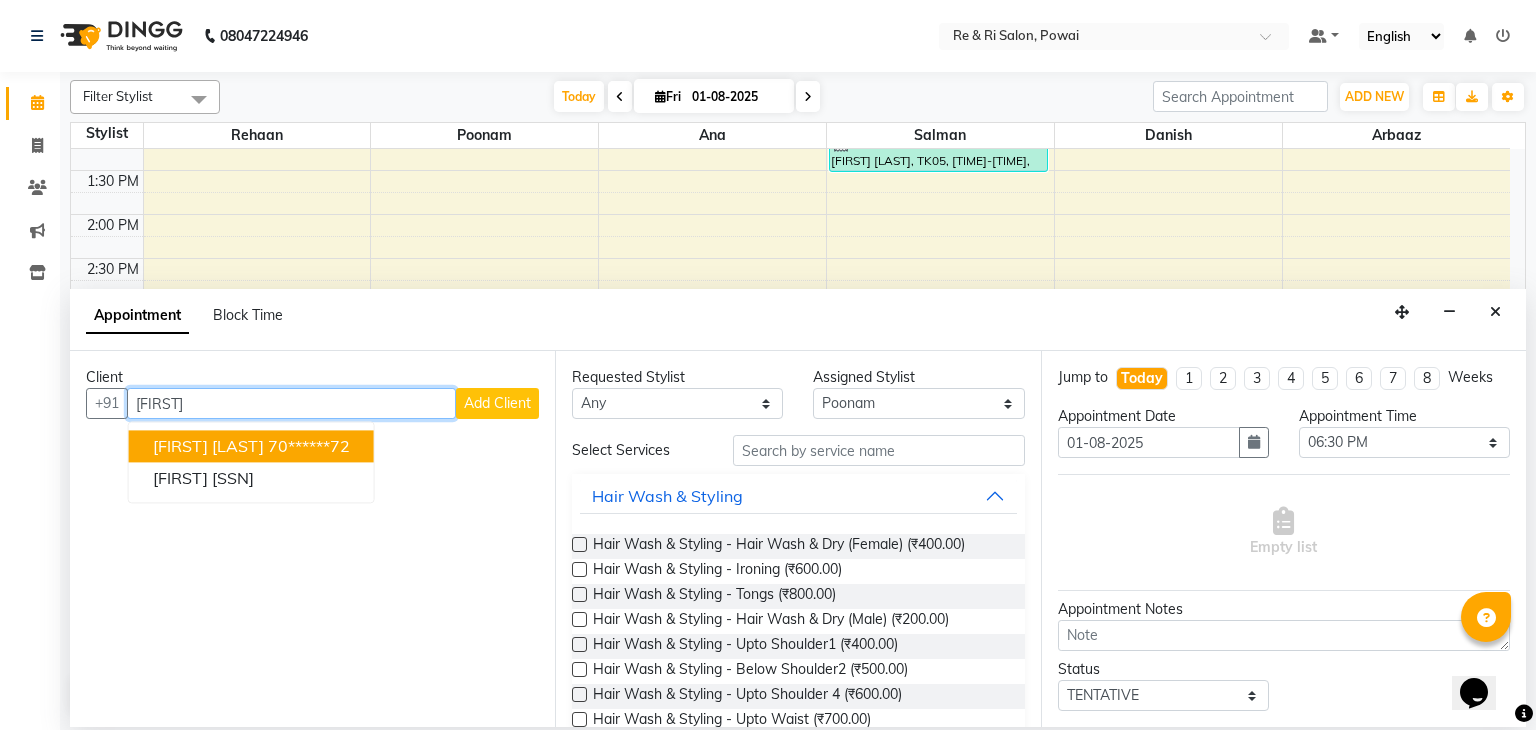 type on "[FIRST]" 